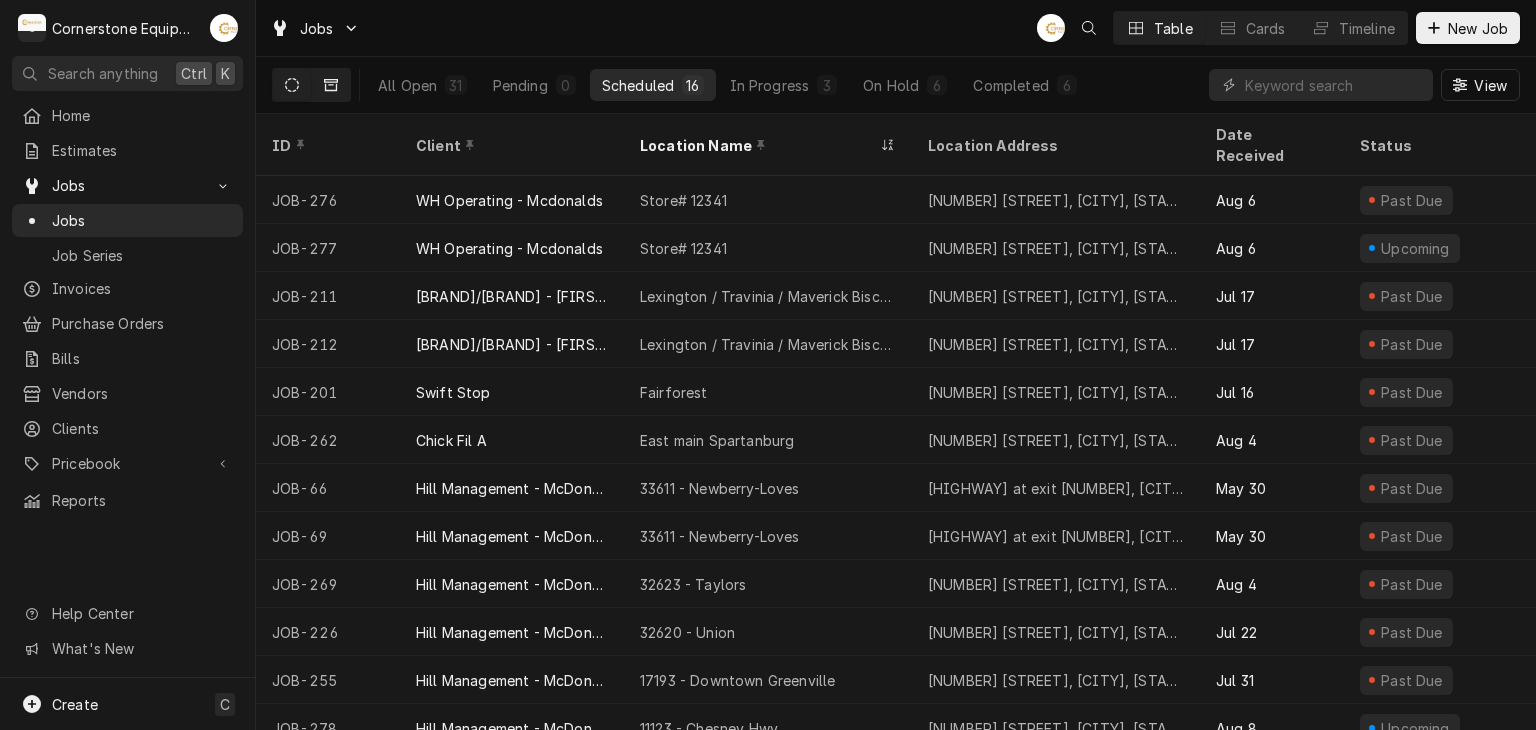 scroll, scrollTop: 0, scrollLeft: 0, axis: both 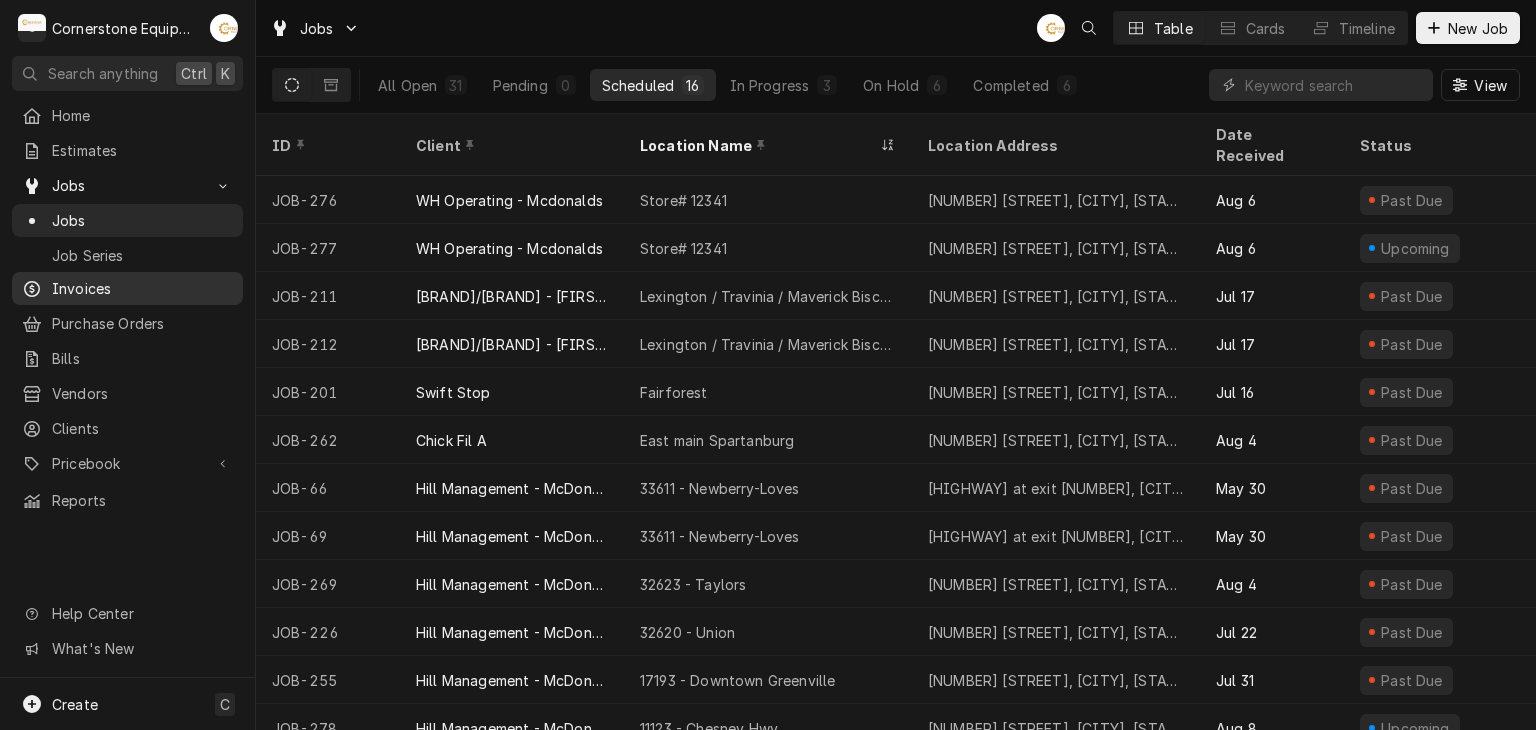 click on "Invoices" at bounding box center (142, 288) 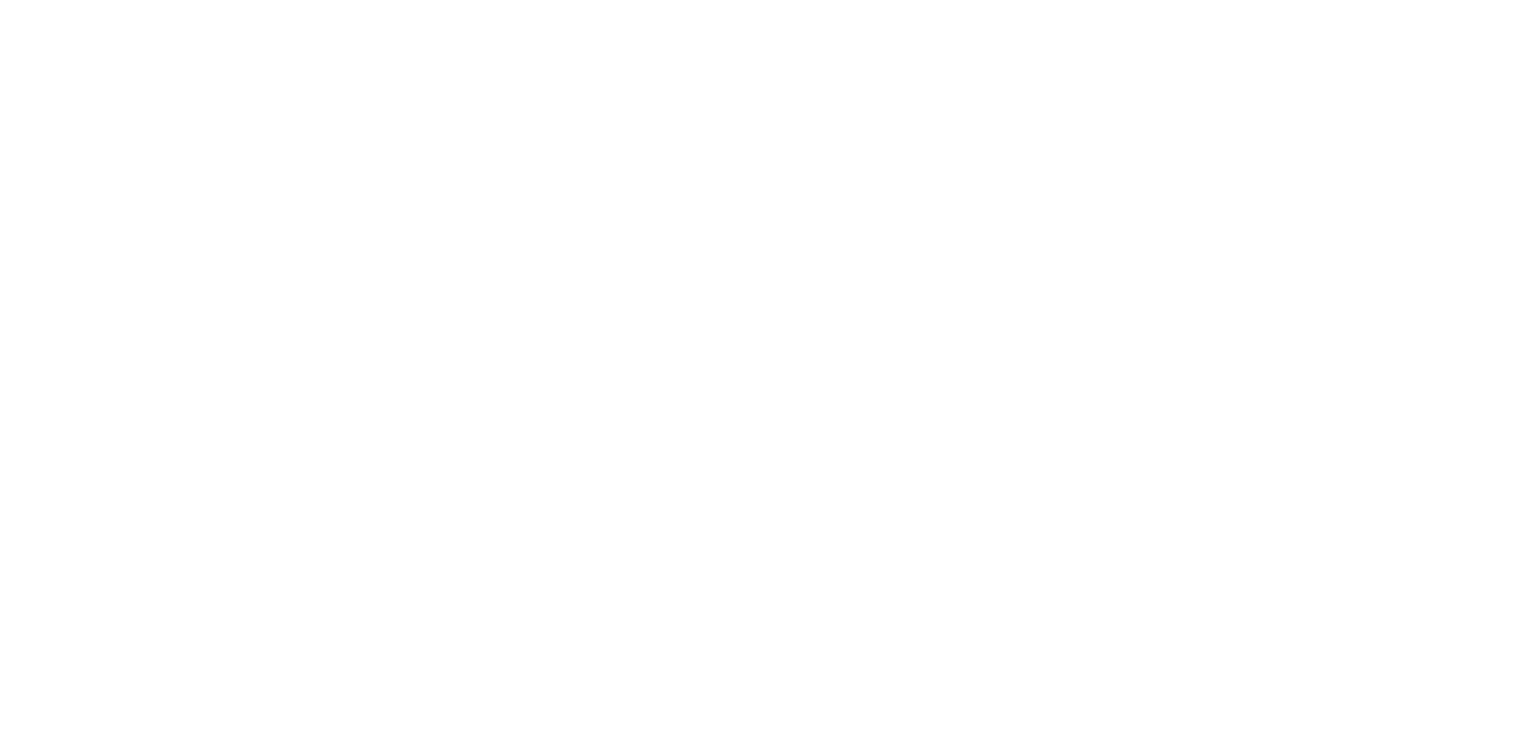 scroll, scrollTop: 0, scrollLeft: 0, axis: both 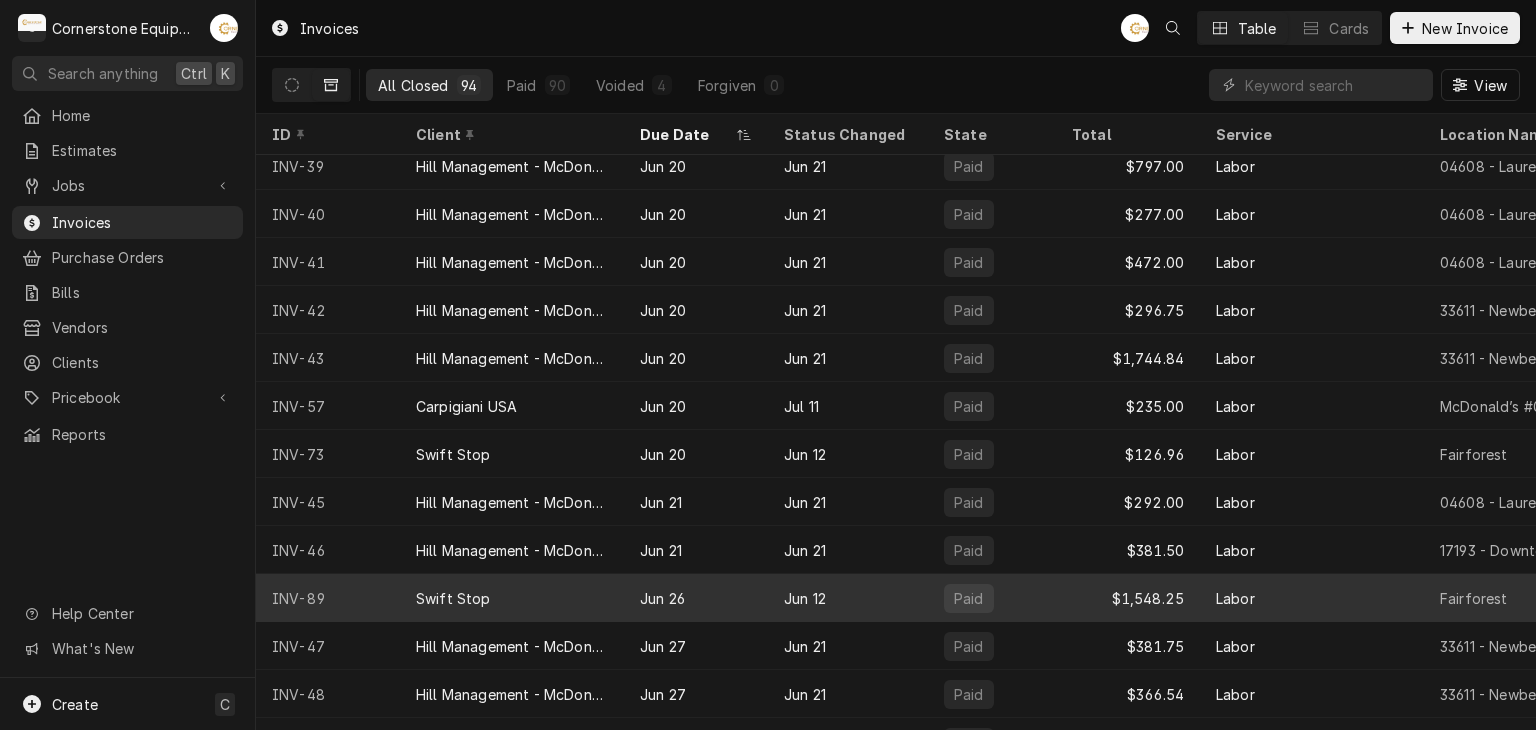 click on "Swift Stop" at bounding box center (512, 598) 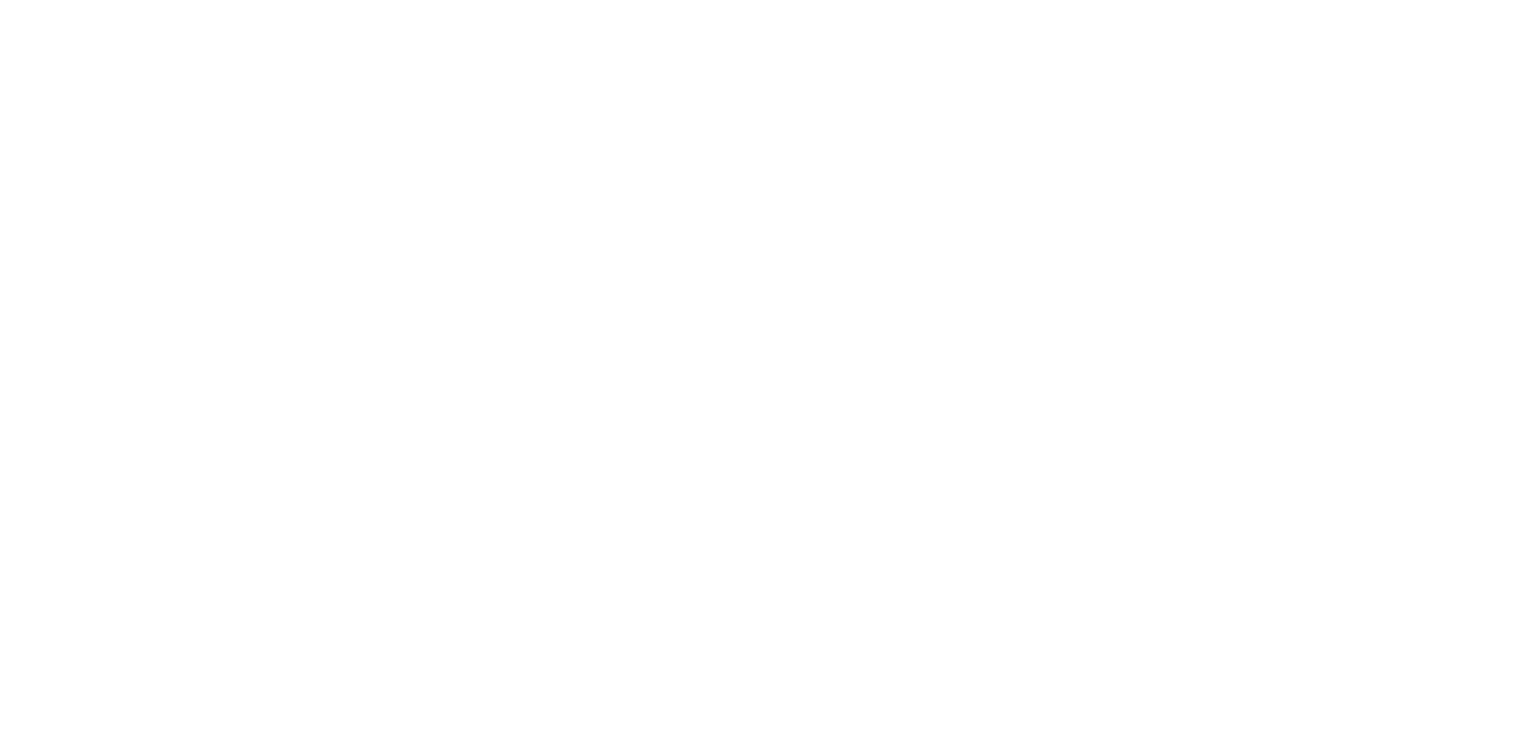 scroll, scrollTop: 0, scrollLeft: 0, axis: both 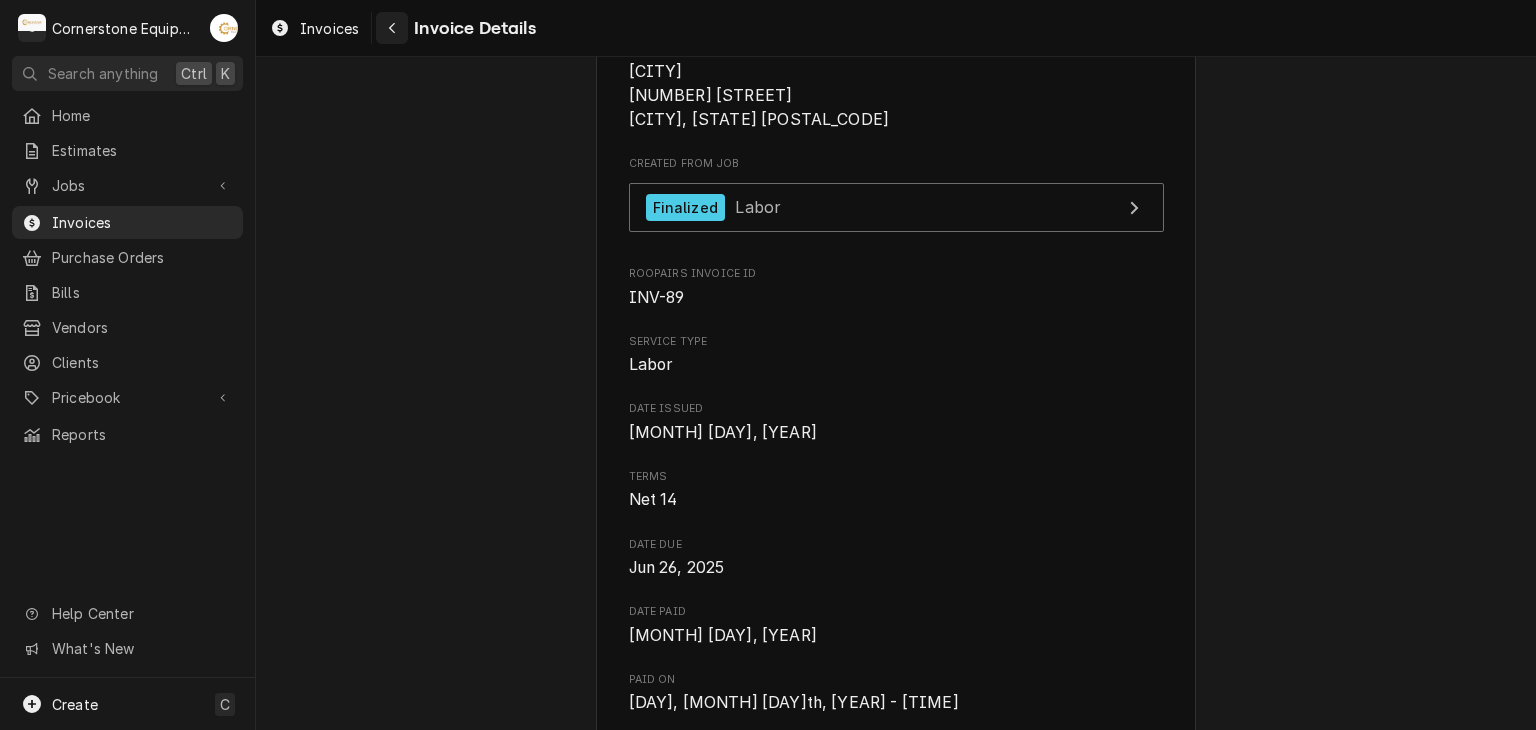 click 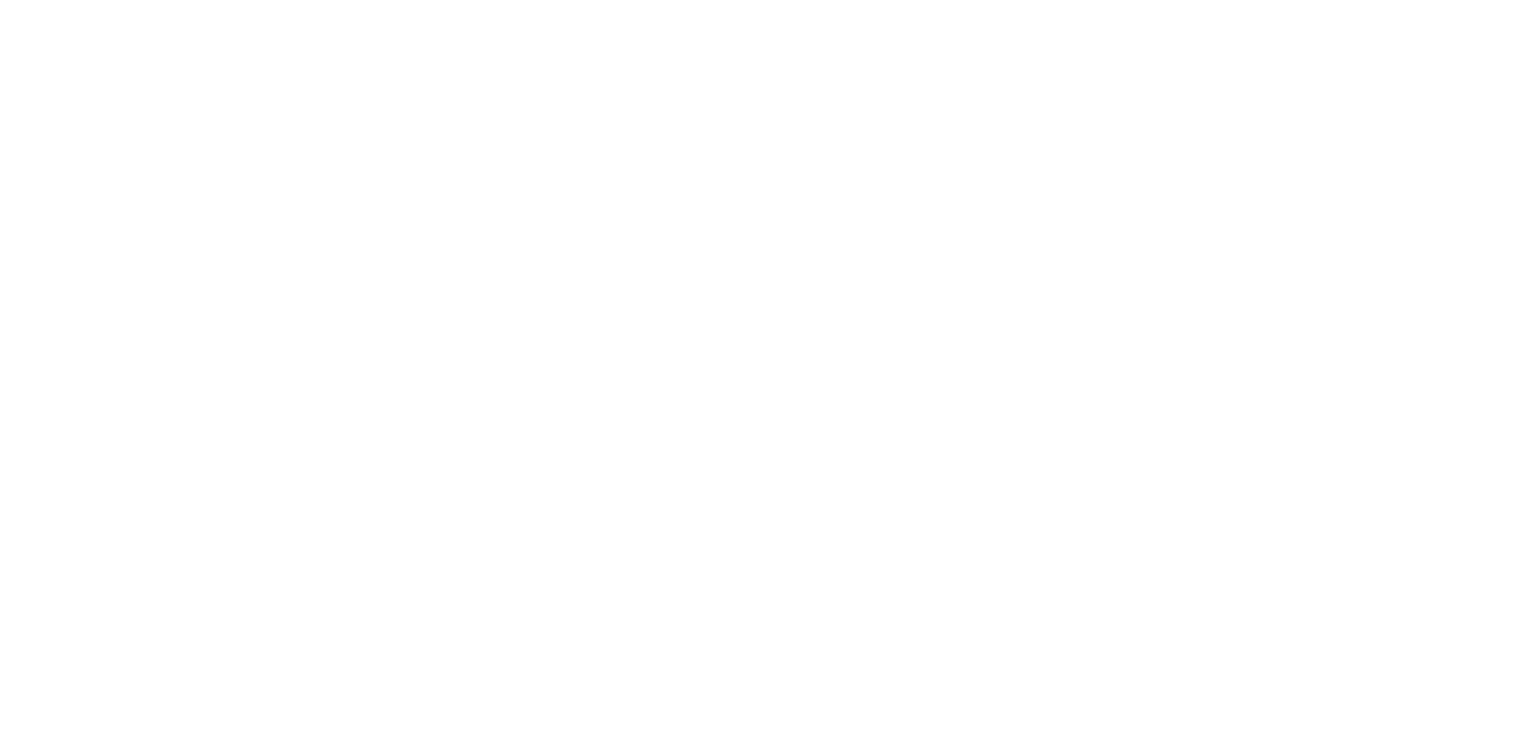 scroll, scrollTop: 0, scrollLeft: 0, axis: both 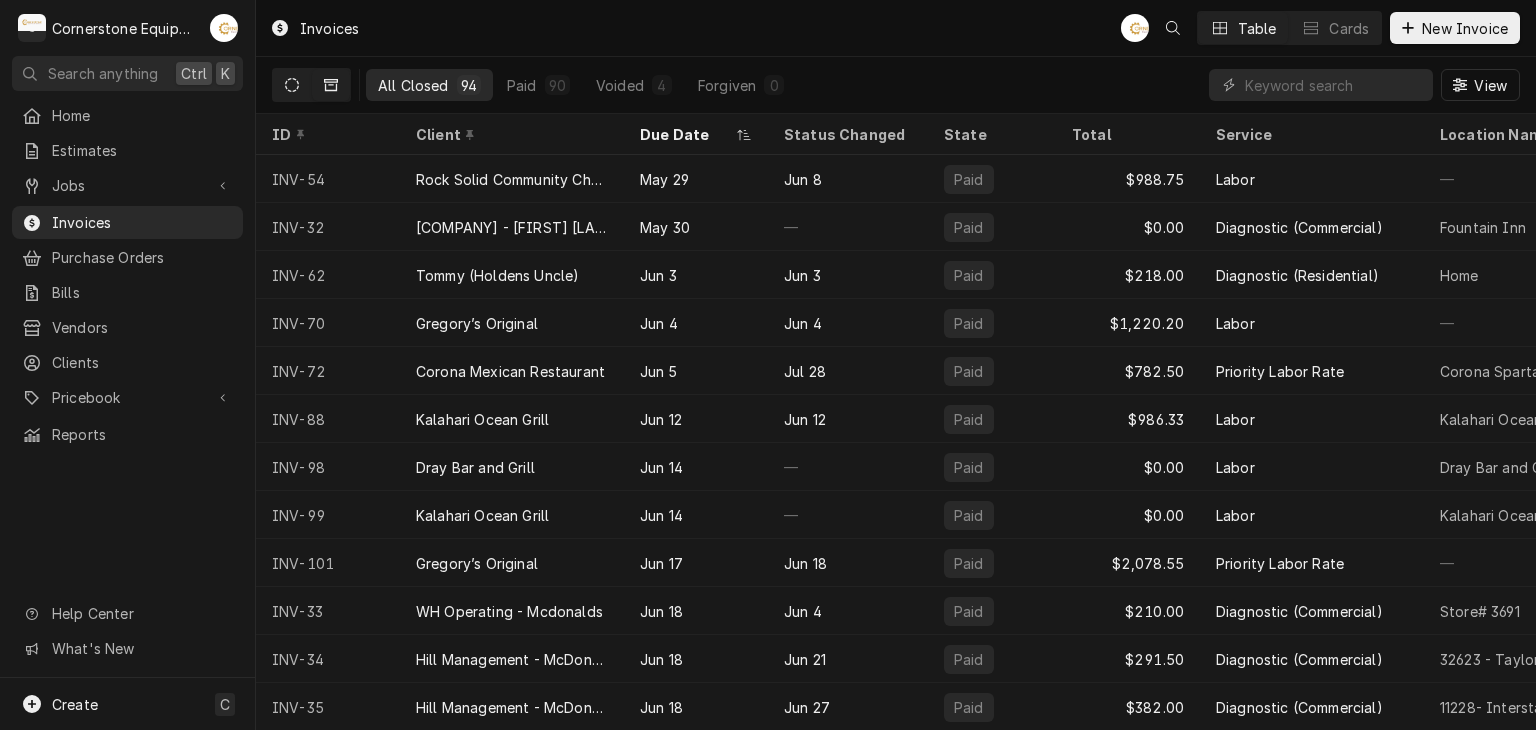 click 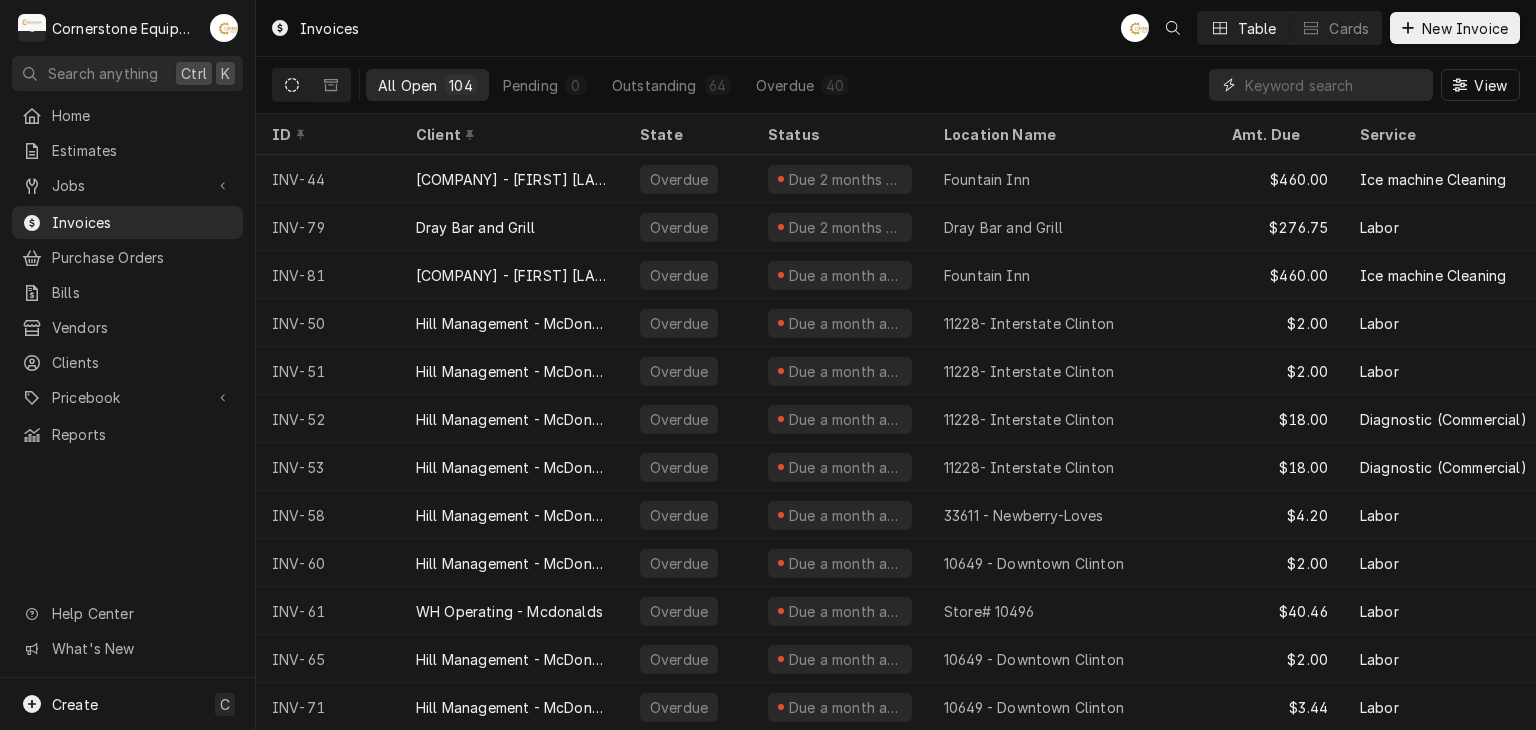 click at bounding box center (1334, 85) 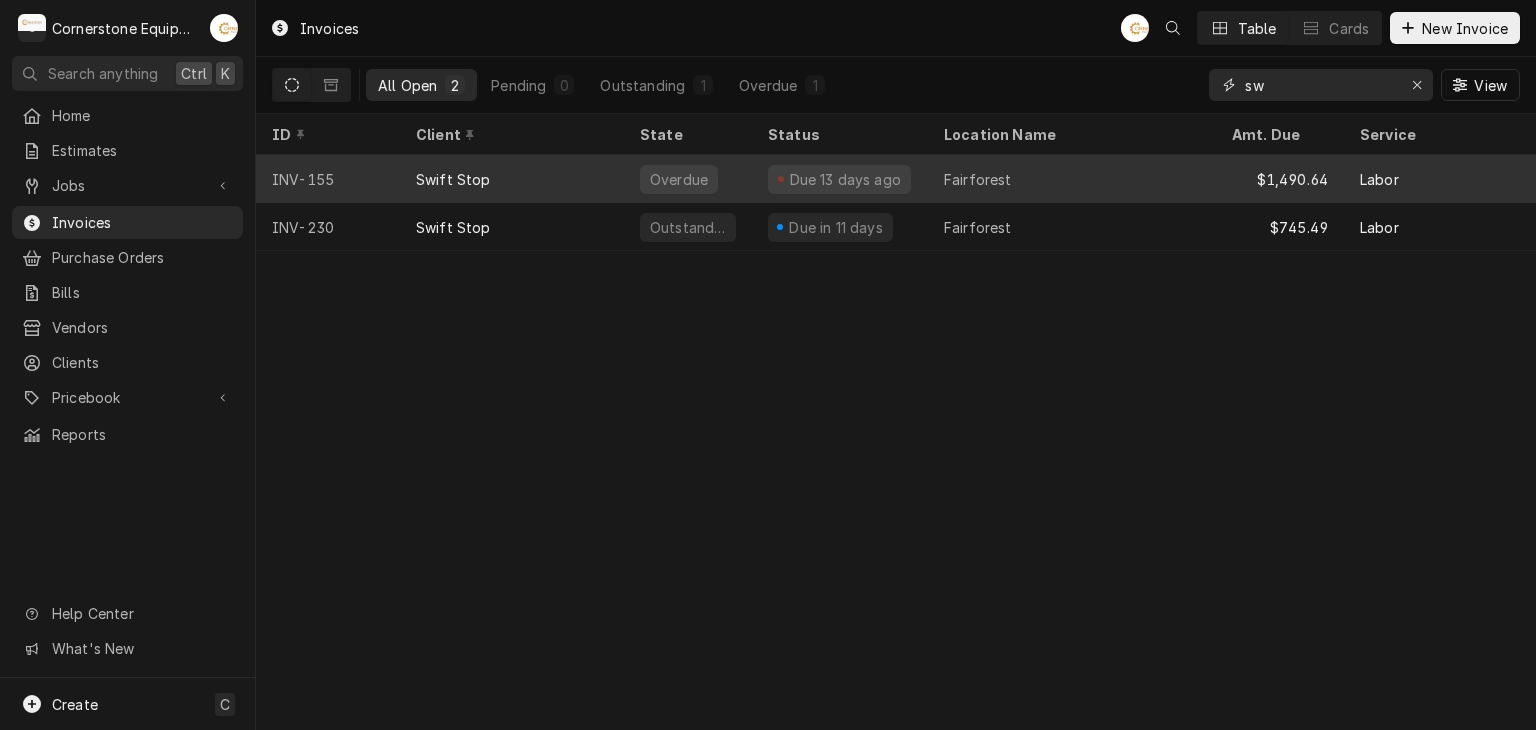 type on "sw" 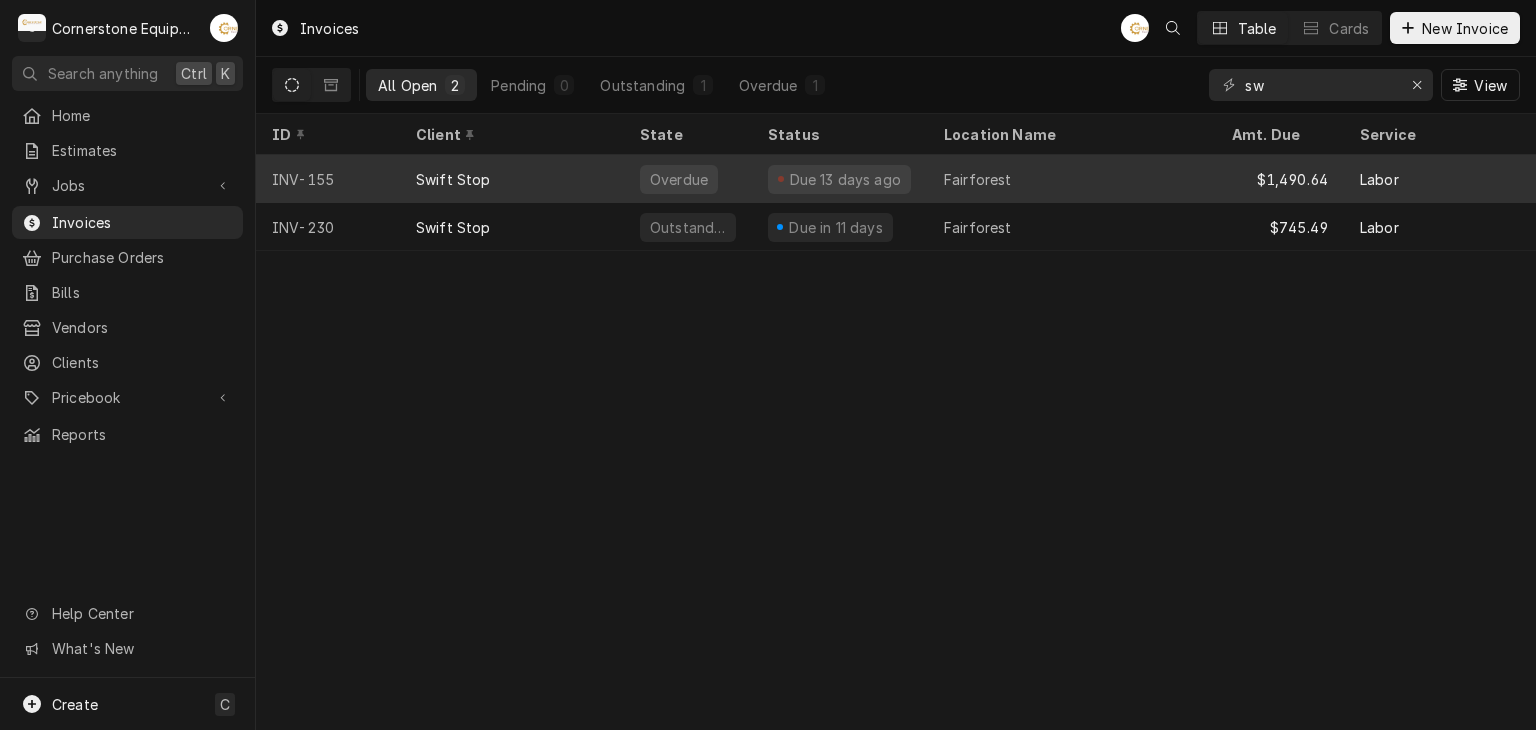 click on "Due 13 days ago" at bounding box center (839, 179) 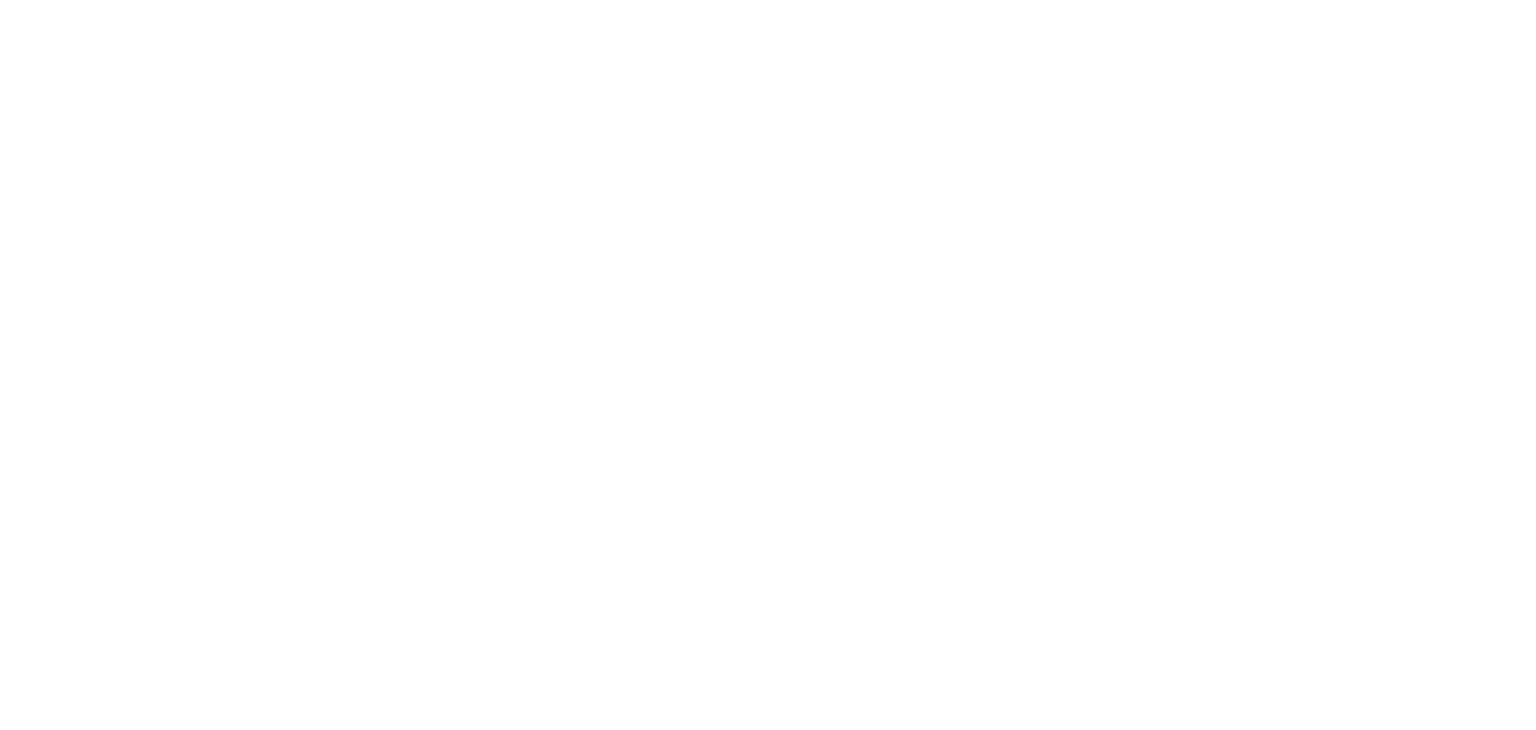 scroll, scrollTop: 0, scrollLeft: 0, axis: both 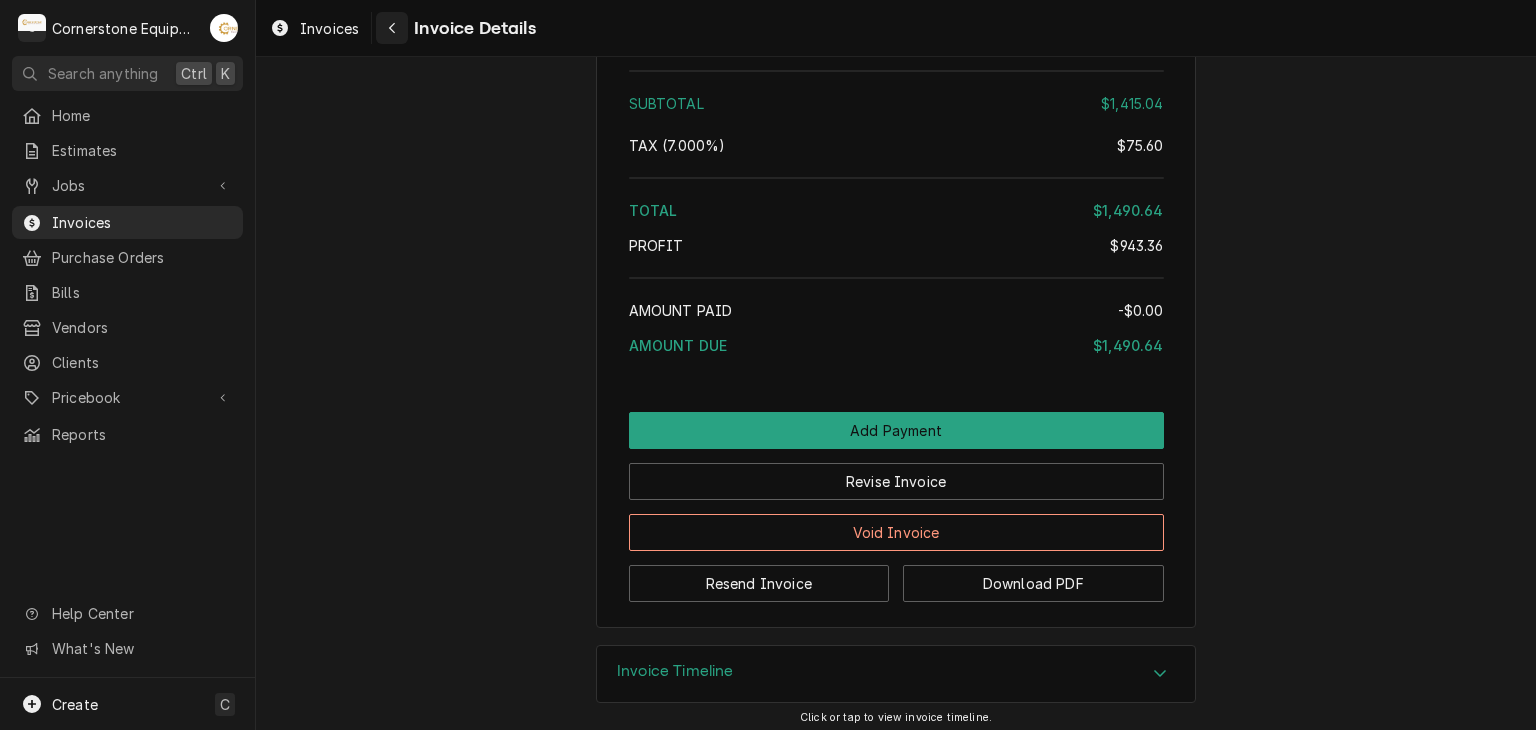 click 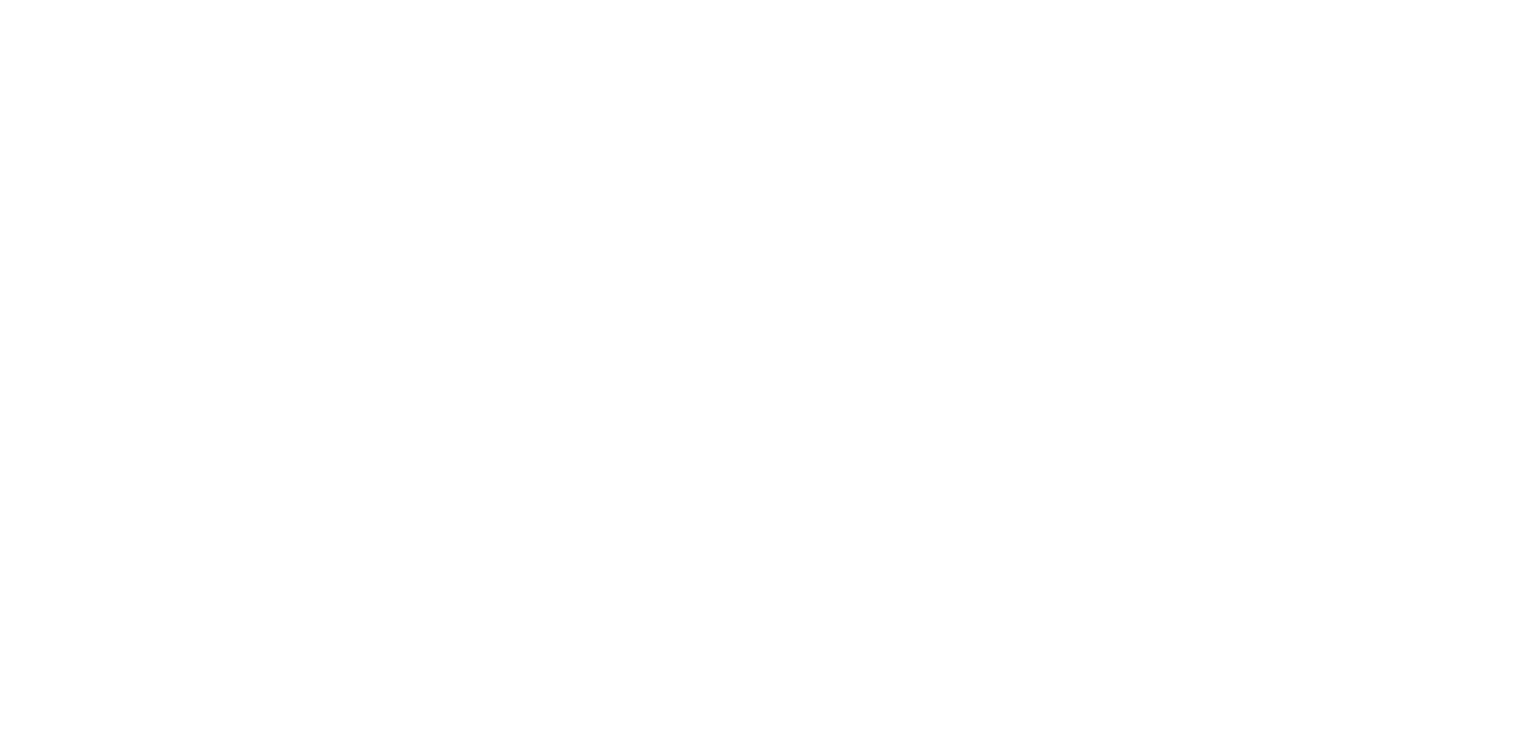 scroll, scrollTop: 0, scrollLeft: 0, axis: both 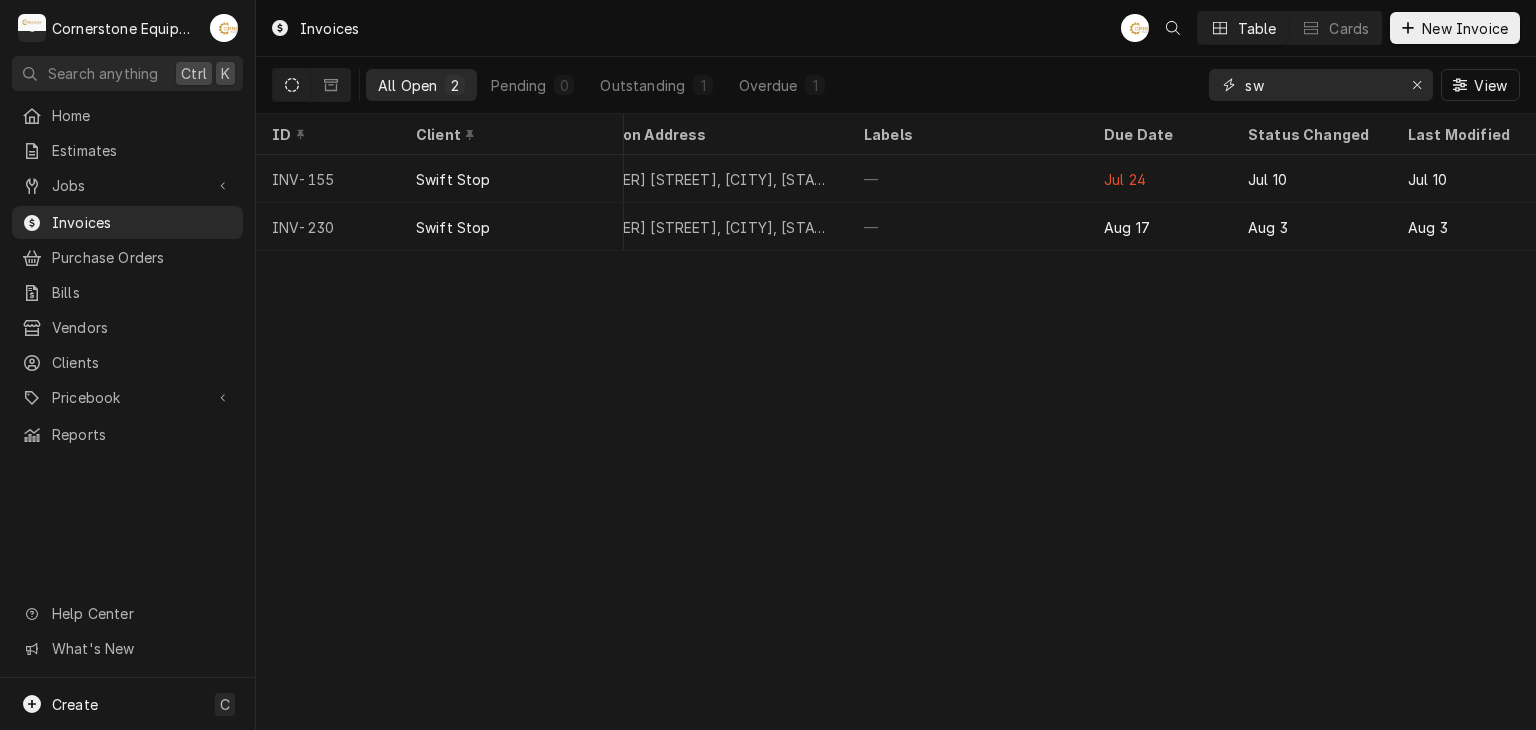 click on "sw" at bounding box center (1320, 85) 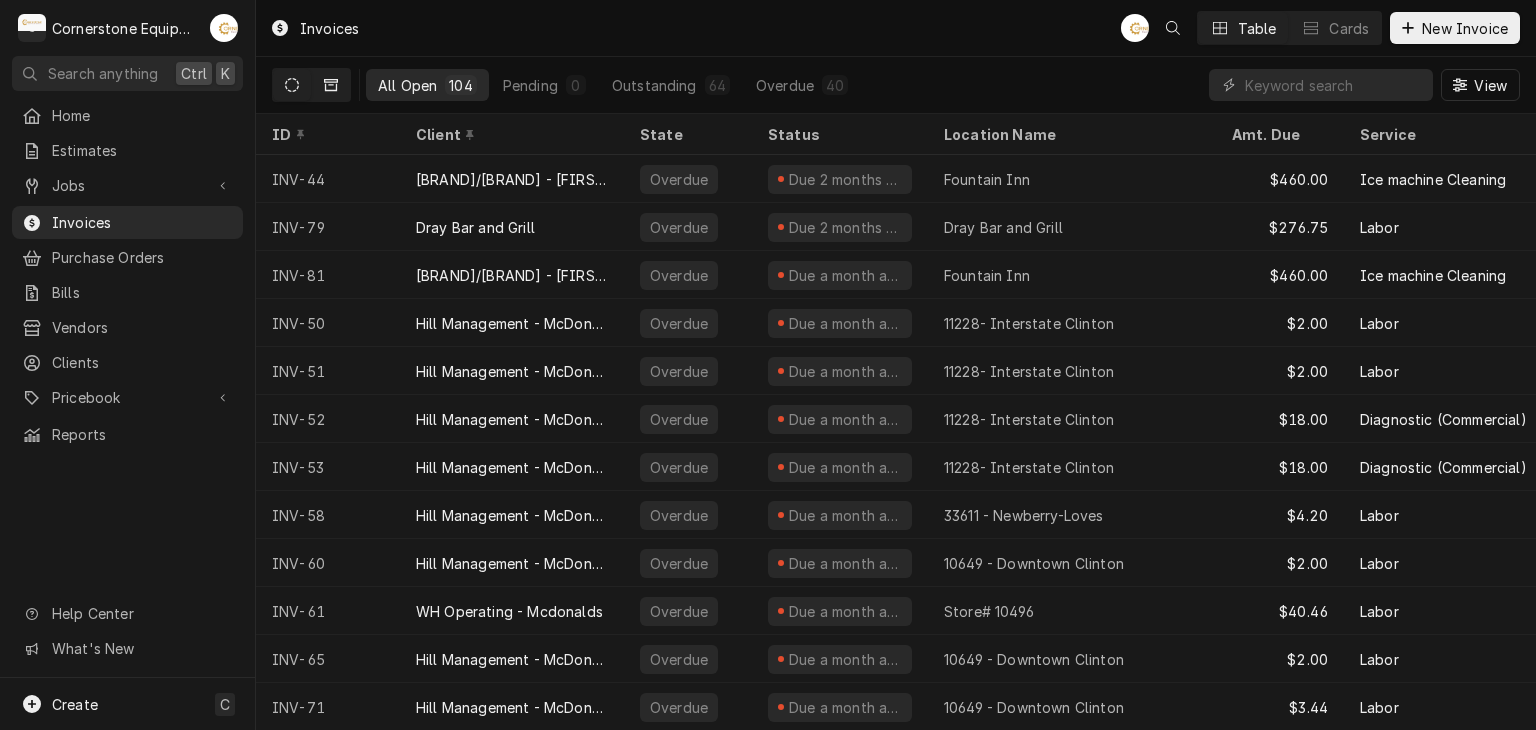 click 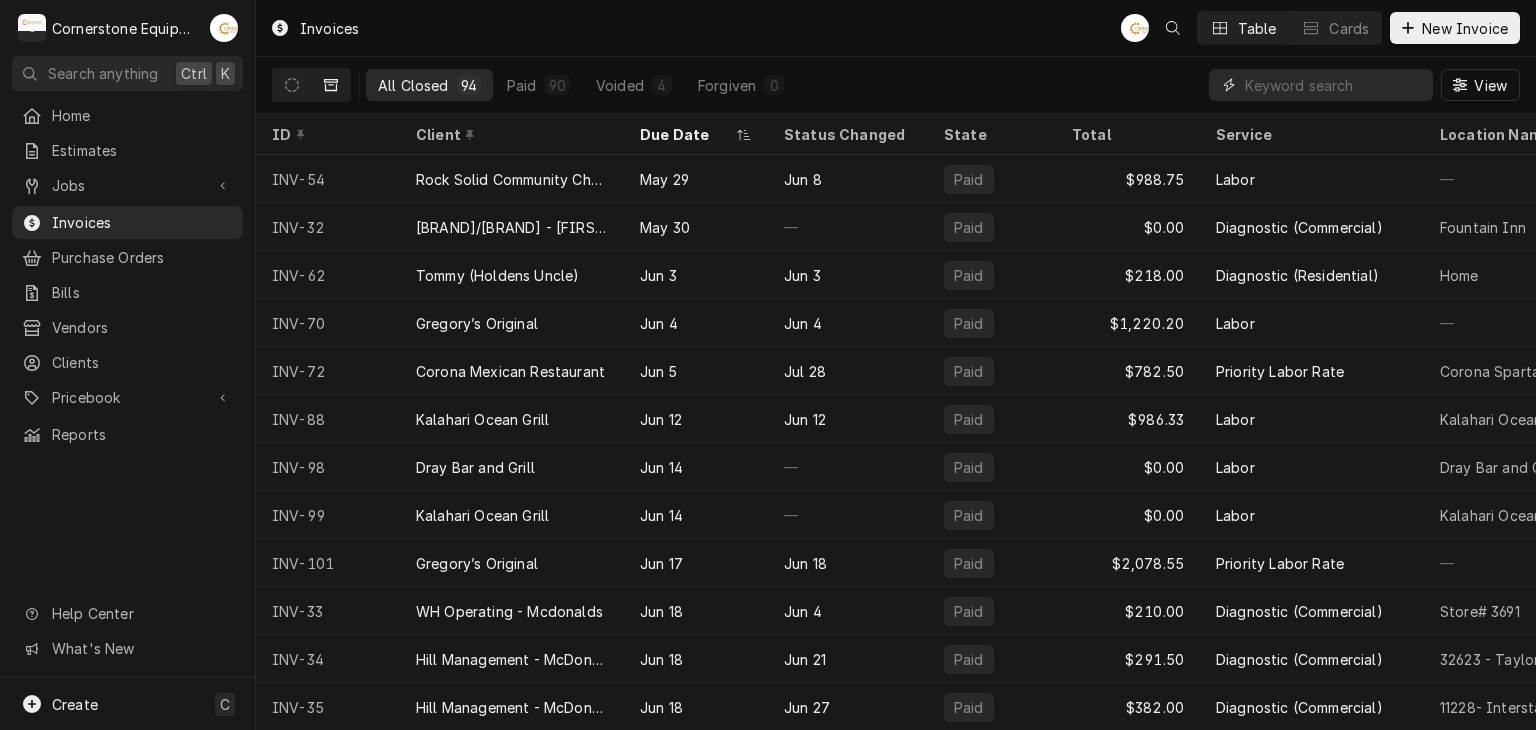 click at bounding box center (1334, 85) 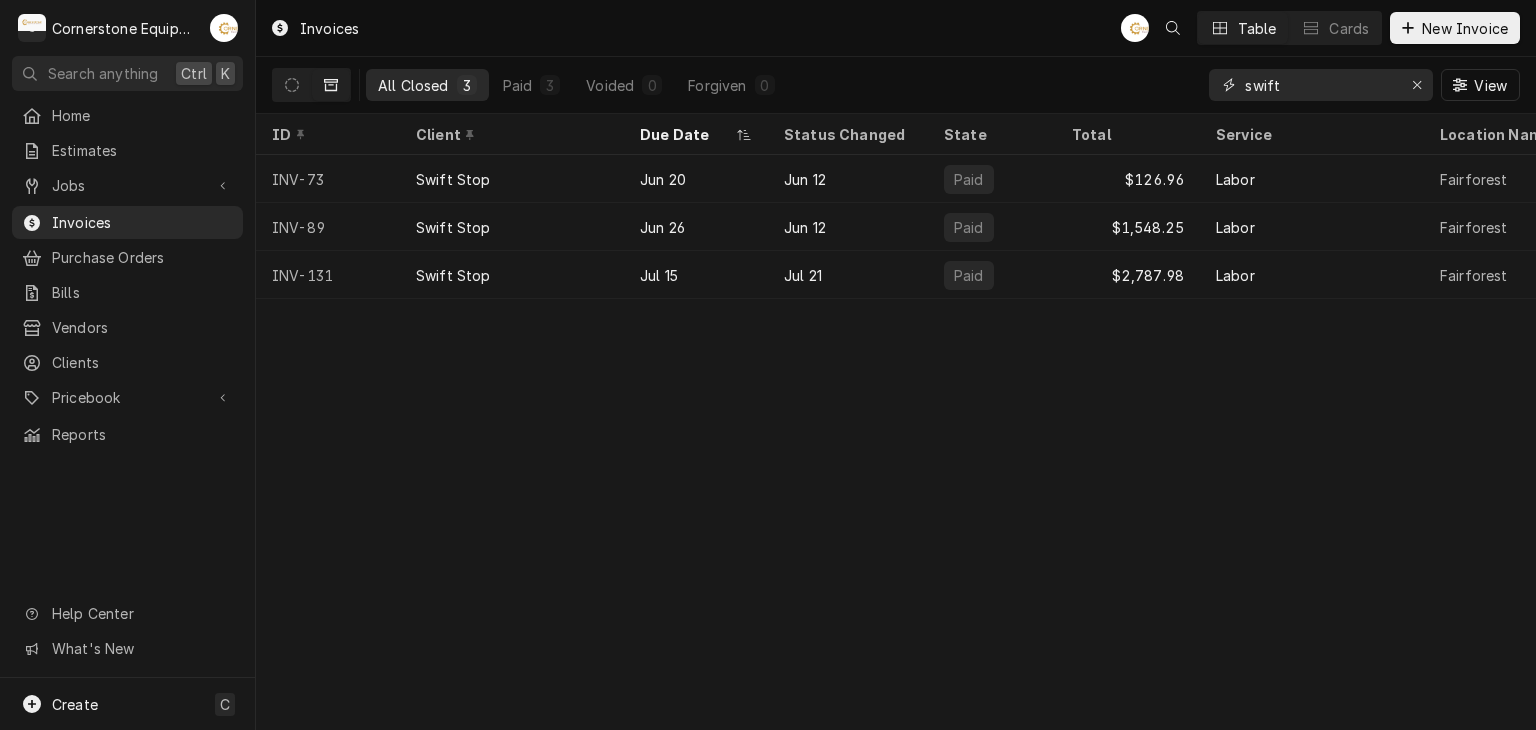 type on "swift" 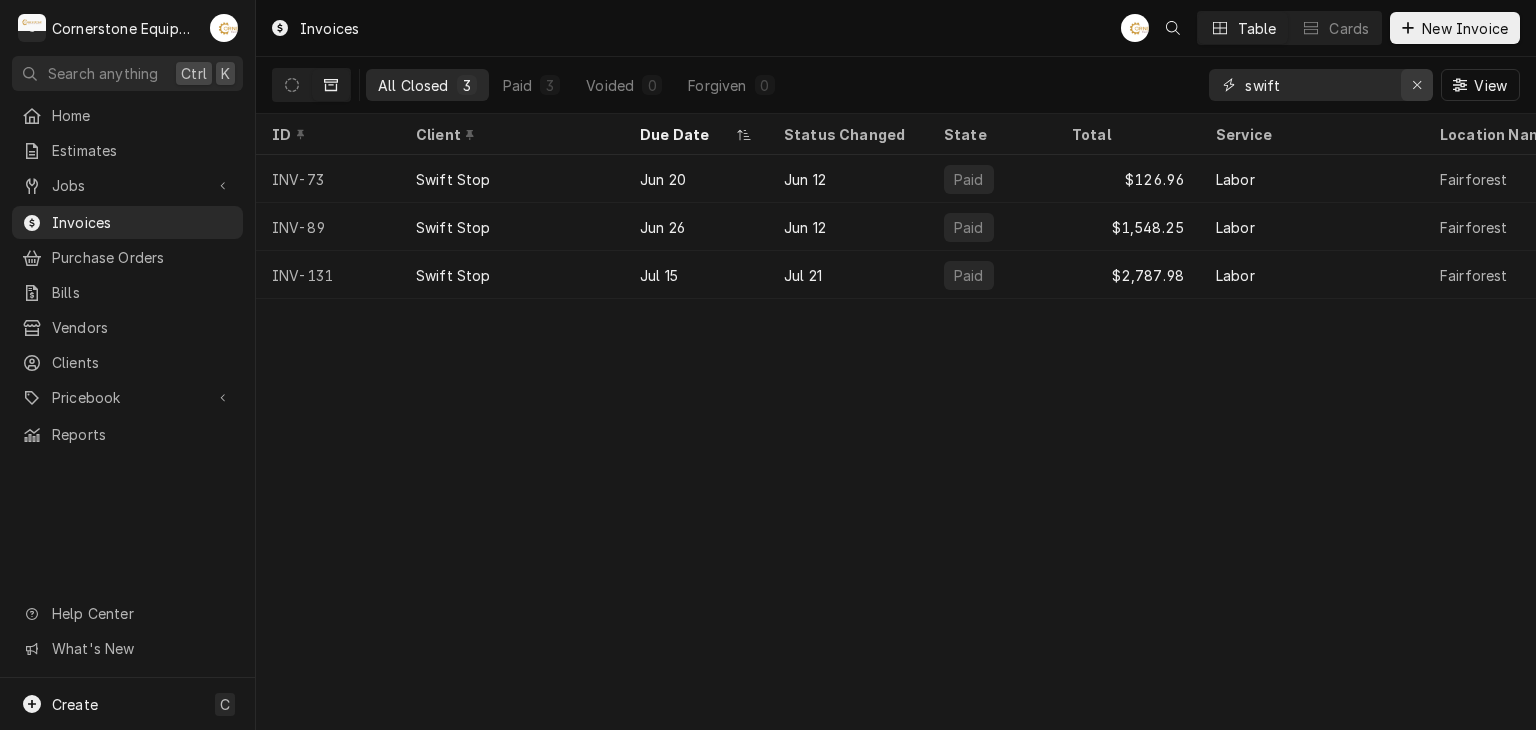 click at bounding box center [1417, 85] 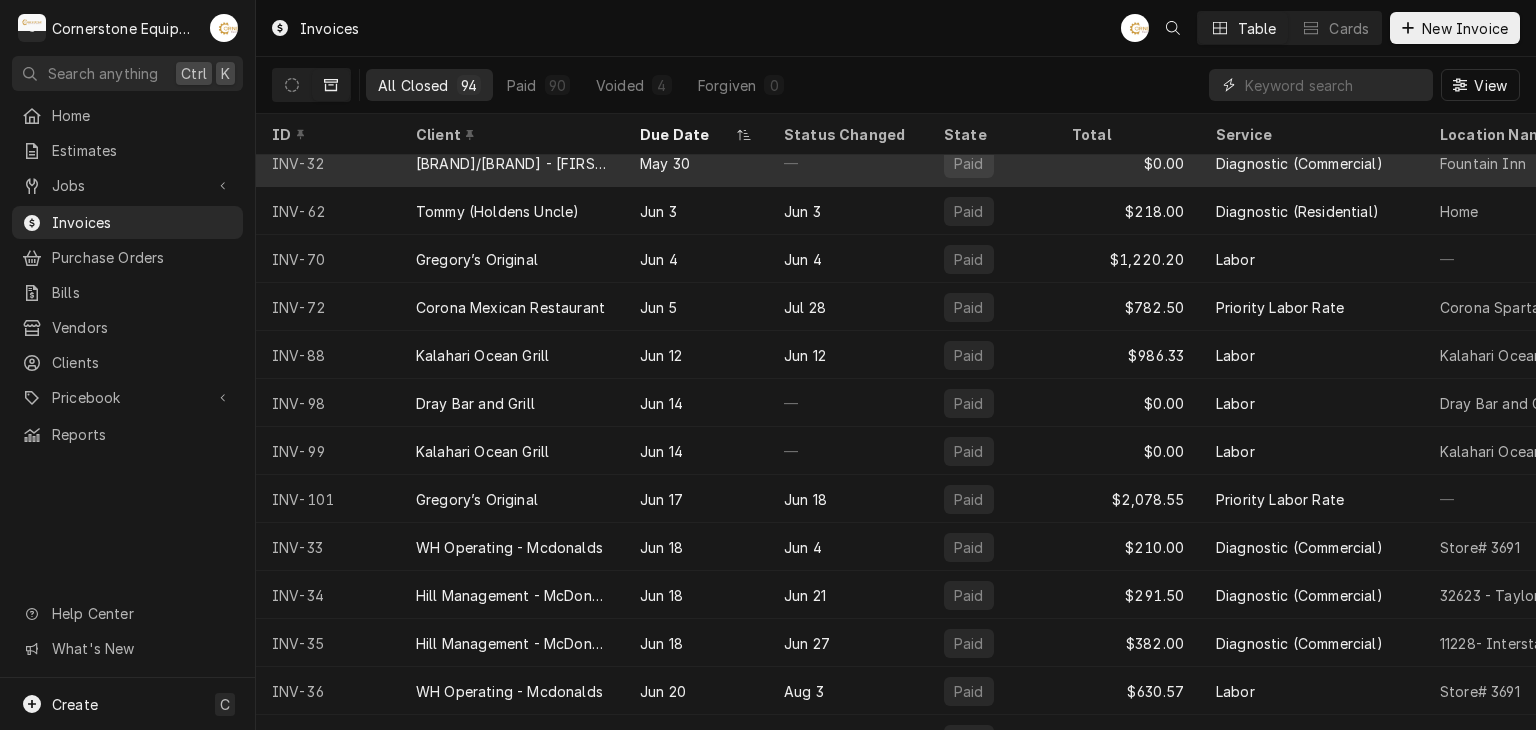 scroll, scrollTop: 109, scrollLeft: 0, axis: vertical 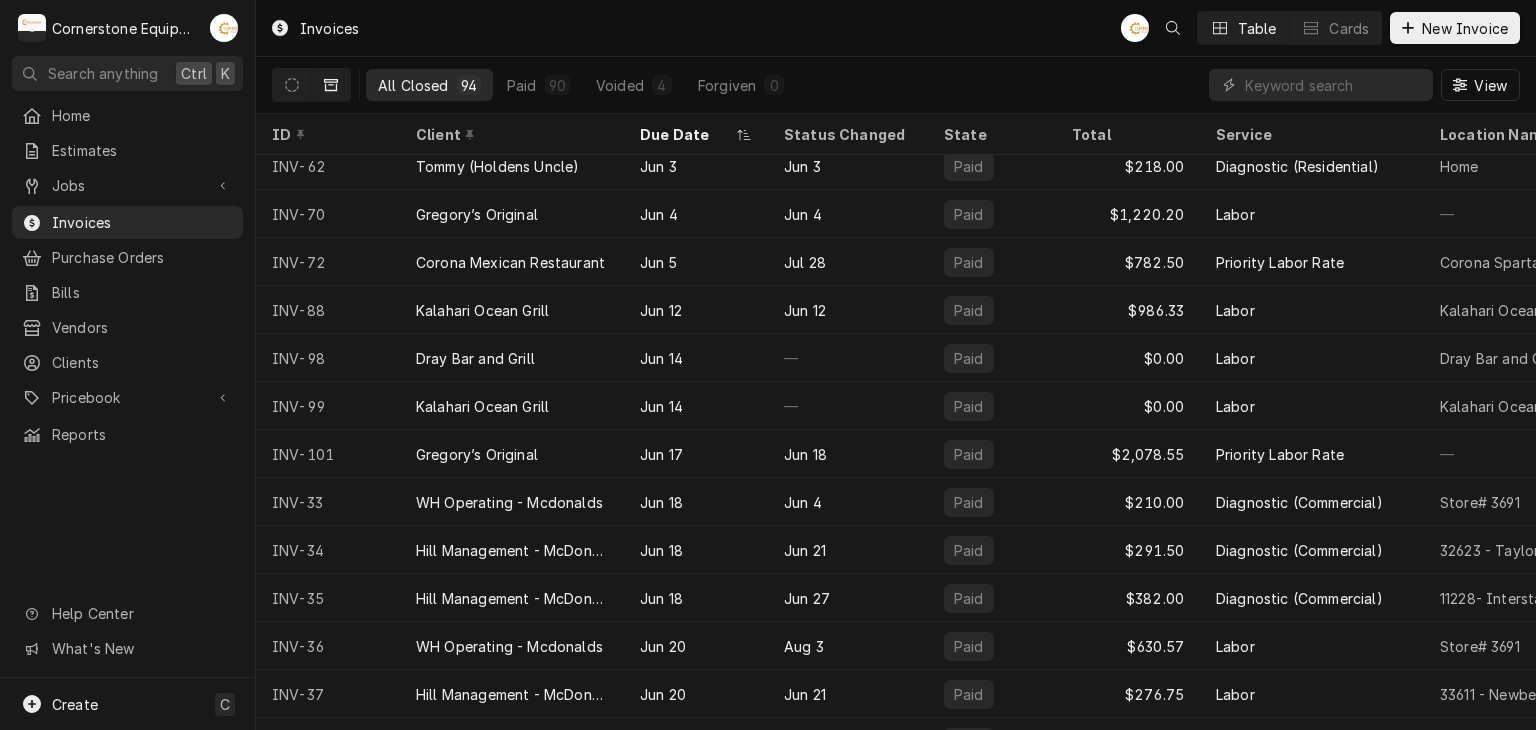 click at bounding box center [331, 85] 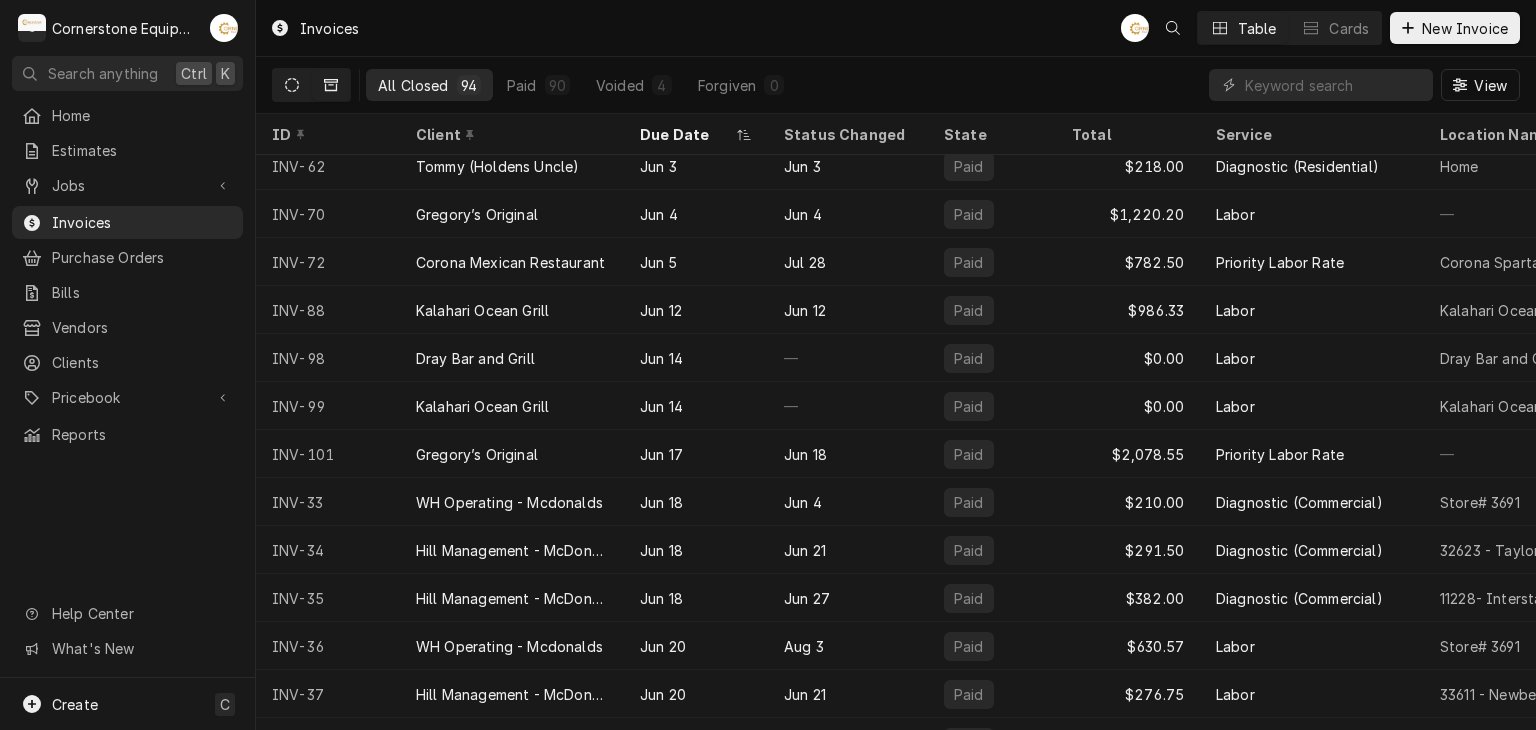 click at bounding box center [292, 85] 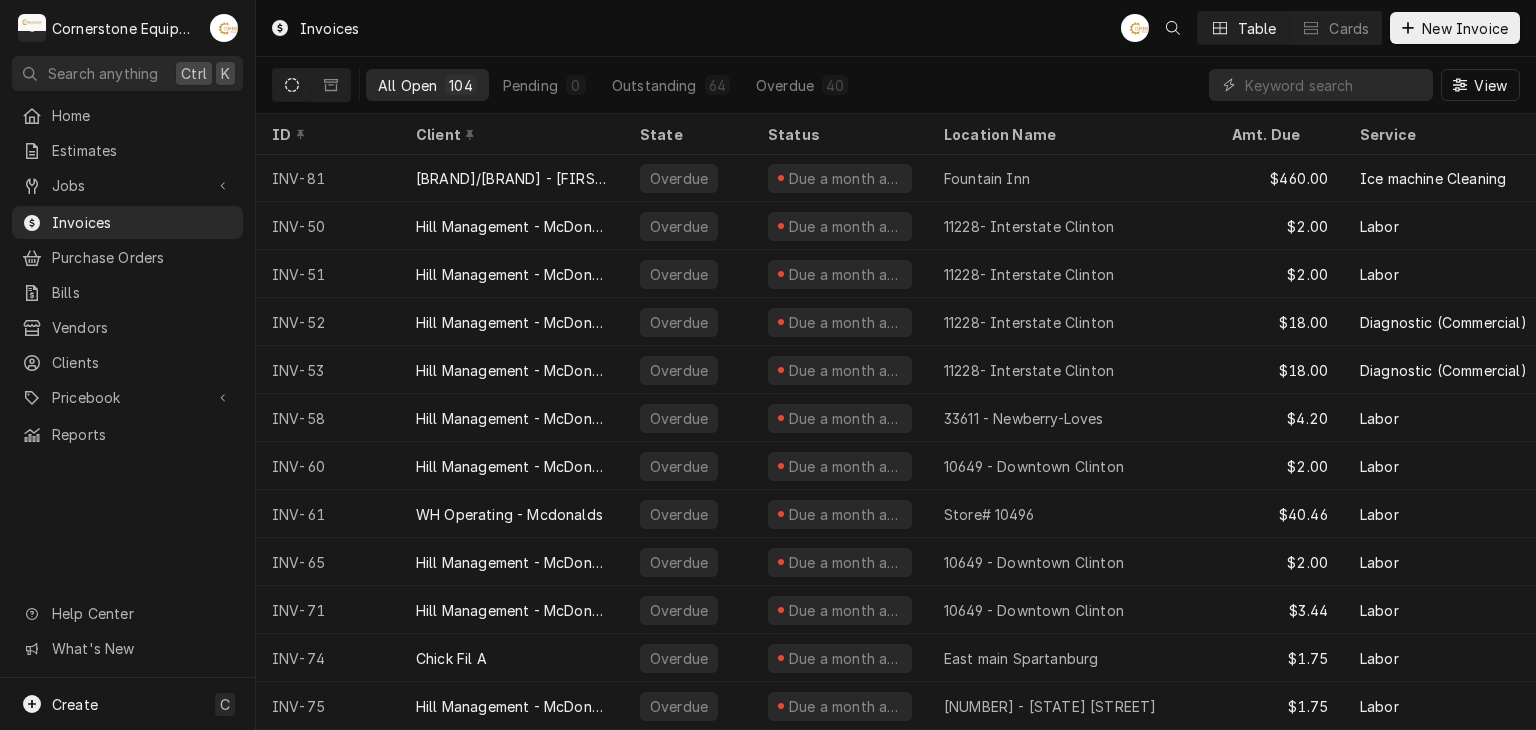 scroll, scrollTop: 0, scrollLeft: 0, axis: both 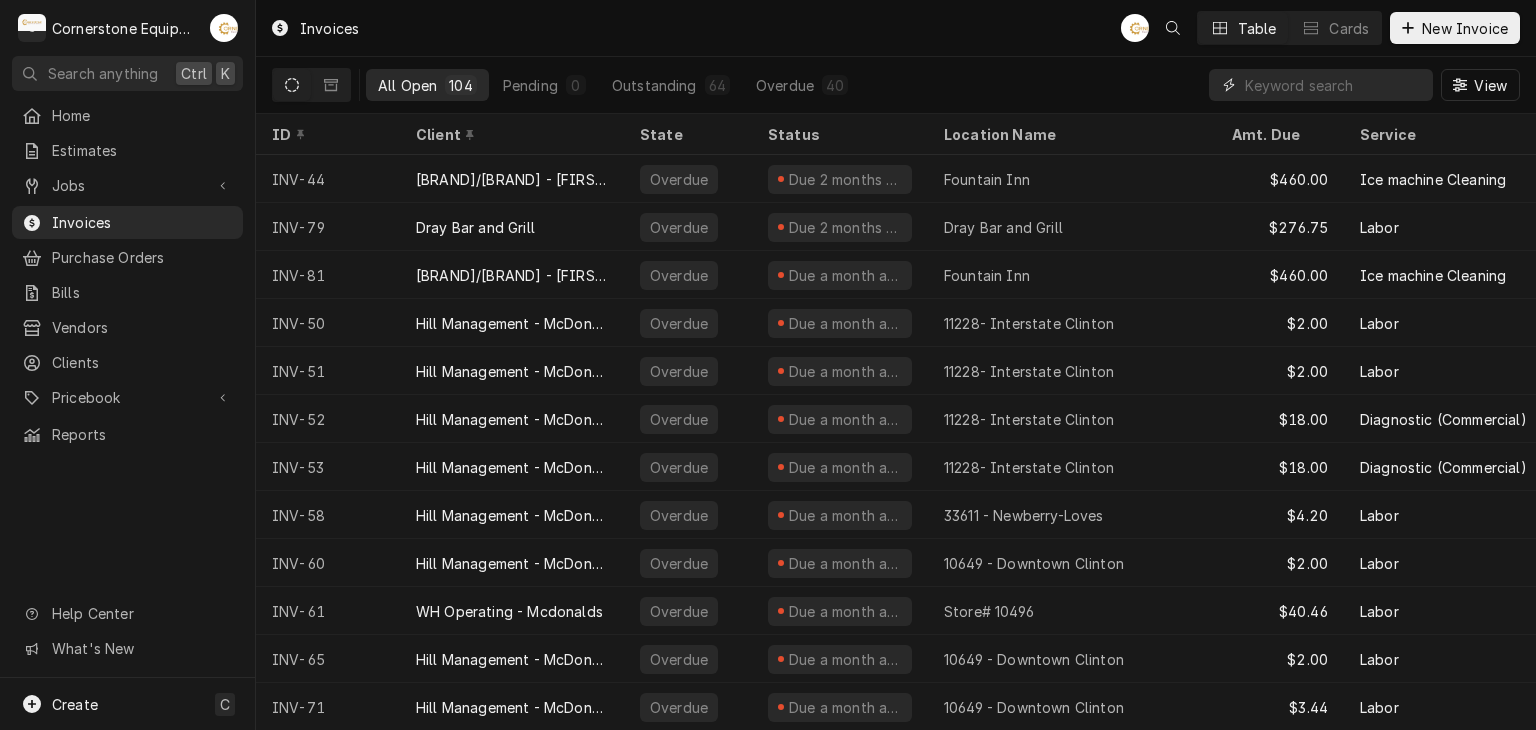 click at bounding box center [1334, 85] 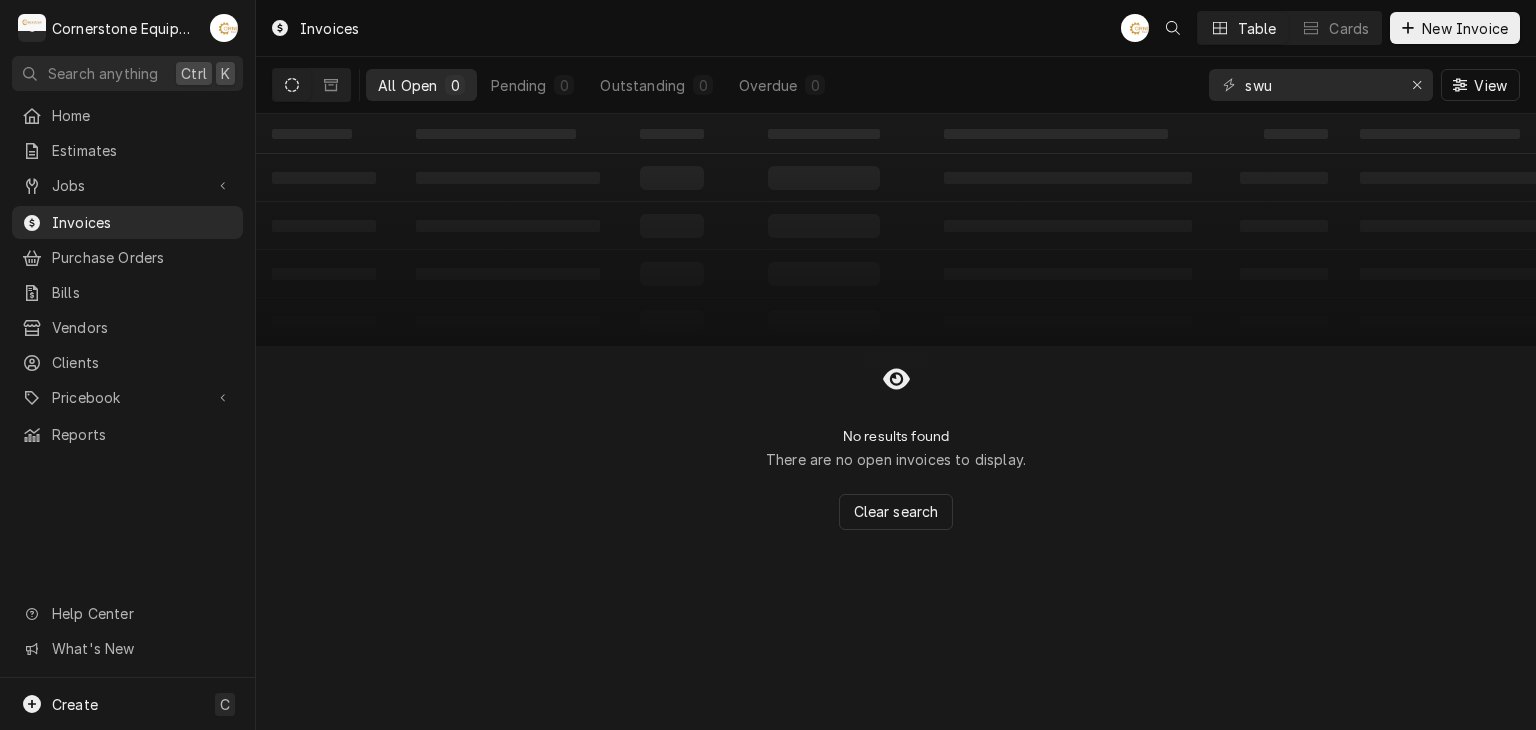 click on "Invoices   AB Table Cards New Invoice All Open 0 Pending 0 Outstanding 0 Overdue 0 swu View ‌ ‌ ‌ ‌ ‌ ‌ ‌ ‌ ‌ ‌ ‌ ‌ ‌ ‌ ‌ ‌ ‌ ‌ ‌ ‌ ‌ ‌ ‌ ‌ ‌ ‌ ‌ ‌ ‌ ‌ ‌ ‌ ‌ ‌ ‌ ‌ ‌ ‌ ‌ ‌ ‌ ‌ ‌ ‌ ‌ ‌ ‌ ‌ ‌ ‌ ‌ ‌ ‌ ‌ ‌ ‌ ‌ ‌ ‌ ‌ No results found There are no  open invoices to display. Clear search" at bounding box center [896, 365] 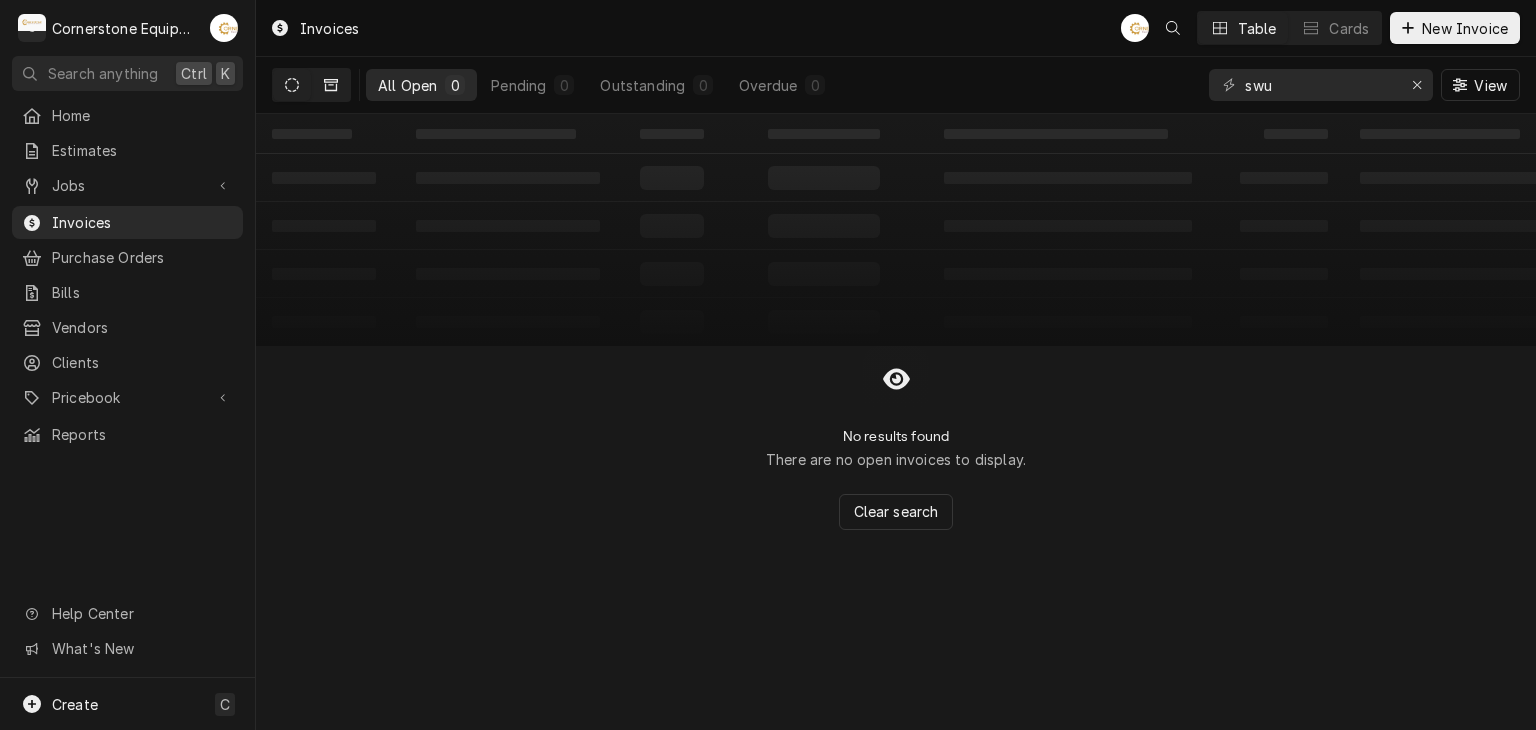 click at bounding box center [331, 85] 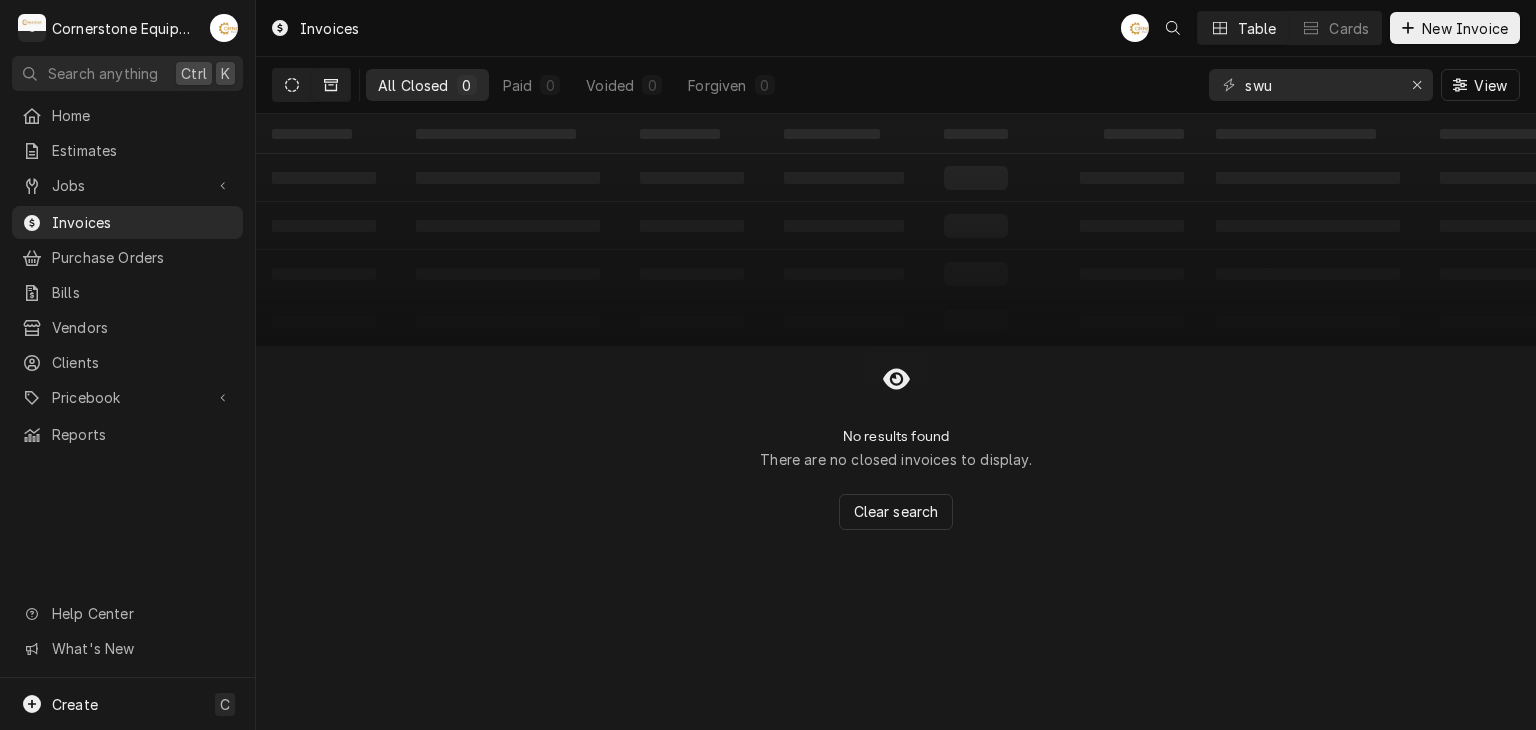 click 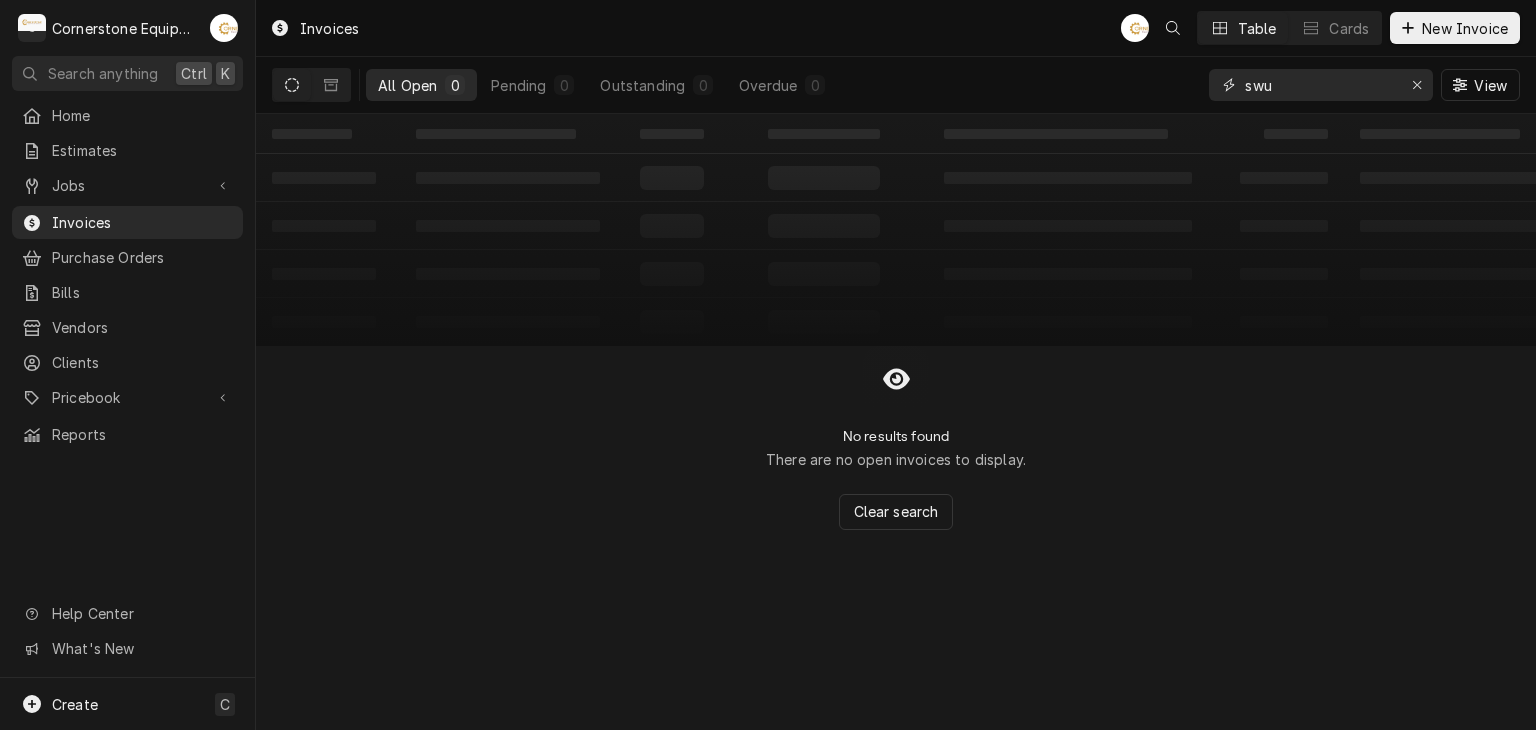 click on "swu" at bounding box center (1320, 85) 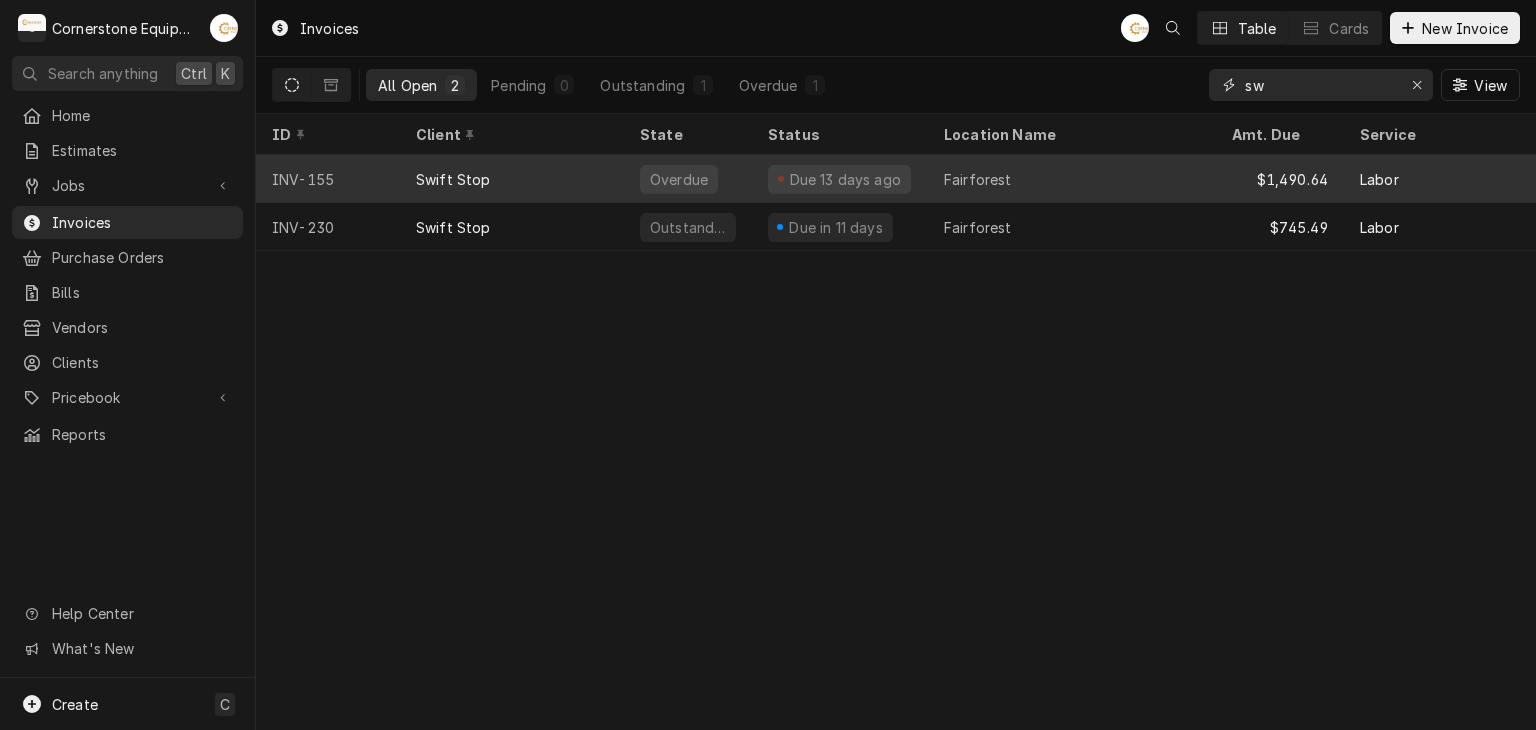 type on "sw" 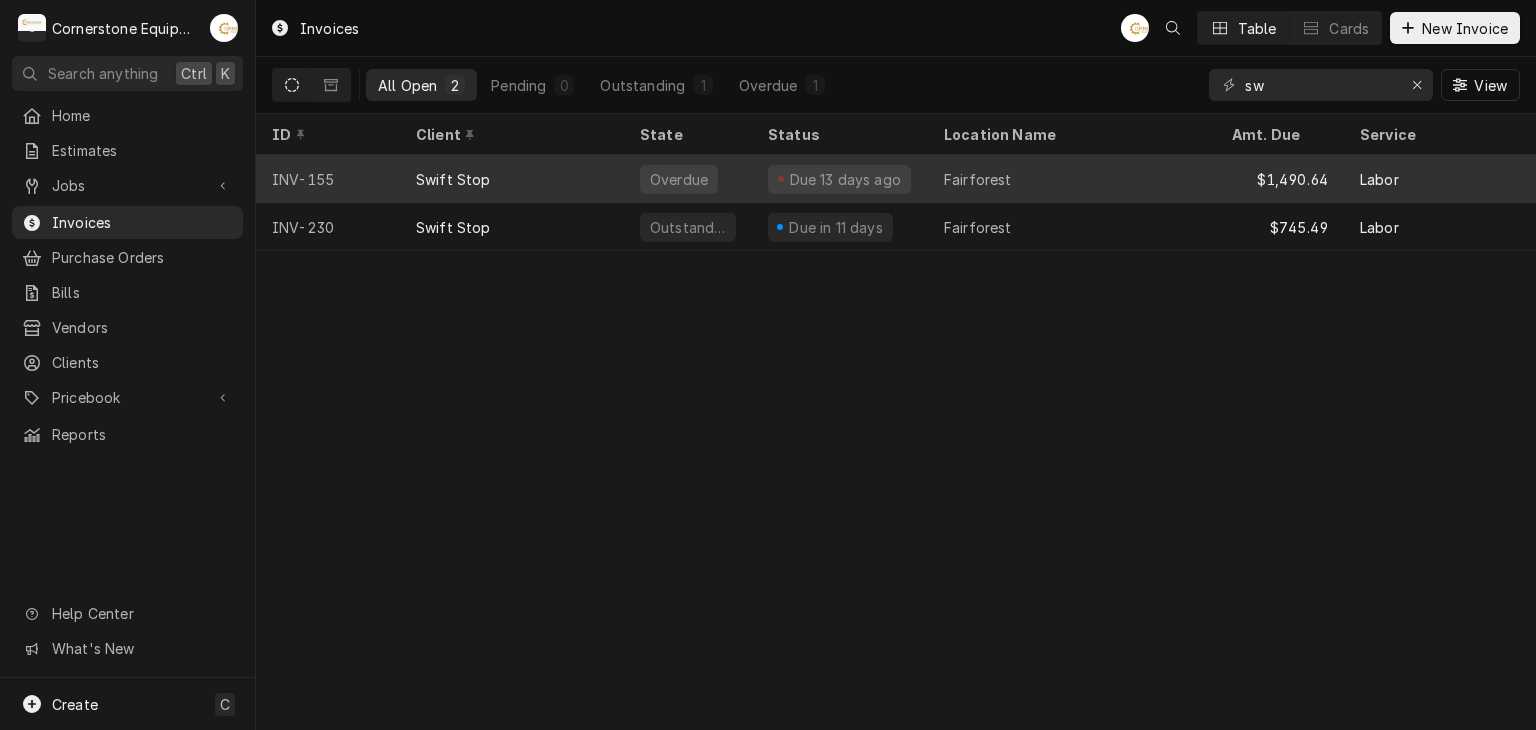 click on "Due 13 days ago" at bounding box center [840, 179] 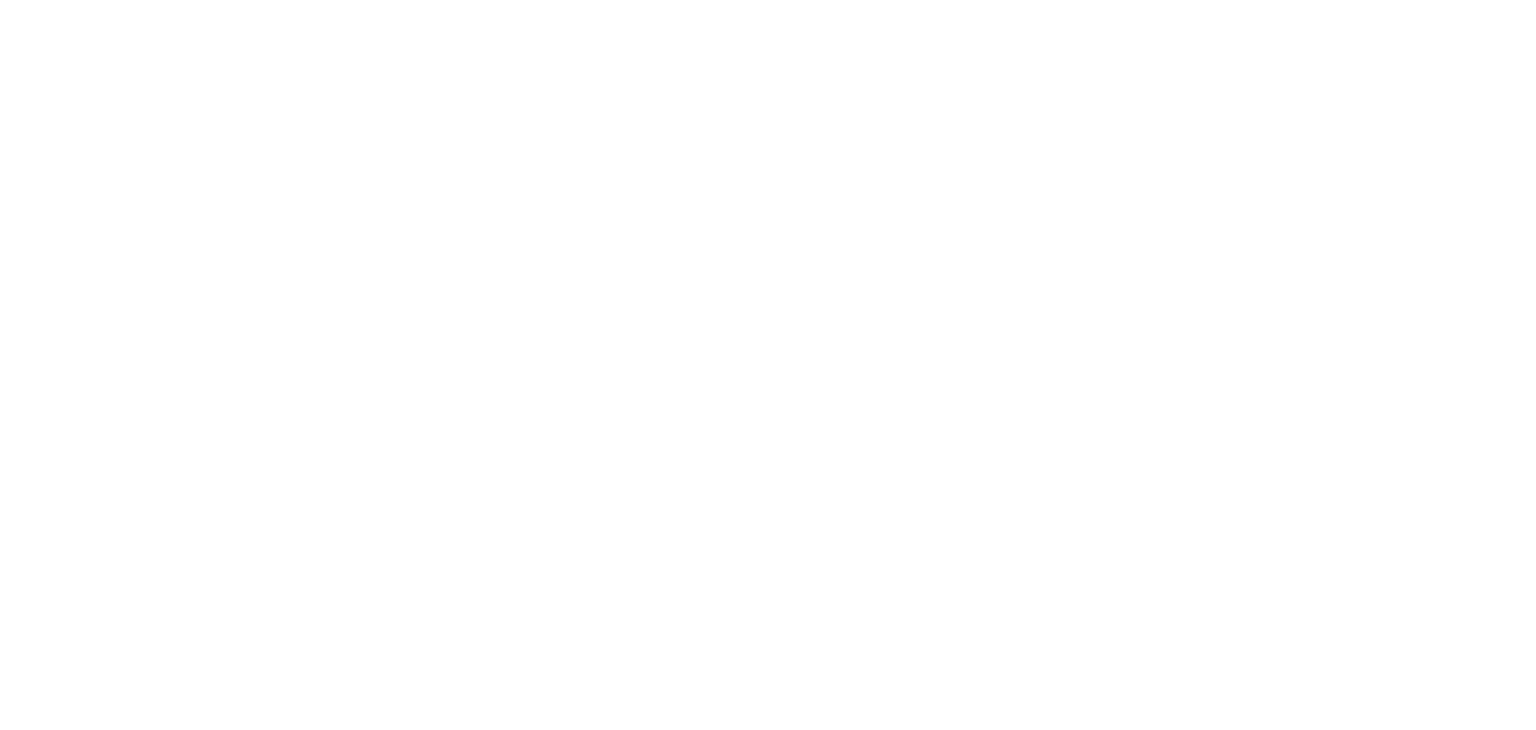 scroll, scrollTop: 0, scrollLeft: 0, axis: both 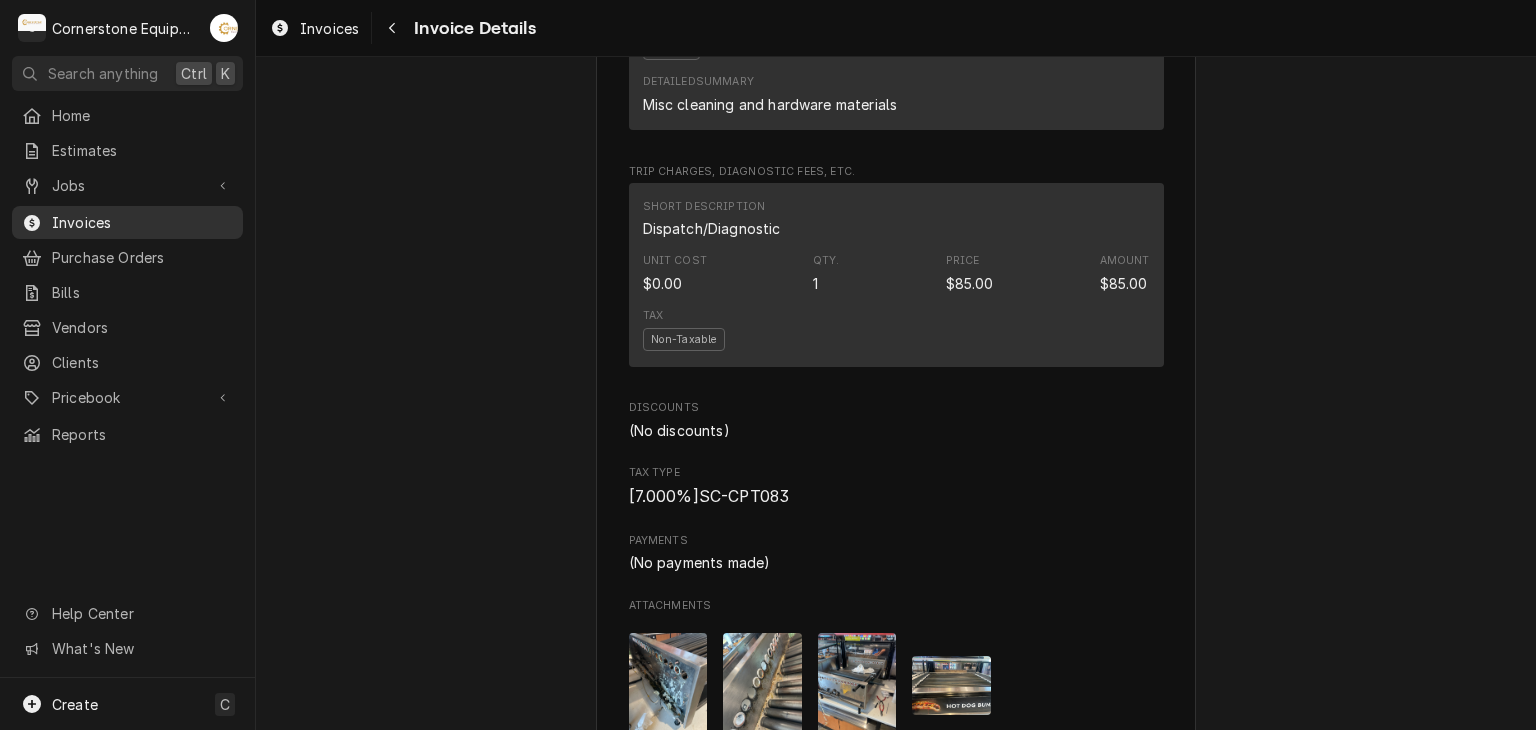 click on "Invoices" at bounding box center [142, 222] 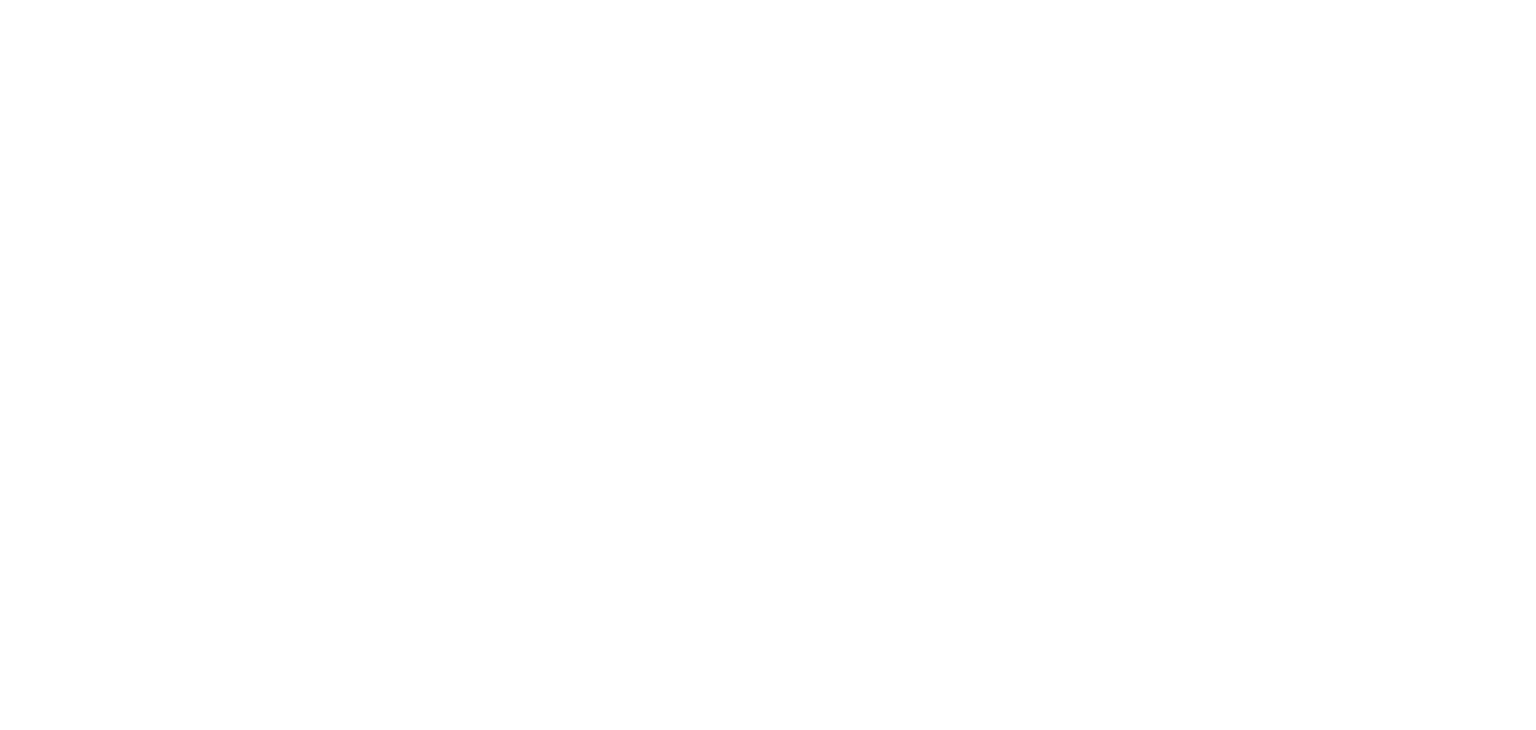scroll, scrollTop: 0, scrollLeft: 0, axis: both 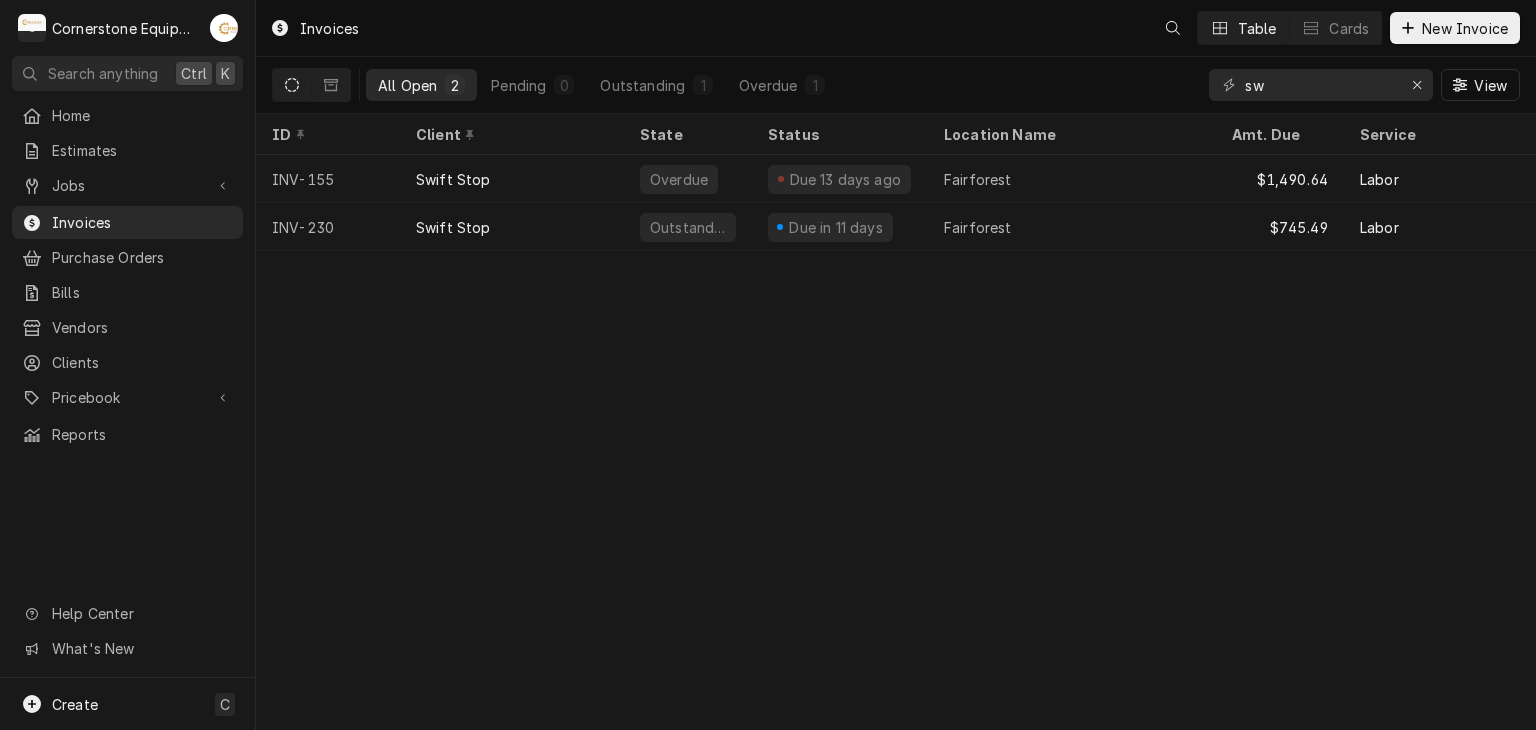 click at bounding box center [292, 85] 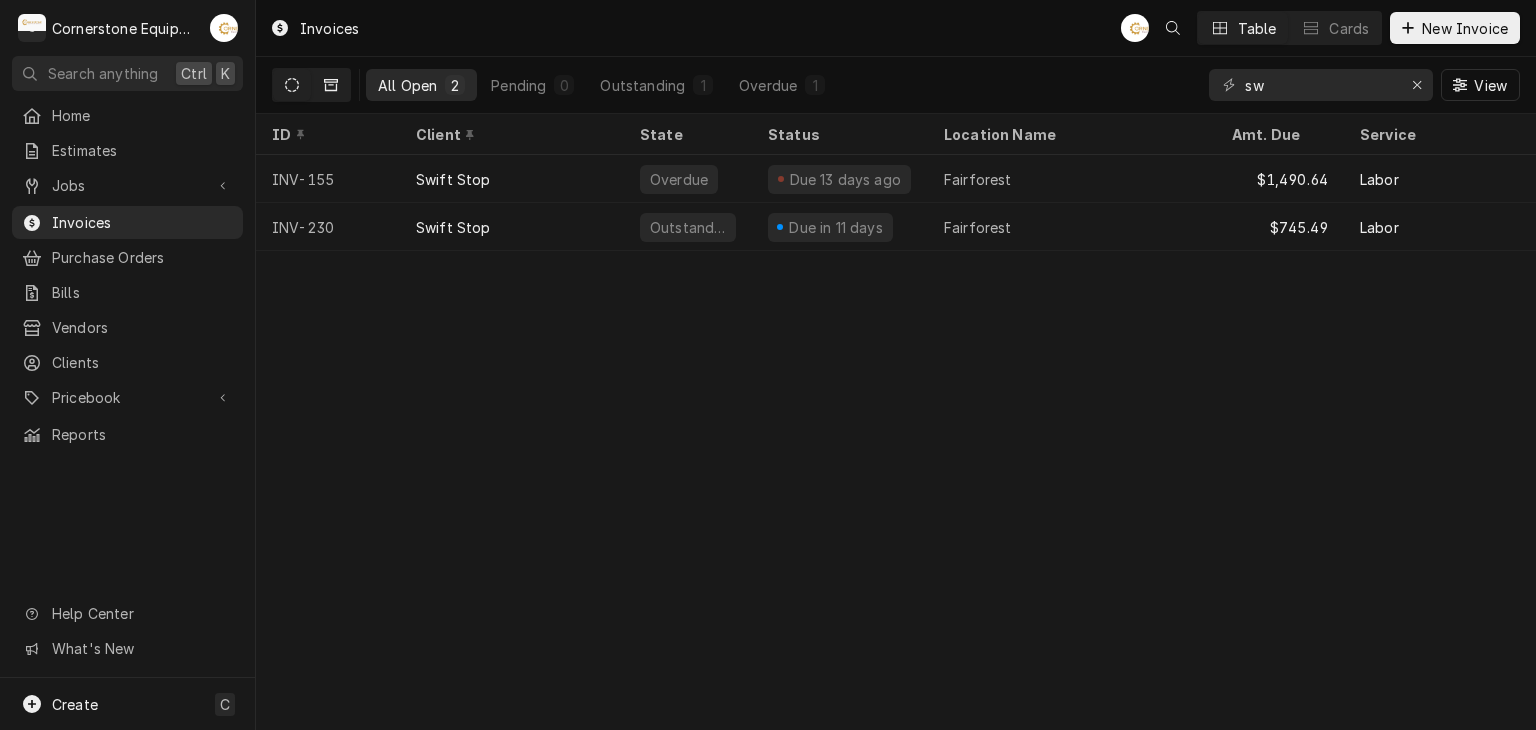 click at bounding box center [331, 85] 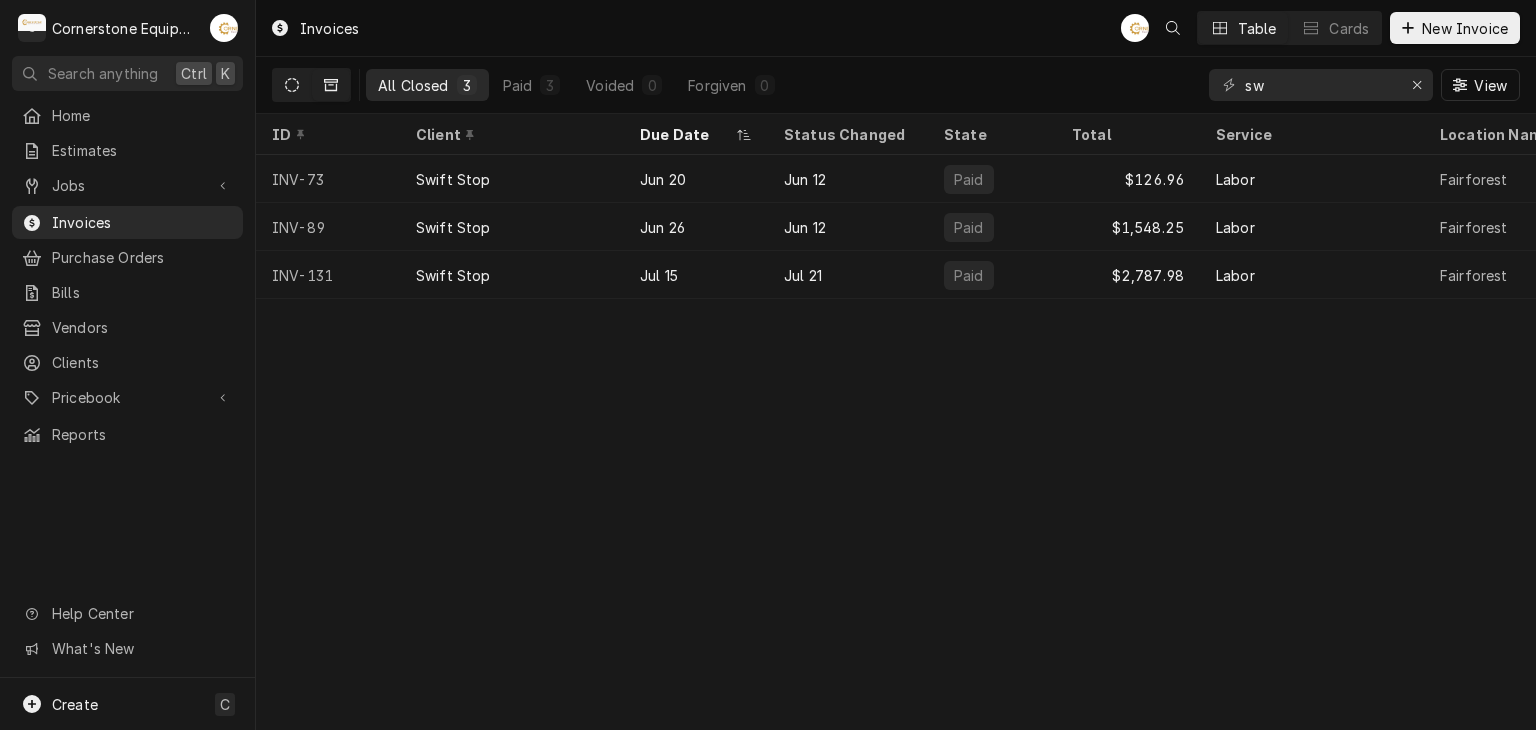 click at bounding box center [292, 85] 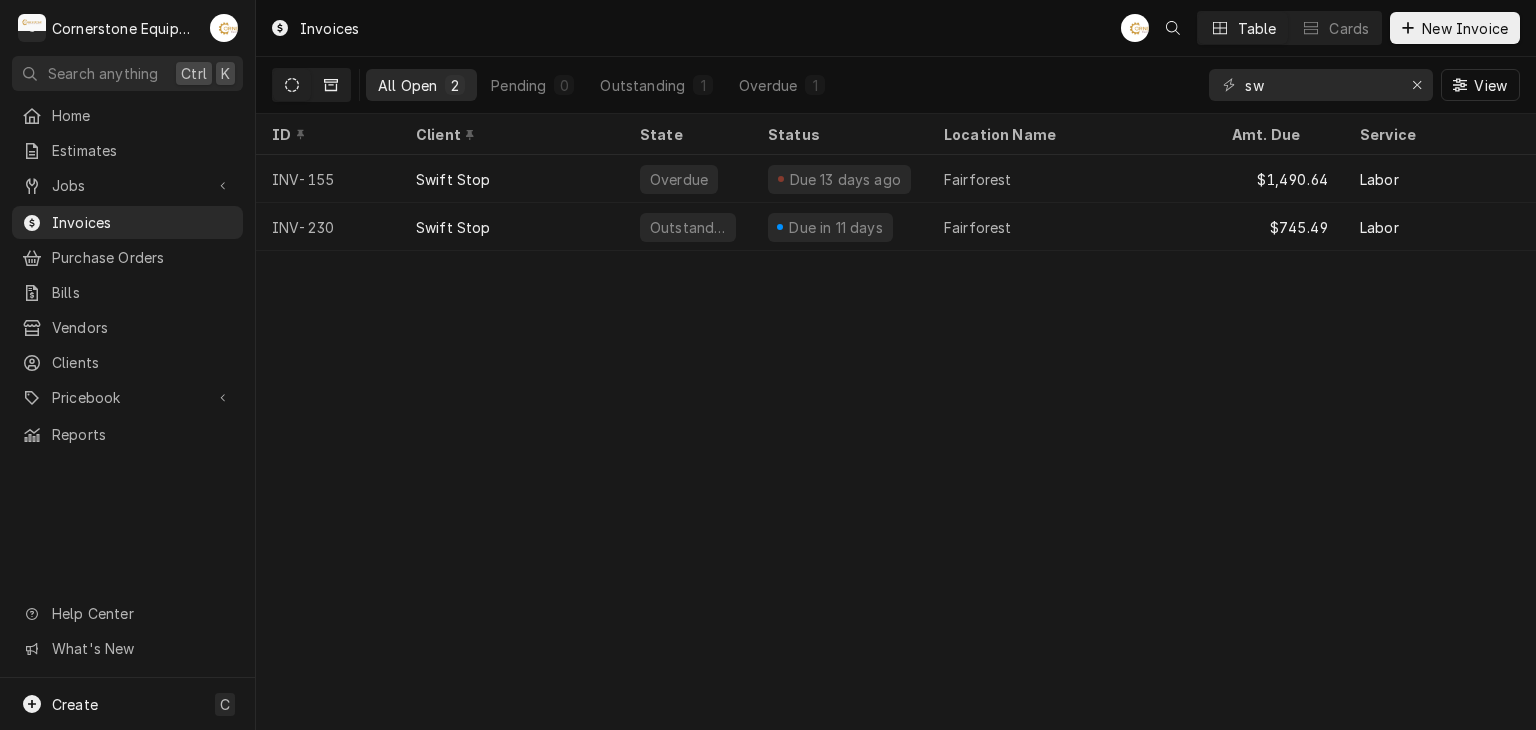 click at bounding box center [331, 85] 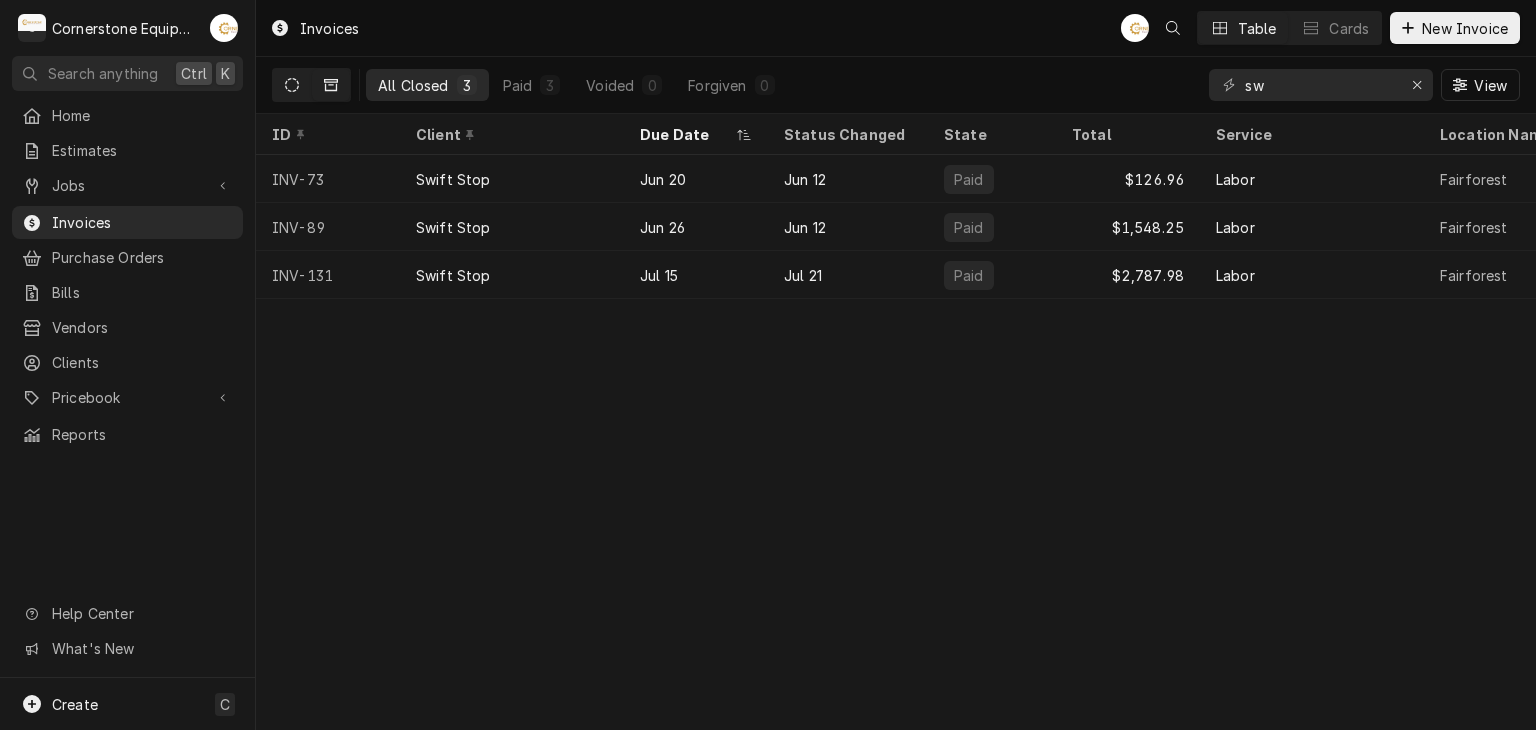 click at bounding box center (292, 85) 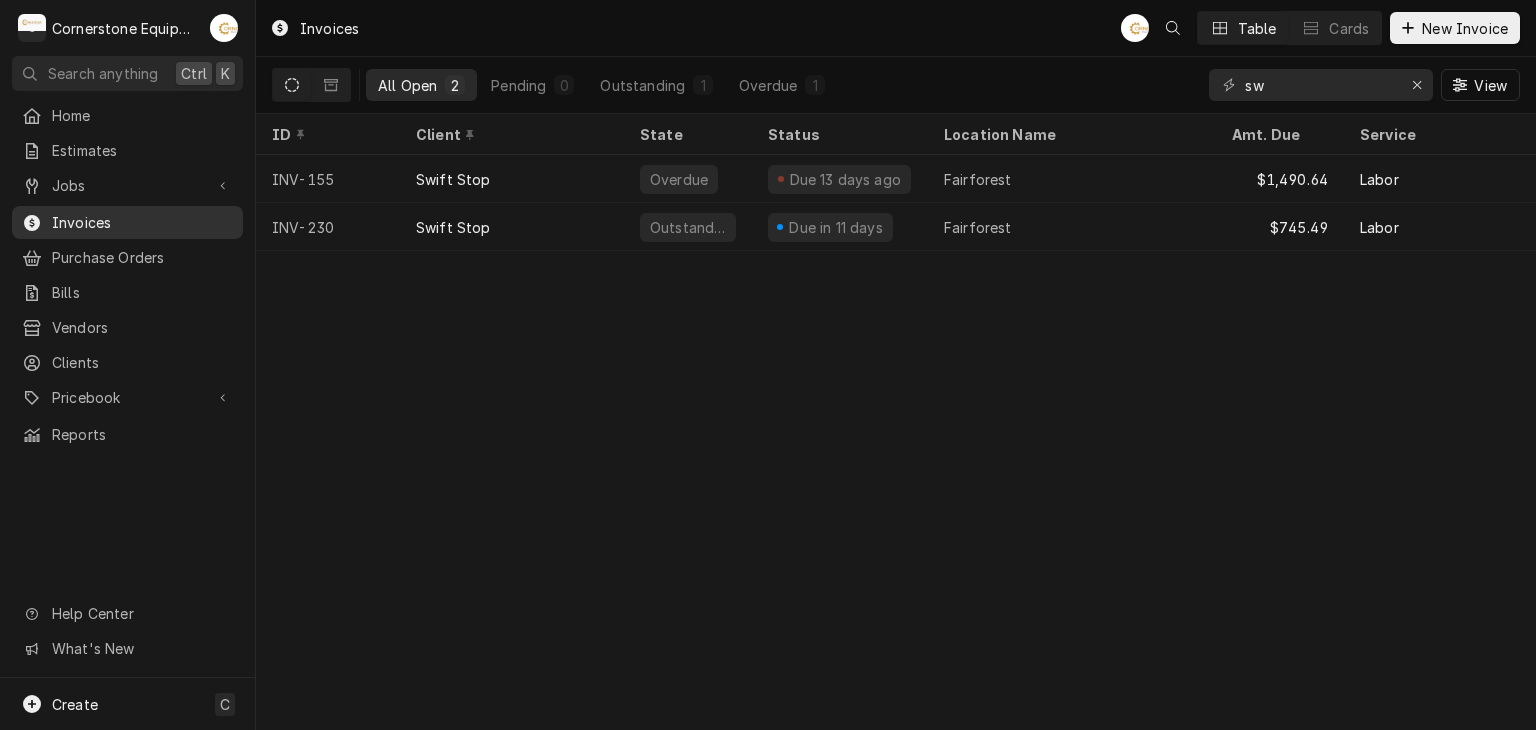 click on "Invoices" at bounding box center [142, 222] 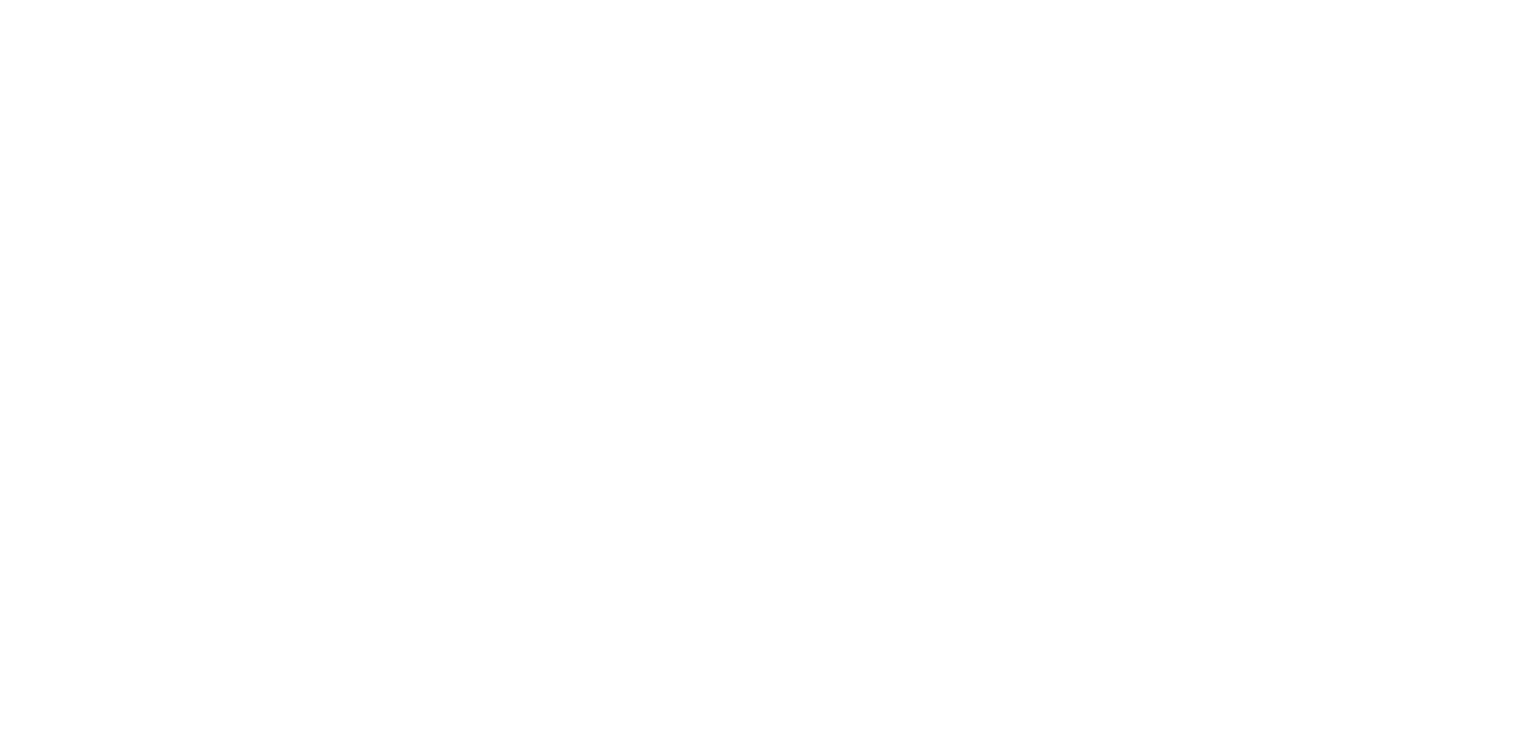 scroll, scrollTop: 0, scrollLeft: 0, axis: both 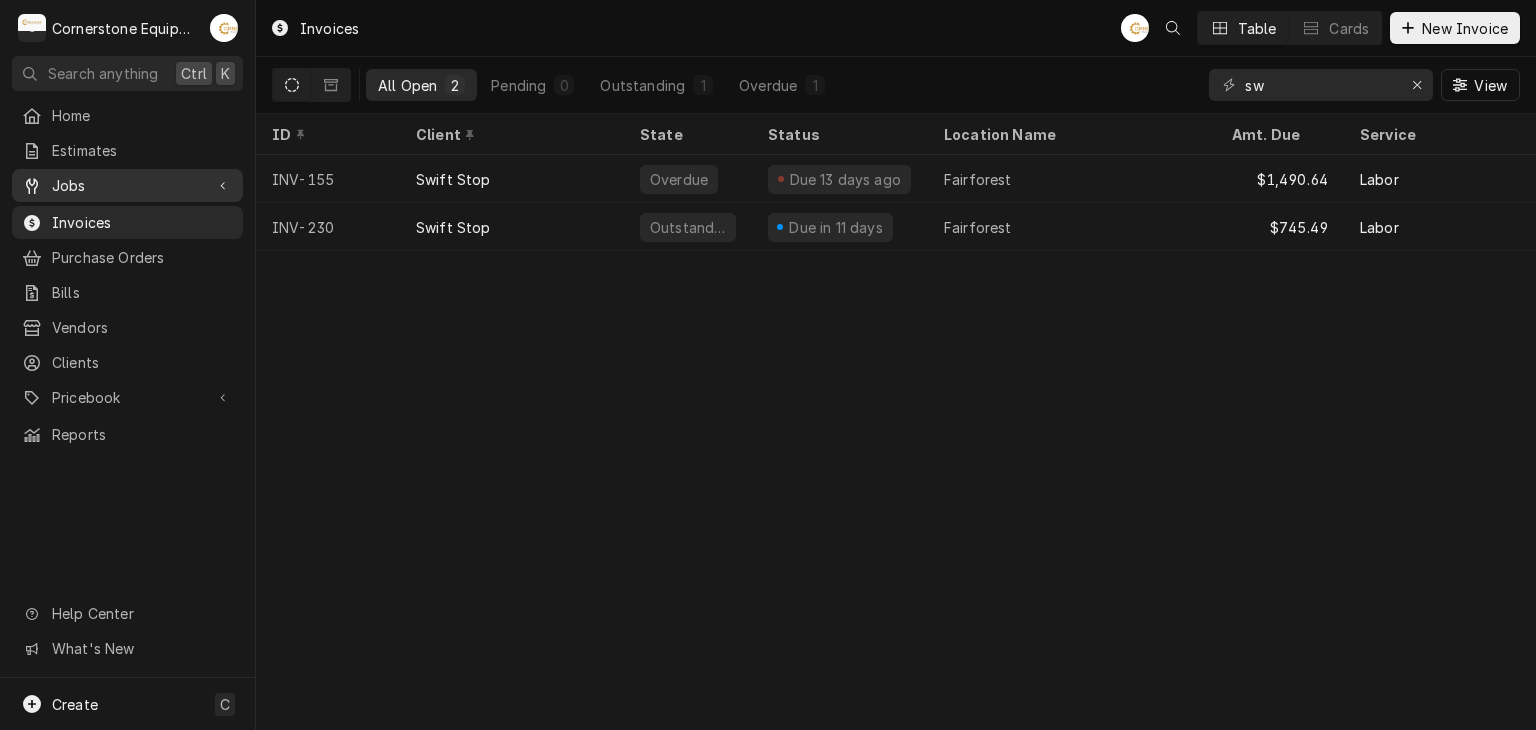 click on "Jobs" at bounding box center [127, 185] 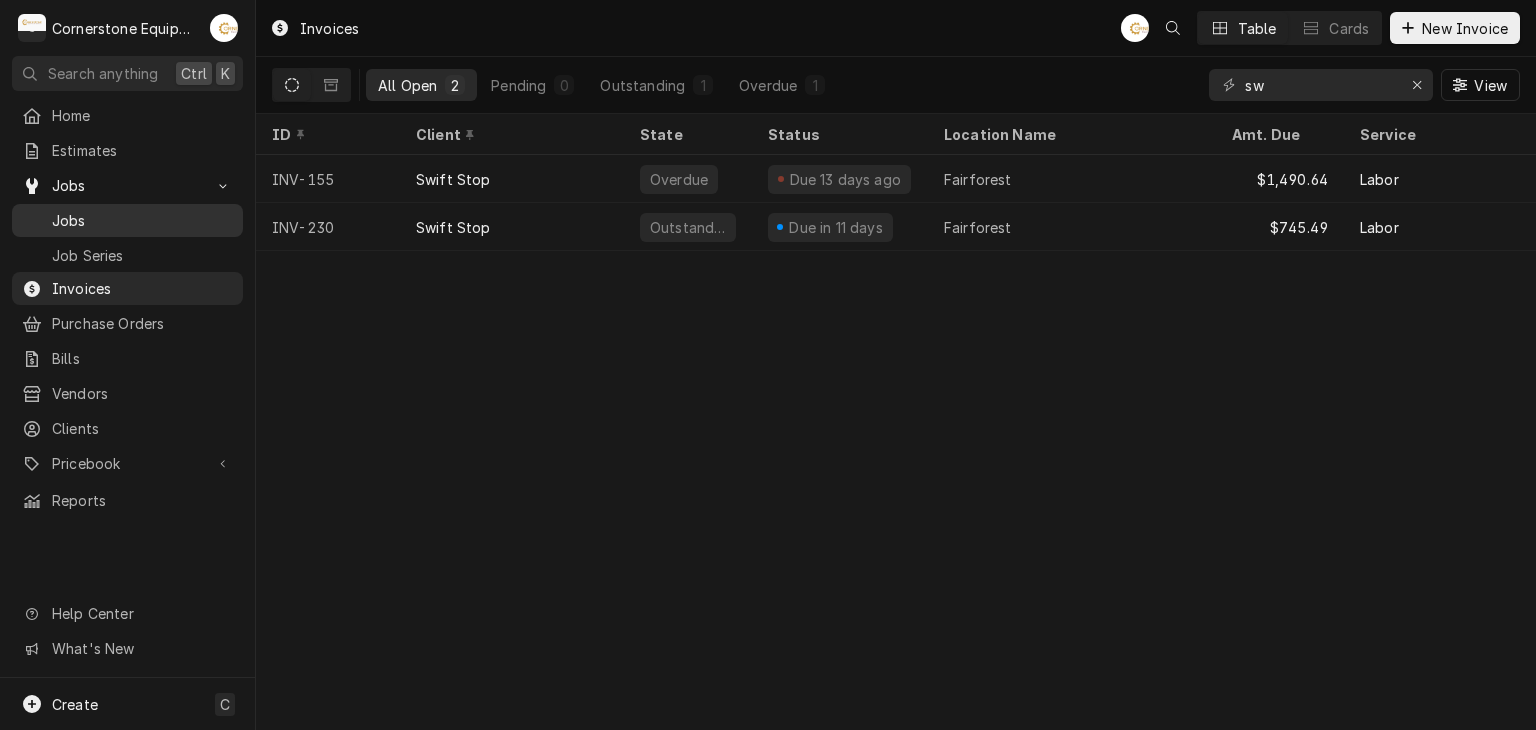 click on "Jobs" at bounding box center (127, 220) 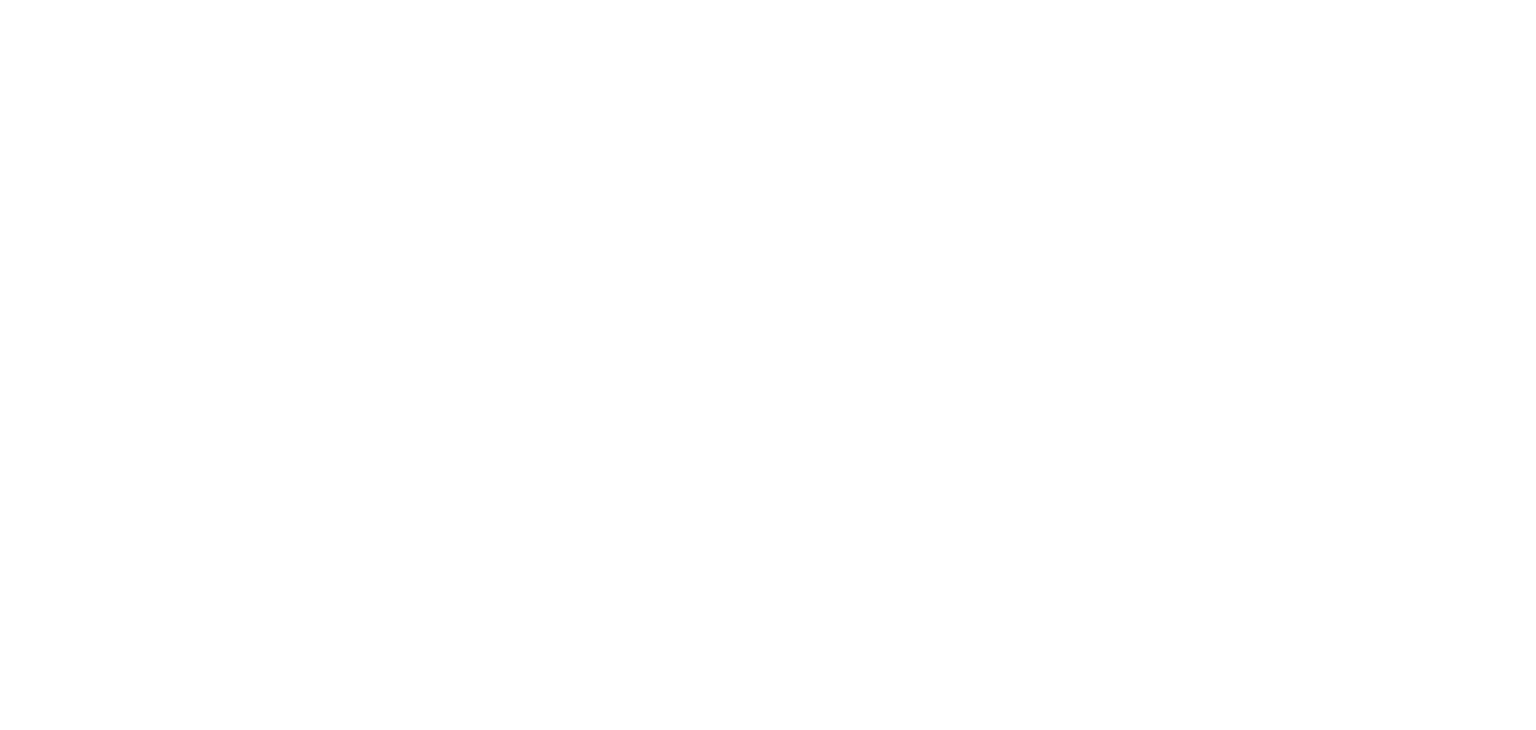 scroll, scrollTop: 0, scrollLeft: 0, axis: both 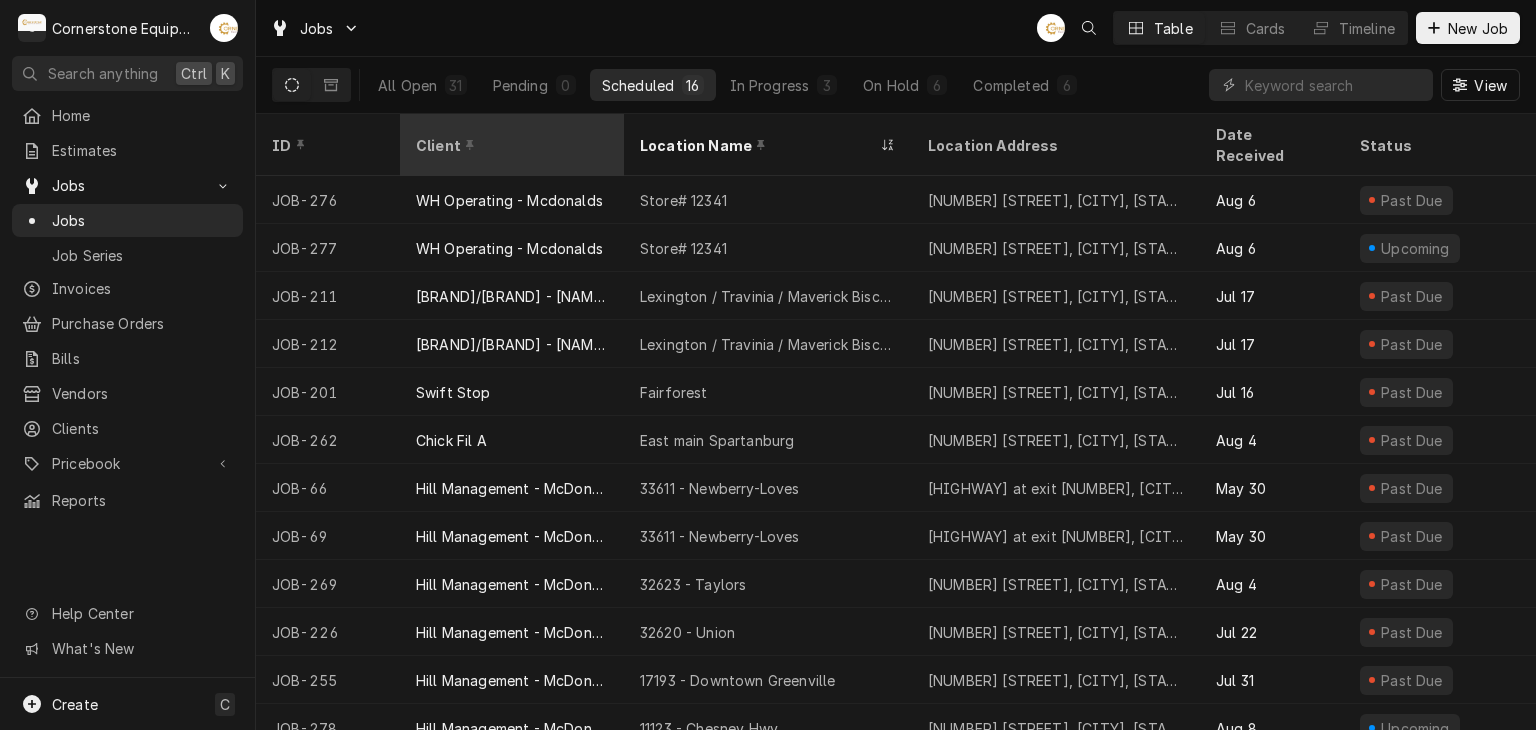 click on "Client" at bounding box center [512, 145] 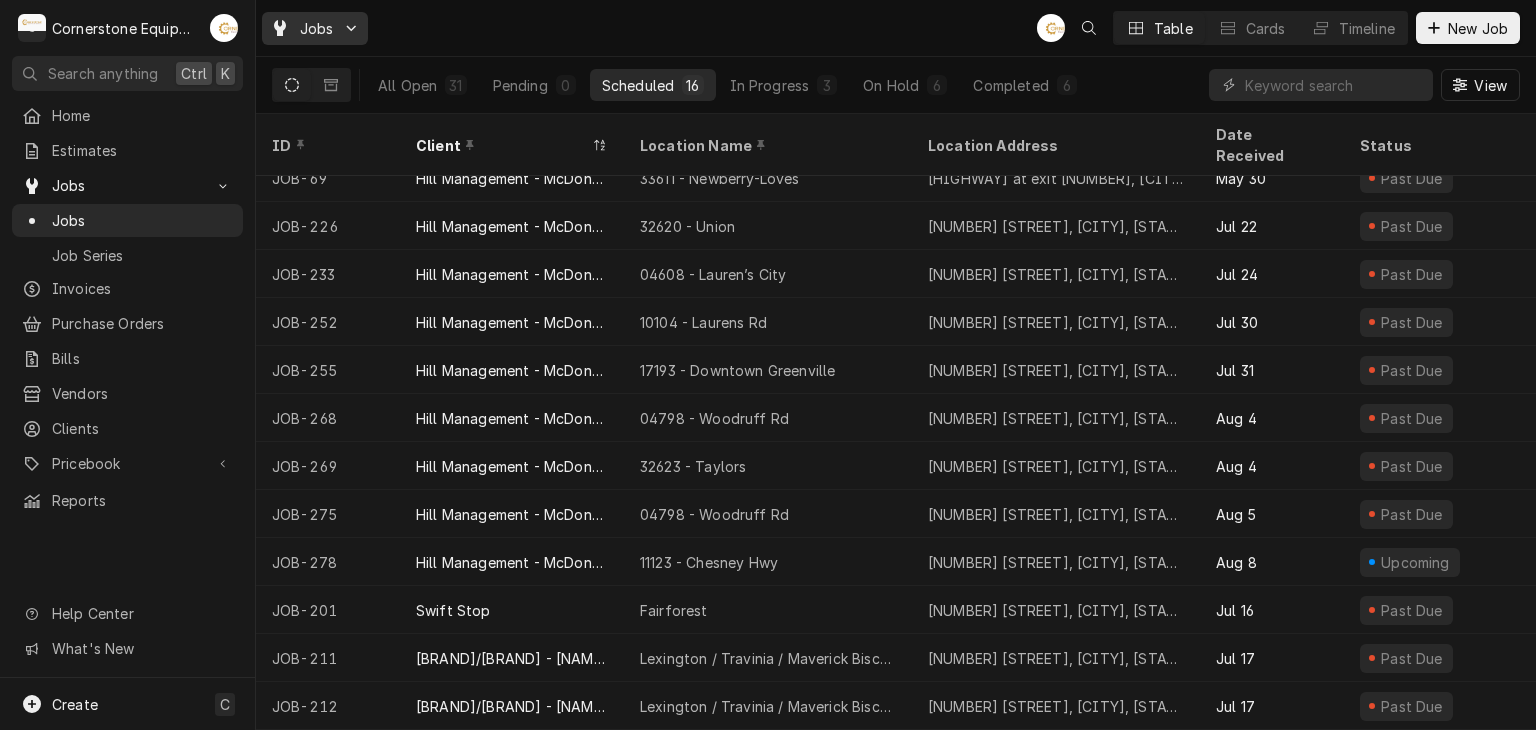 scroll, scrollTop: 0, scrollLeft: 0, axis: both 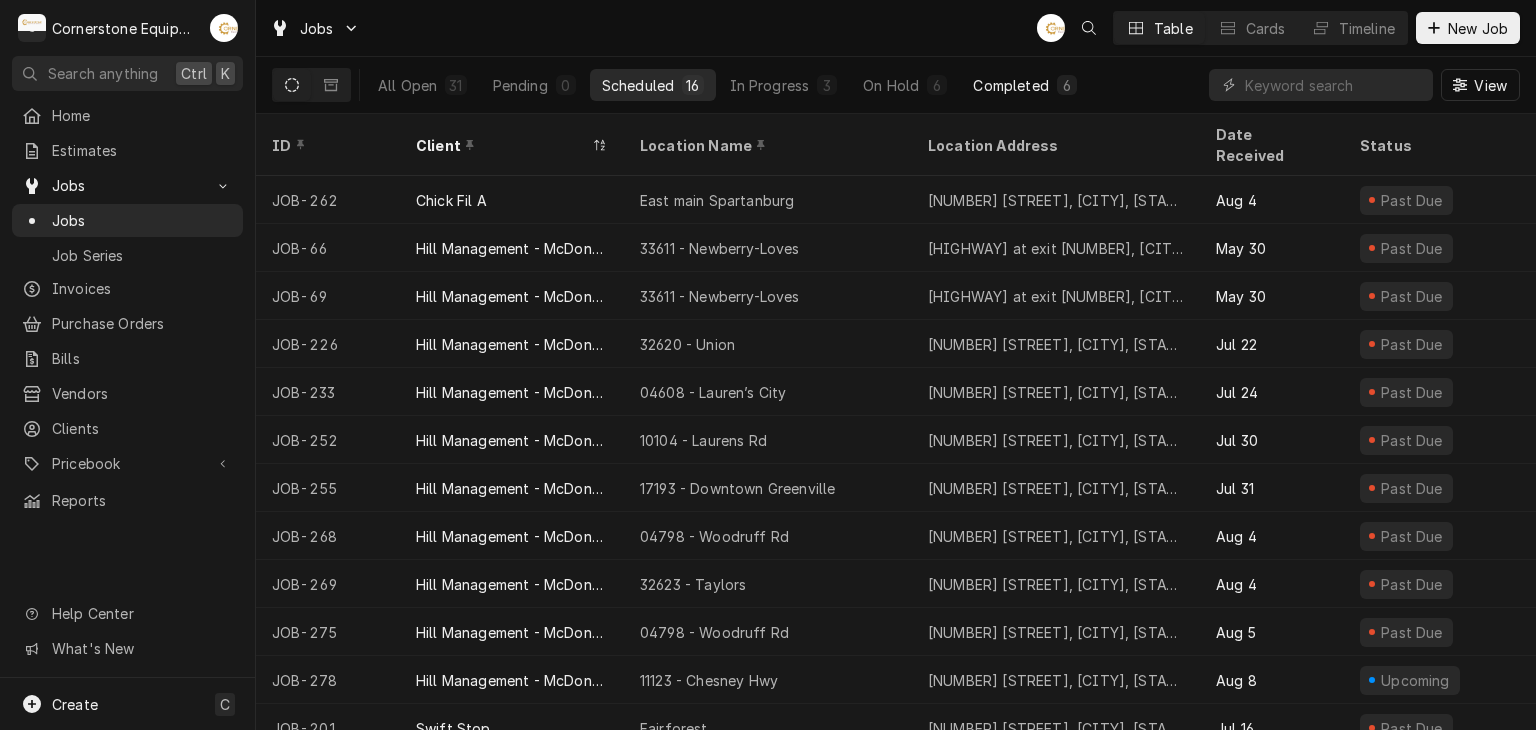 click on "Completed" at bounding box center (1010, 85) 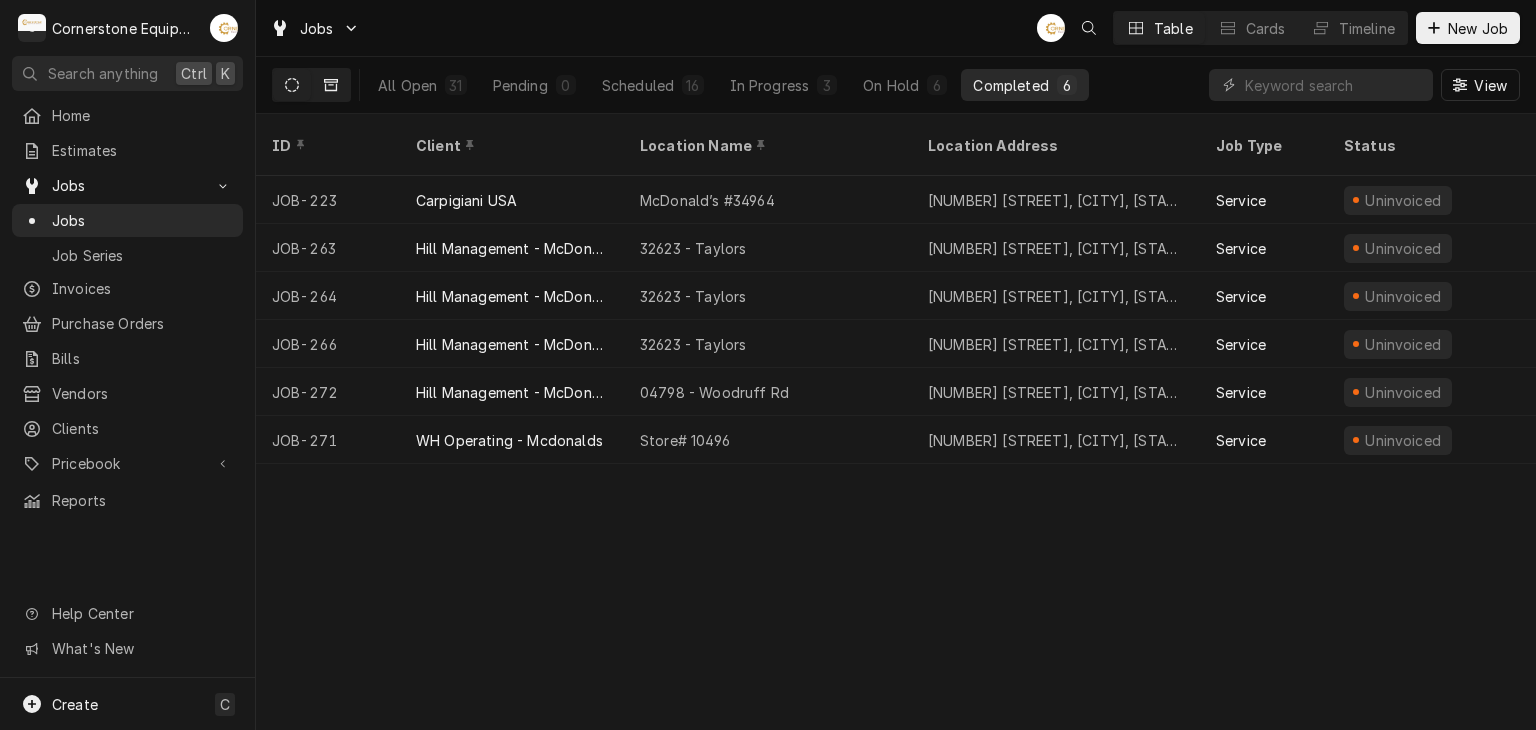 click at bounding box center [331, 85] 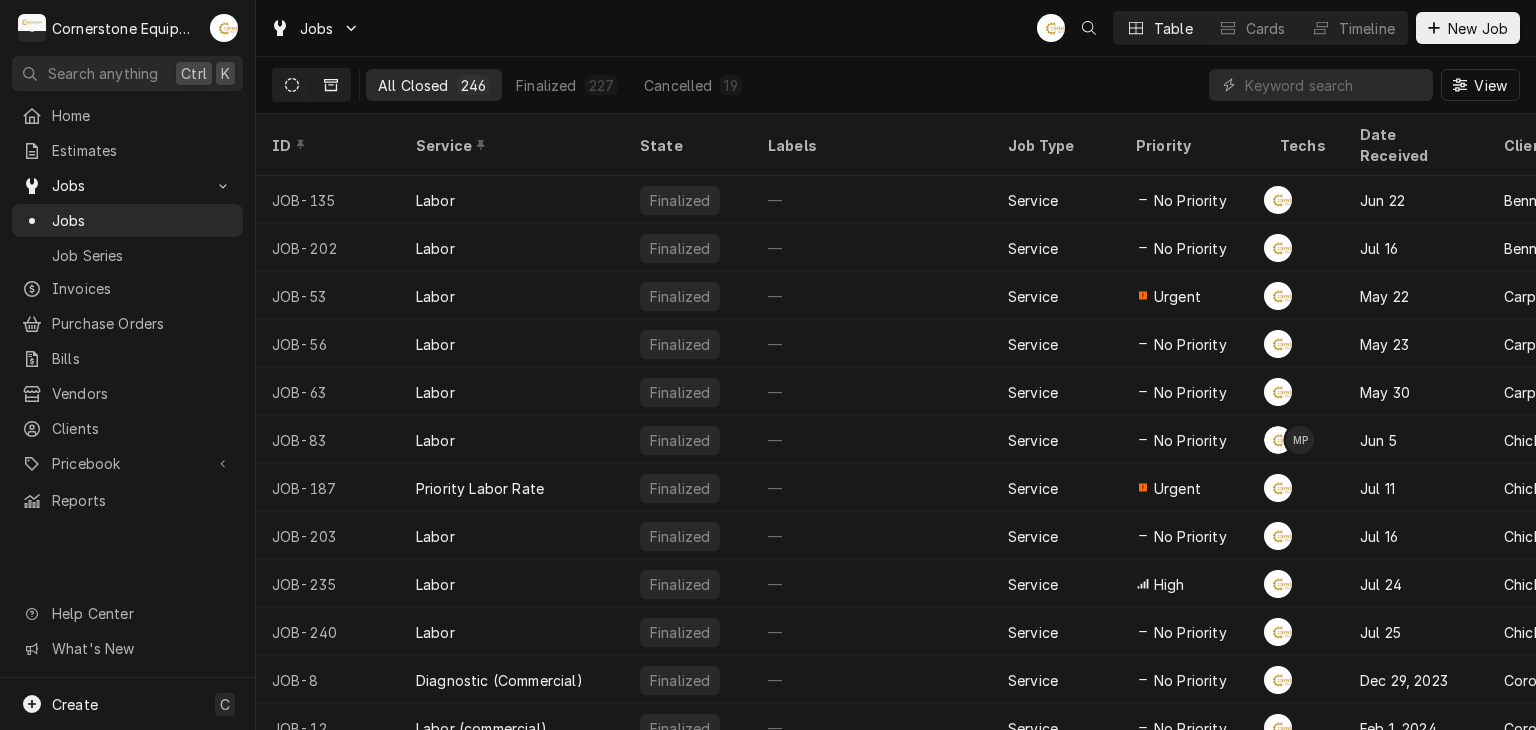 click at bounding box center (292, 85) 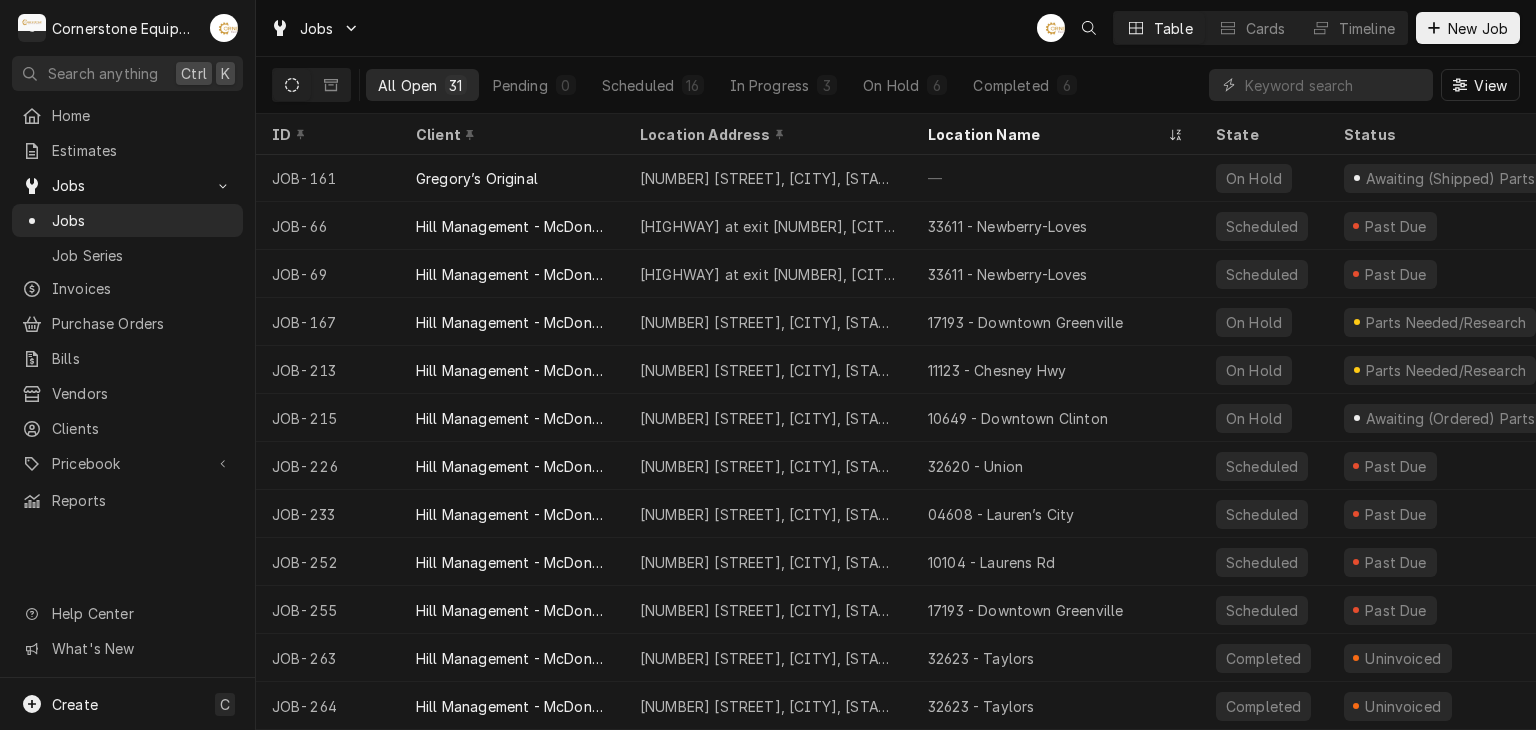 scroll, scrollTop: 0, scrollLeft: 0, axis: both 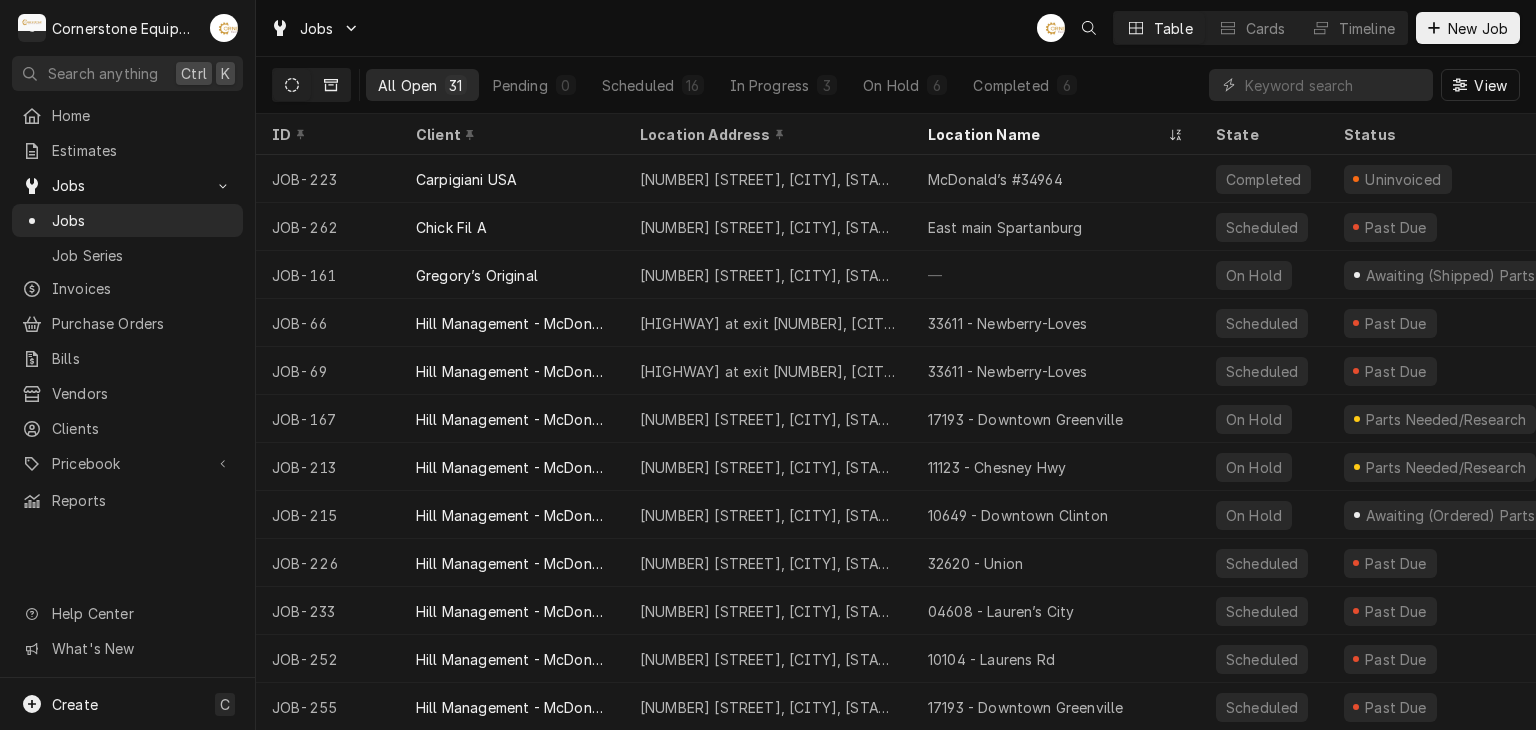 click at bounding box center (331, 85) 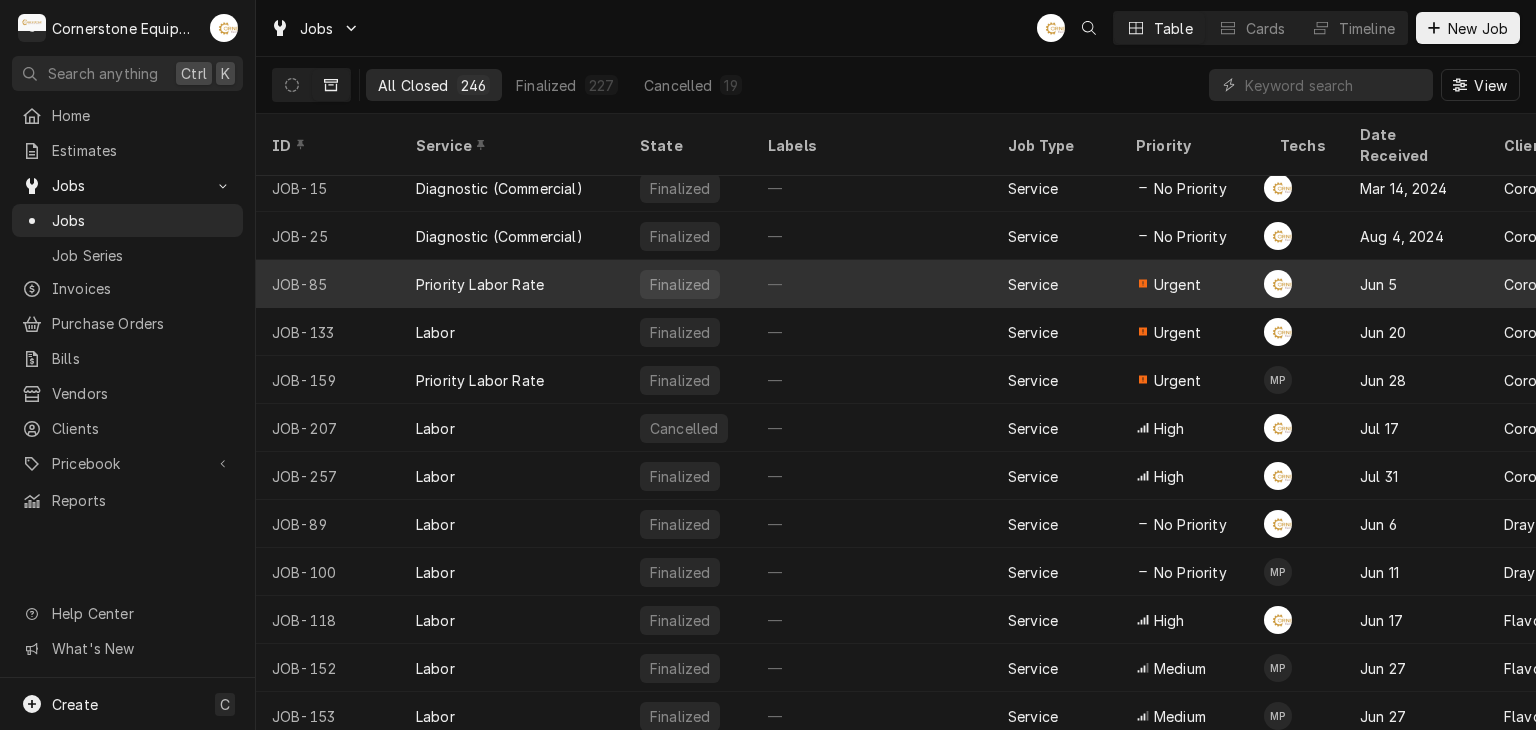 scroll, scrollTop: 637, scrollLeft: 0, axis: vertical 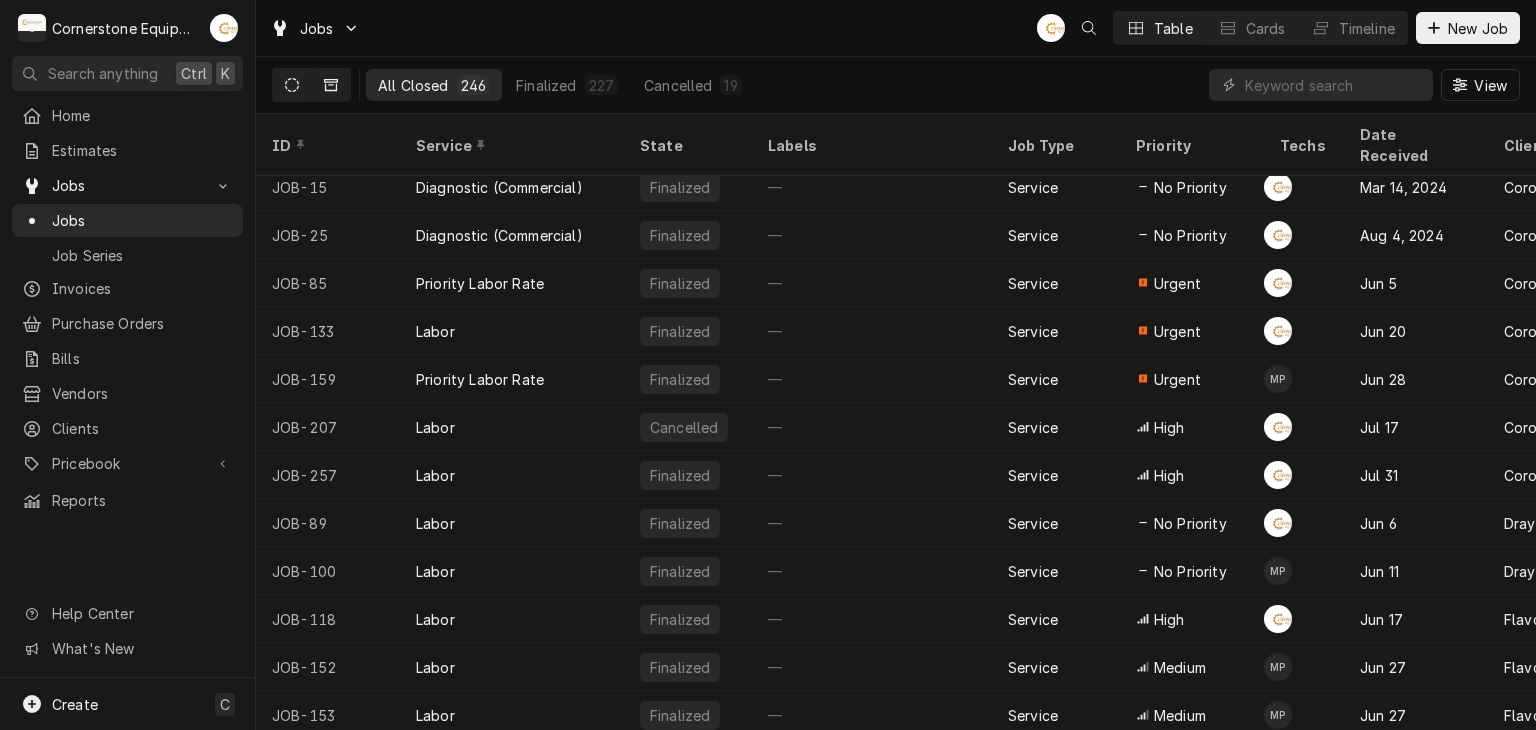 click at bounding box center [292, 85] 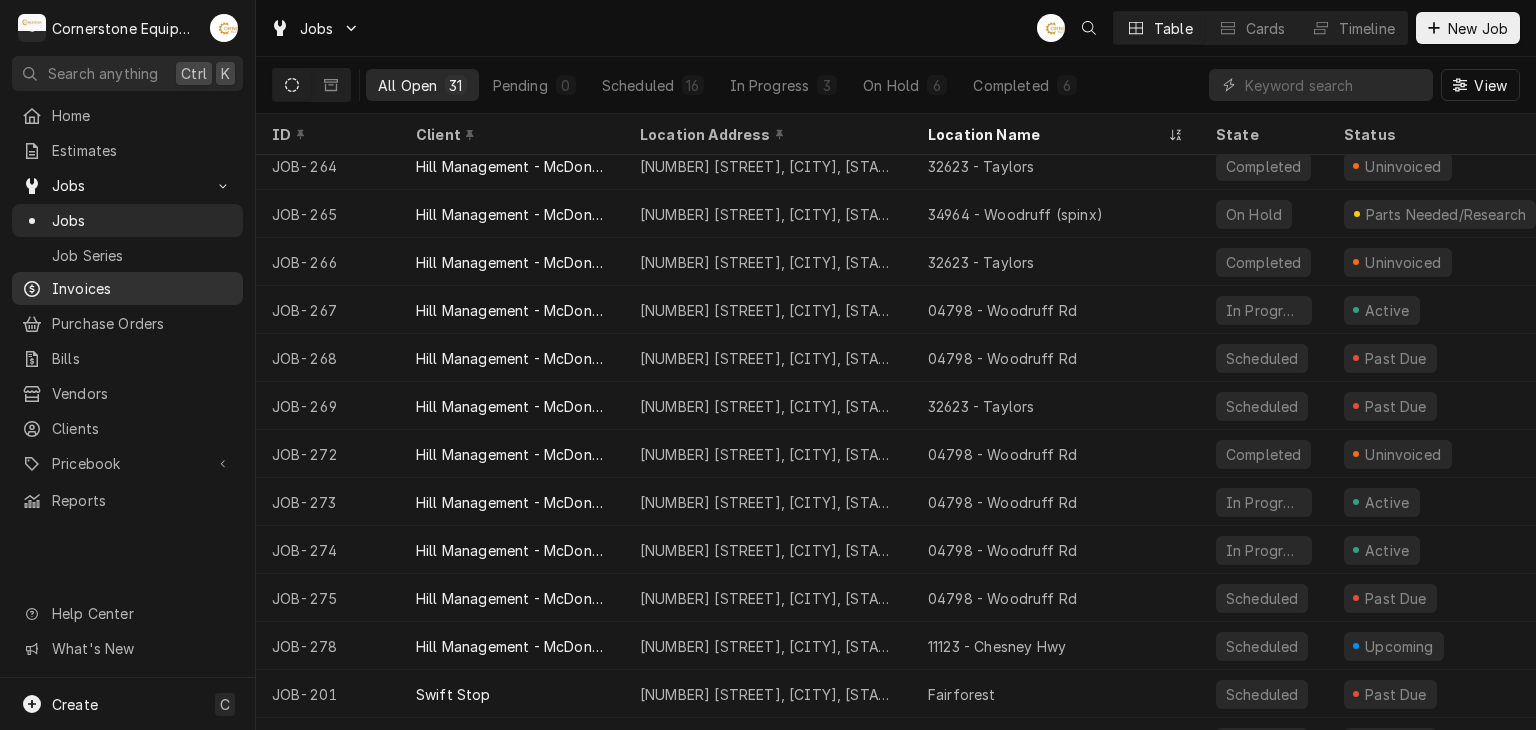 click on "Invoices" at bounding box center [142, 288] 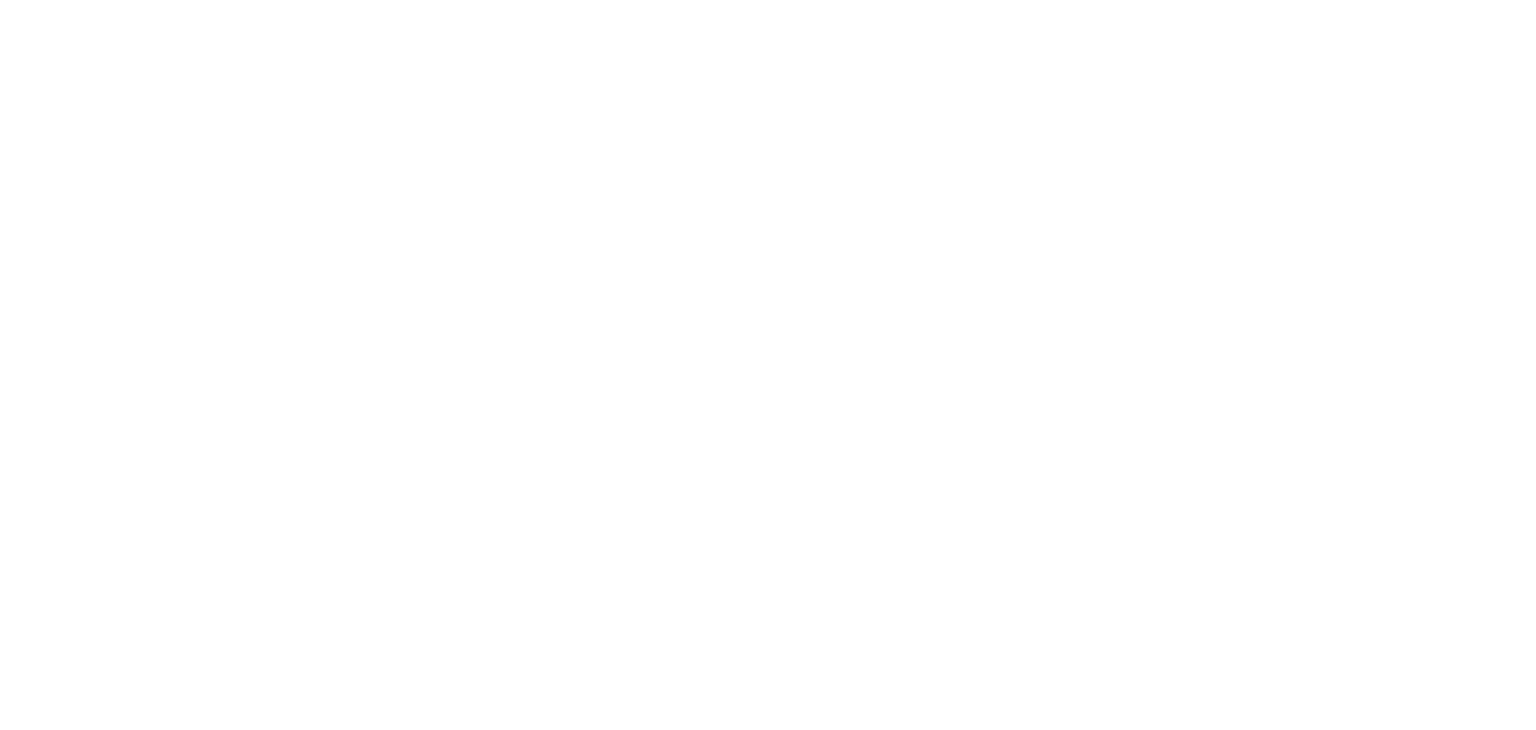 scroll, scrollTop: 0, scrollLeft: 0, axis: both 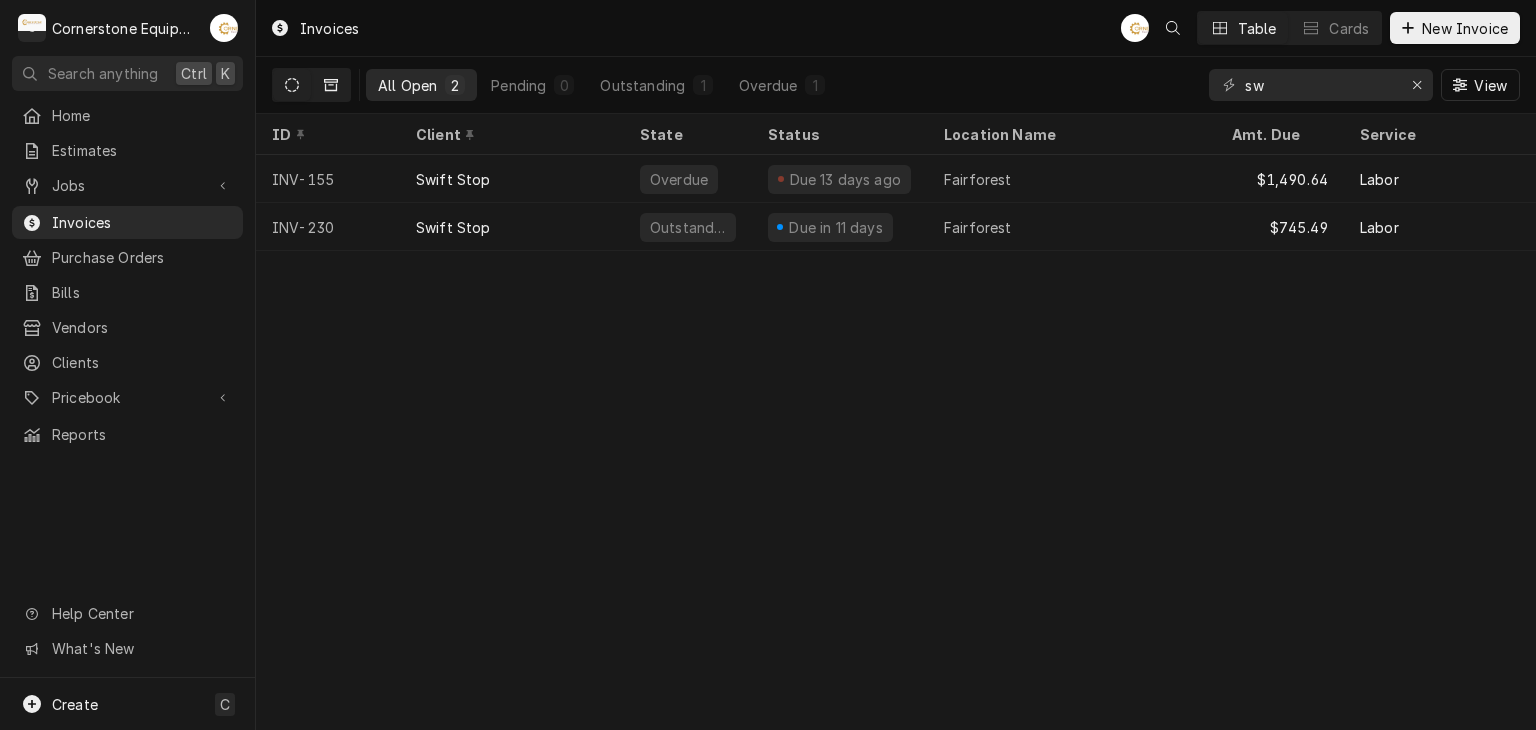 click at bounding box center (331, 85) 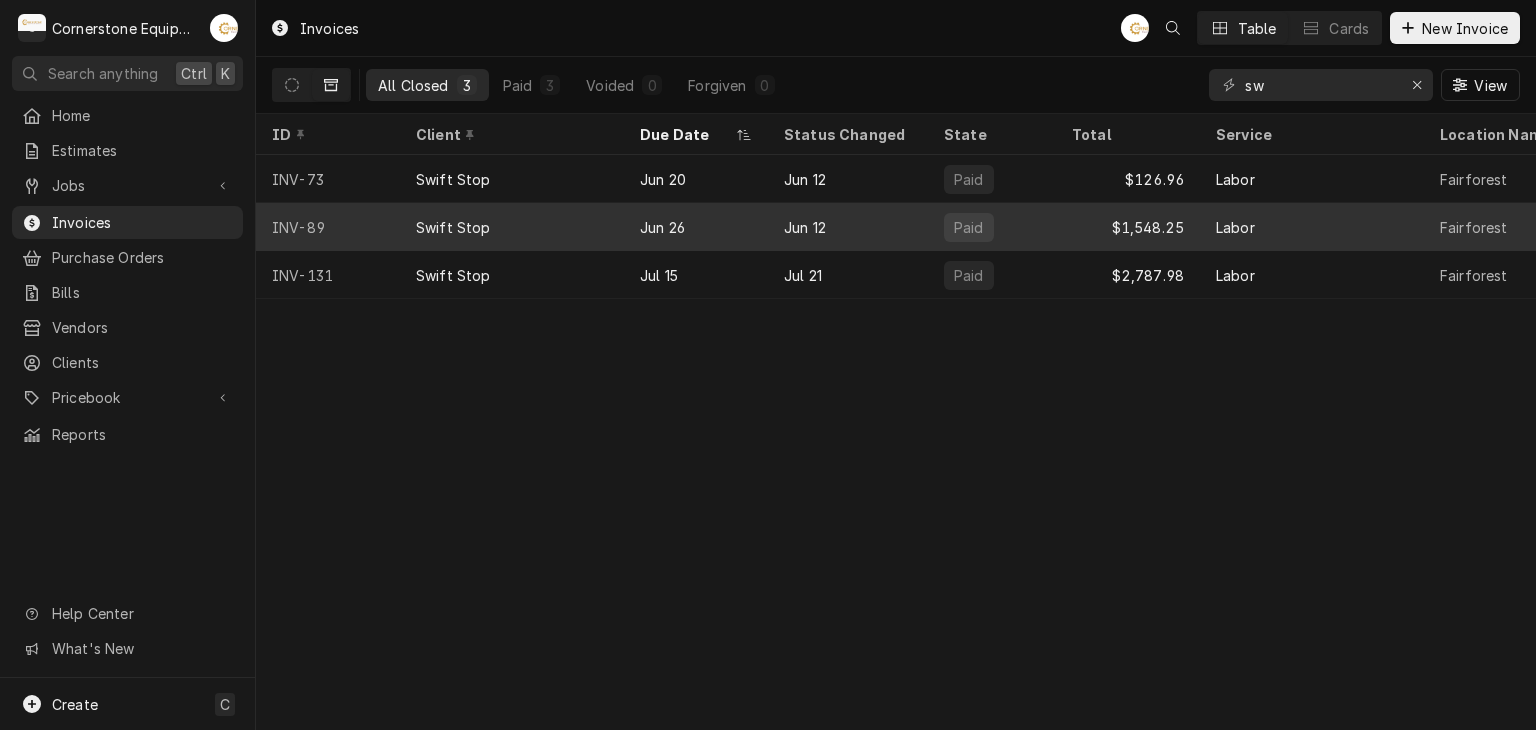click on "Swift Stop" at bounding box center (512, 227) 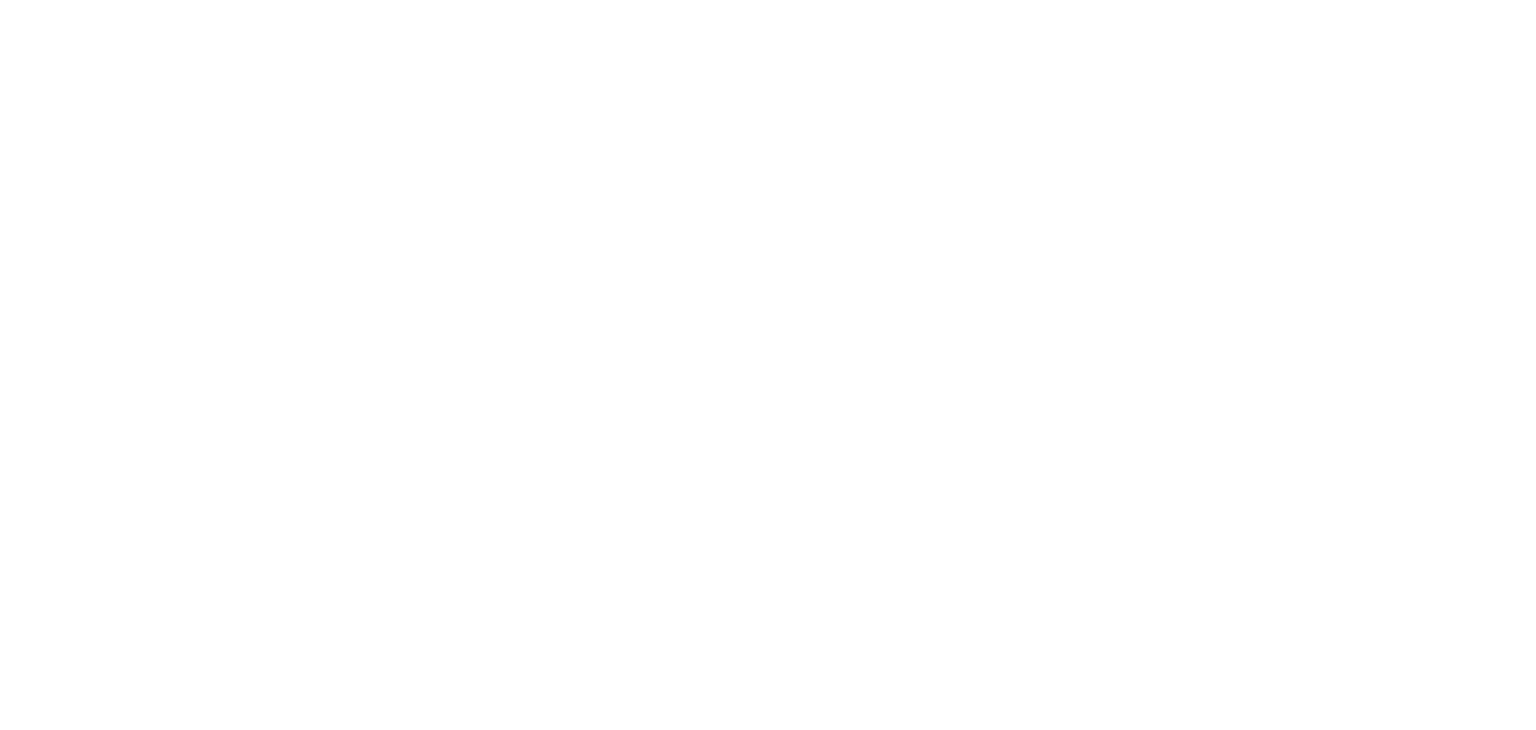 scroll, scrollTop: 0, scrollLeft: 0, axis: both 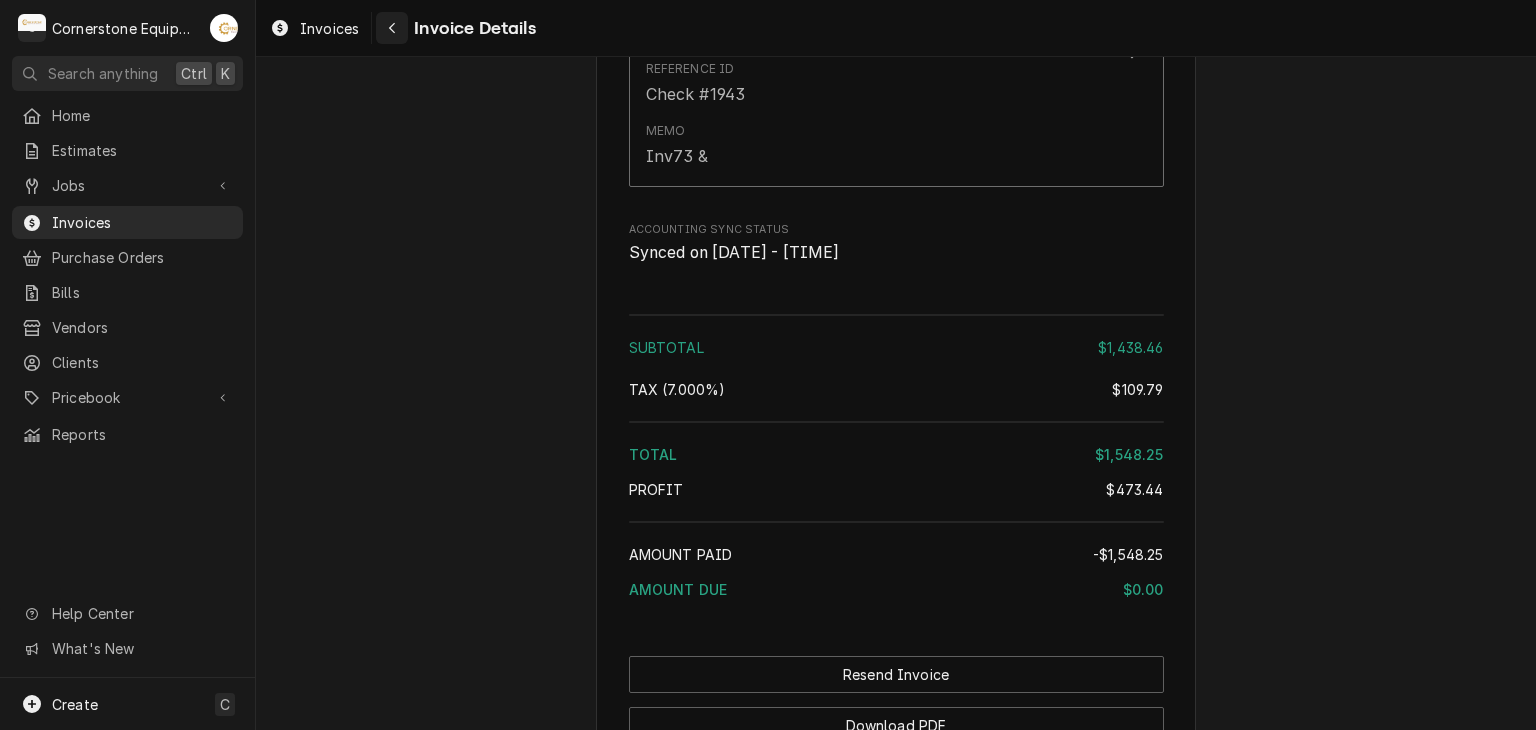 click at bounding box center [392, 28] 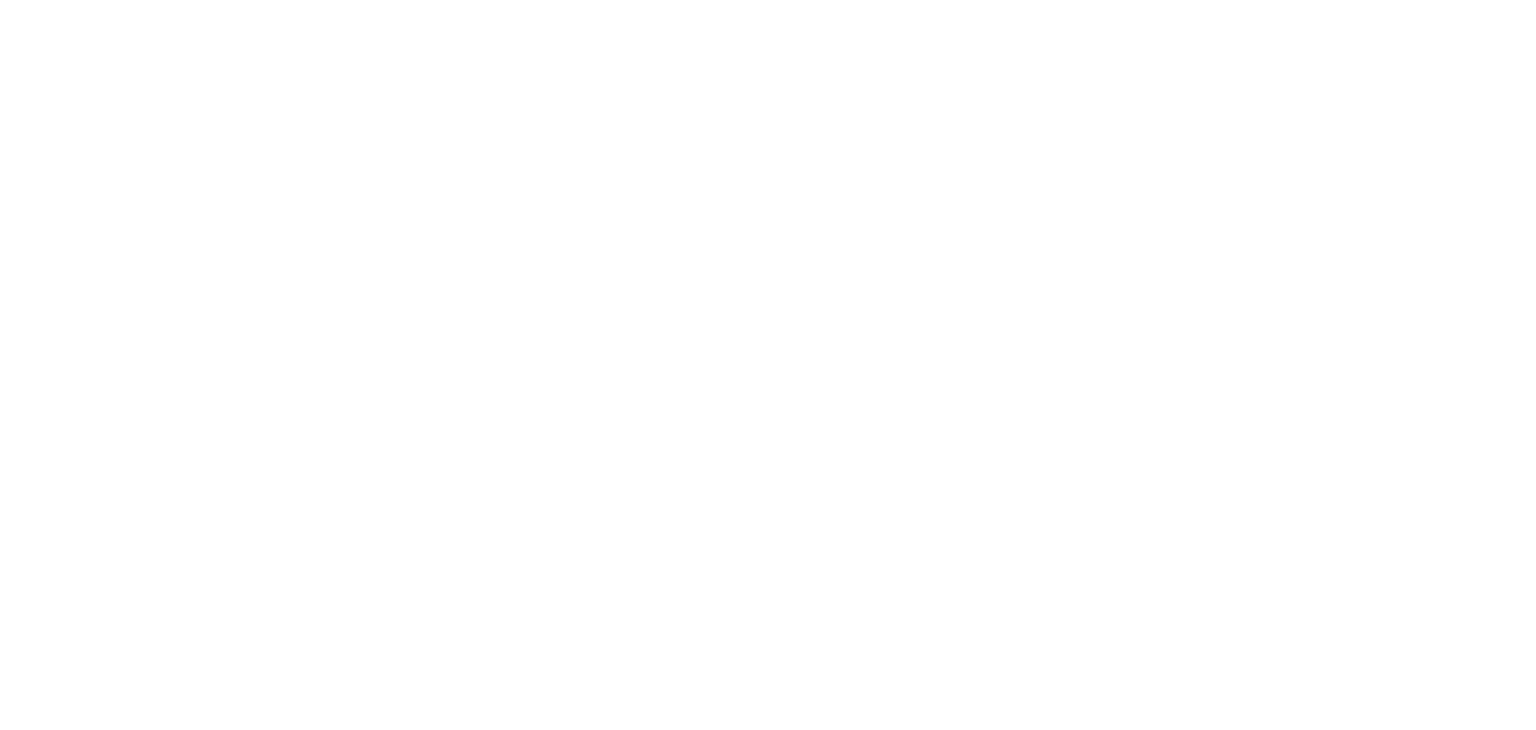 scroll, scrollTop: 0, scrollLeft: 0, axis: both 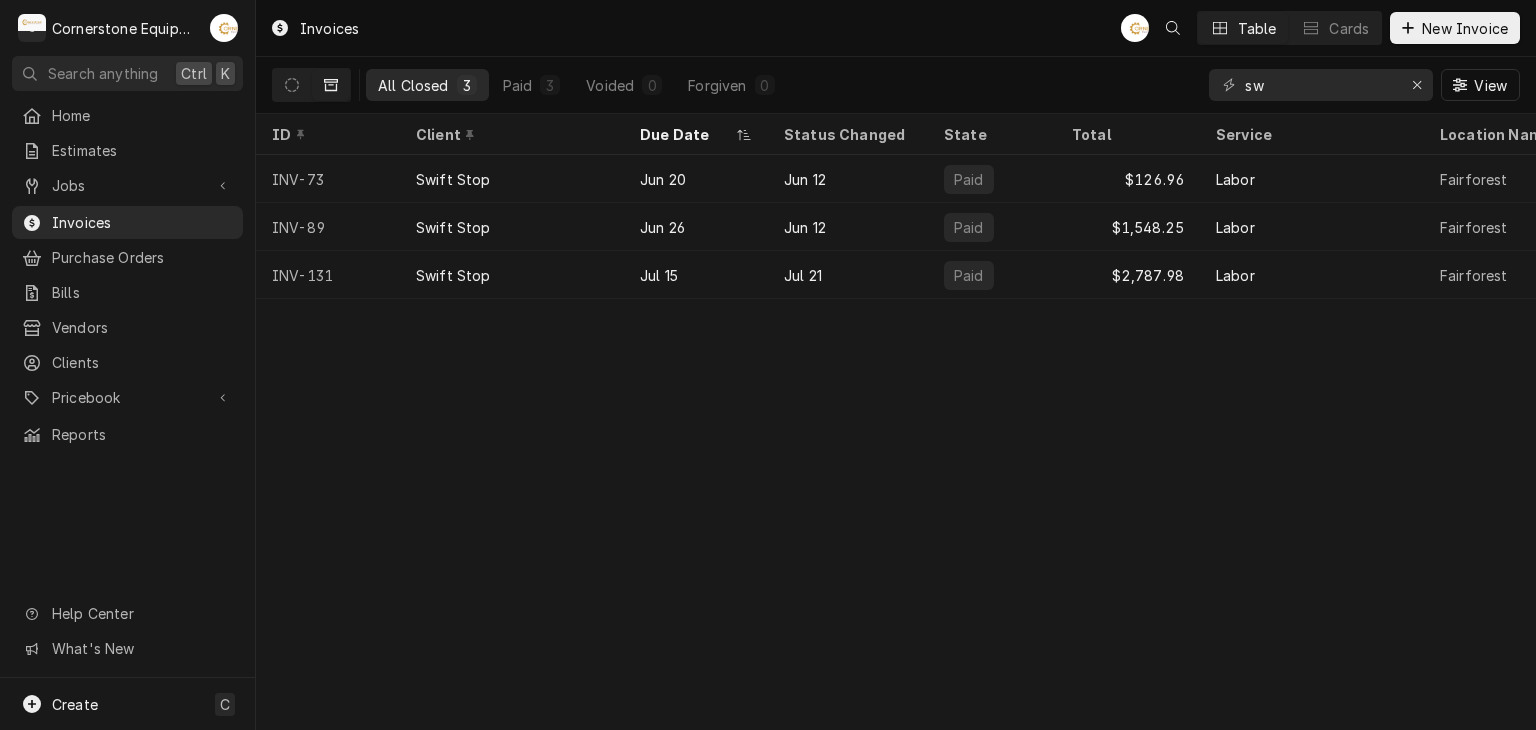 click at bounding box center (331, 85) 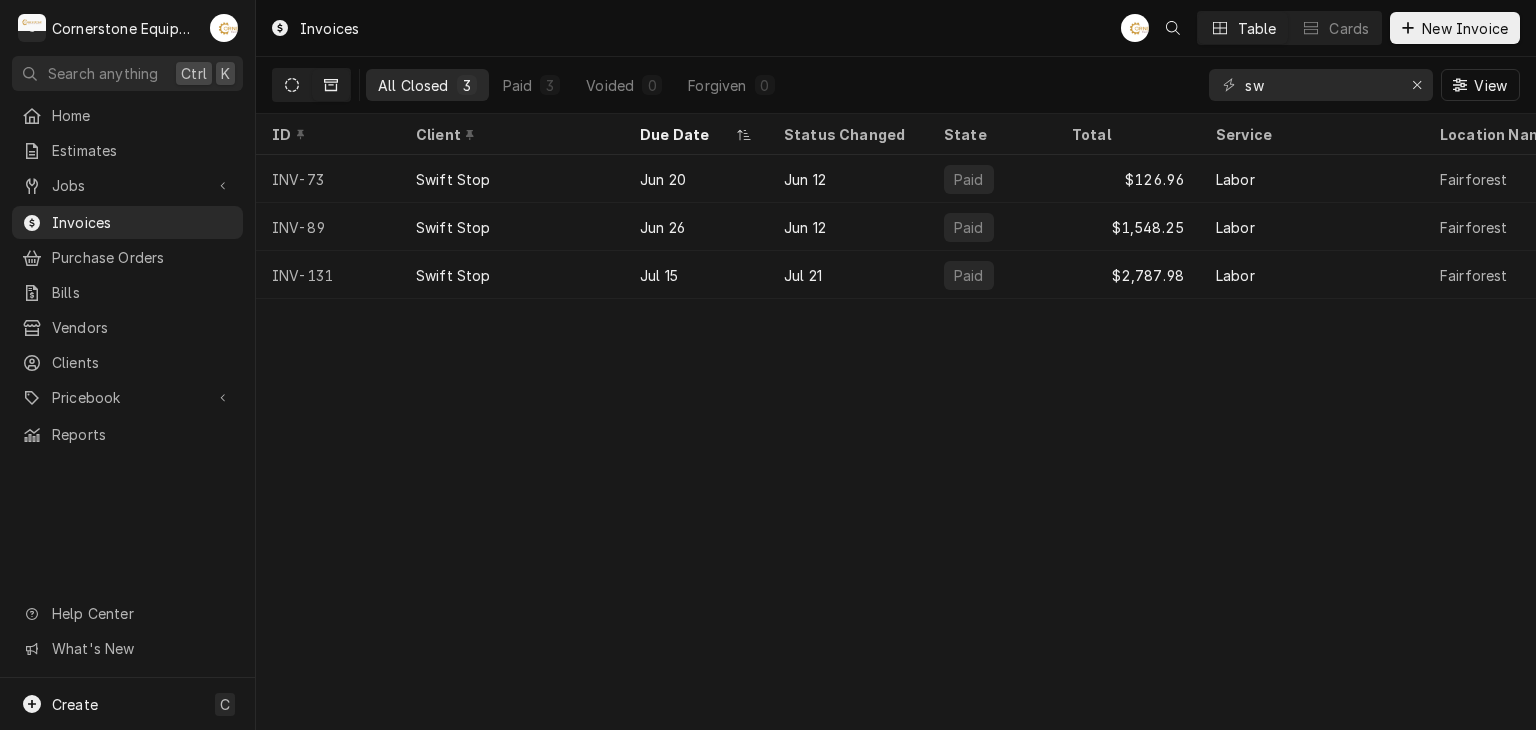click at bounding box center (292, 85) 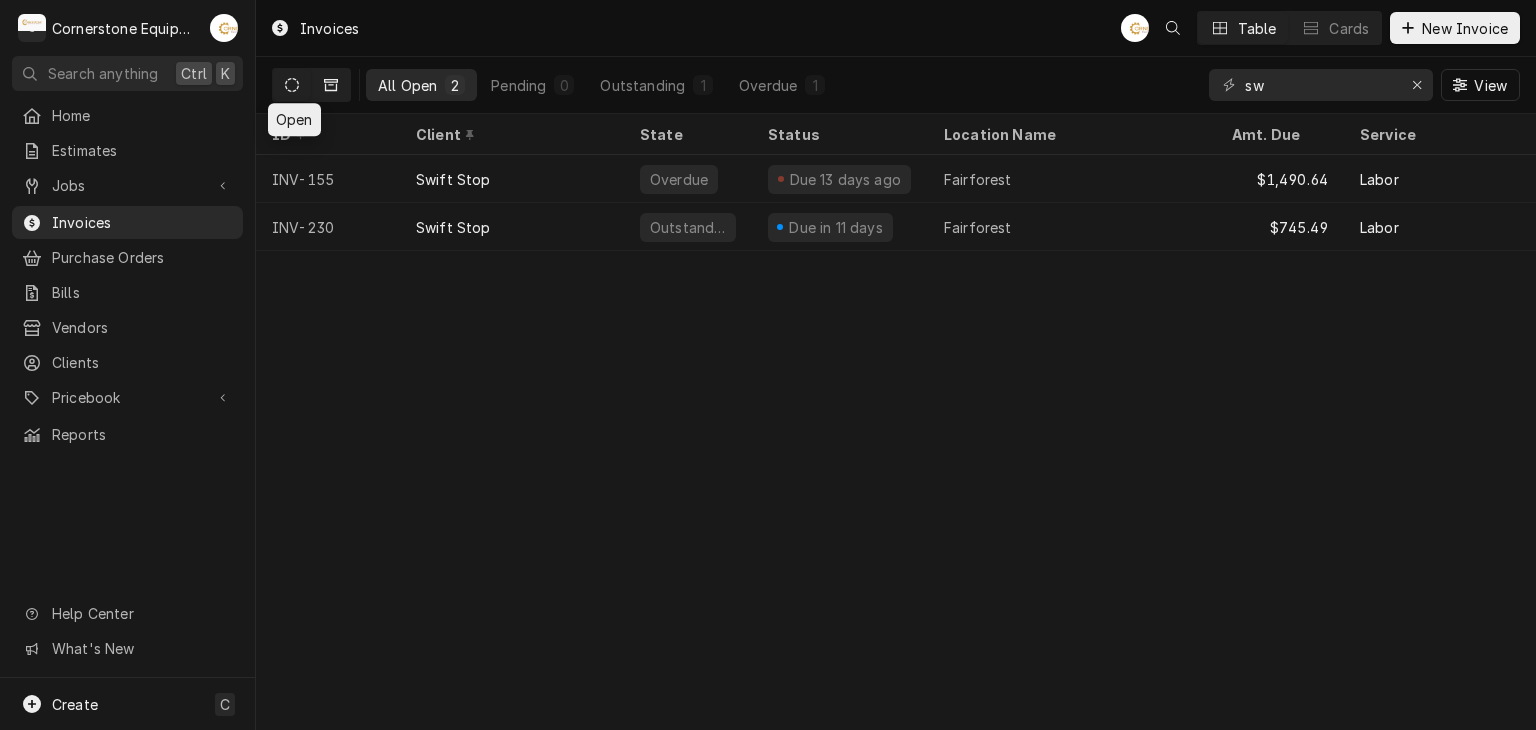 click 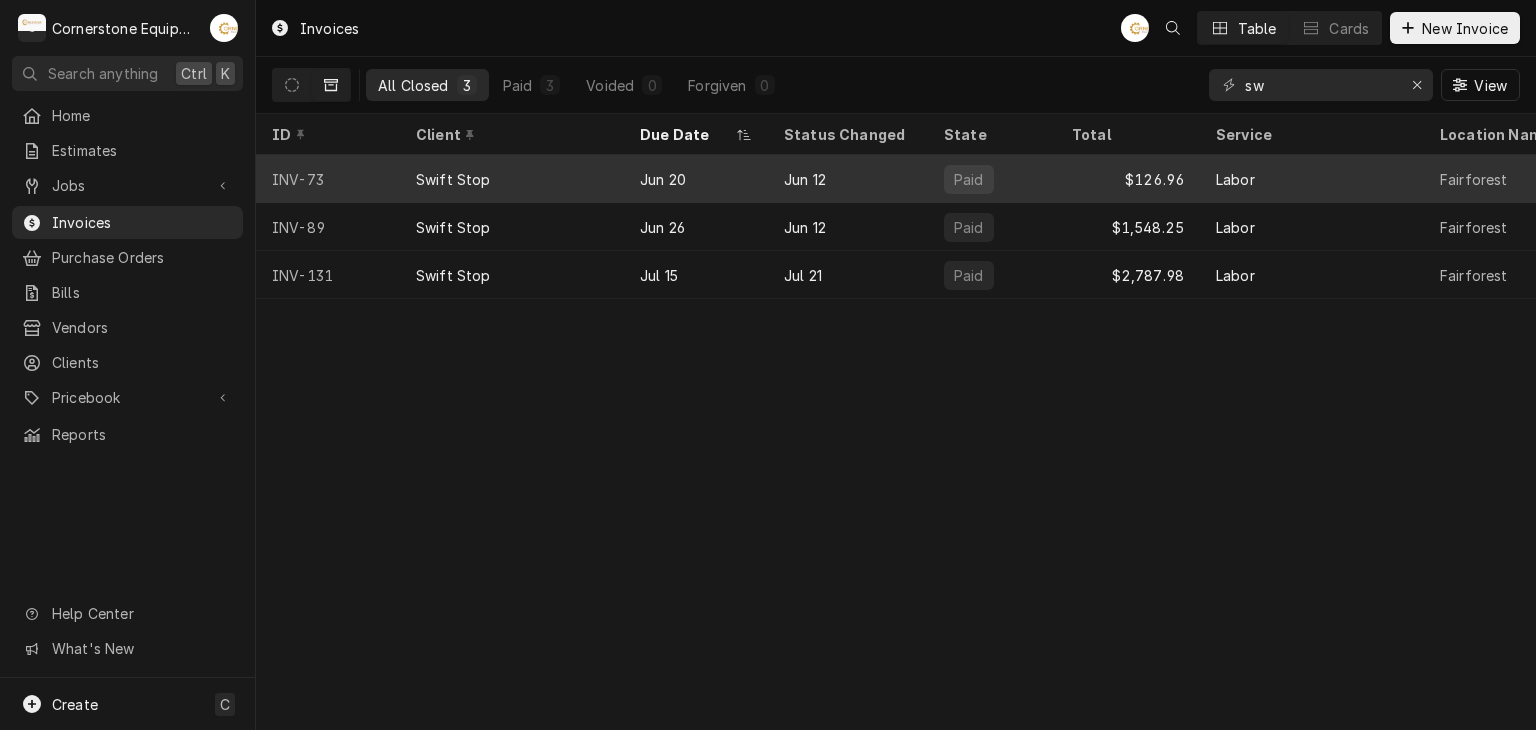 click on "Swift Stop" at bounding box center [453, 179] 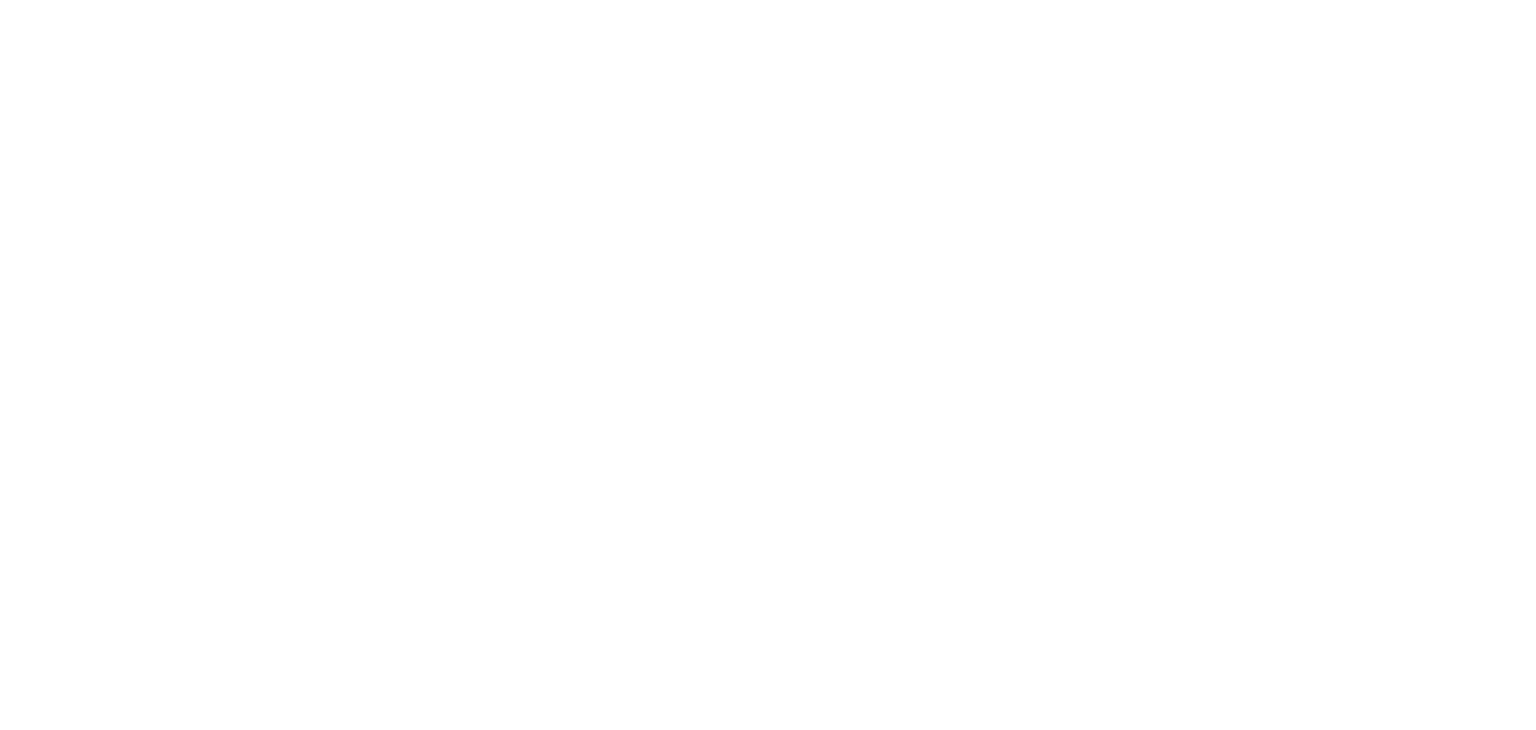 scroll, scrollTop: 0, scrollLeft: 0, axis: both 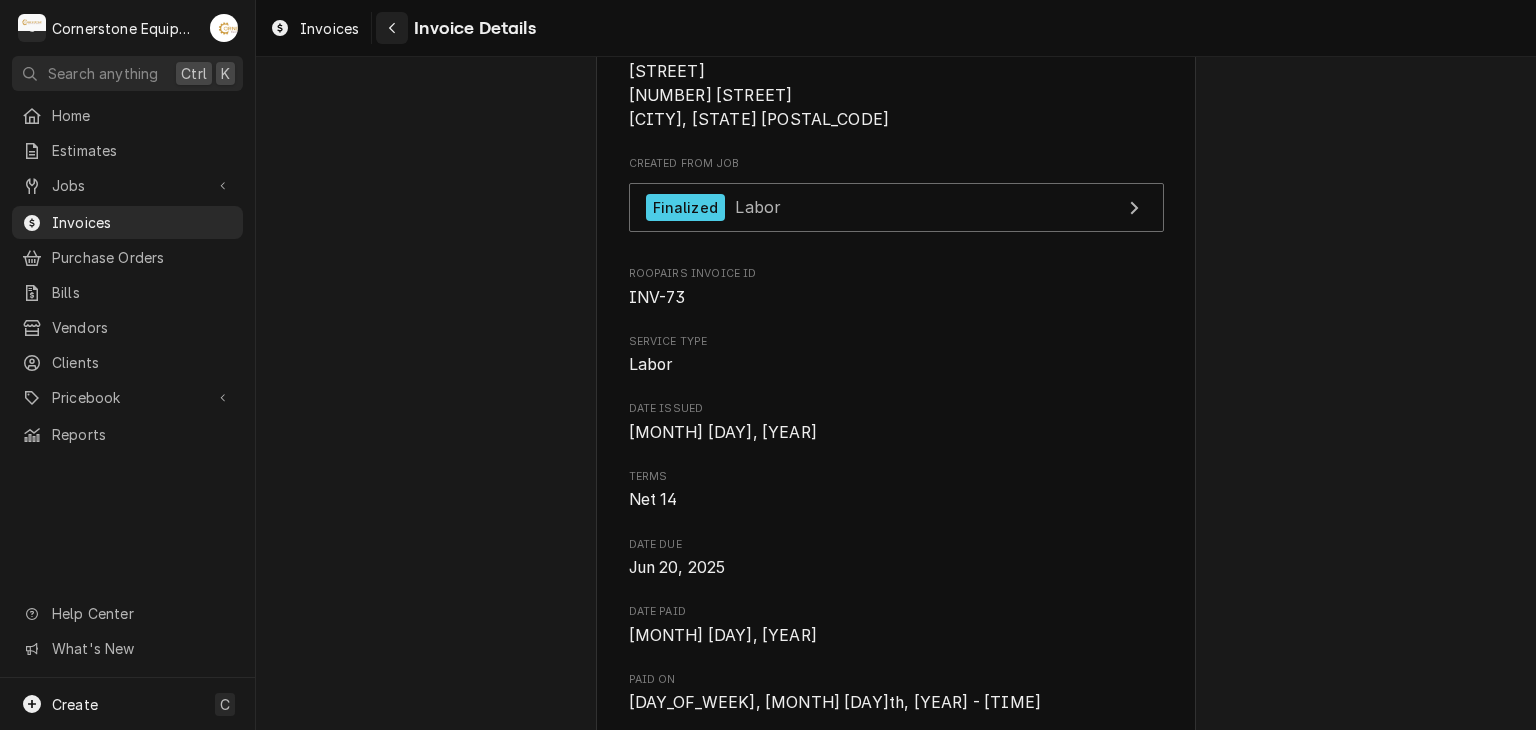 drag, startPoint x: 406, startPoint y: 35, endPoint x: 397, endPoint y: 28, distance: 11.401754 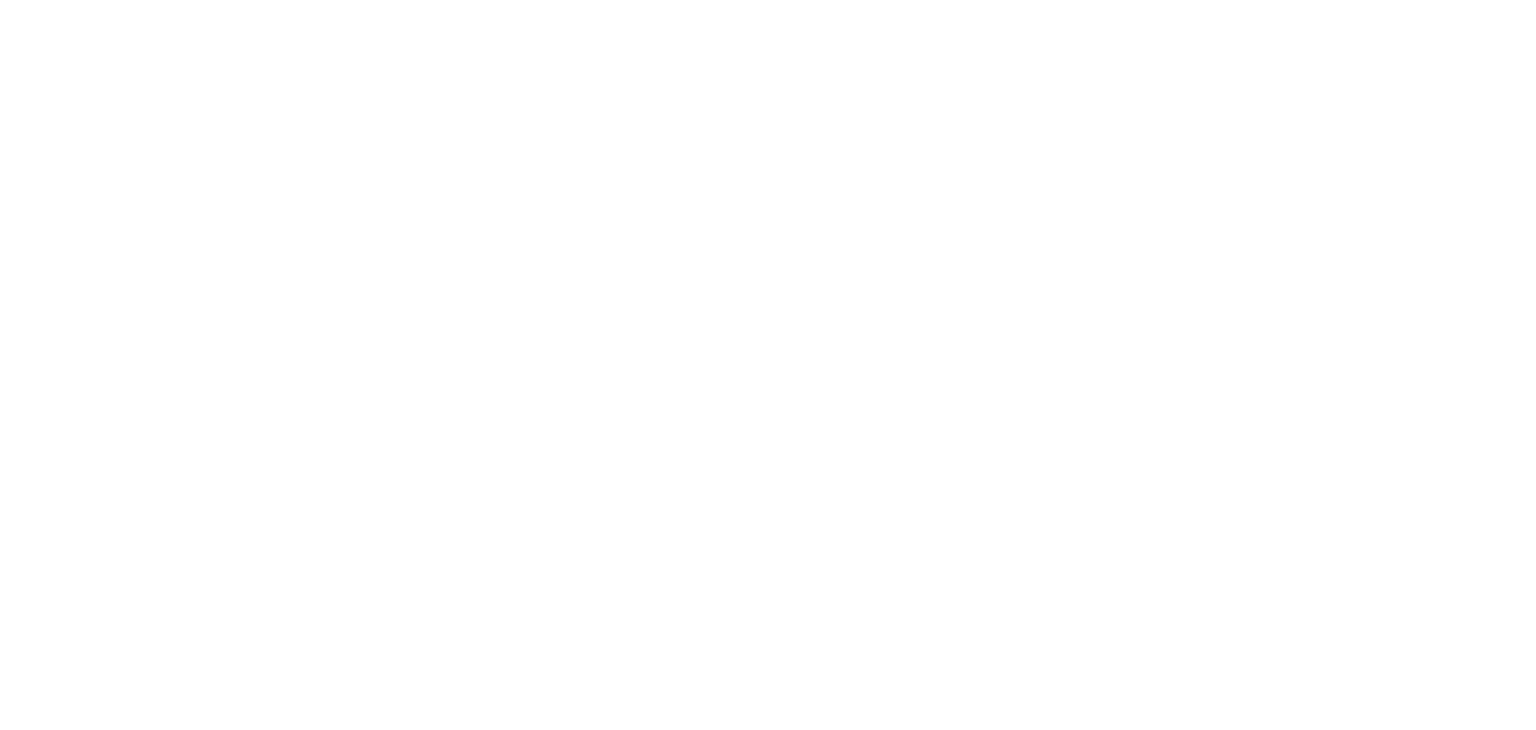 scroll, scrollTop: 0, scrollLeft: 0, axis: both 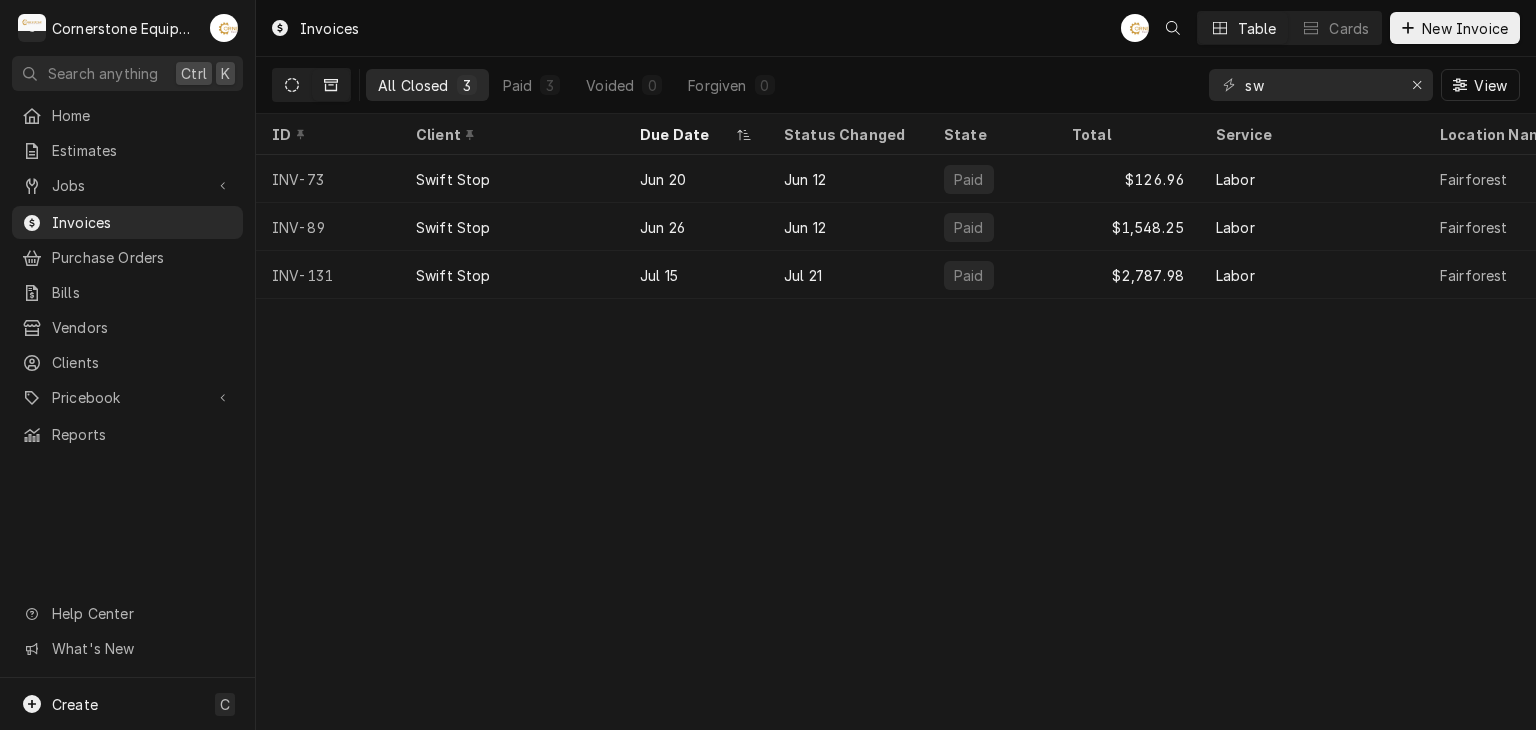 click at bounding box center [292, 85] 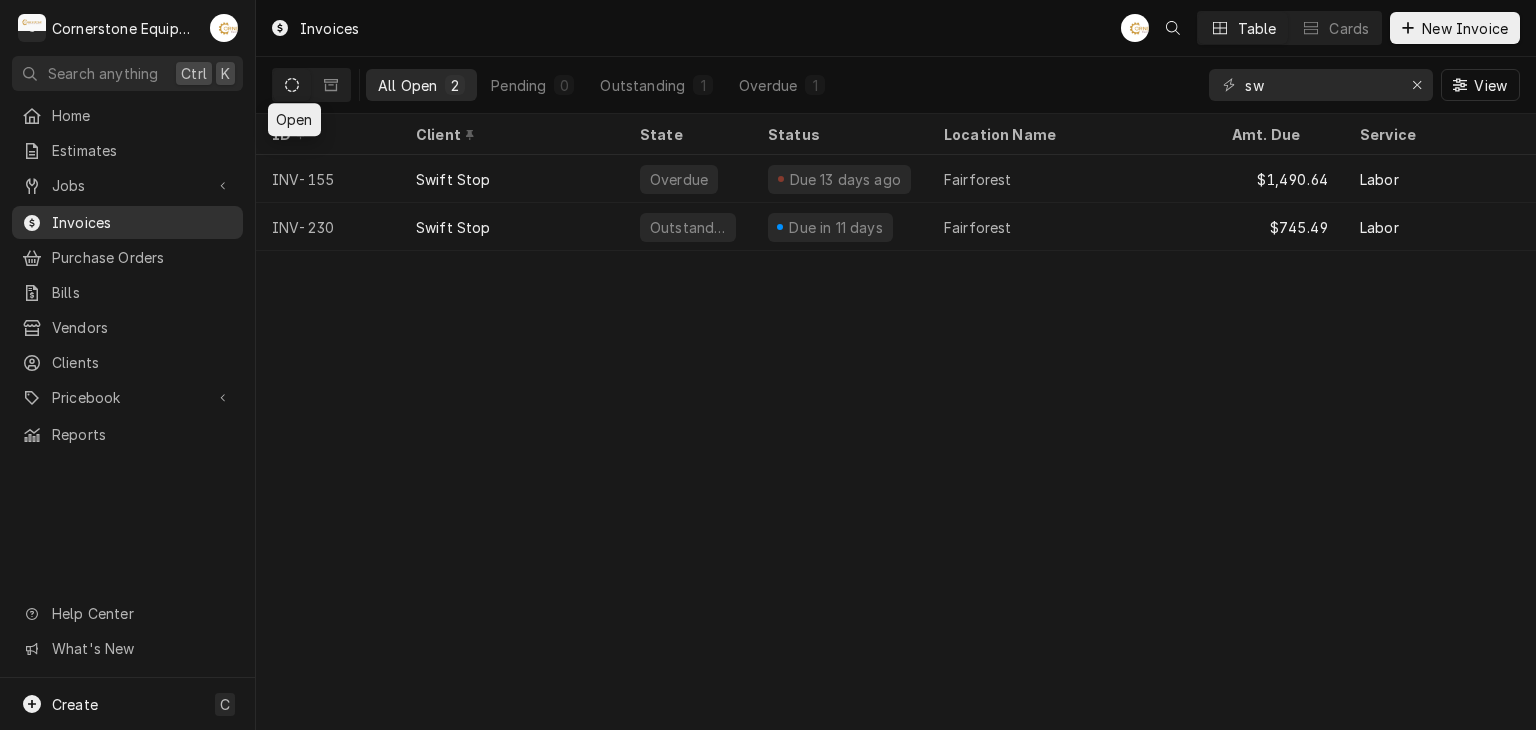 click on "Invoices" at bounding box center [142, 222] 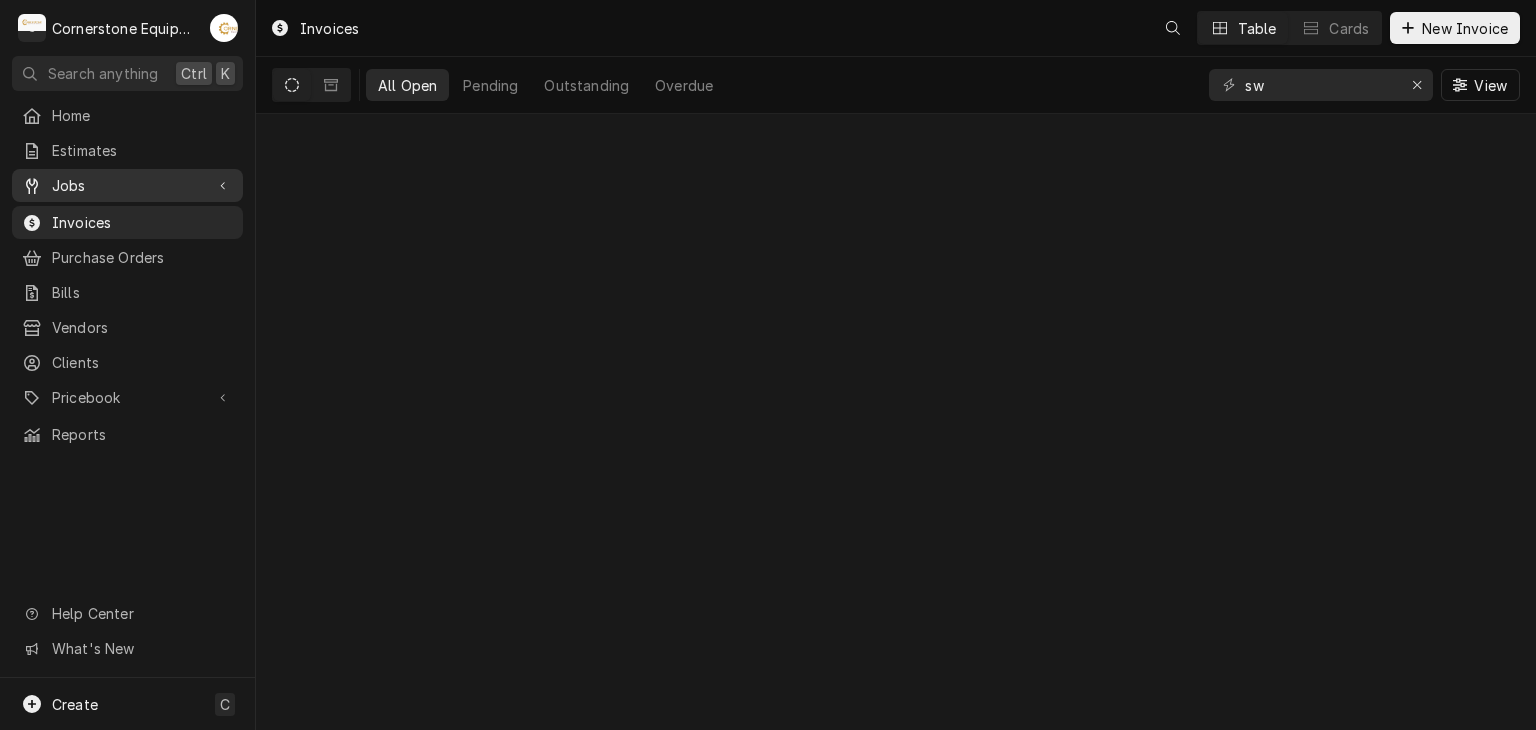 scroll, scrollTop: 0, scrollLeft: 0, axis: both 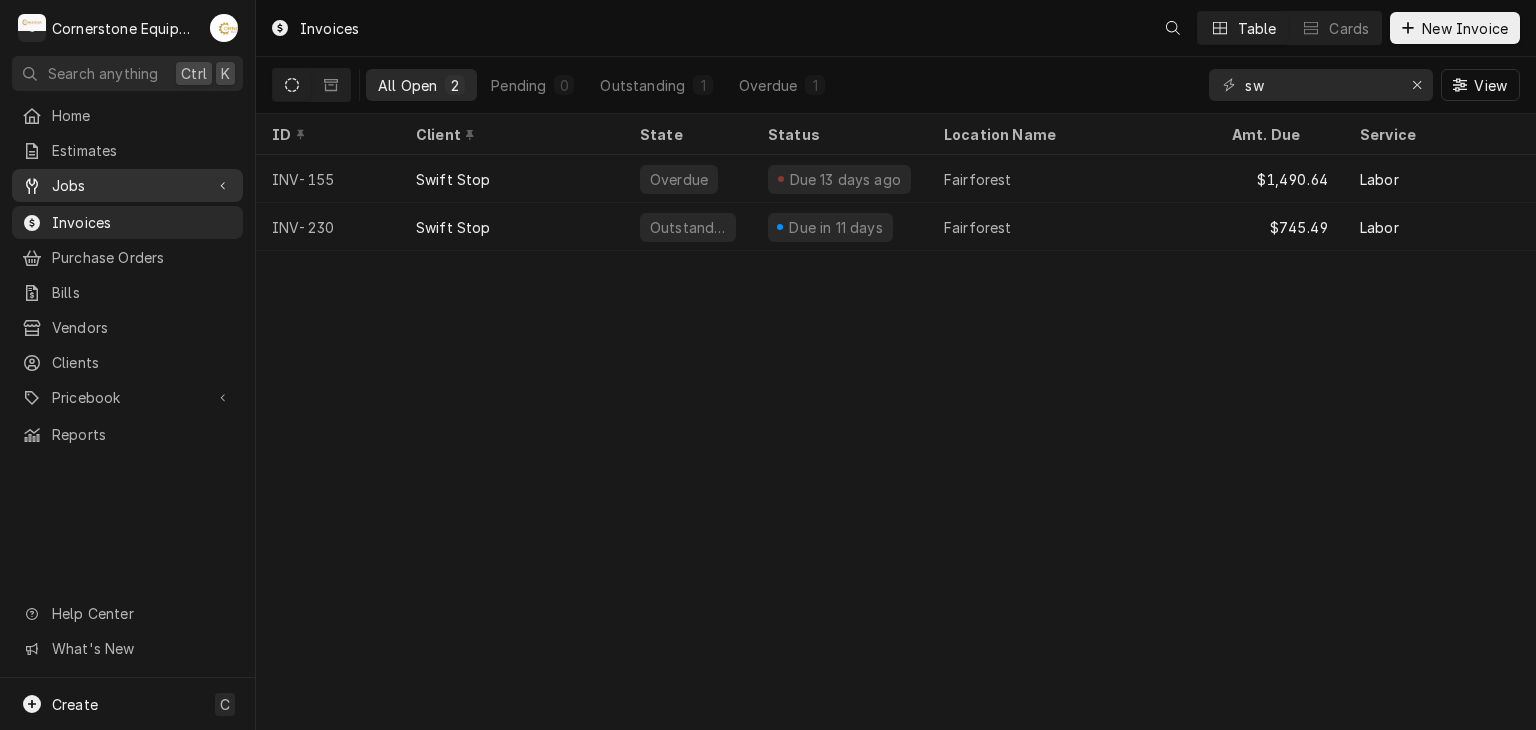 click on "Jobs" at bounding box center [127, 185] 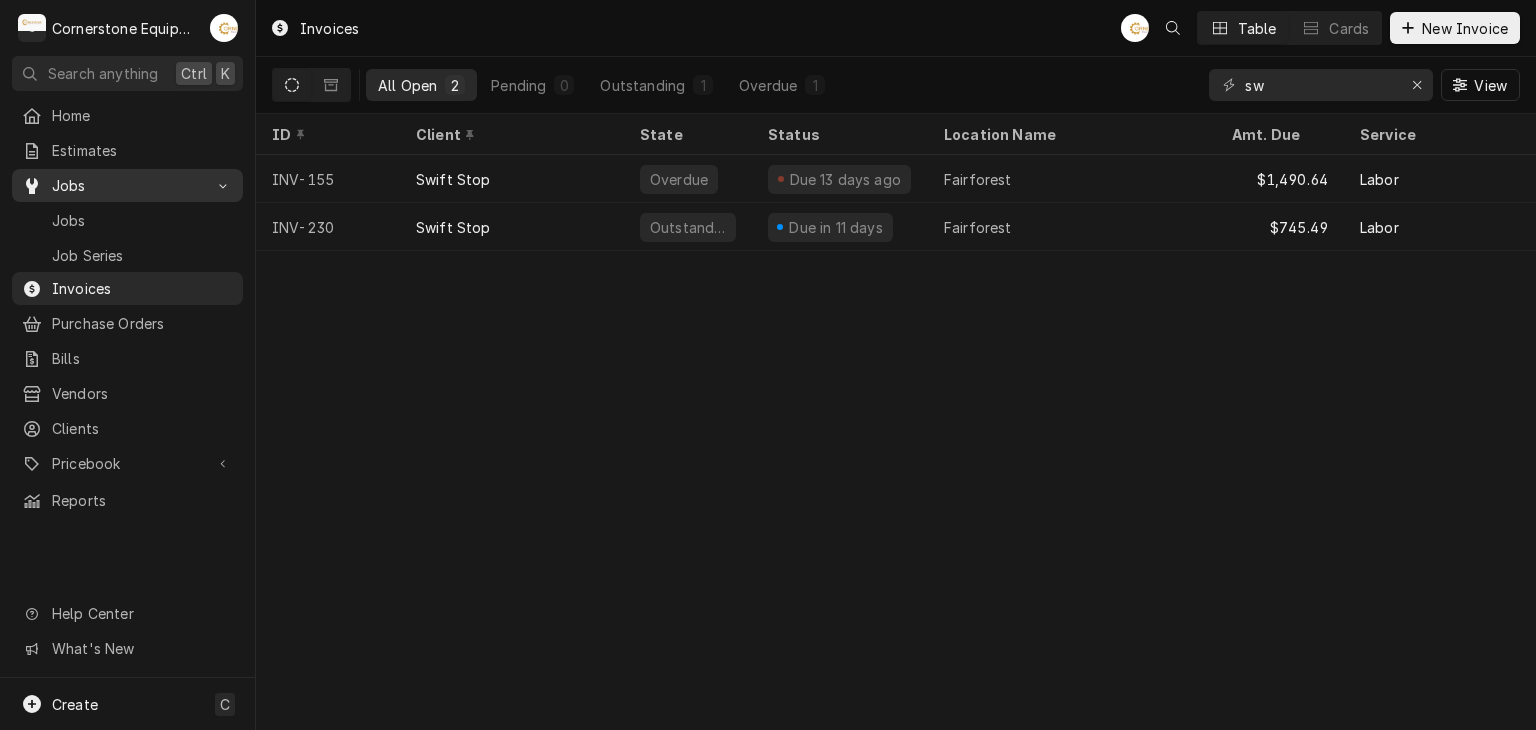 click on "Jobs" at bounding box center (127, 185) 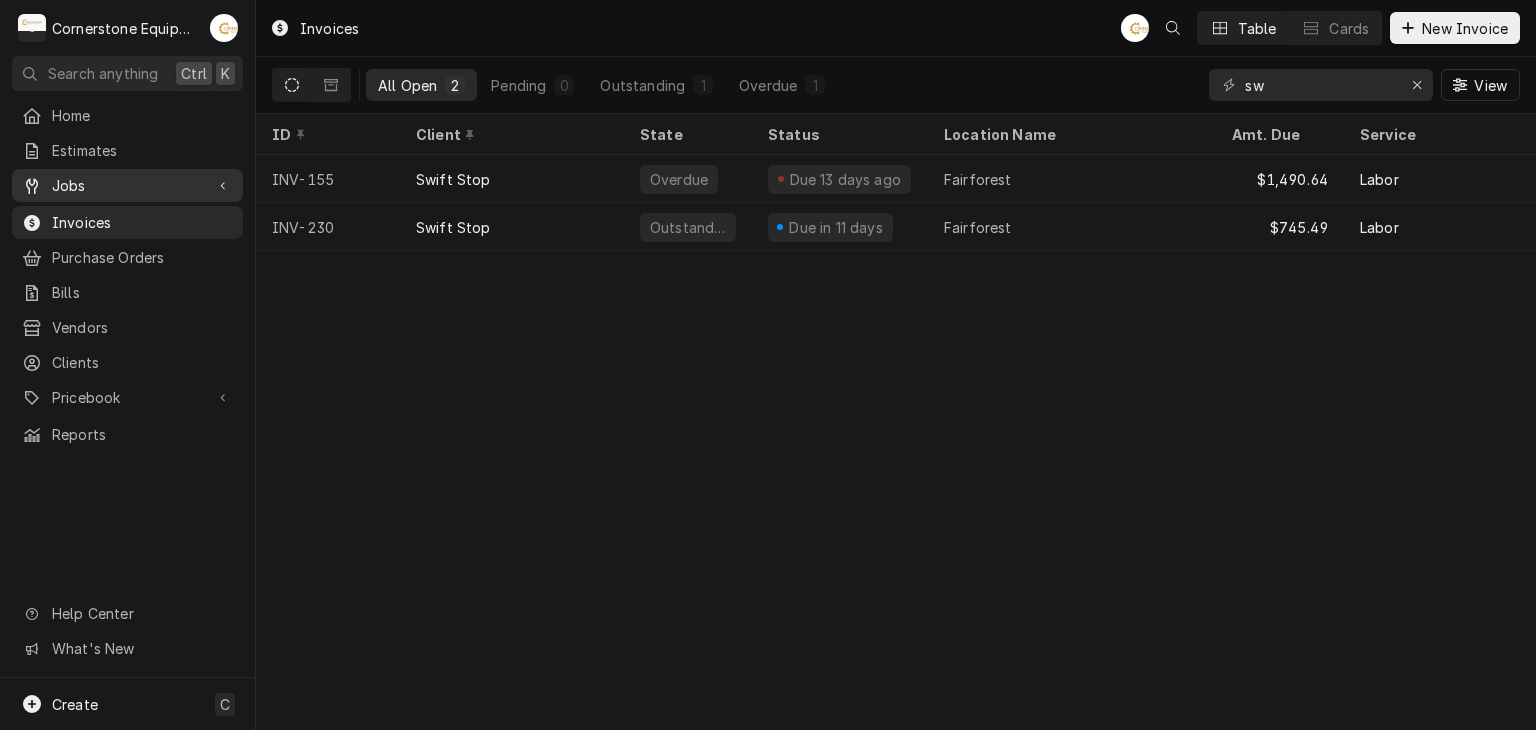 click on "Jobs" at bounding box center (127, 185) 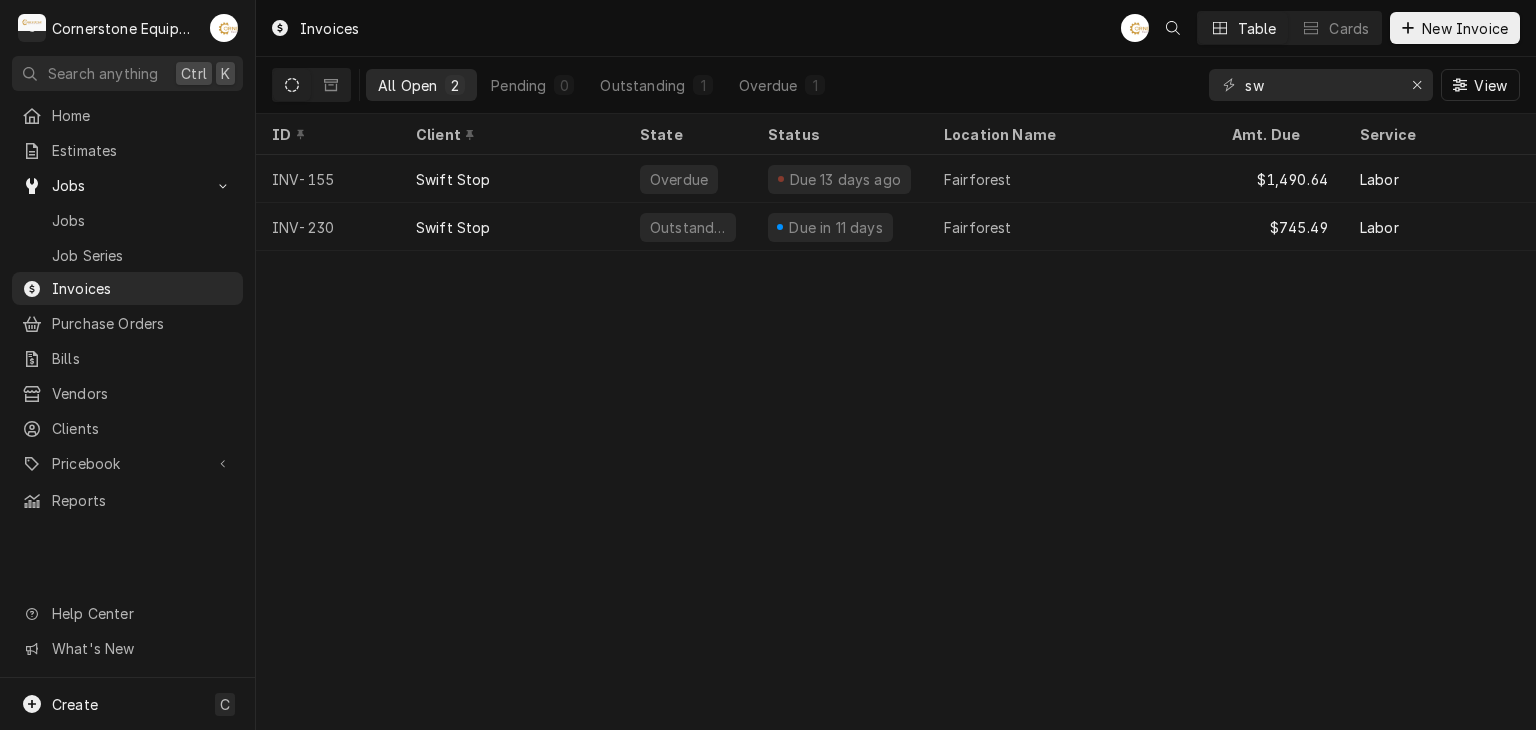 click on "Jobs Jobs Job Series" at bounding box center (127, 219) 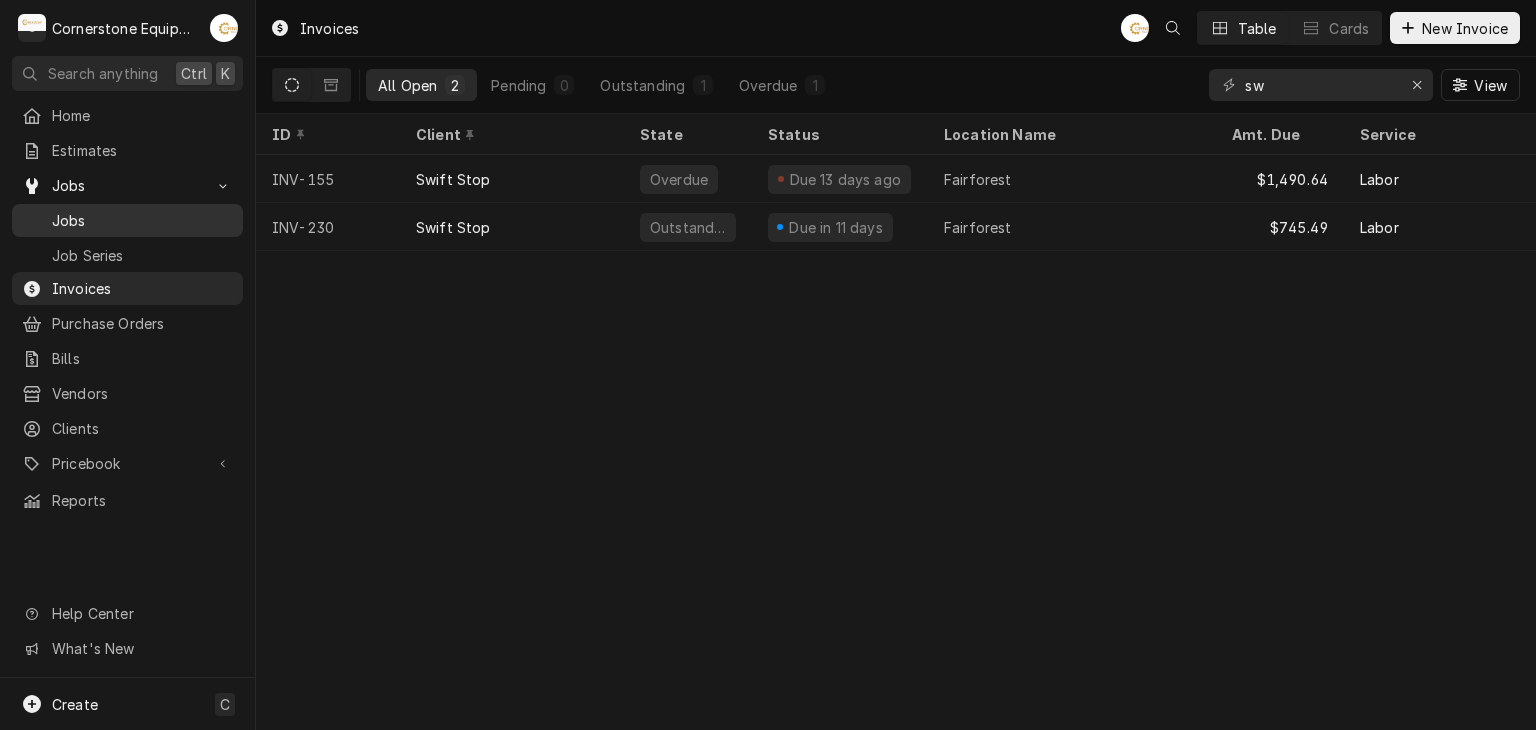 click on "Jobs" at bounding box center (142, 220) 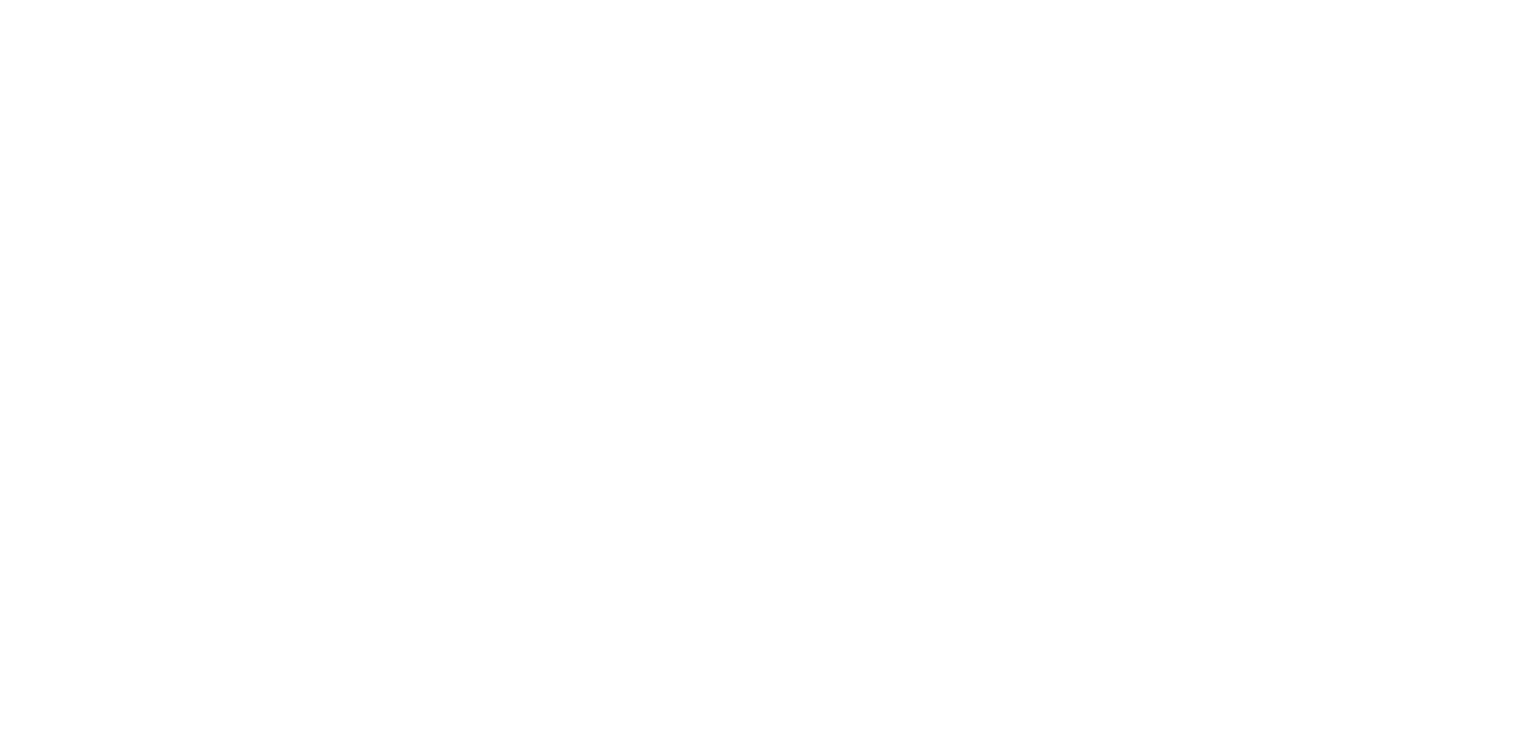 scroll, scrollTop: 0, scrollLeft: 0, axis: both 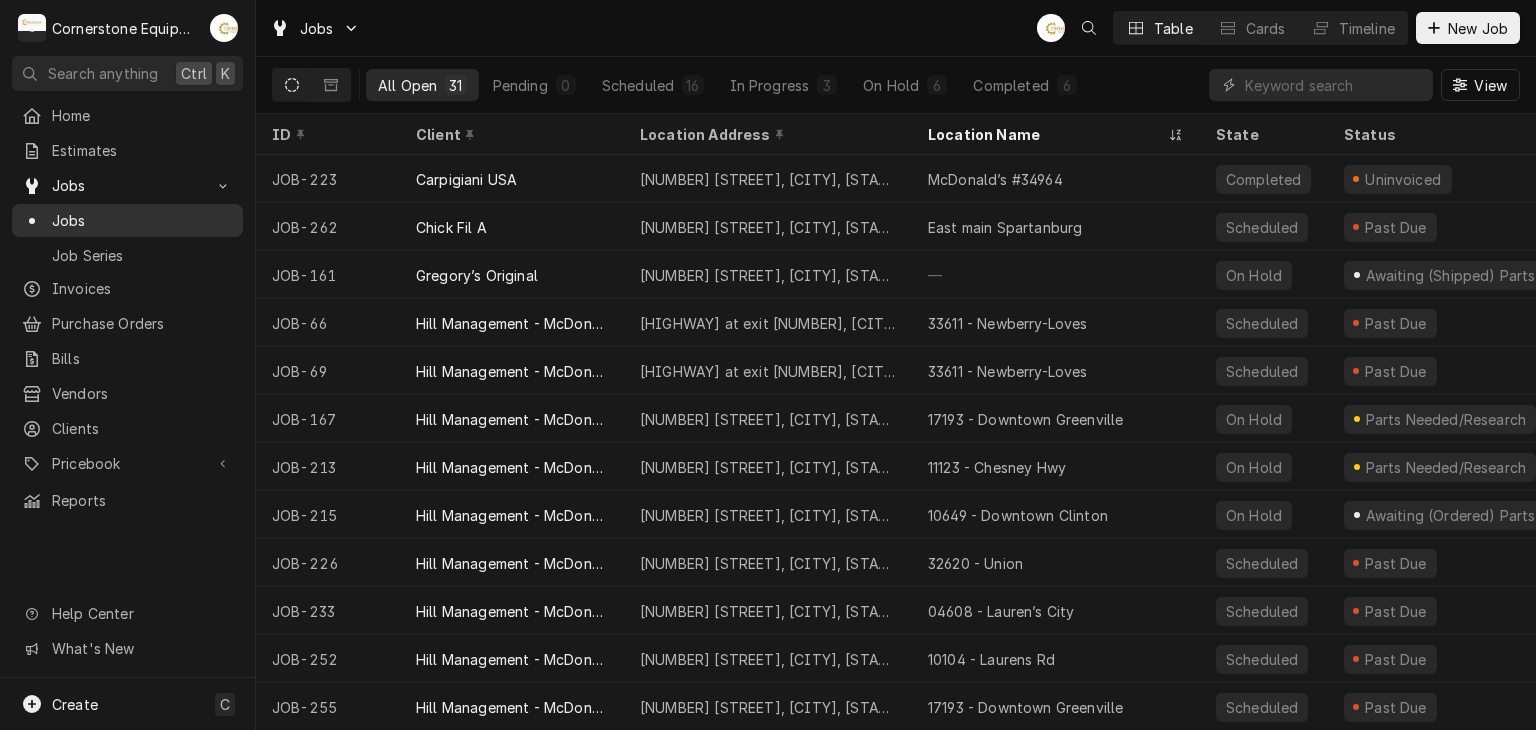 click on "Jobs" at bounding box center (142, 220) 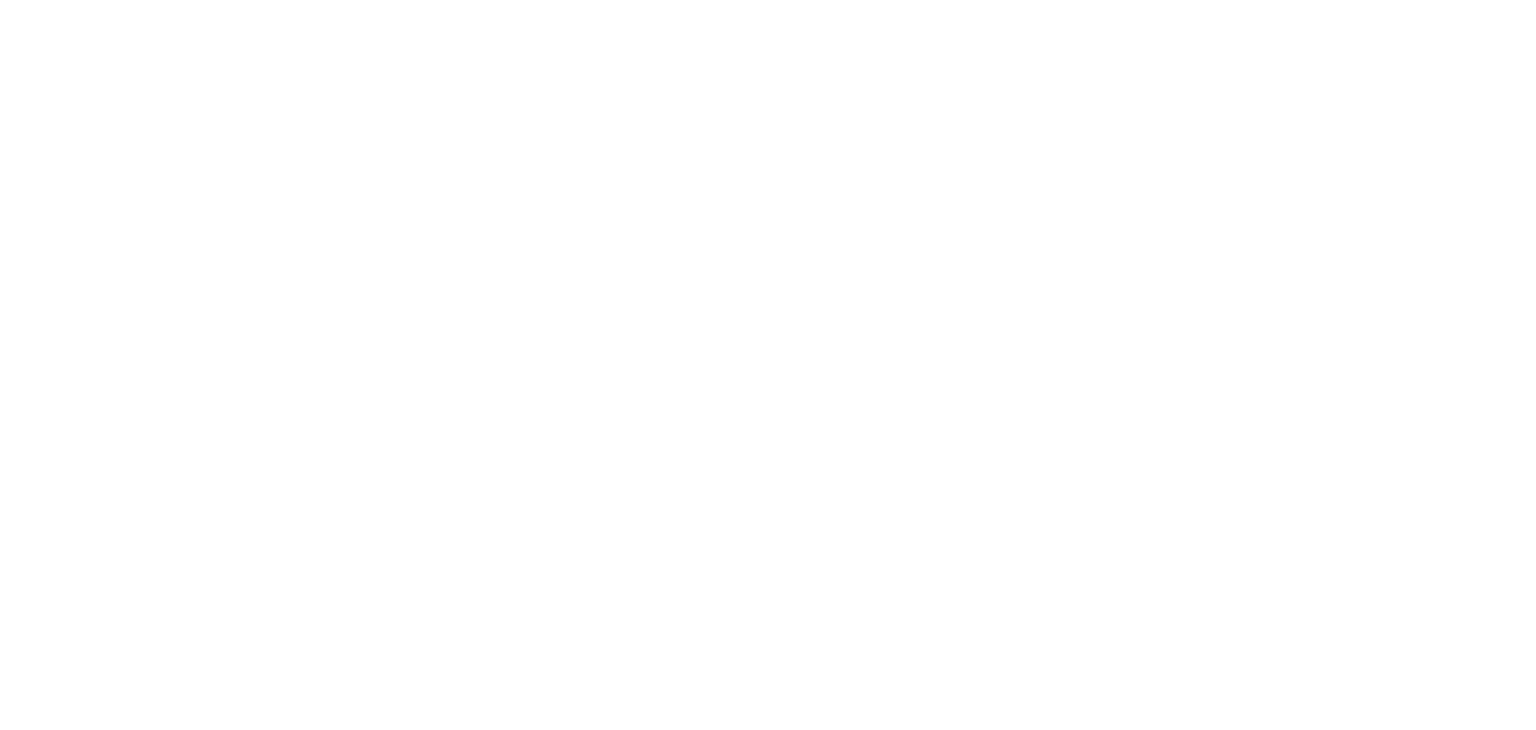 scroll, scrollTop: 0, scrollLeft: 0, axis: both 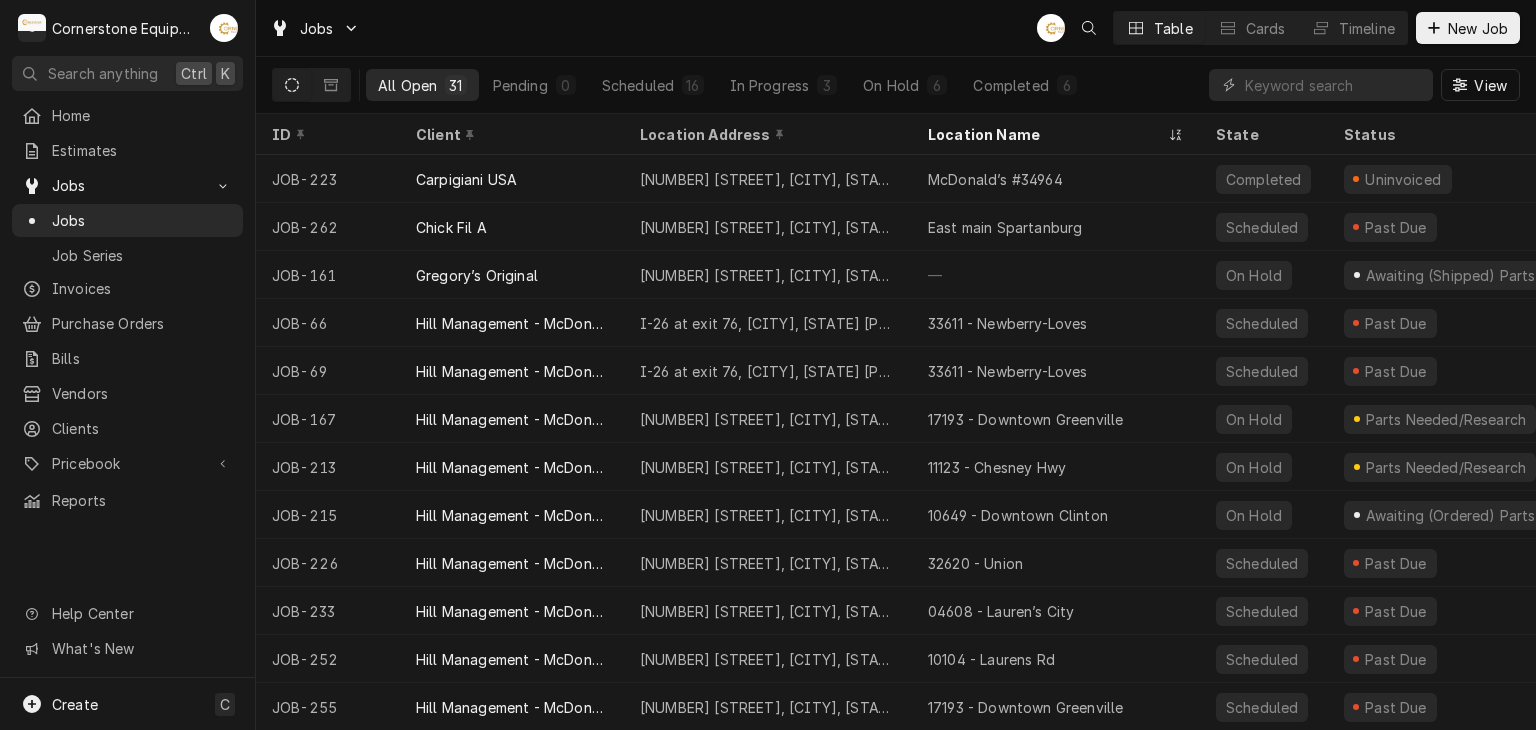 click on "All Open 31 Pending 0 Scheduled 16 In Progress 3 On Hold 6 Completed 6" at bounding box center [727, 85] 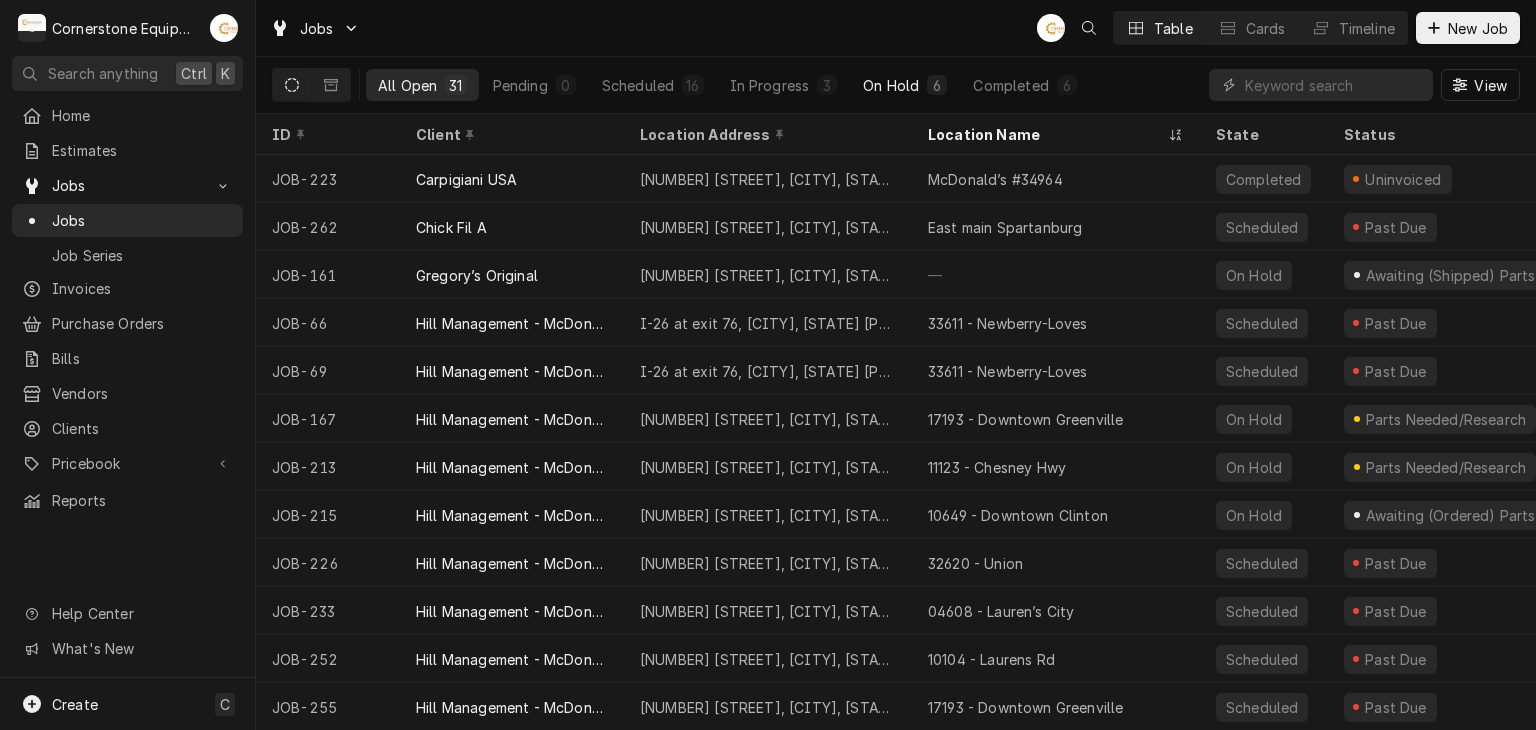 click on "On Hold" at bounding box center (891, 85) 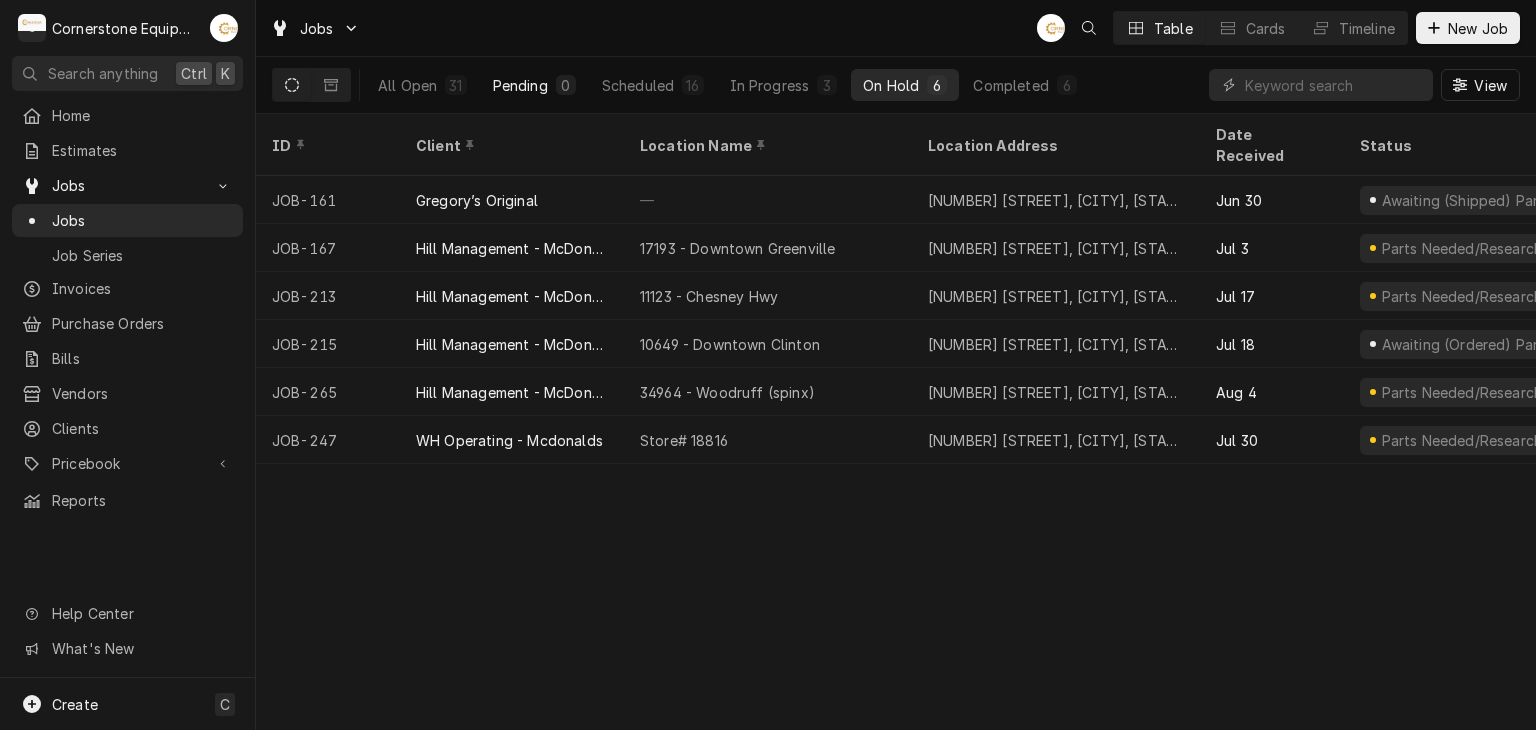 click on "0" at bounding box center [566, 85] 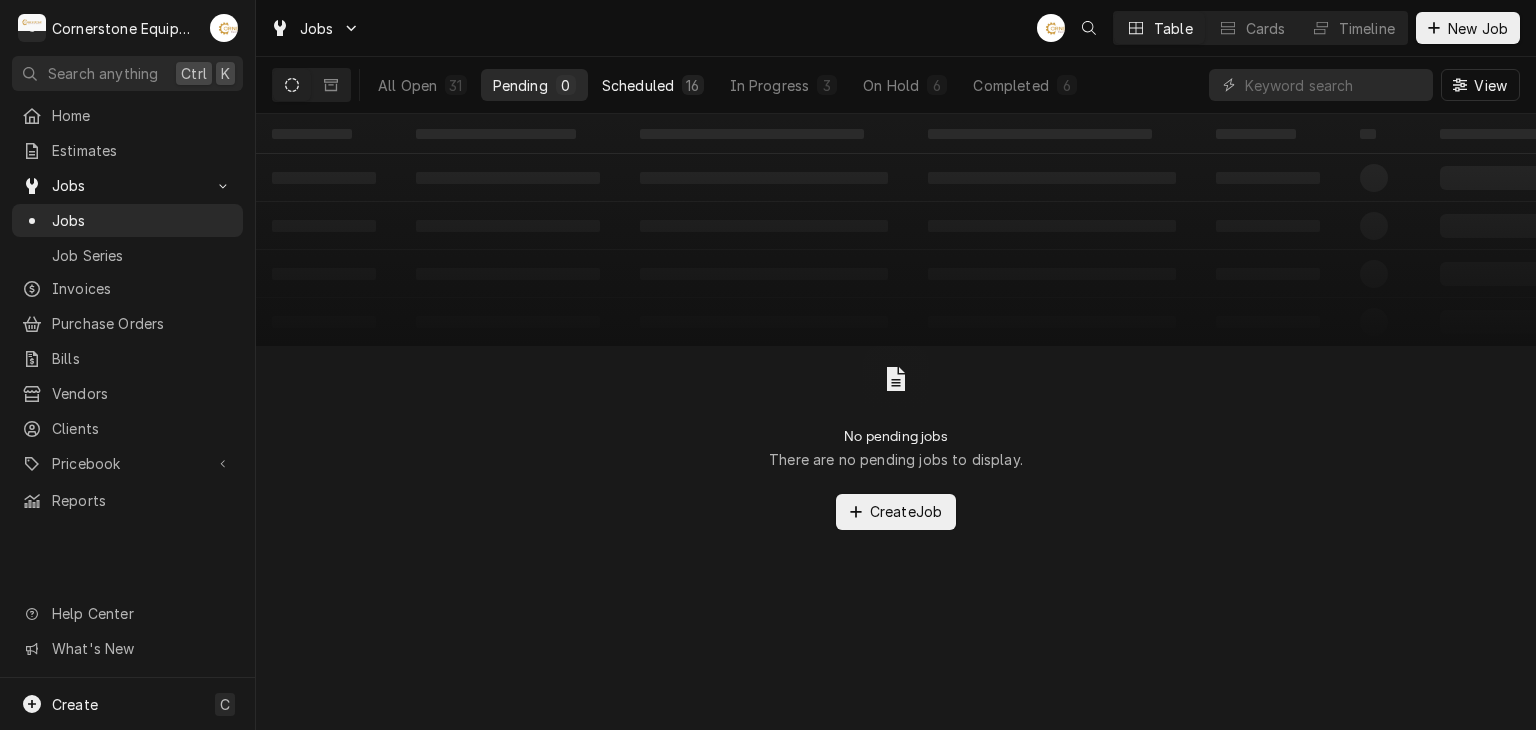 click on "Scheduled" at bounding box center (638, 85) 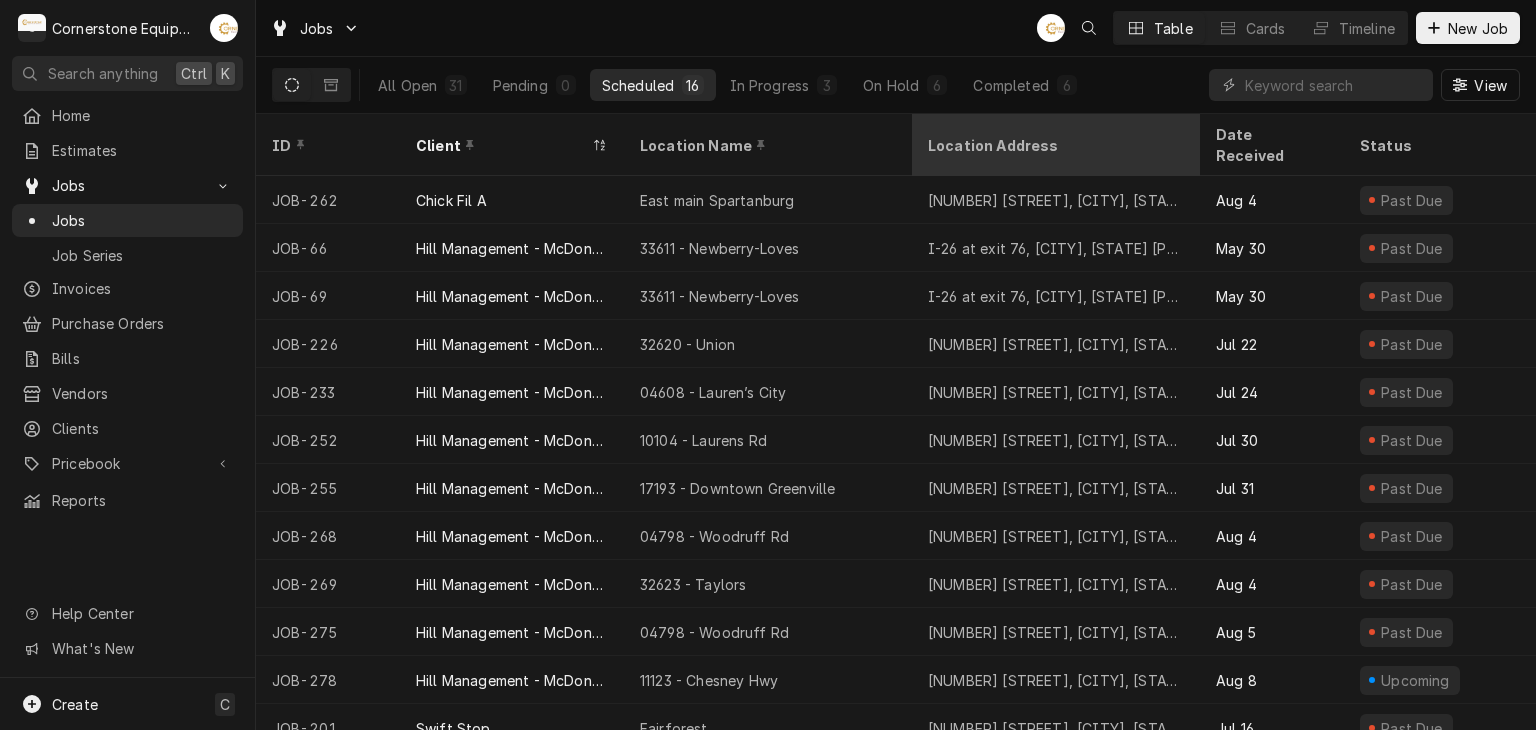 click on "Location Address" at bounding box center (1056, 145) 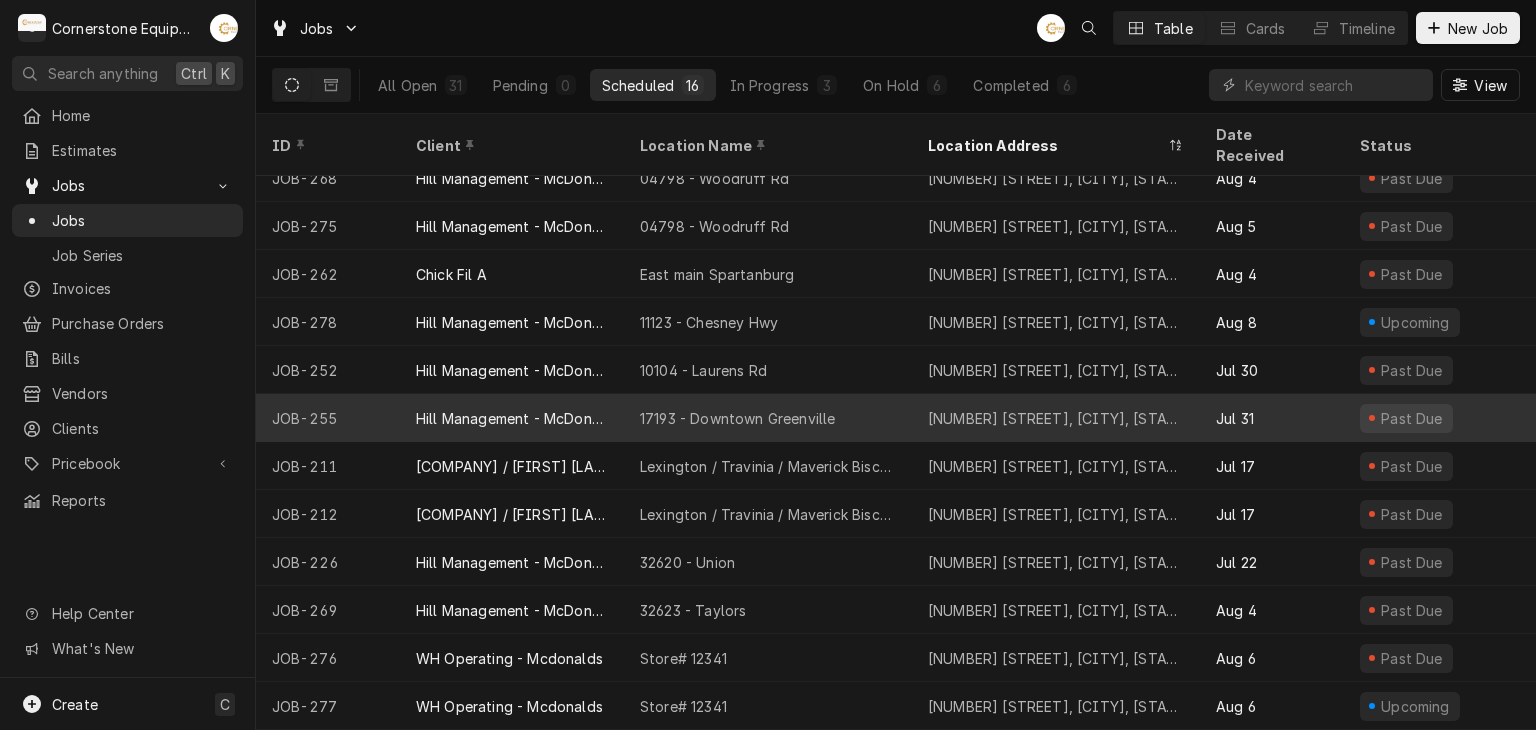 scroll, scrollTop: 0, scrollLeft: 0, axis: both 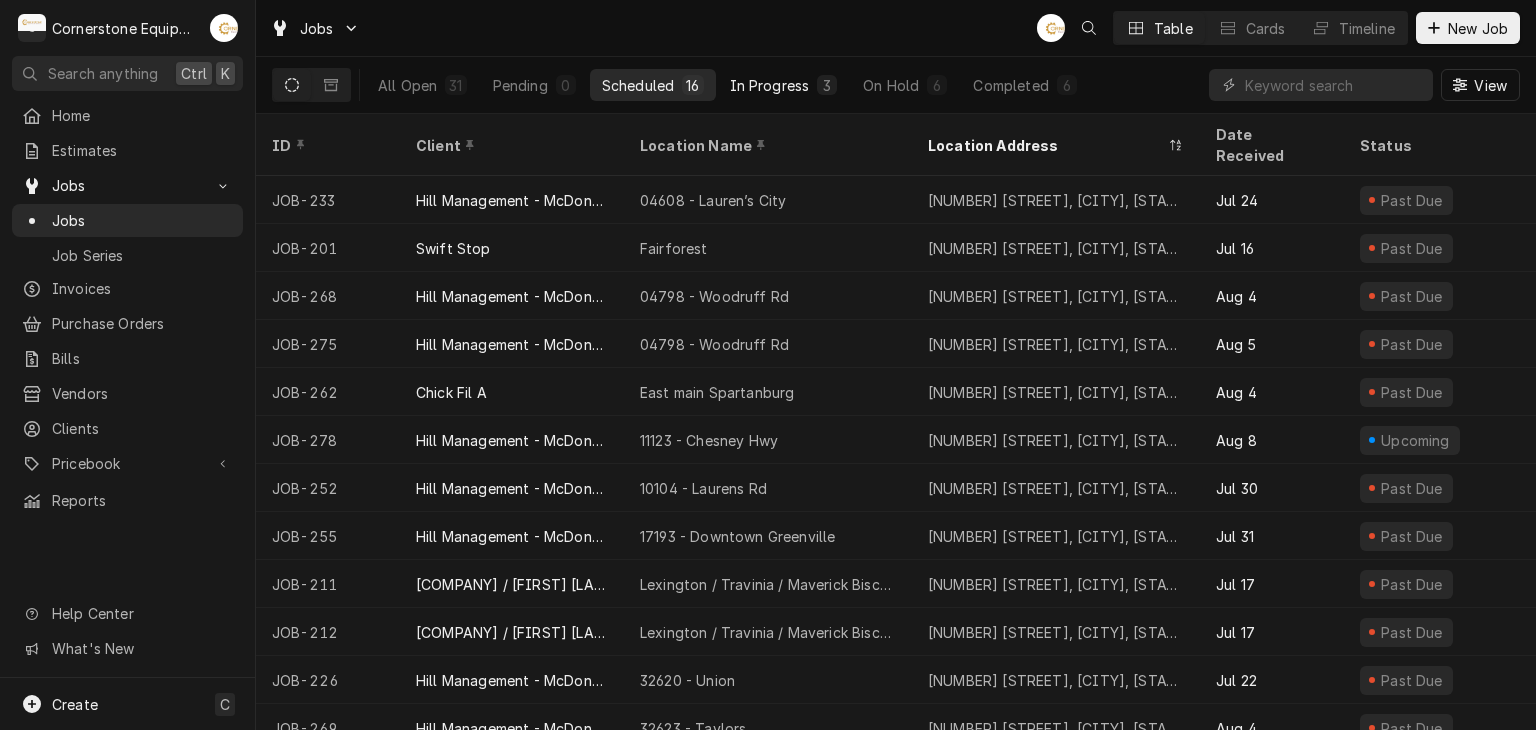 click on "In Progress 3" at bounding box center (784, 85) 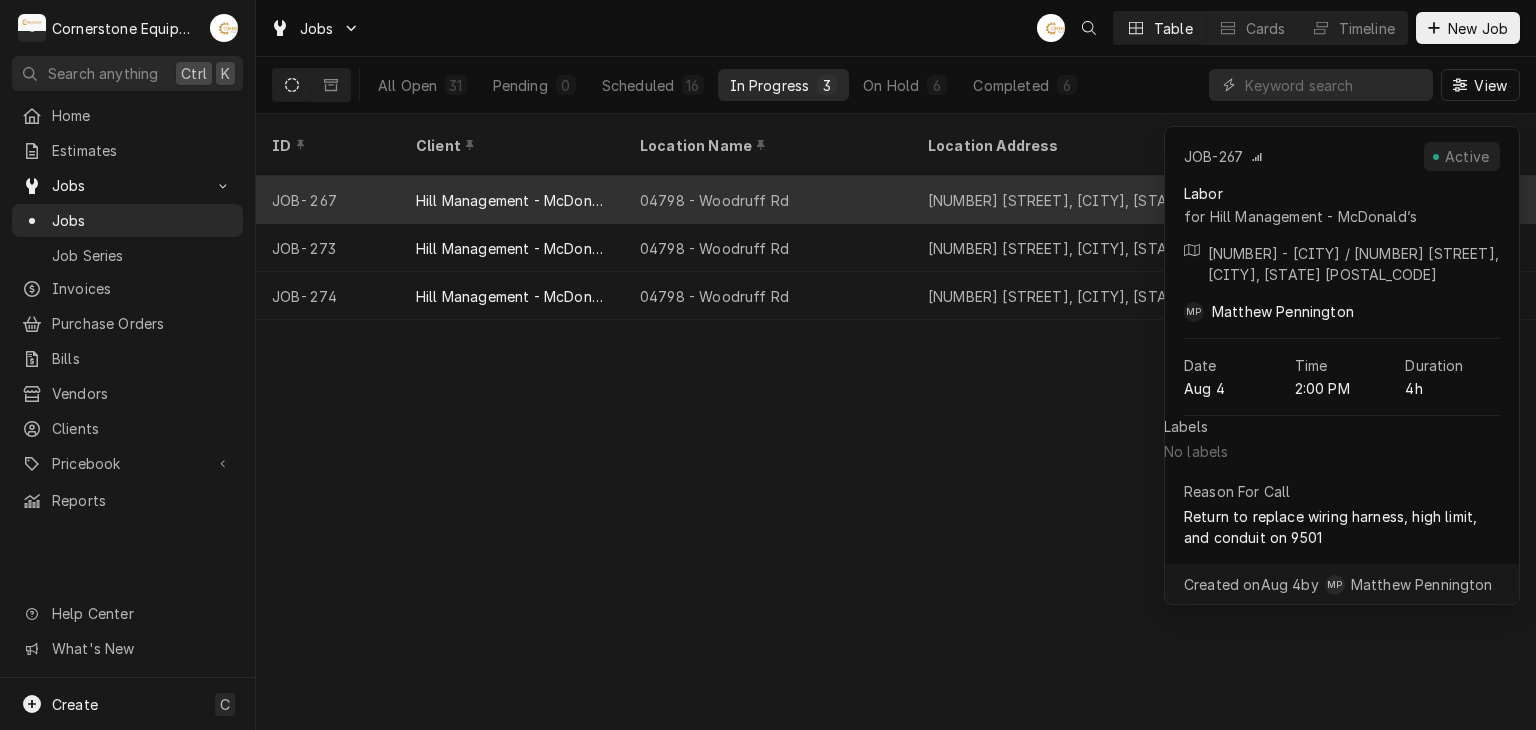 type 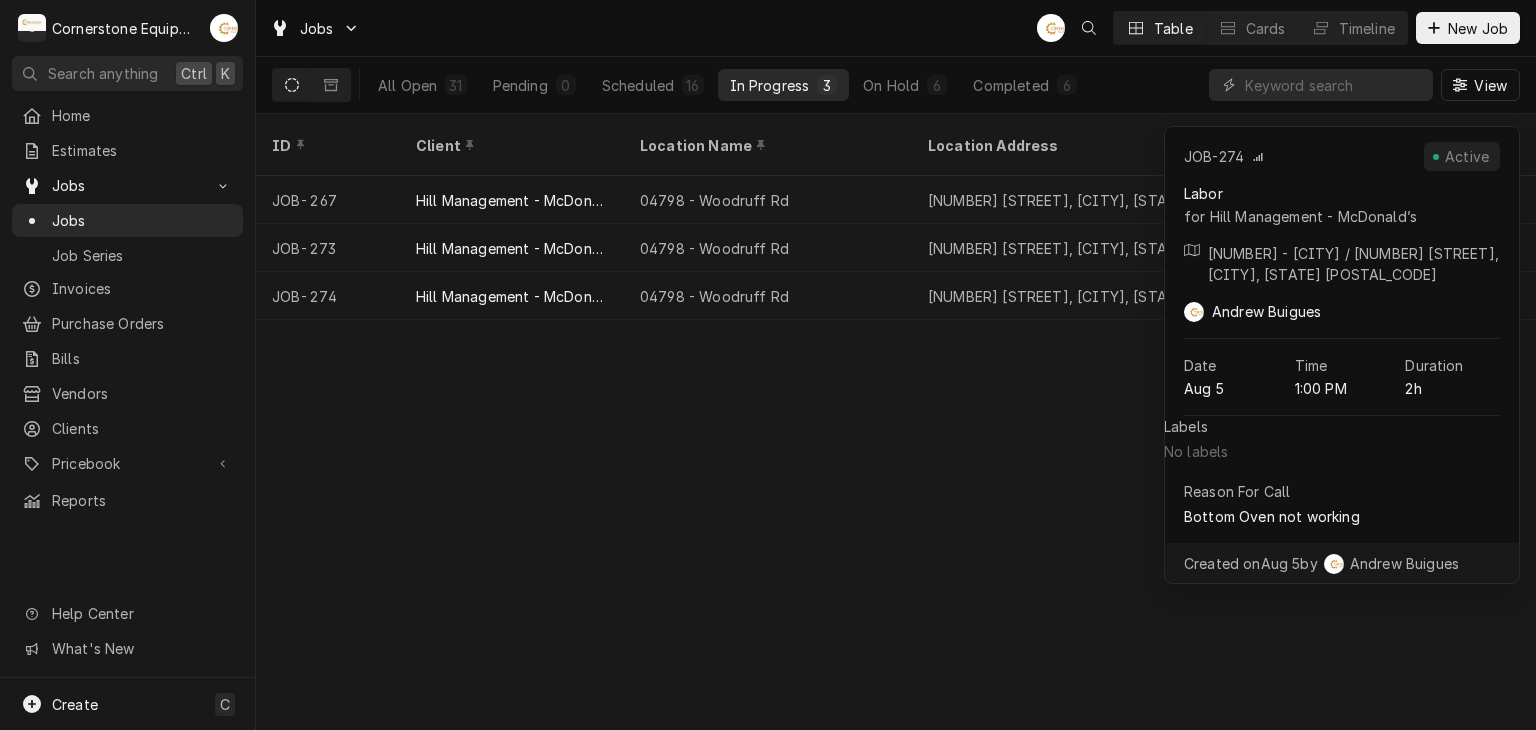 click on "ID Client Location Name Location Address Date Received Service Techs Job Type Status Labels Priority Scheduled For Duration Status Changed Last Modified JOB-267 Hill Management - McDonald’s 04798 - Woodruff Rd 1111 Woodruff Rd, Greenville, SC 29607 Aug 4   Labor MP Service Active — High Aug 4   • 2:00 PM 4h Aug 5   Aug 5   JOB-273 Hill Management - McDonald’s 04798 - Woodruff Rd 1111 Woodruff Rd, Greenville, SC 29607 Aug 5   Labor AB Service Active — High Aug 5   • 12:00 PM 1h Aug 5   Aug 5   JOB-274 Hill Management - McDonald’s 04798 - Woodruff Rd 1111 Woodruff Rd, Greenville, SC 29607 Aug 5   Labor AB Service Active — High Aug 5   • 1:00 PM 2h Aug 5   Aug 5   JOB-274 Active Labor for Hill Management - McDonald’s 04798 - Woodruff Rd / 1111 Woodruff Rd, Greenville, SC 29607 AB Andrew Buigues Date Aug 5 Time 1:00 PM Duration 2h Labels No labels Reason For Call Bottom Oven not working Created on  Aug 5  by  AB Andrew Buigues" at bounding box center [896, 422] 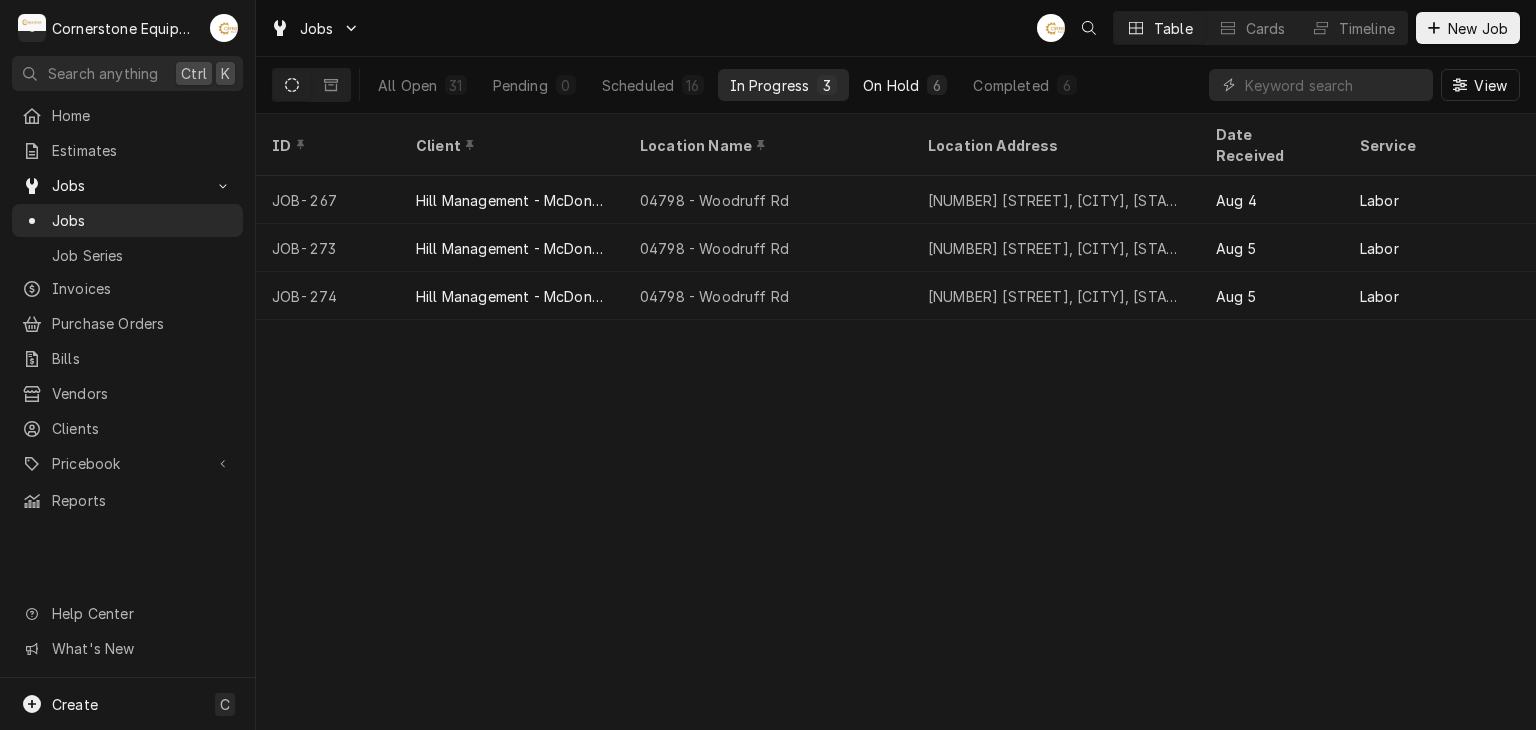 click on "On Hold 6" at bounding box center [905, 85] 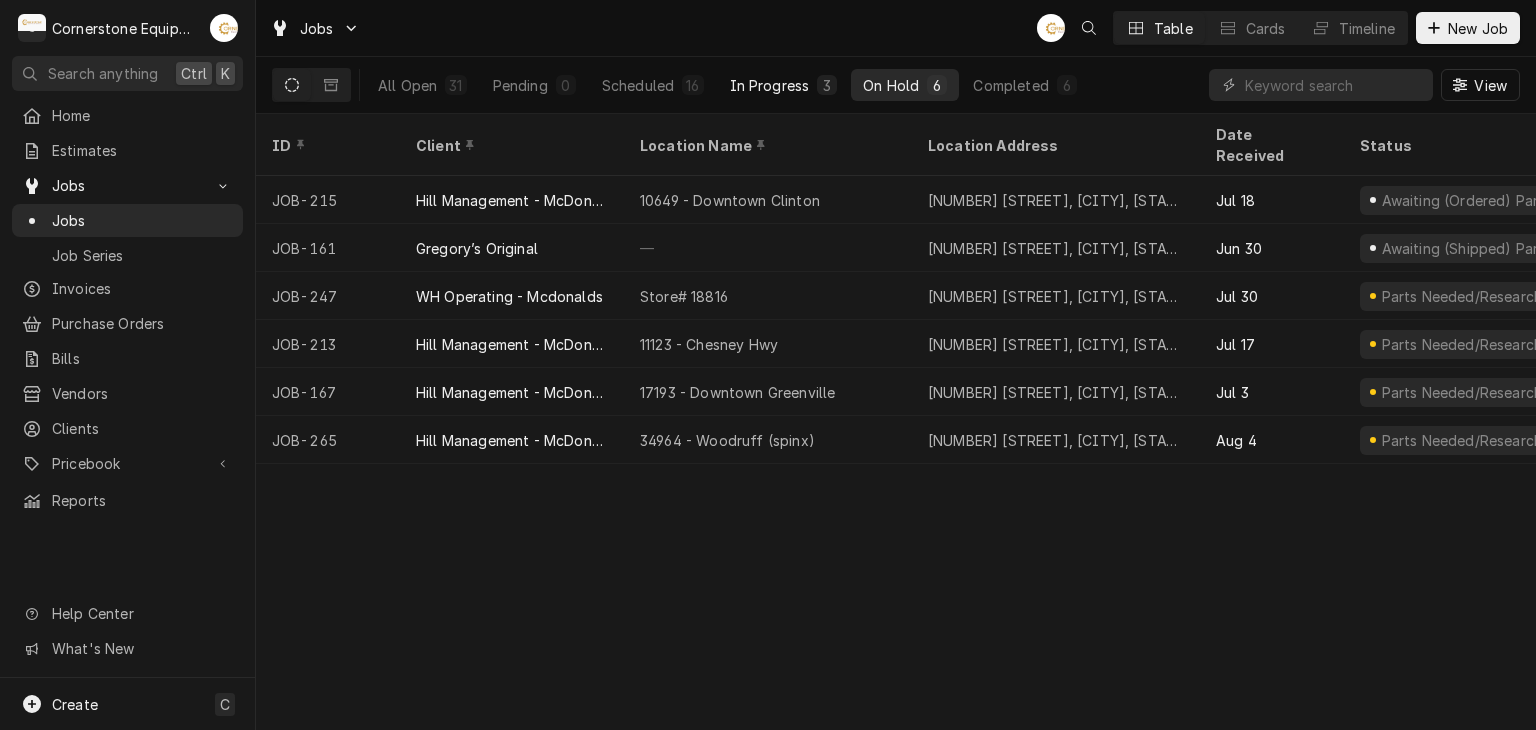 click on "In Progress 3" at bounding box center [784, 85] 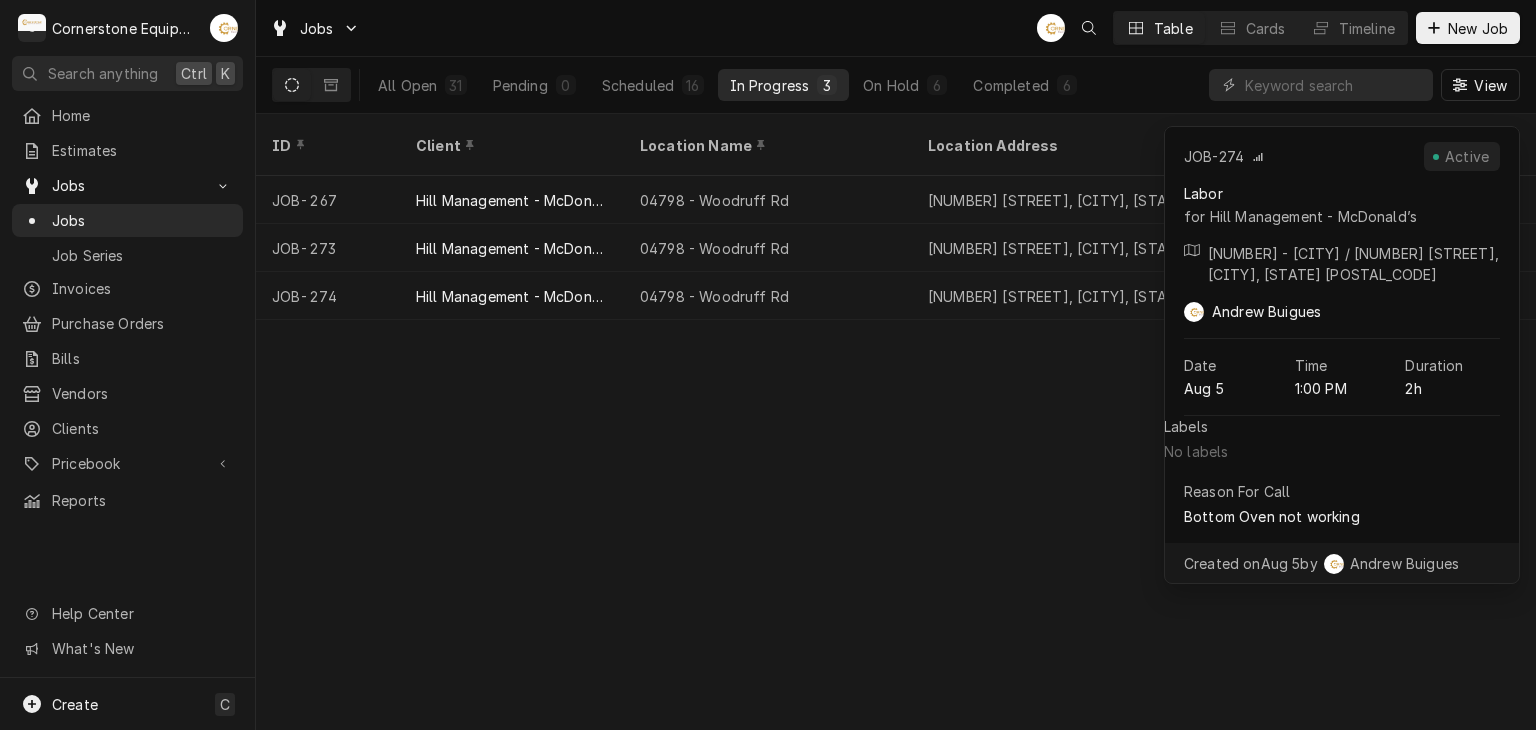 click on "ID Client Location Name Location Address Date Received Service Techs Job Type Status Labels Priority Scheduled For Duration Status Changed Last Modified JOB-267 Hill Management - McDonald’s 04798 - Woodruff Rd 1111 Woodruff Rd, Greenville, SC 29607 Aug 4   Labor MP Service Active — High Aug 4   • 2:00 PM 4h Aug 5   Aug 5   JOB-273 Hill Management - McDonald’s 04798 - Woodruff Rd 1111 Woodruff Rd, Greenville, SC 29607 Aug 5   Labor AB Service Active — High Aug 5   • 12:00 PM 1h Aug 5   Aug 5   JOB-274 Hill Management - McDonald’s 04798 - Woodruff Rd 1111 Woodruff Rd, Greenville, SC 29607 Aug 5   Labor AB Service Active — High Aug 5   • 1:00 PM 2h Aug 5   Aug 5   JOB-274 Active Labor for Hill Management - McDonald’s 04798 - Woodruff Rd / 1111 Woodruff Rd, Greenville, SC 29607 AB Andrew Buigues Date Aug 5 Time 1:00 PM Duration 2h Labels No labels Reason For Call Bottom Oven not working Created on  Aug 5  by  AB Andrew Buigues" at bounding box center [896, 422] 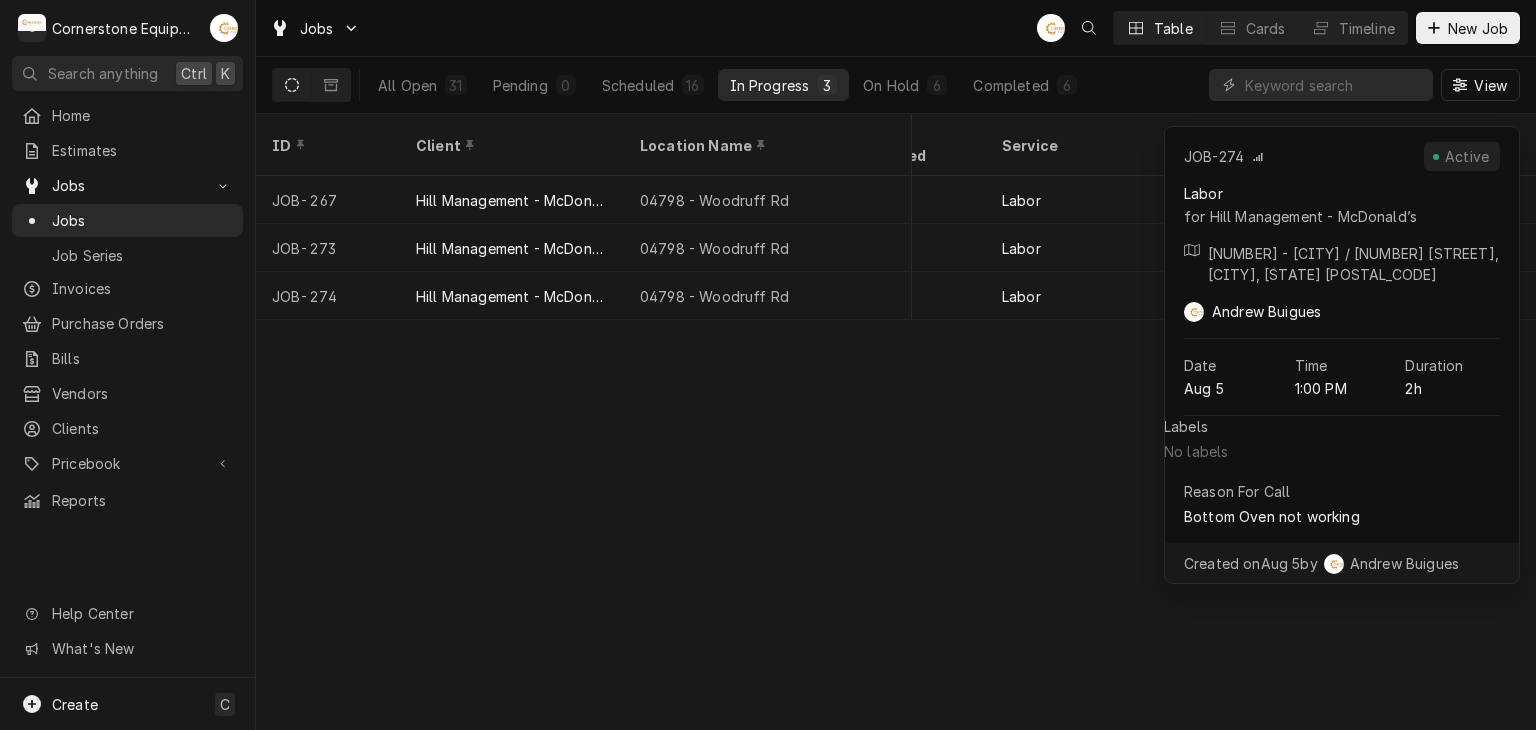 scroll, scrollTop: 0, scrollLeft: 399, axis: horizontal 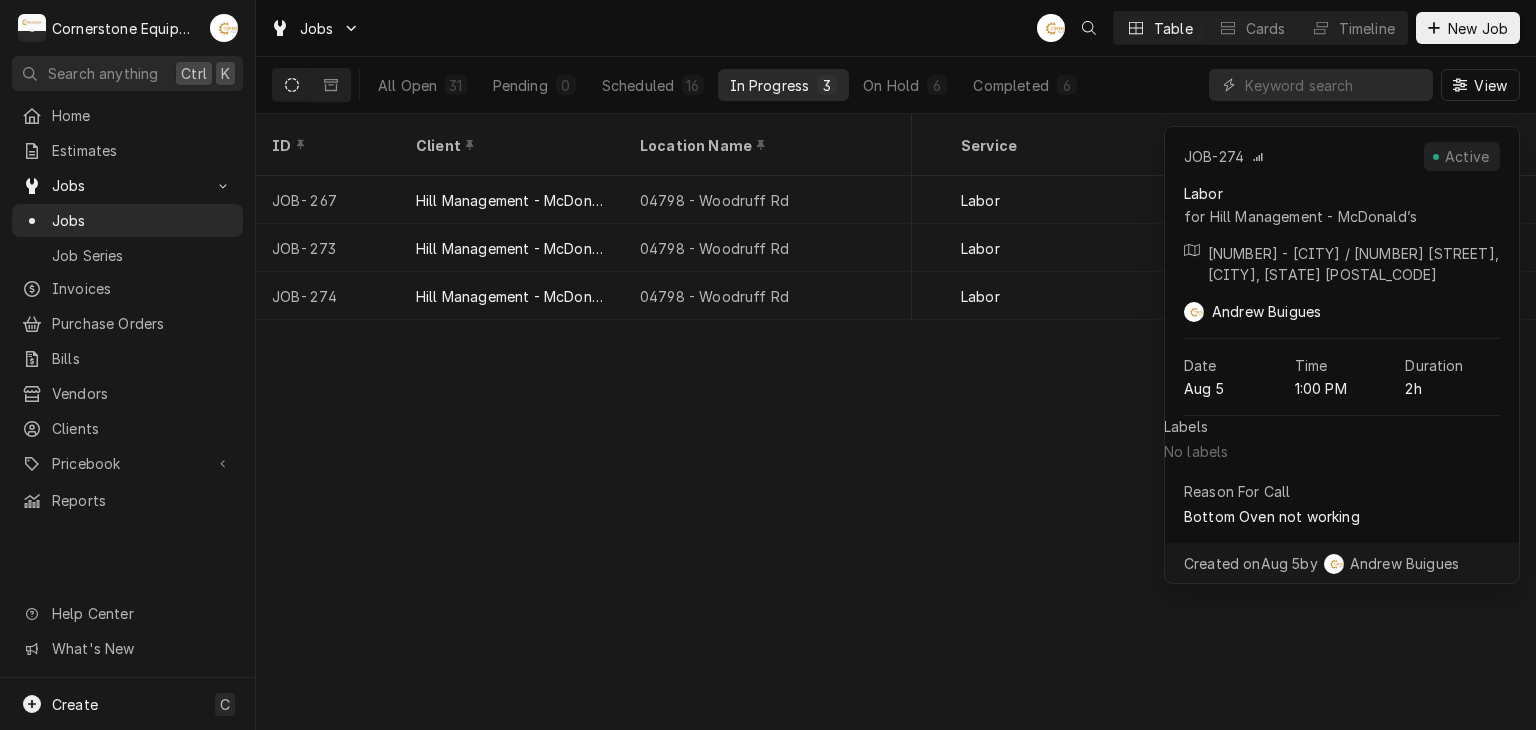 drag, startPoint x: 1016, startPoint y: 319, endPoint x: 864, endPoint y: 314, distance: 152.08221 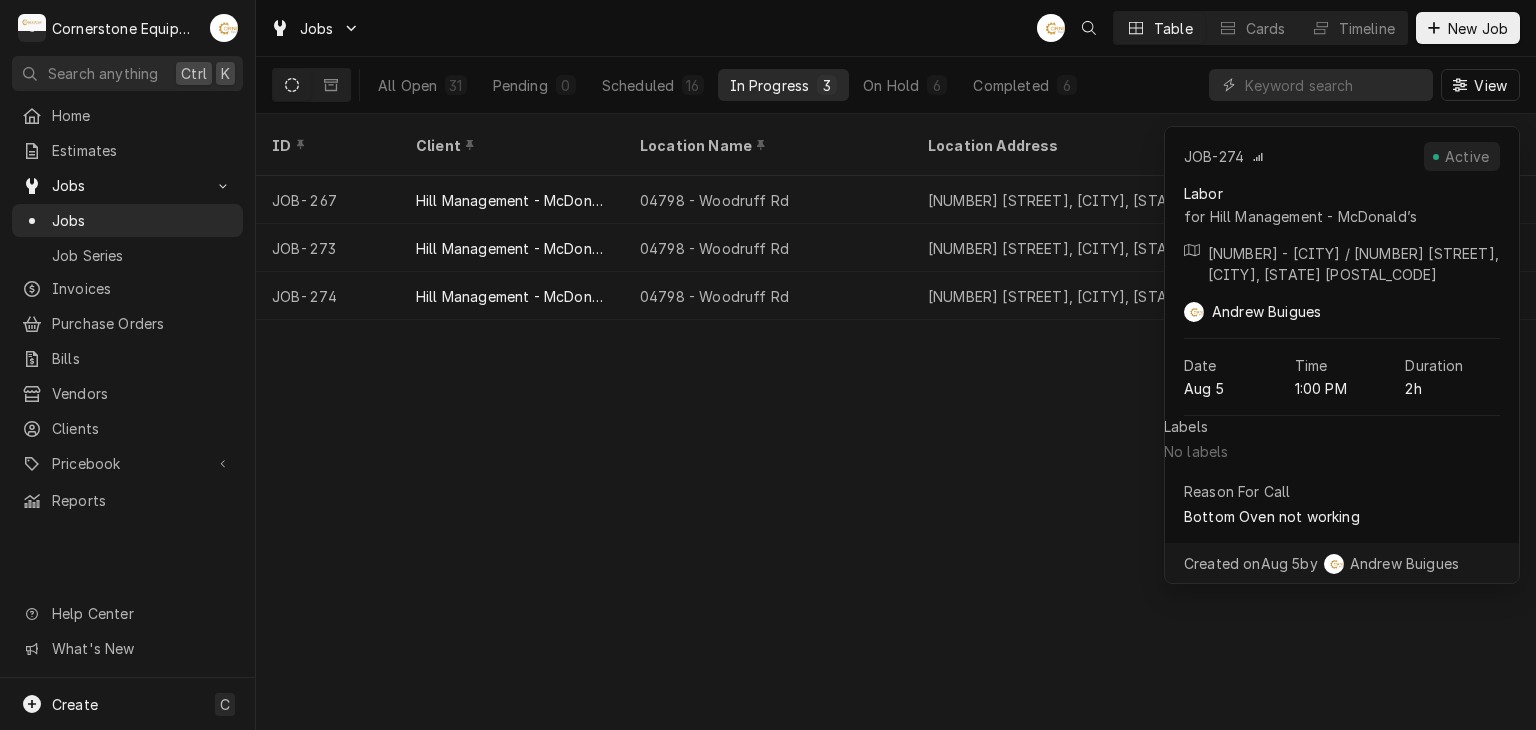 click on "ID Client Location Name Location Address Date Received Service Techs Job Type Status Labels Priority Scheduled For Duration Status Changed Last Modified JOB-267 Hill Management - McDonald’s 04798 - Woodruff Rd 1111 Woodruff Rd, Greenville, SC 29607 Aug 4   Labor MP Service Active — High Aug 4   • 2:00 PM 4h Aug 5   Aug 5   JOB-273 Hill Management - McDonald’s 04798 - Woodruff Rd 1111 Woodruff Rd, Greenville, SC 29607 Aug 5   Labor AB Service Active — High Aug 5   • 12:00 PM 1h Aug 5   Aug 5   JOB-274 Hill Management - McDonald’s 04798 - Woodruff Rd 1111 Woodruff Rd, Greenville, SC 29607 Aug 5   Labor AB Service Active — High Aug 5   • 1:00 PM 2h Aug 5   Aug 5   JOB-274 Active Labor for Hill Management - McDonald’s 04798 - Woodruff Rd / 1111 Woodruff Rd, Greenville, SC 29607 AB Andrew Buigues Date Aug 5 Time 1:00 PM Duration 2h Labels No labels Reason For Call Bottom Oven not working Created on  Aug 5  by  AB Andrew Buigues" at bounding box center (896, 422) 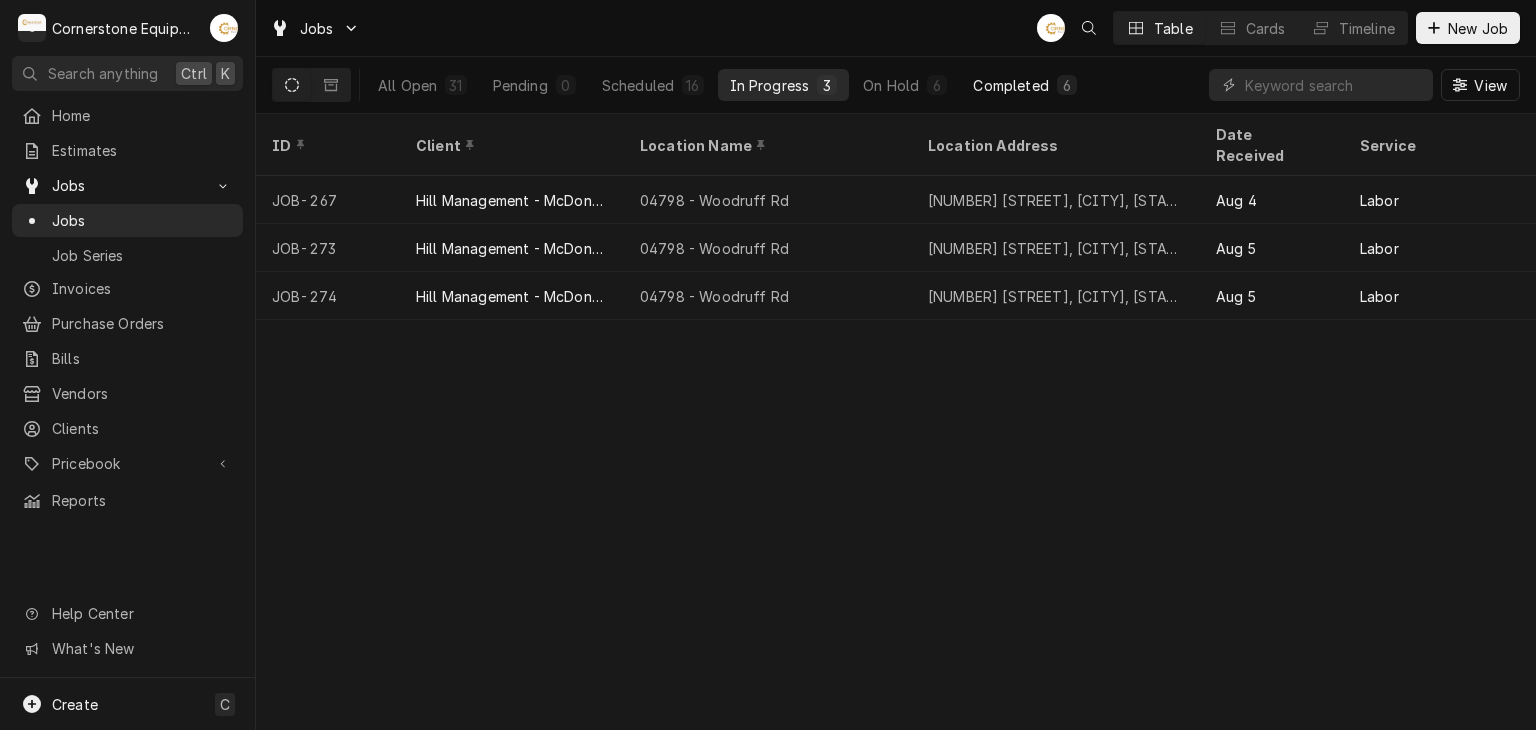 click on "Completed 6" at bounding box center (1024, 85) 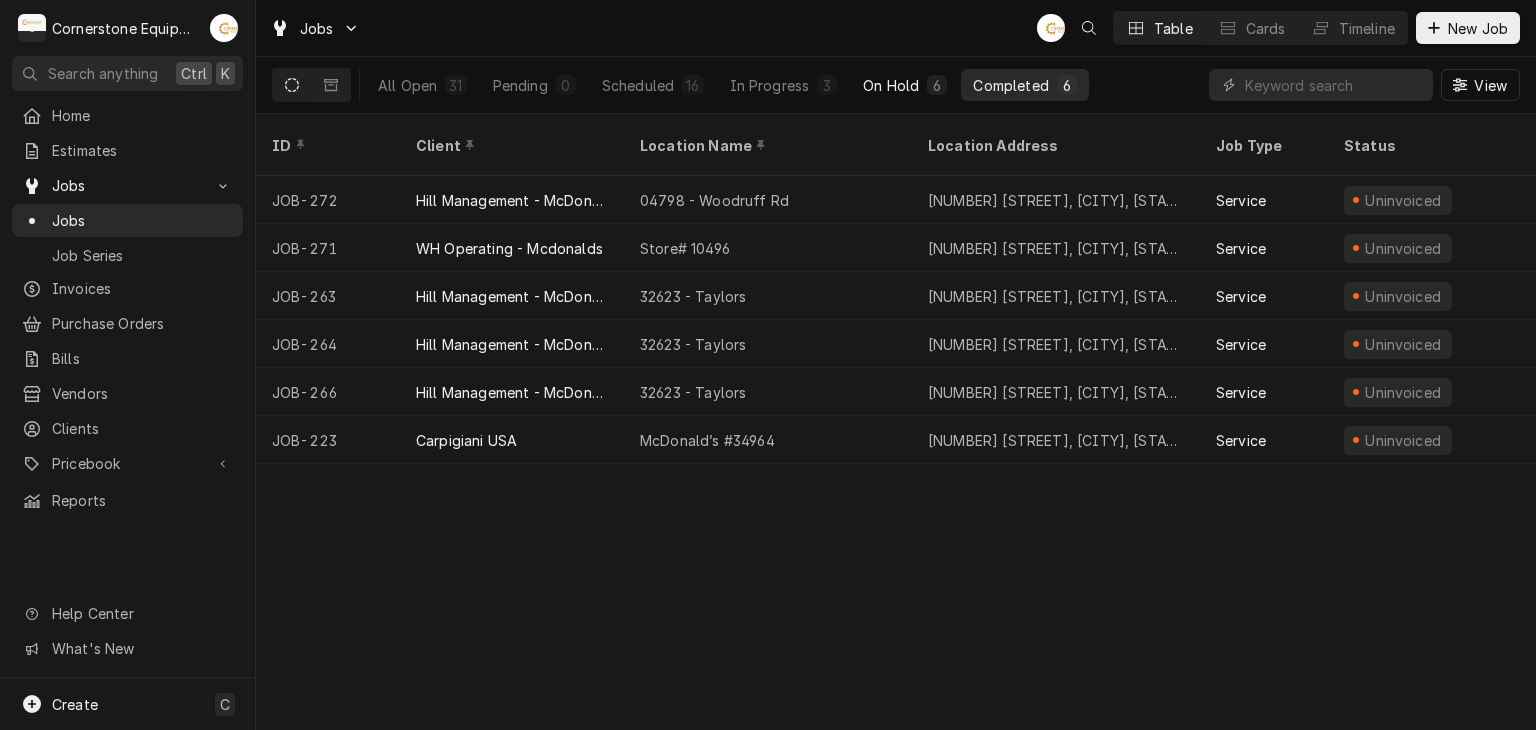click on "On Hold" at bounding box center [891, 85] 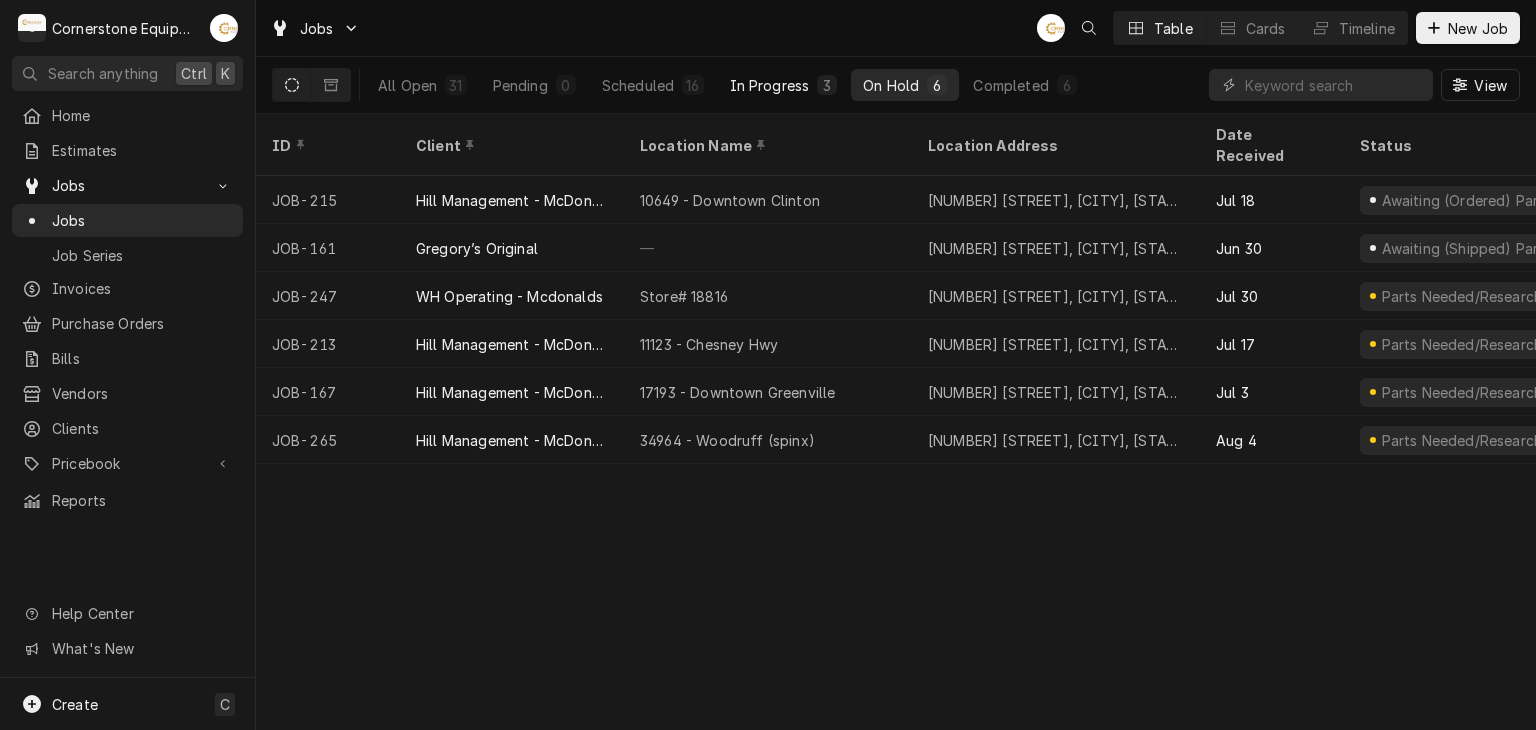 click on "In Progress 3" at bounding box center (784, 85) 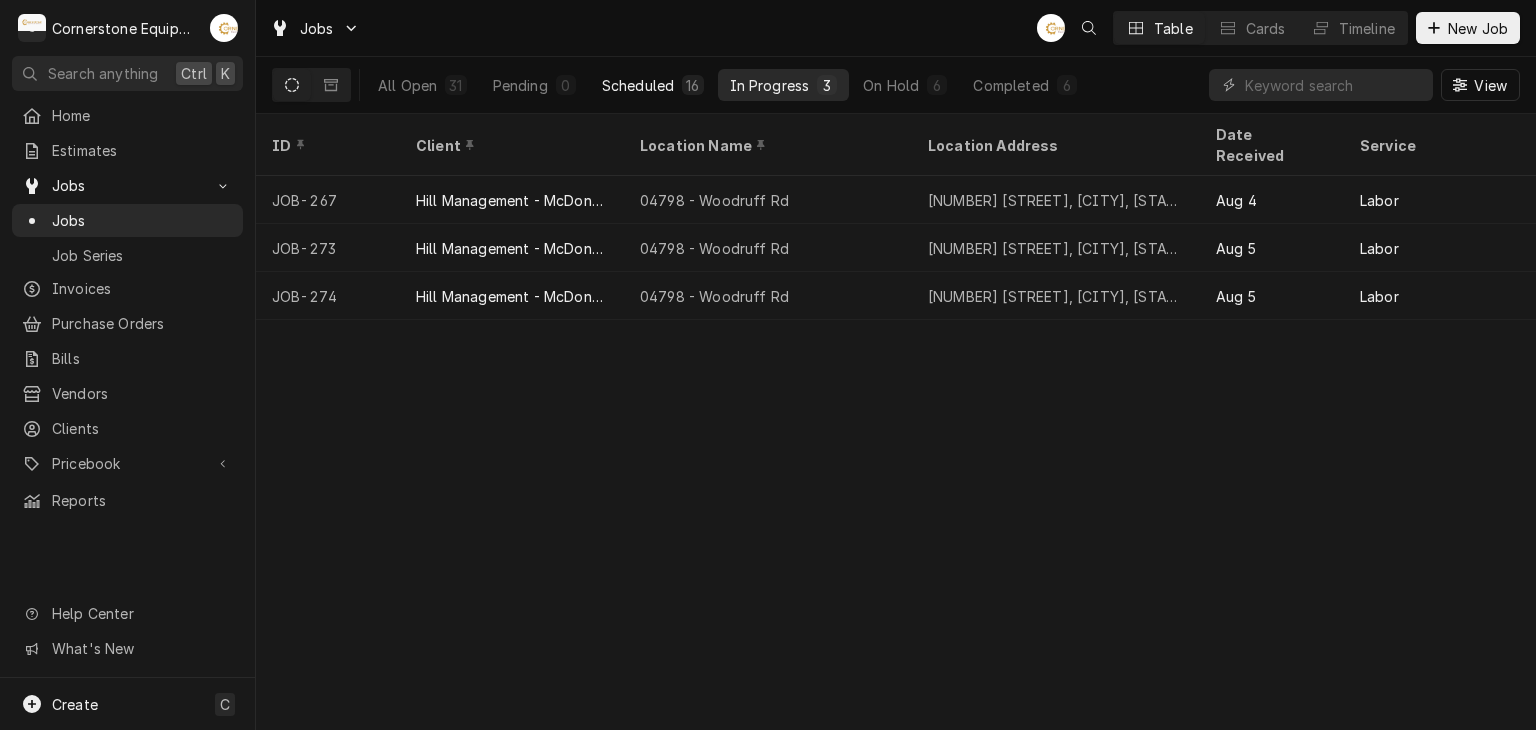 click on "Scheduled" at bounding box center (638, 85) 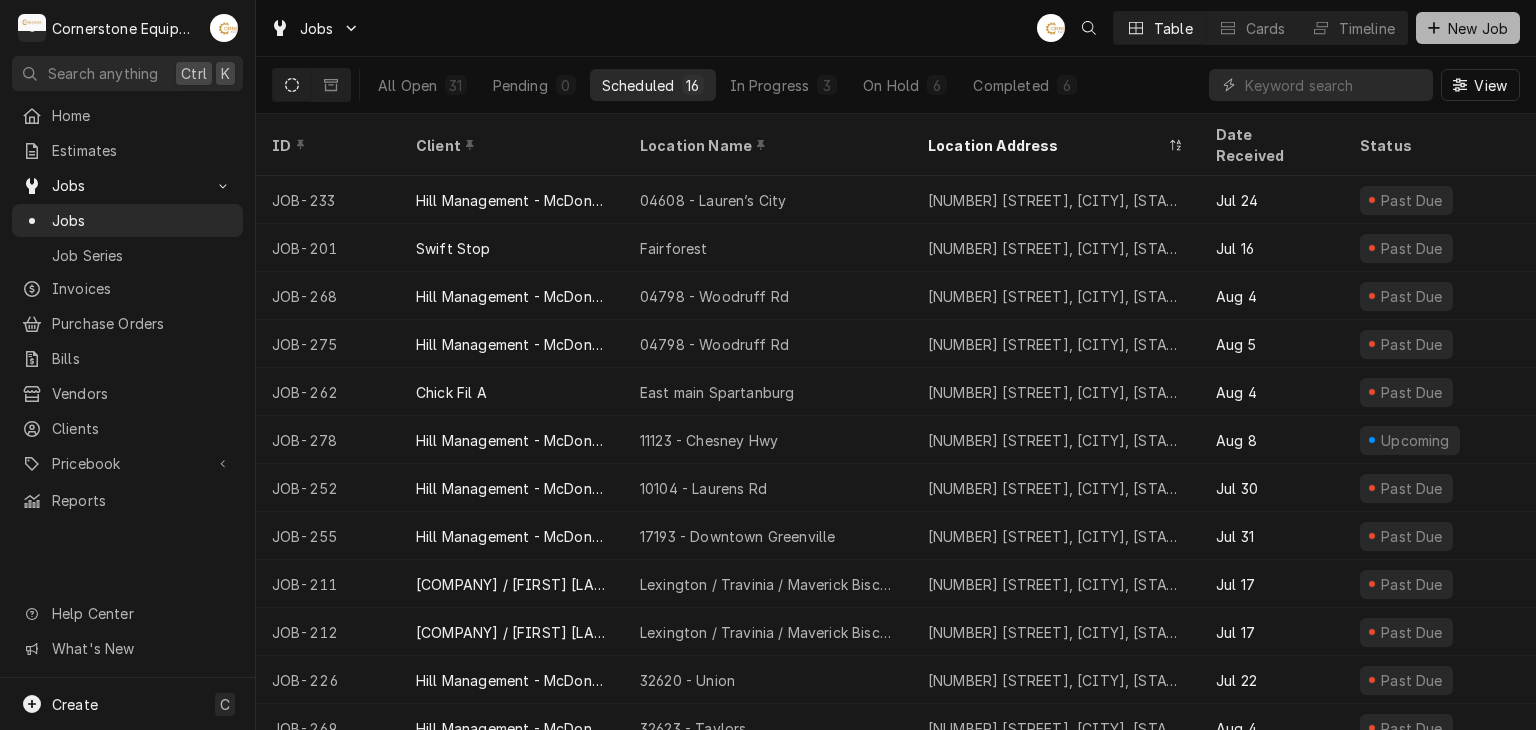 click at bounding box center (1434, 28) 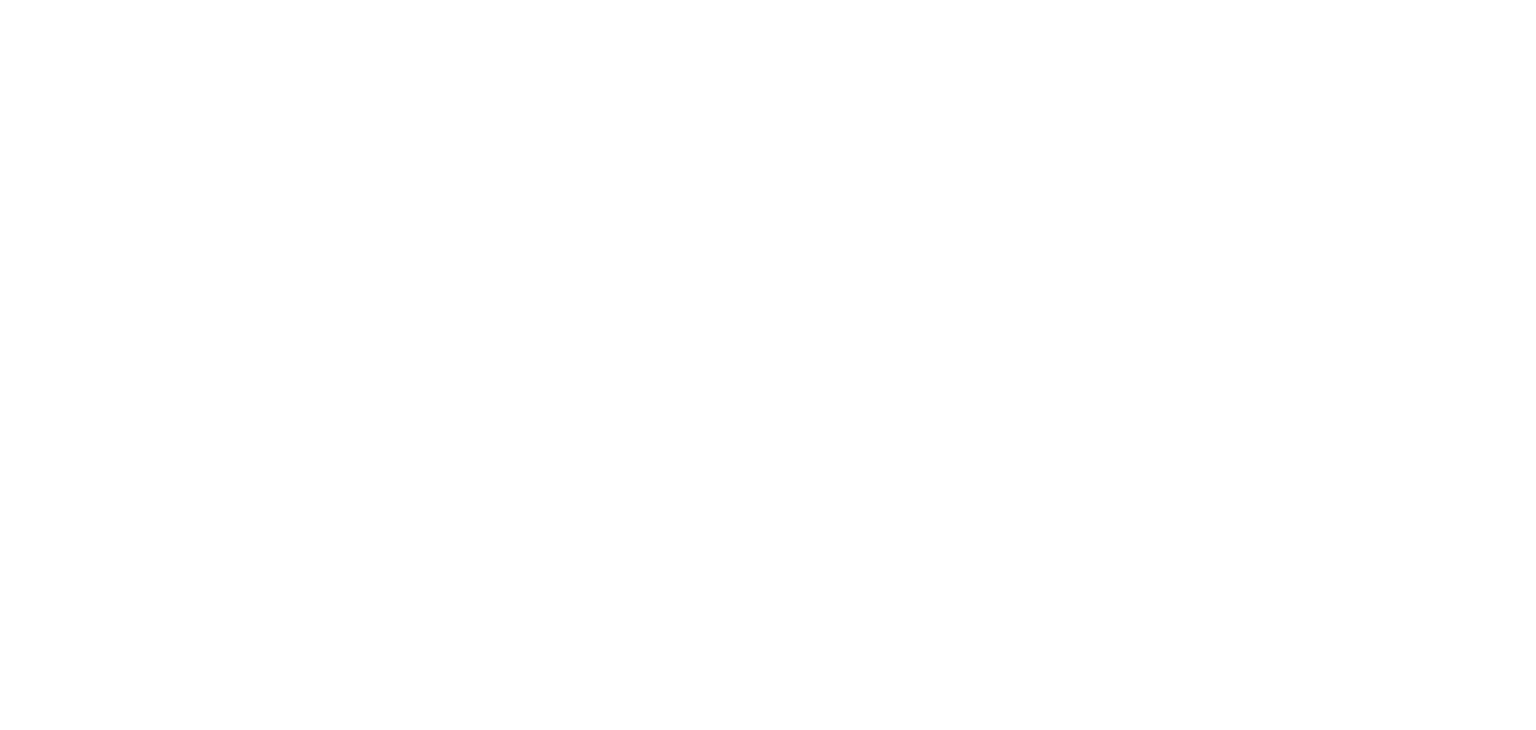 scroll, scrollTop: 0, scrollLeft: 0, axis: both 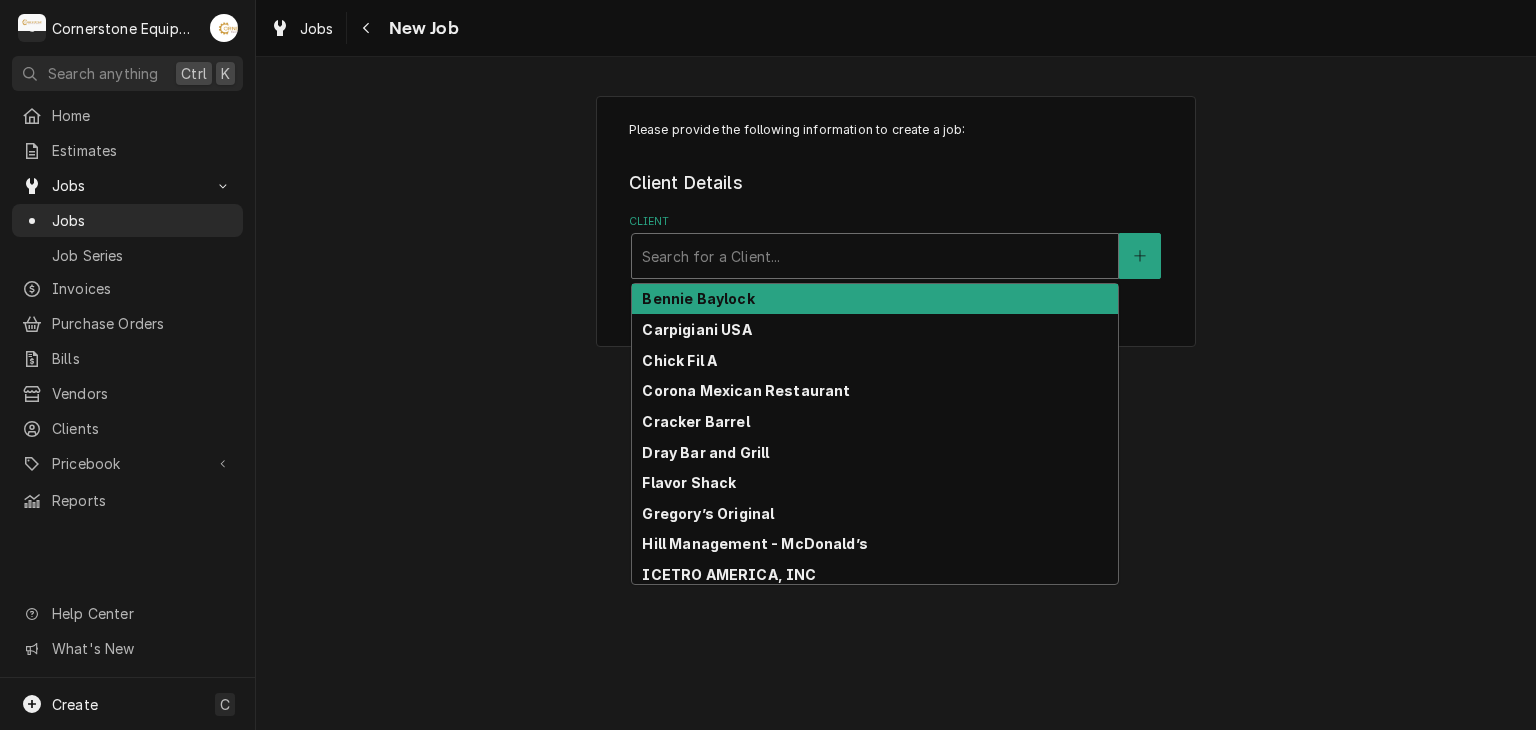 click at bounding box center (875, 256) 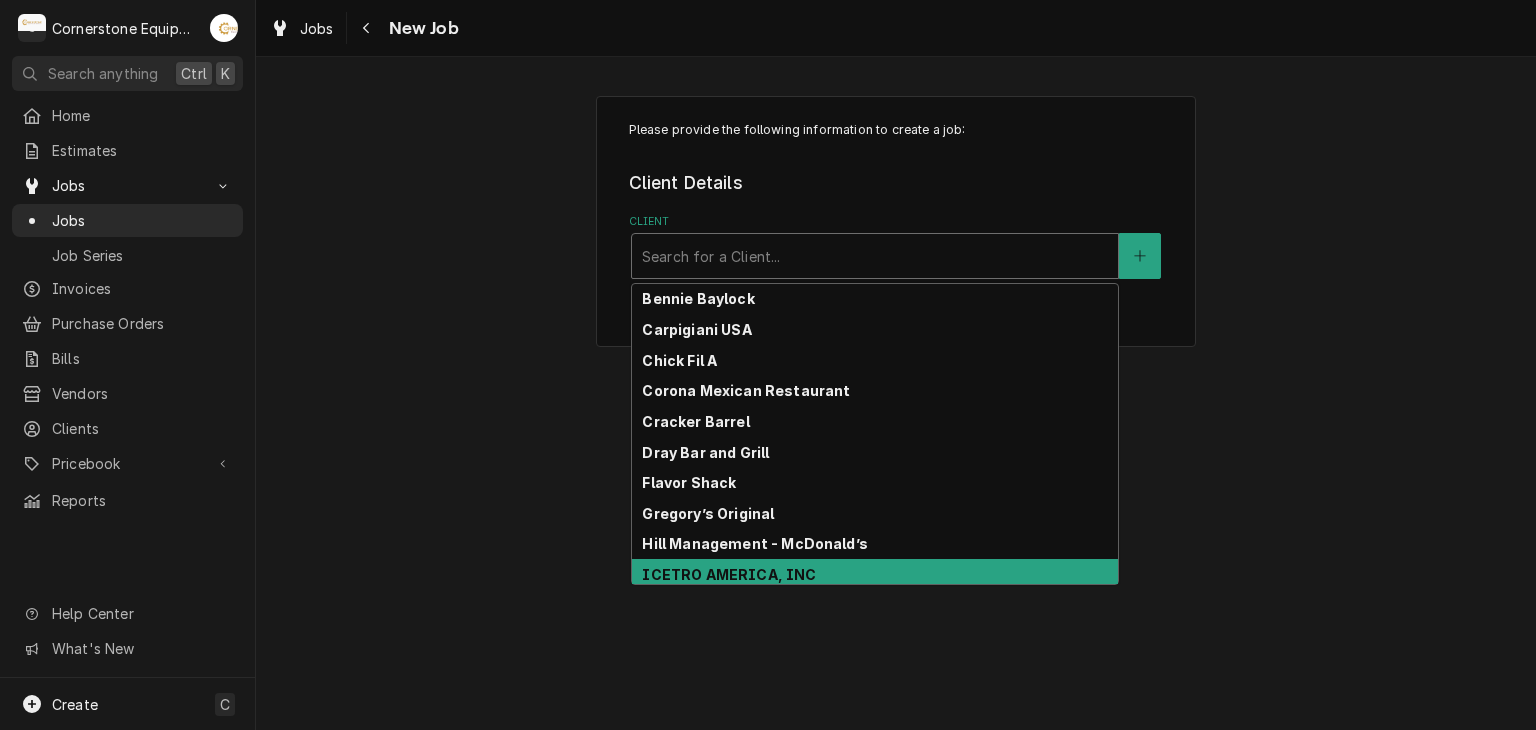scroll, scrollTop: 27, scrollLeft: 0, axis: vertical 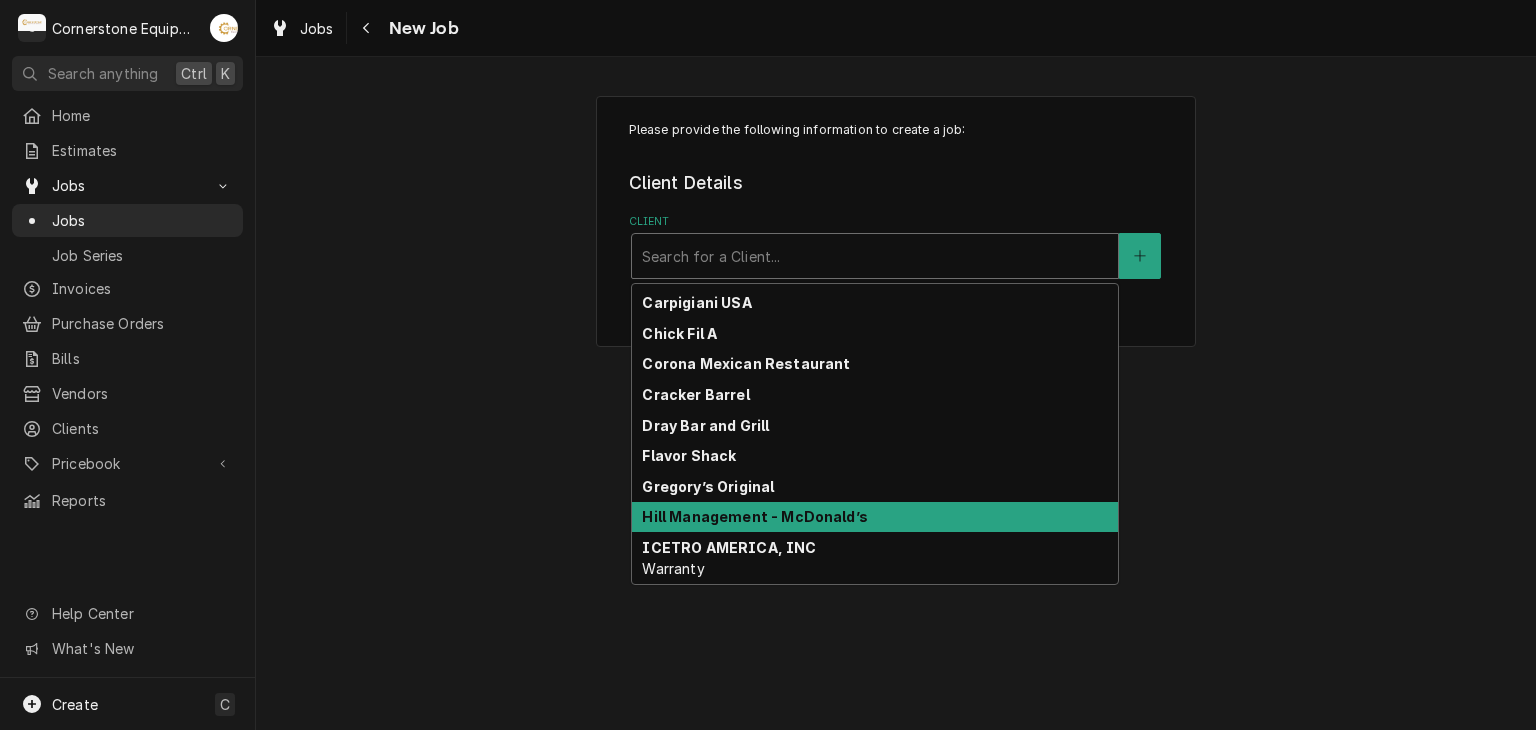 click on "Hill Management - McDonald’s" at bounding box center (875, 517) 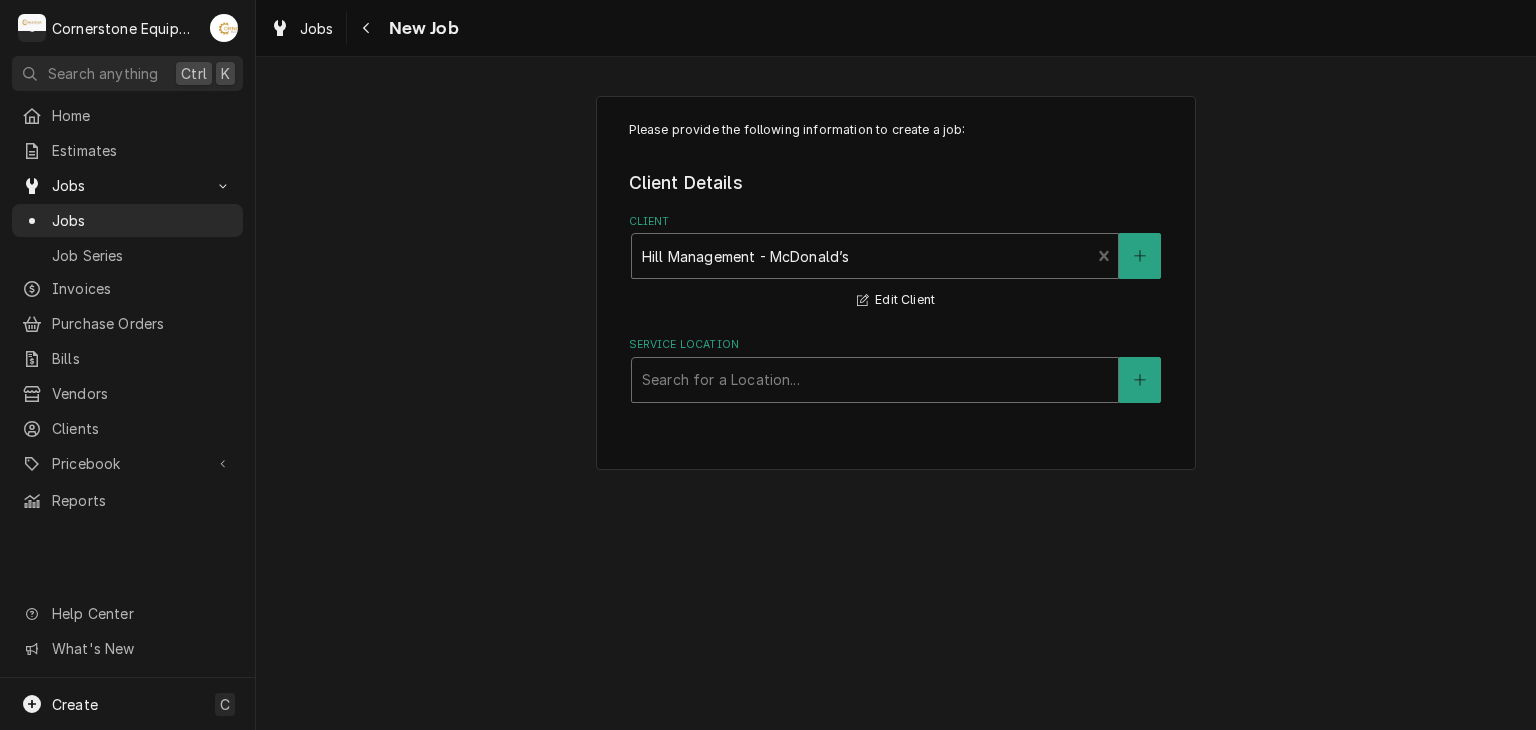 click at bounding box center (875, 380) 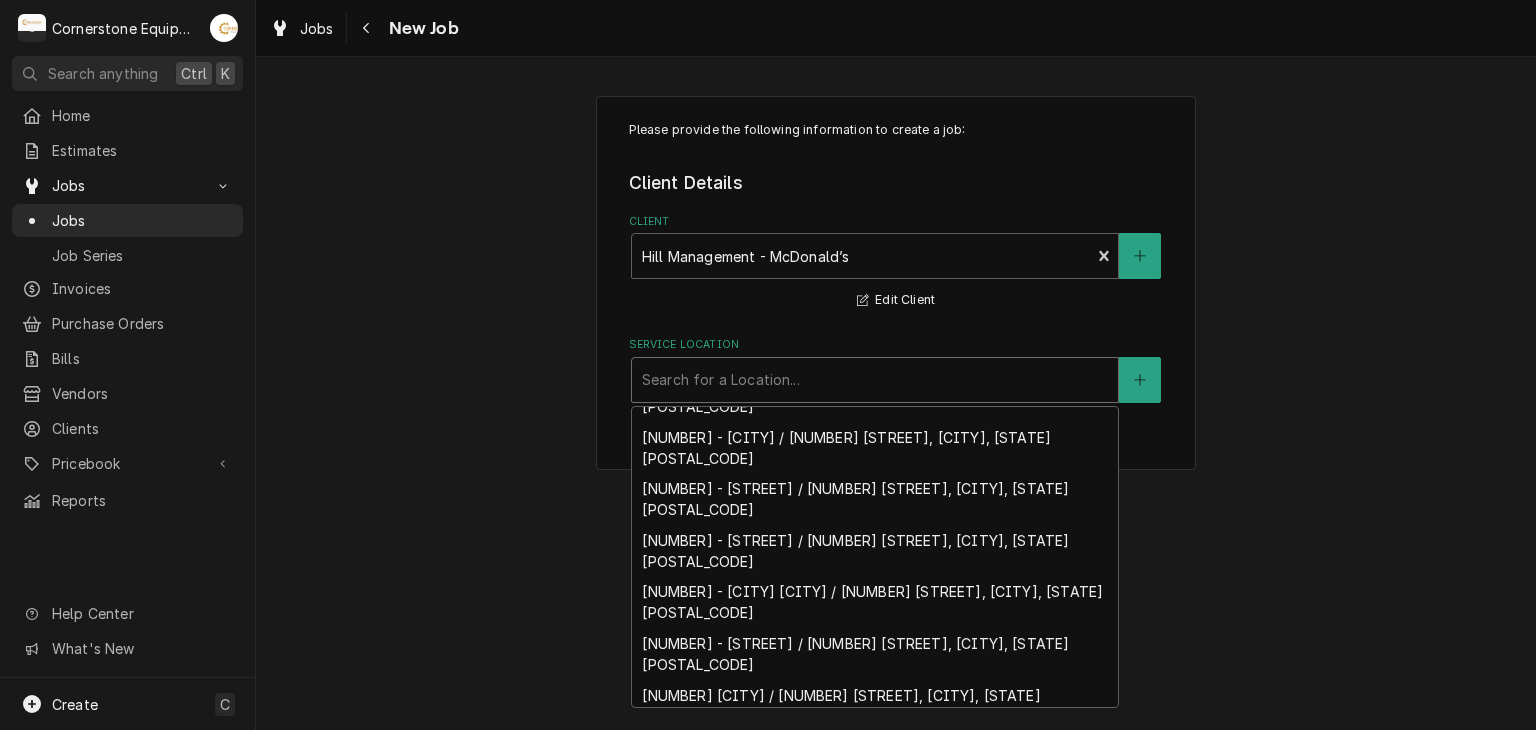 scroll, scrollTop: 0, scrollLeft: 0, axis: both 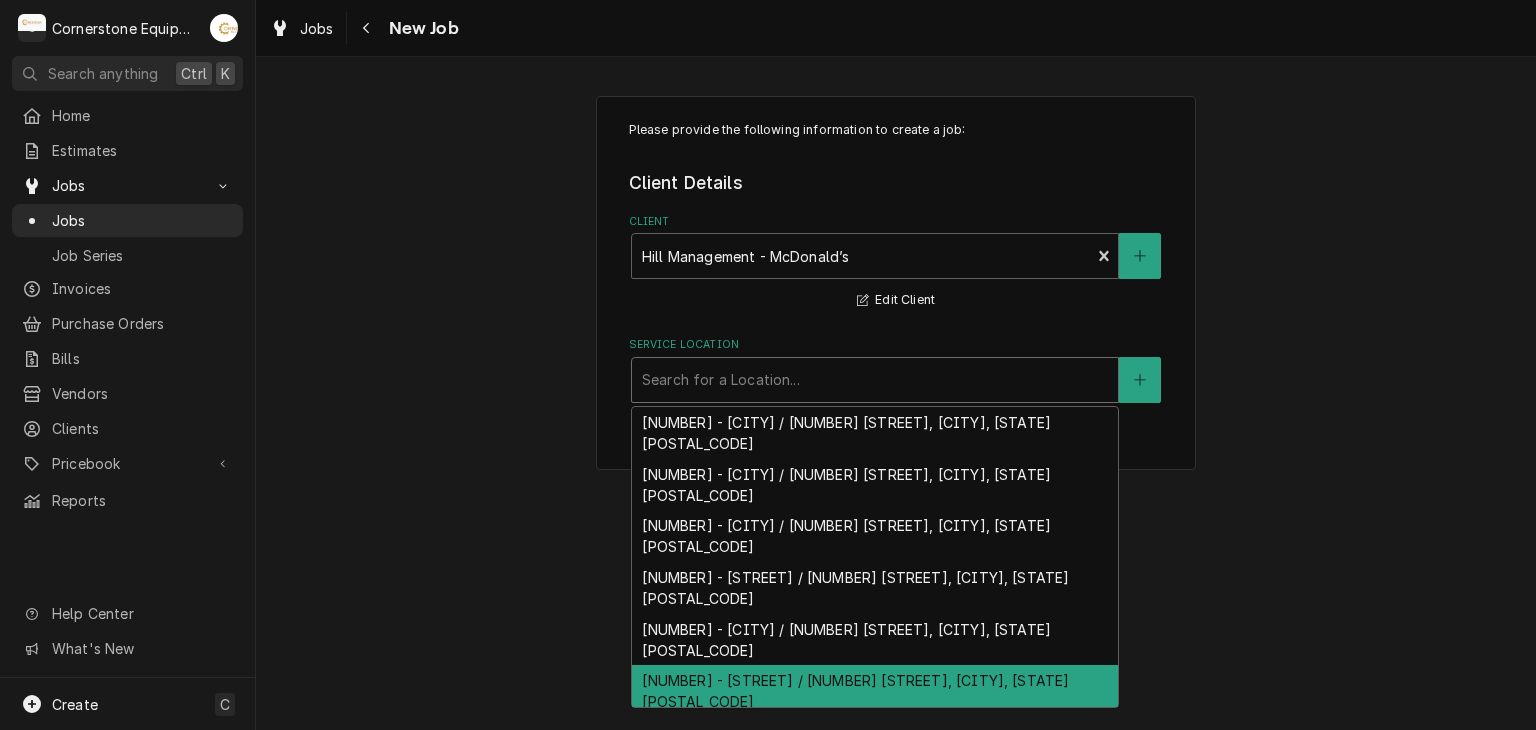 click on "[NUMBER] - [STREET] / [NUMBER] [STREET], [CITY], [STATE] [POSTAL_CODE]" at bounding box center (875, 691) 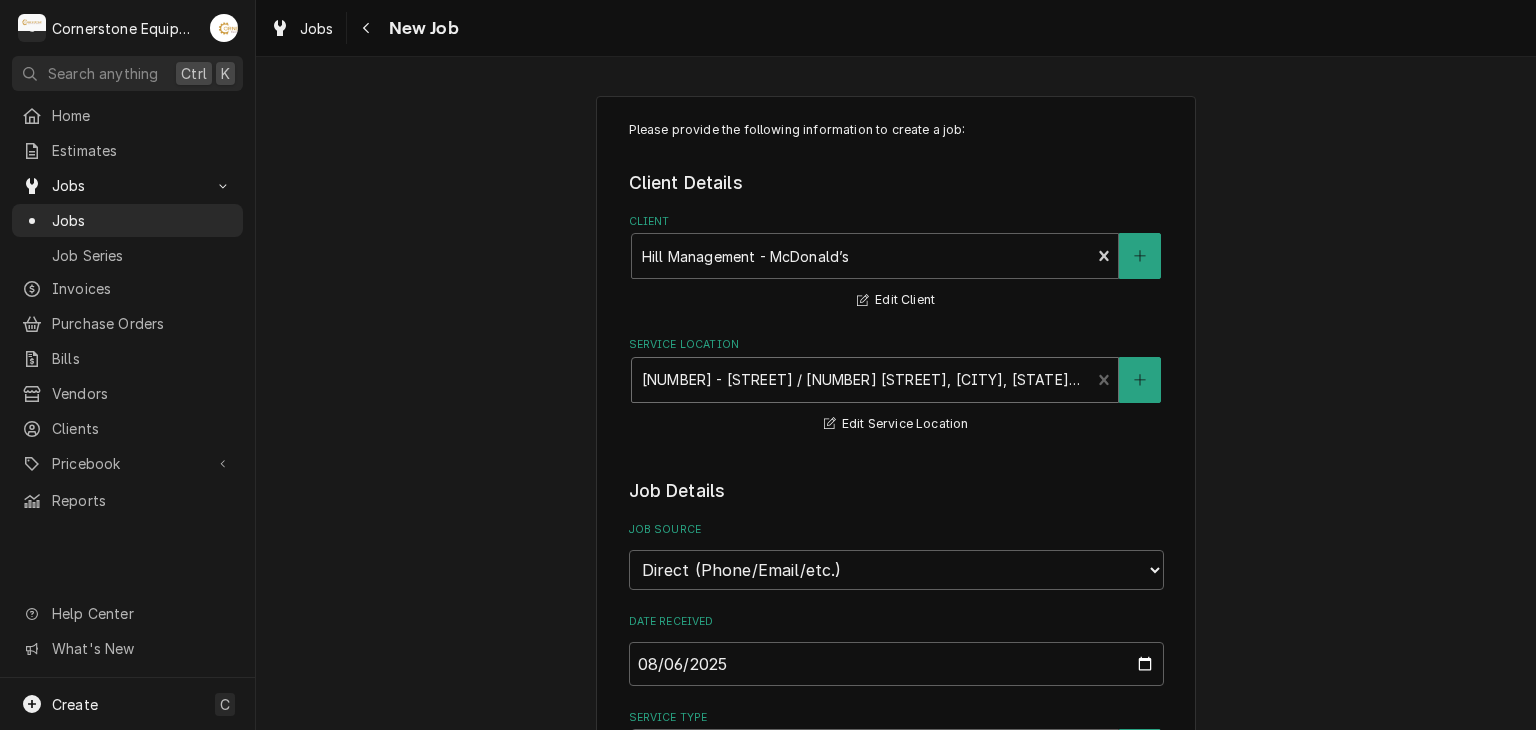 scroll, scrollTop: 400, scrollLeft: 0, axis: vertical 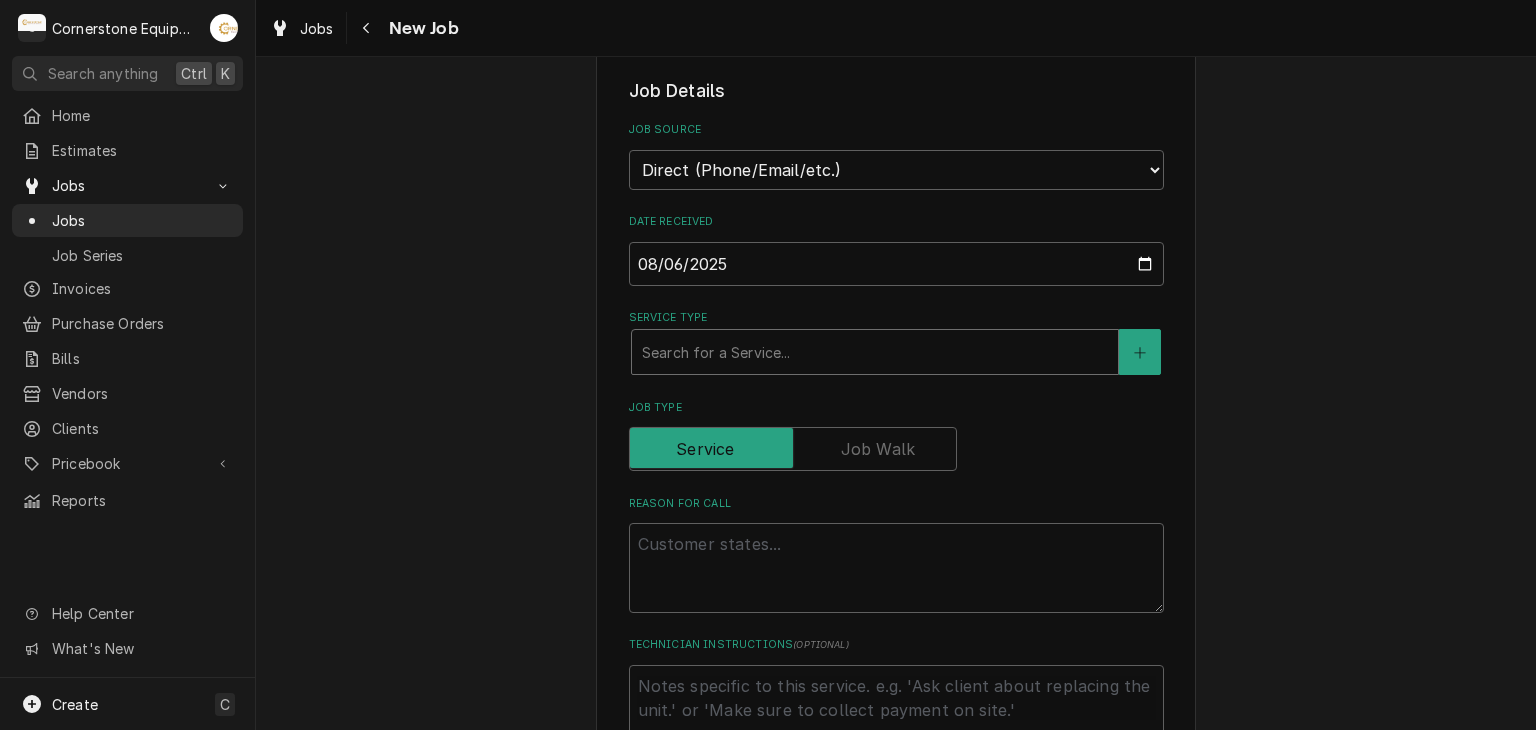 click at bounding box center [875, 352] 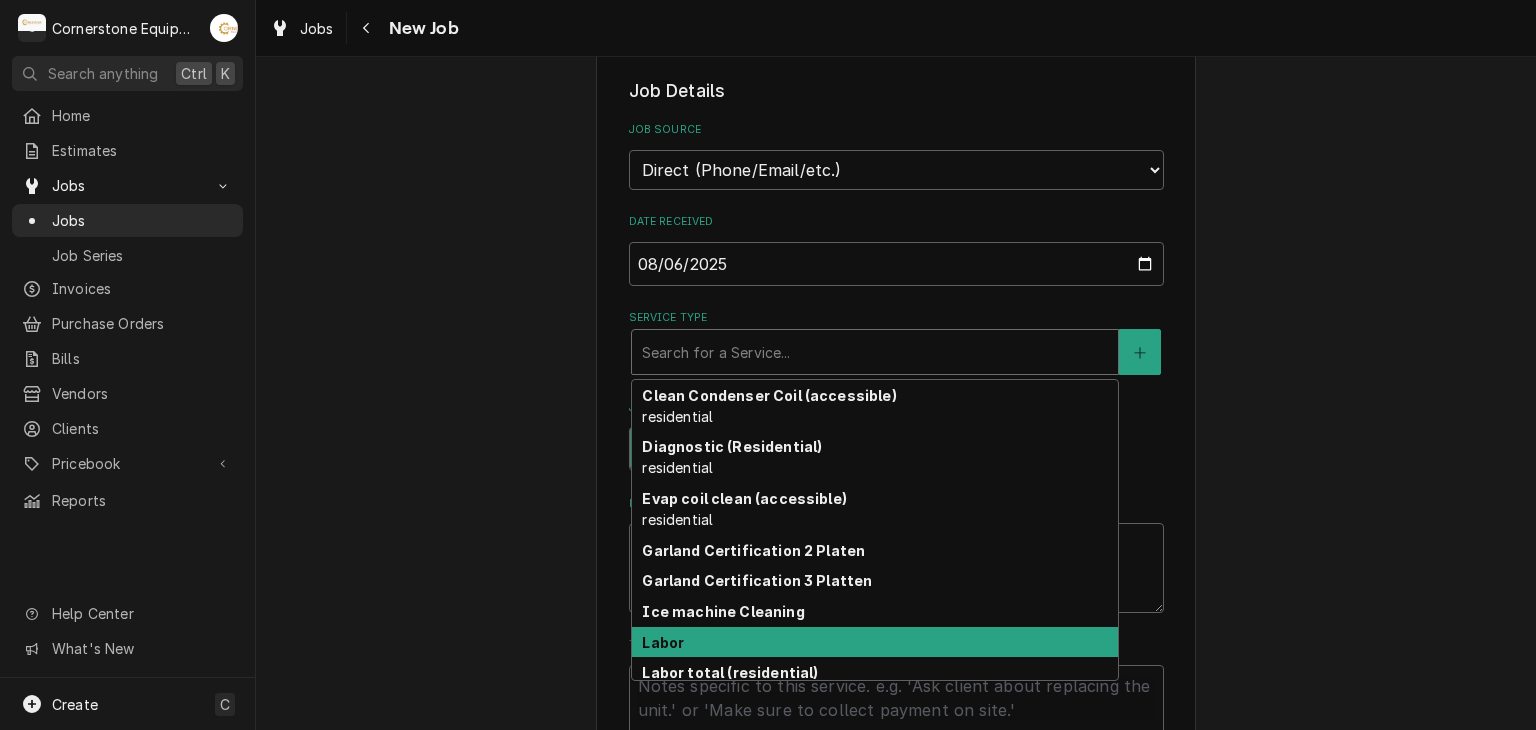 click on "Labor" at bounding box center (875, 642) 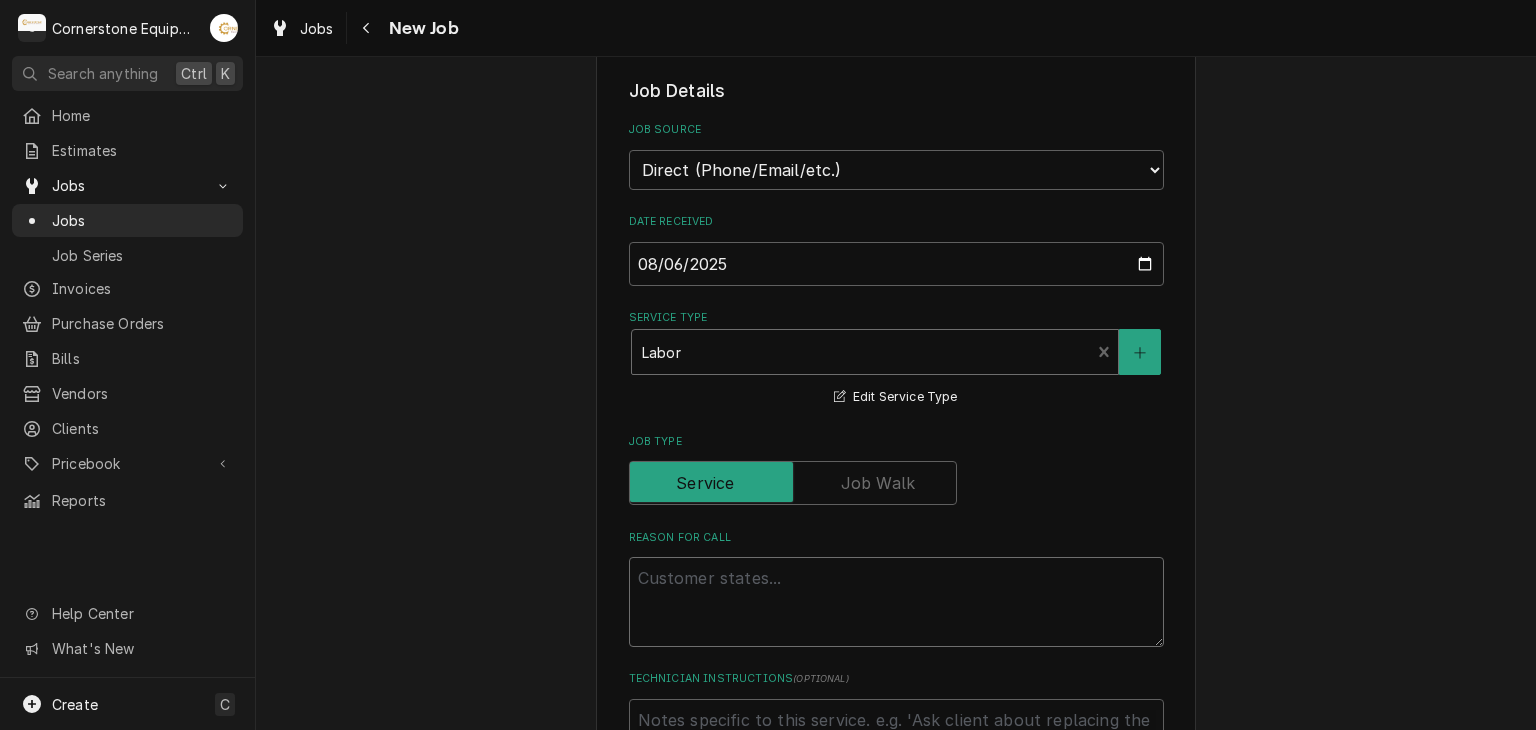 click on "Reason For Call" at bounding box center (896, 602) 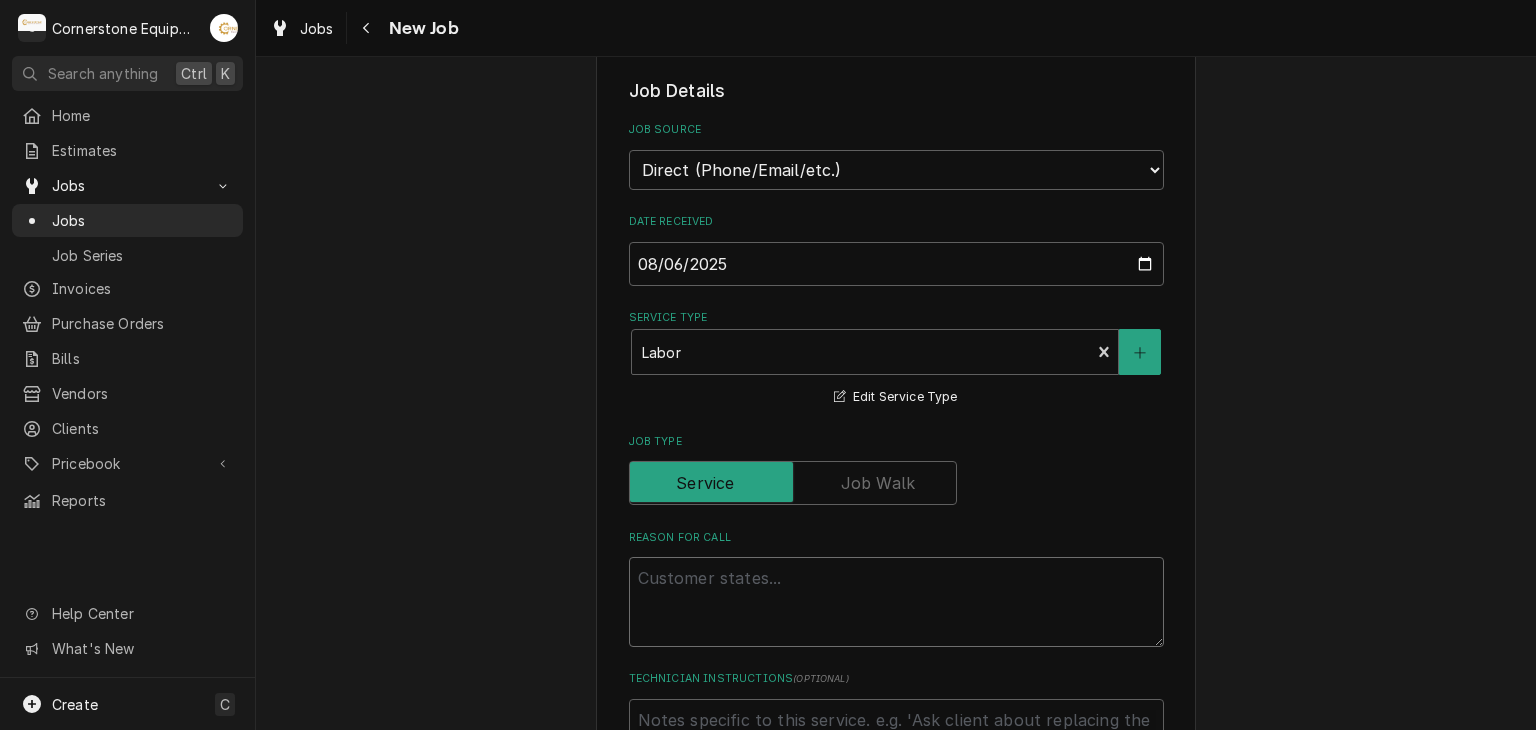 click on "Reason For Call" at bounding box center (896, 602) 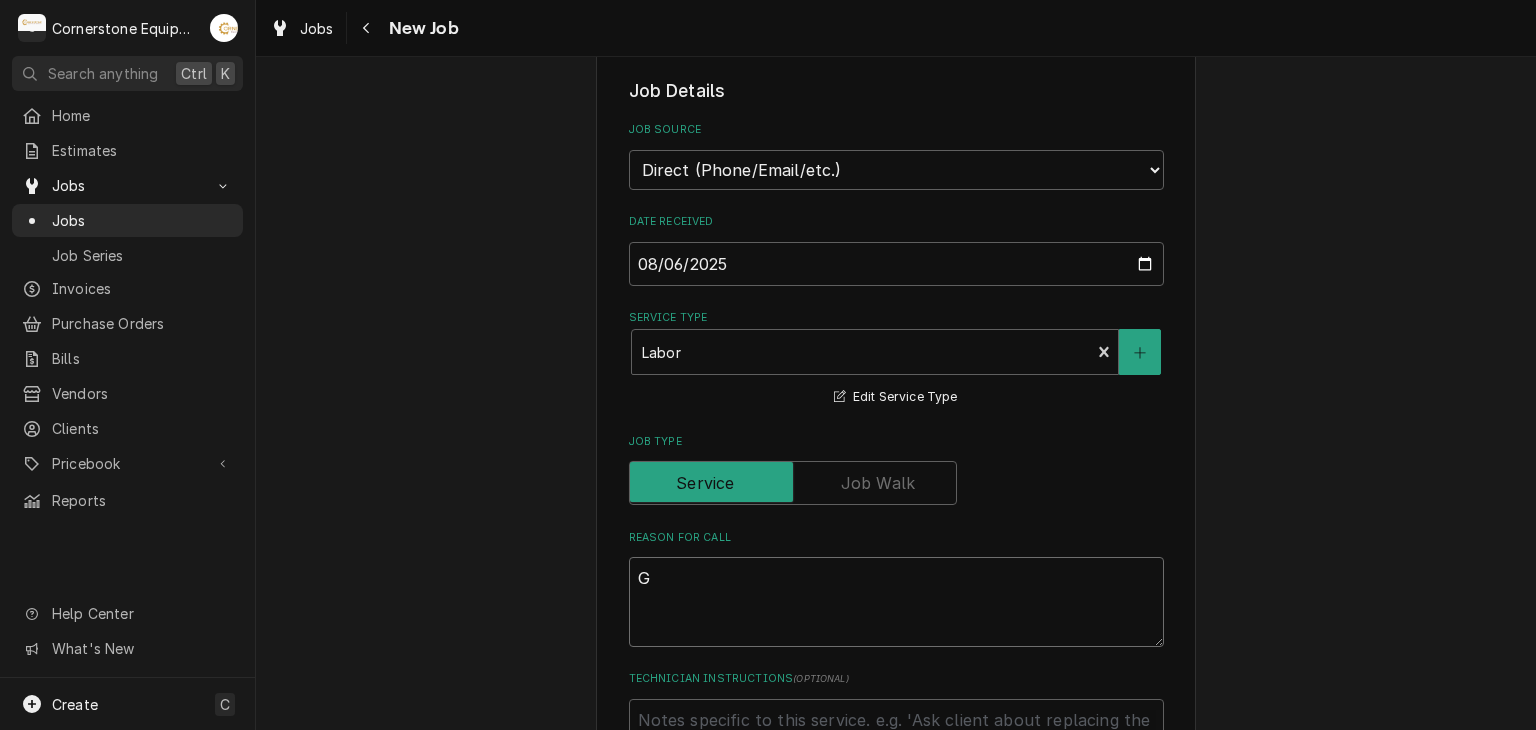 type on "x" 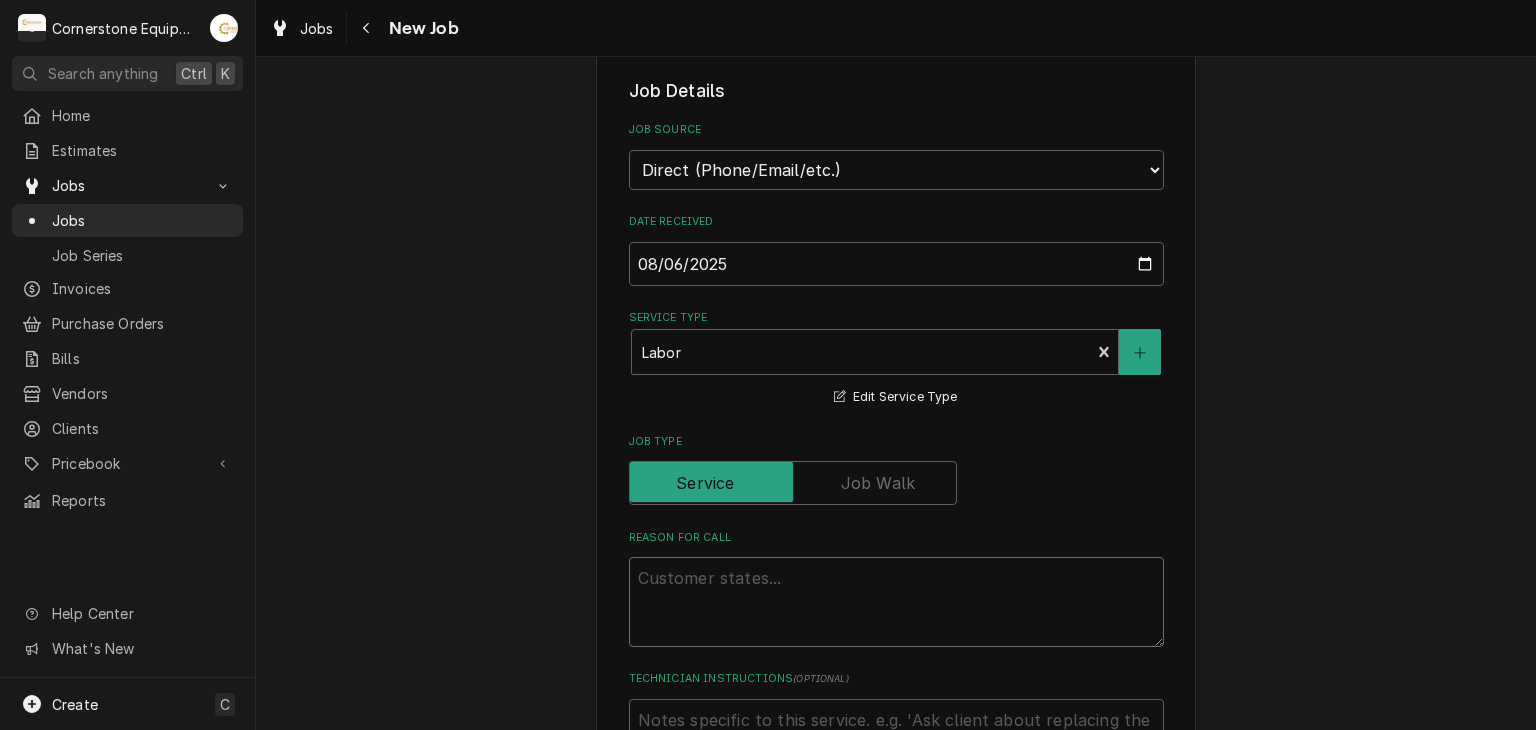 type on "x" 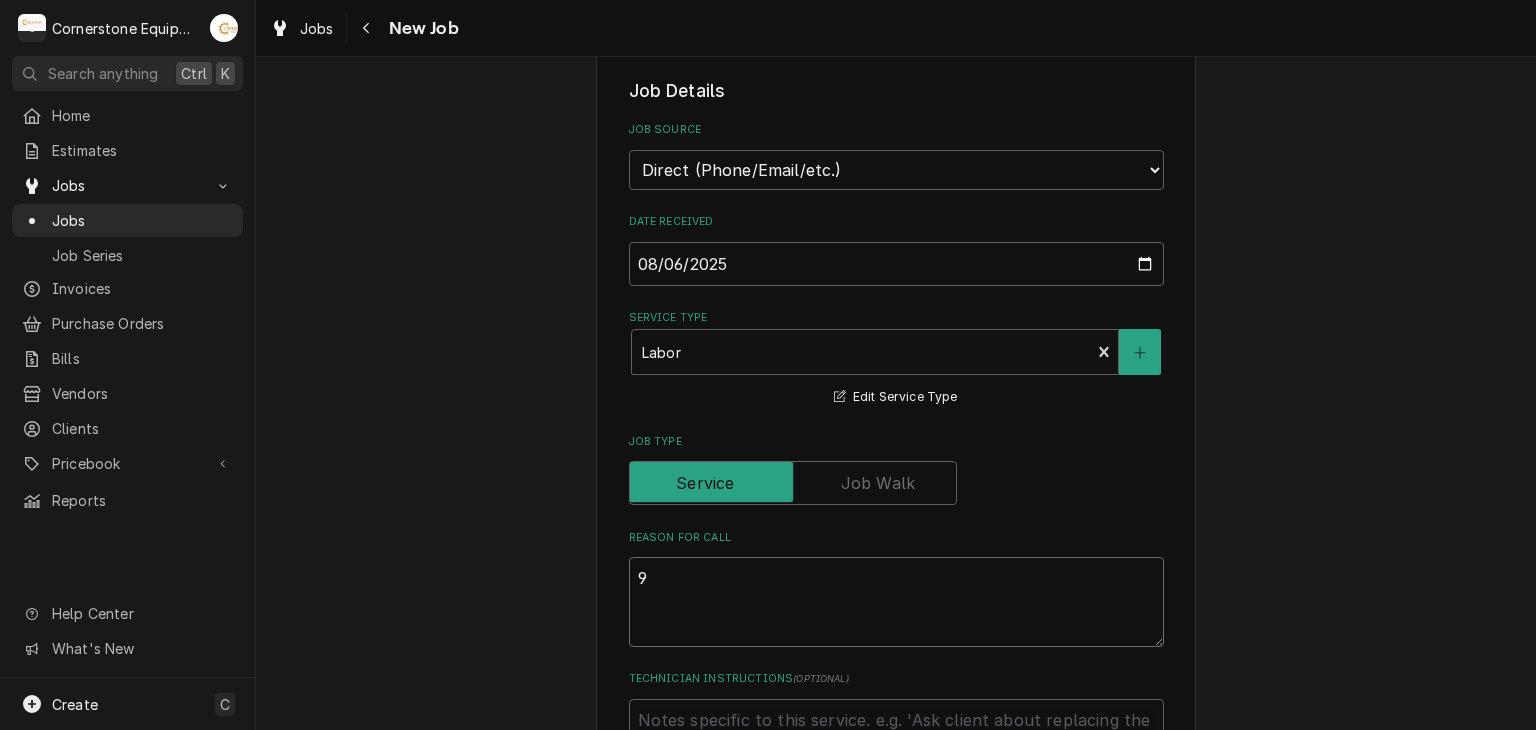 type on "x" 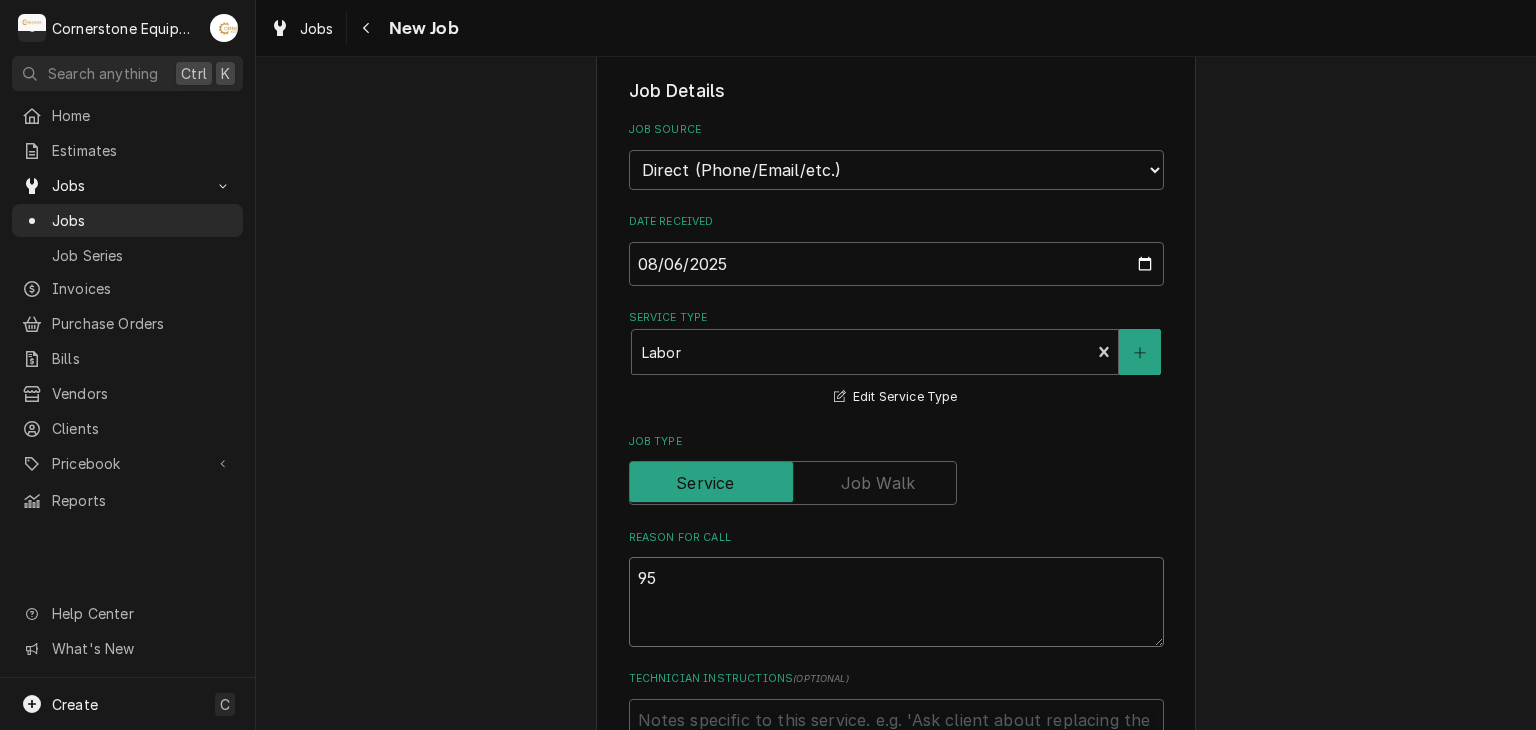 type on "x" 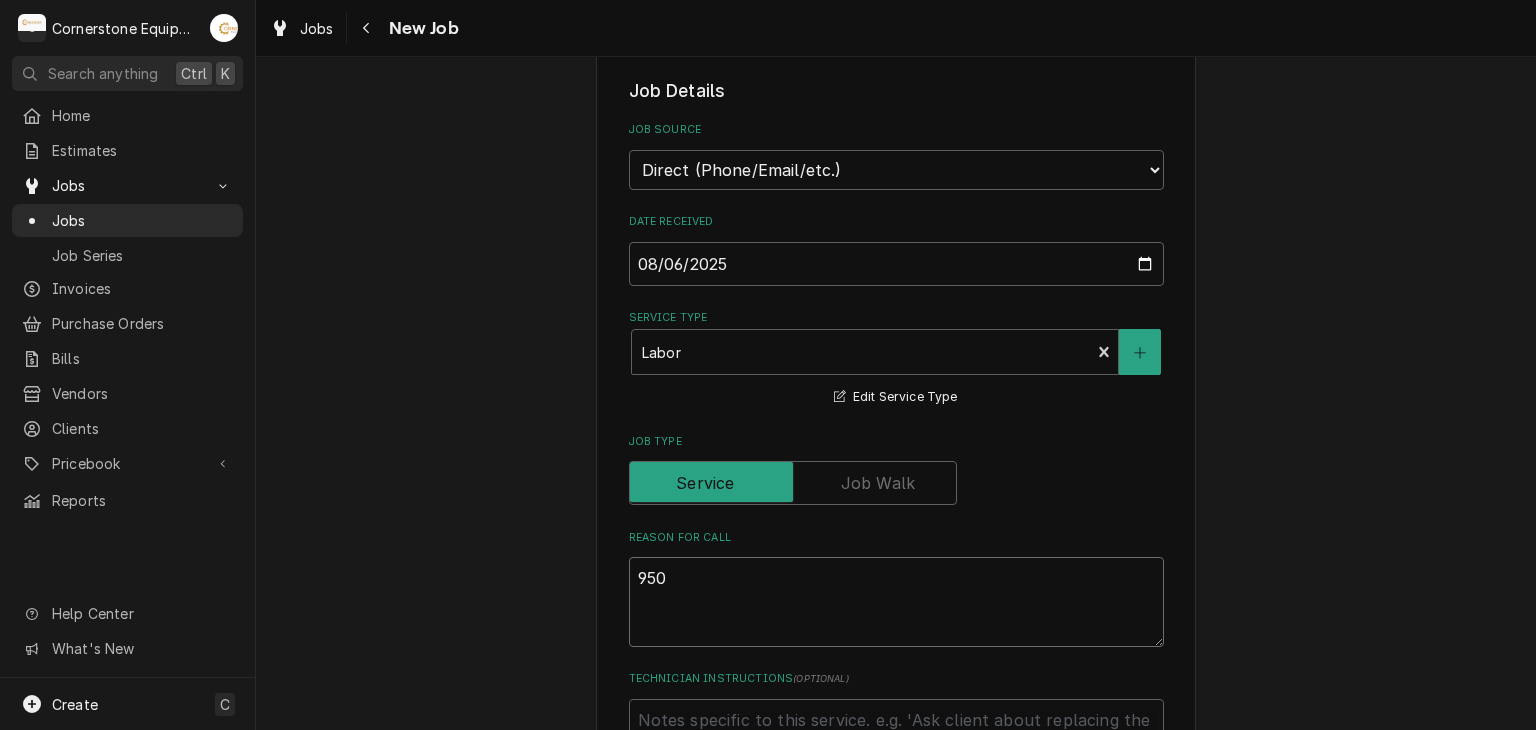 type on "x" 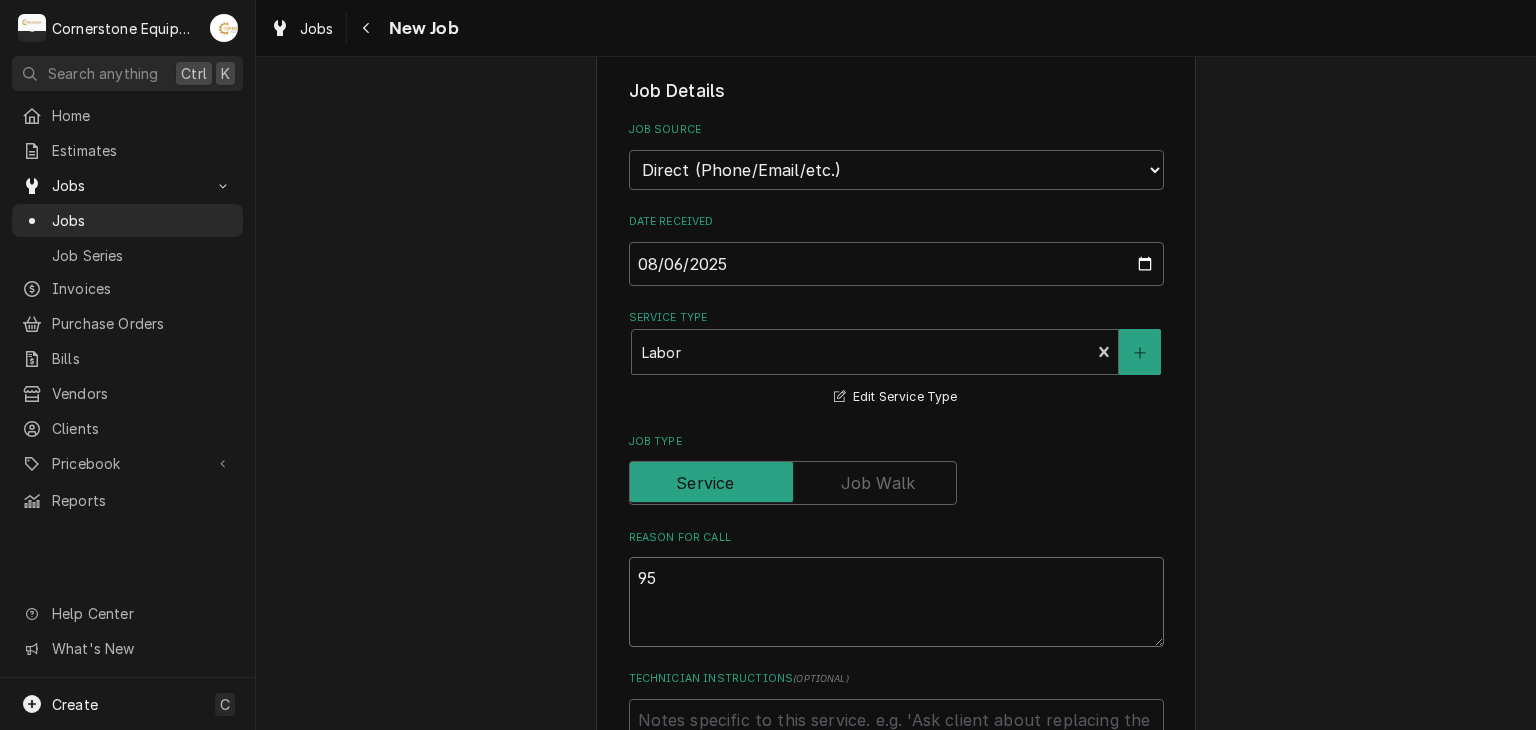 type on "x" 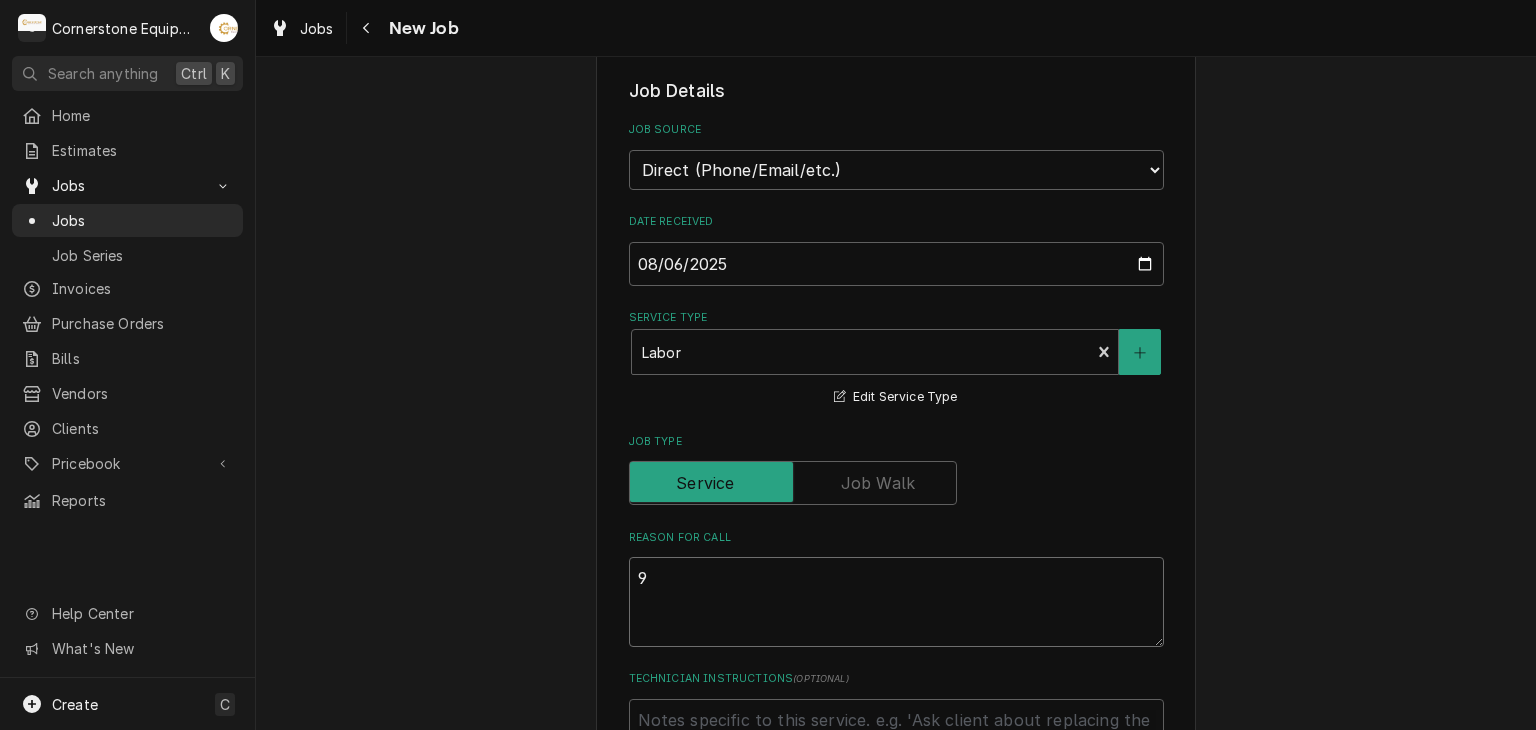 type on "x" 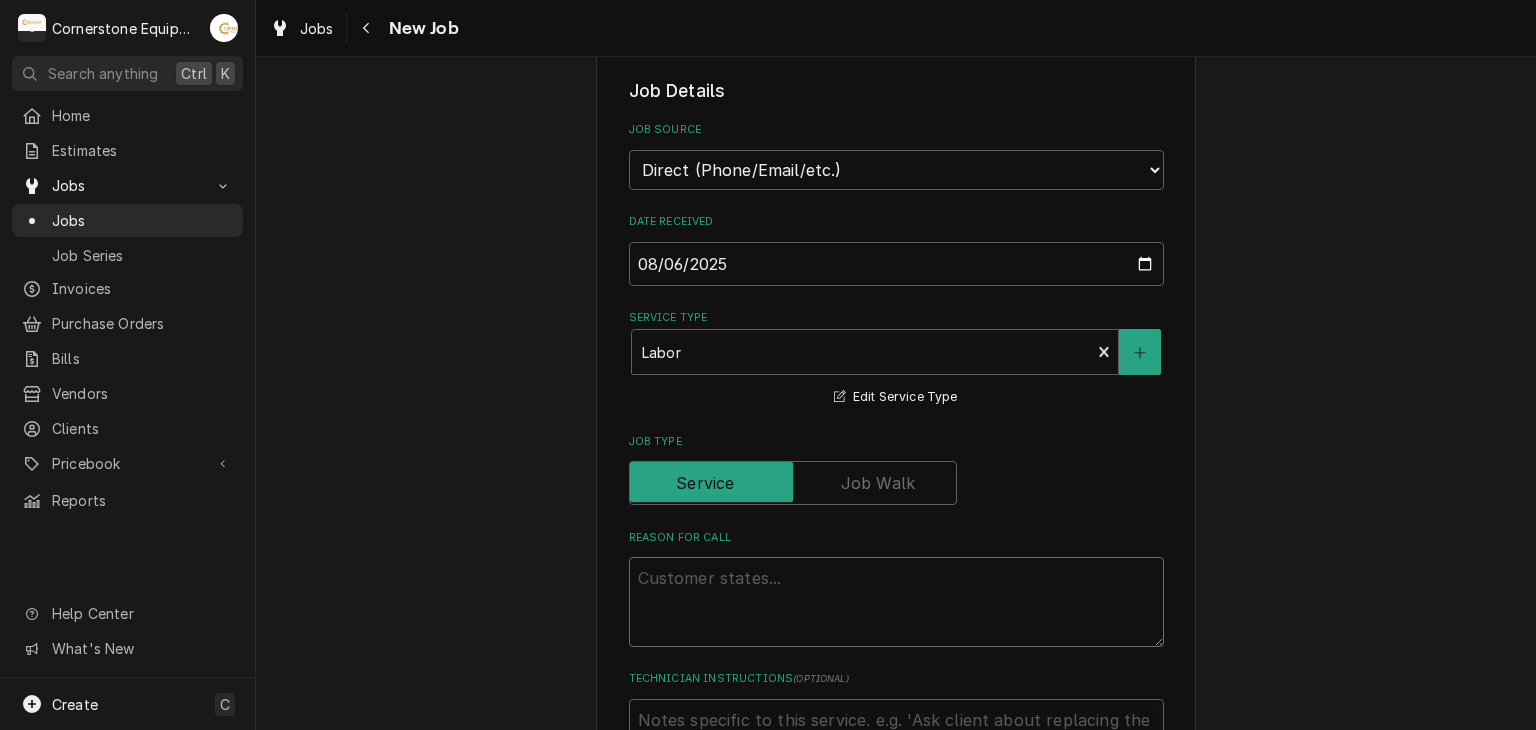 type on "x" 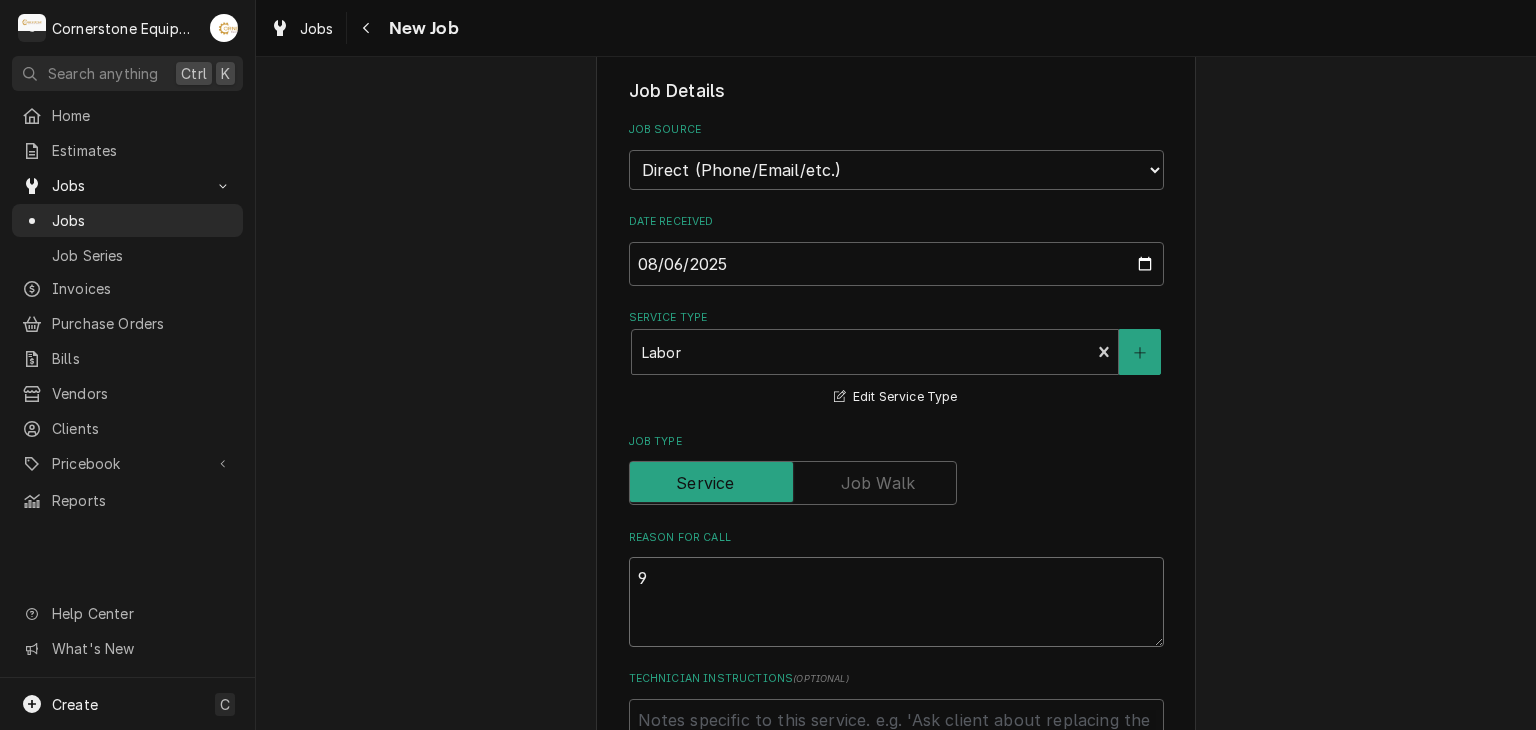 type on "x" 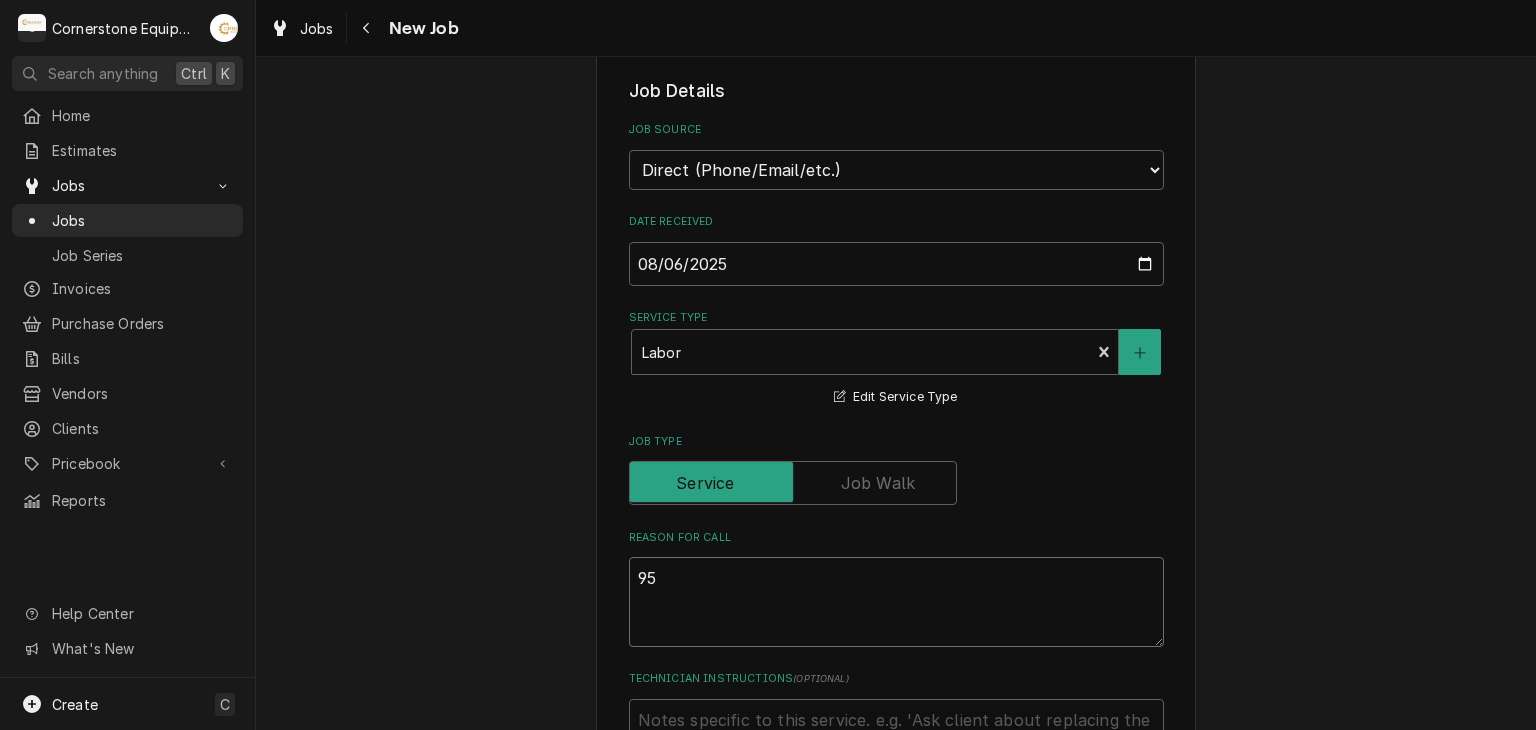 type on "x" 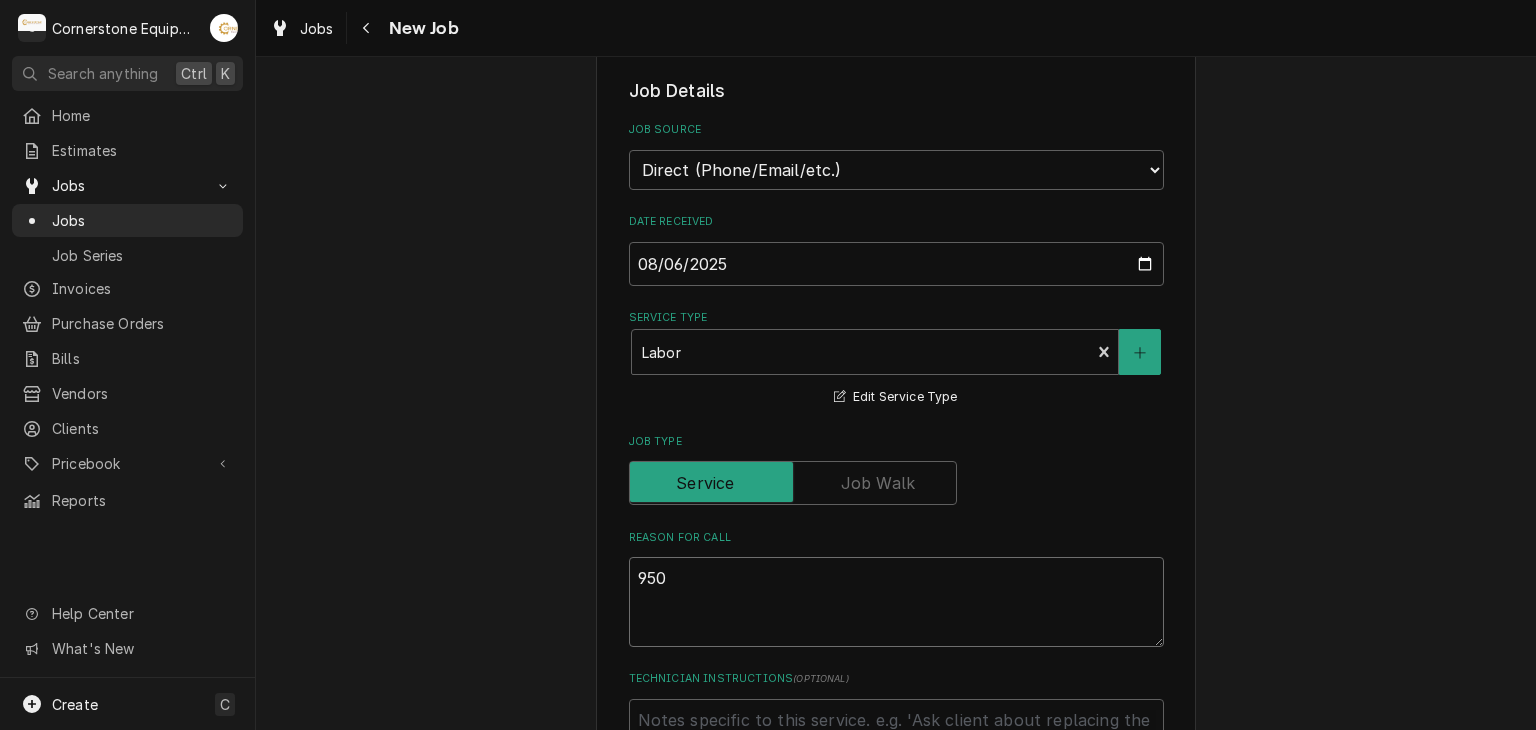 type on "x" 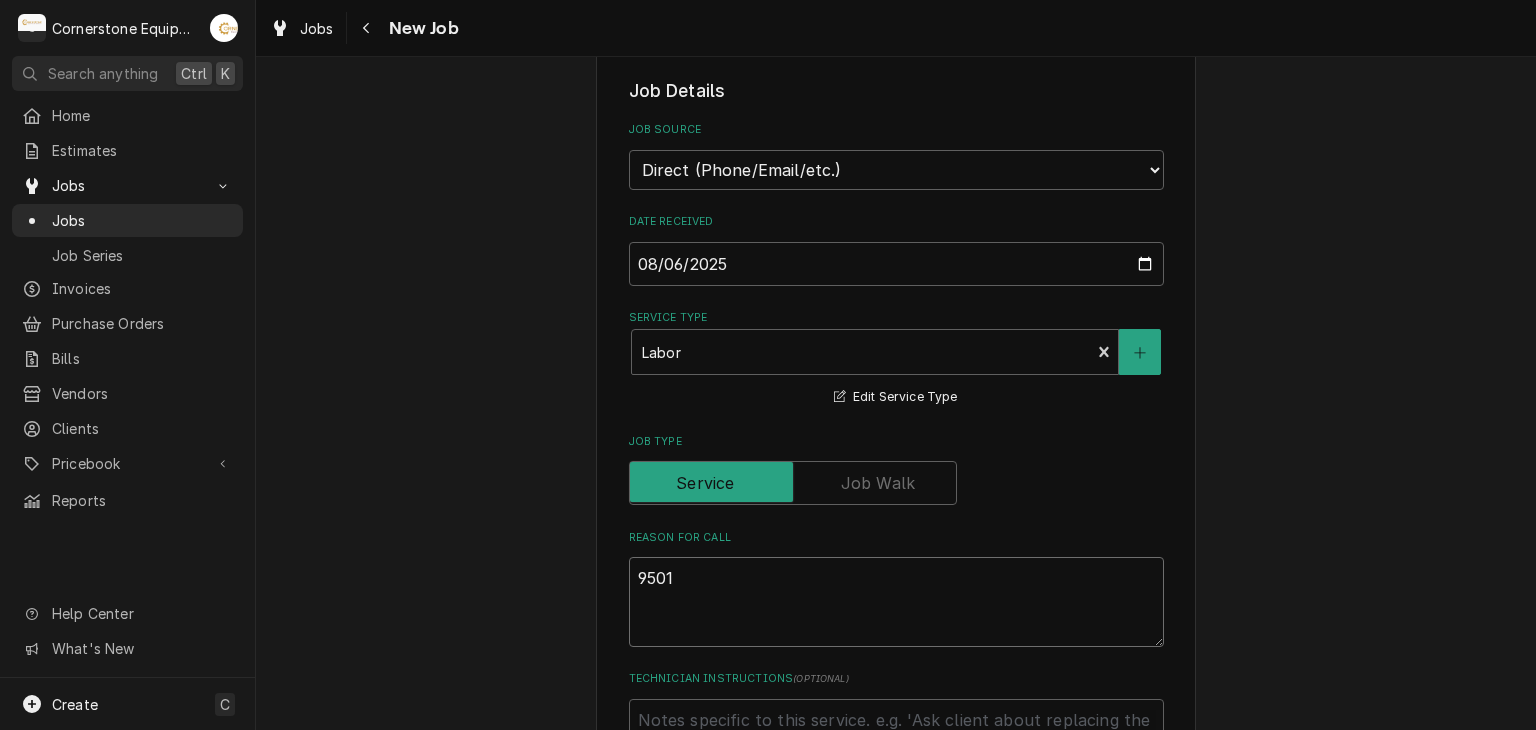 type on "x" 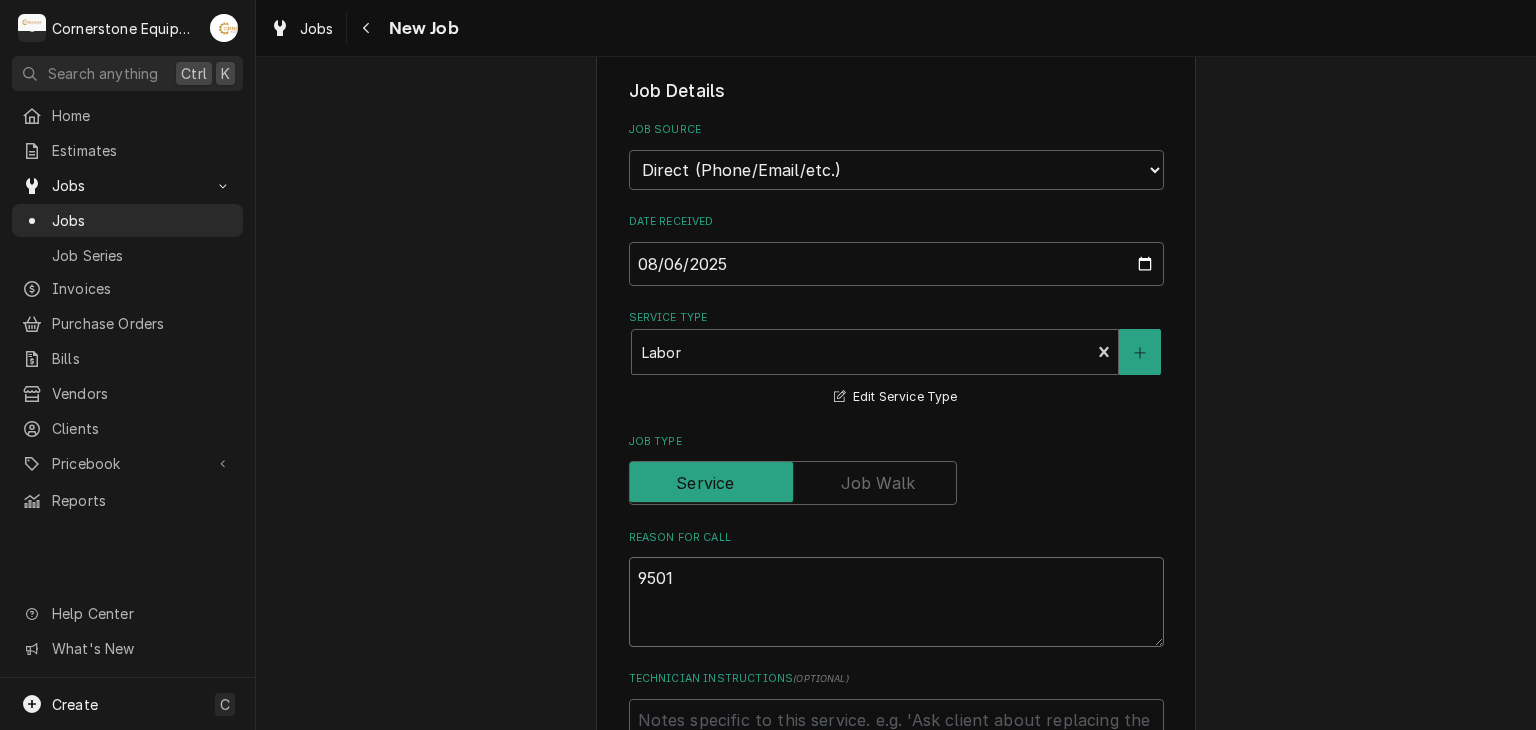type on "x" 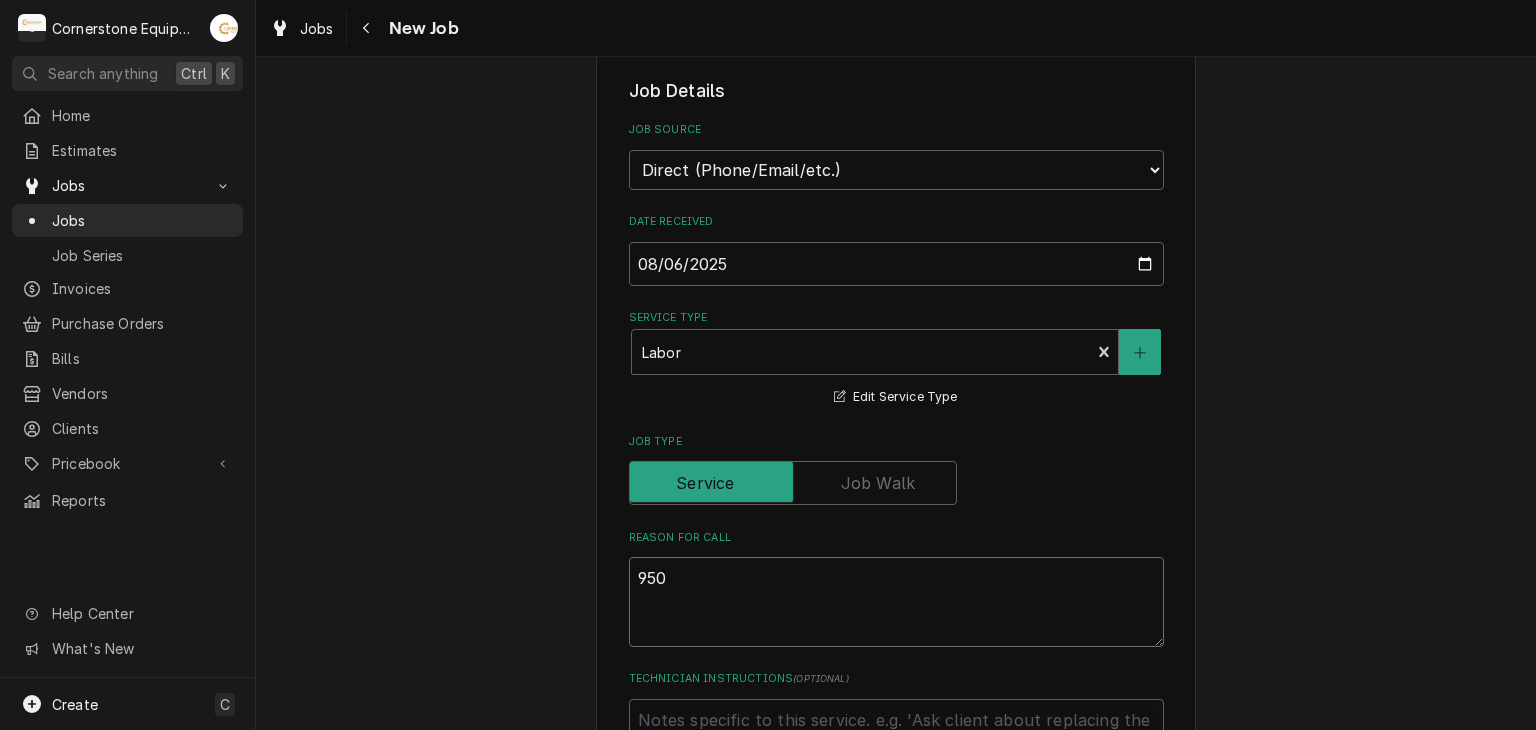 type on "x" 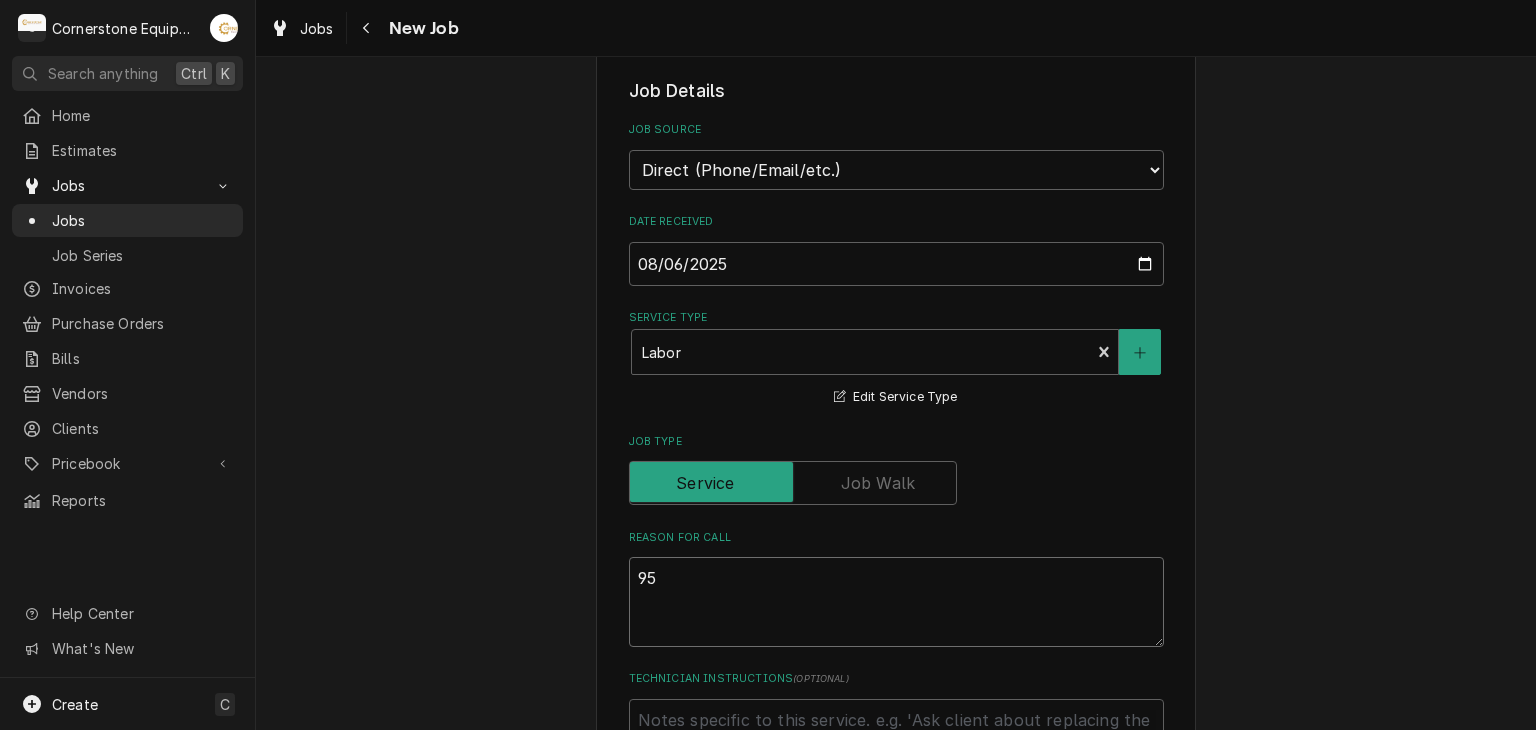 type on "x" 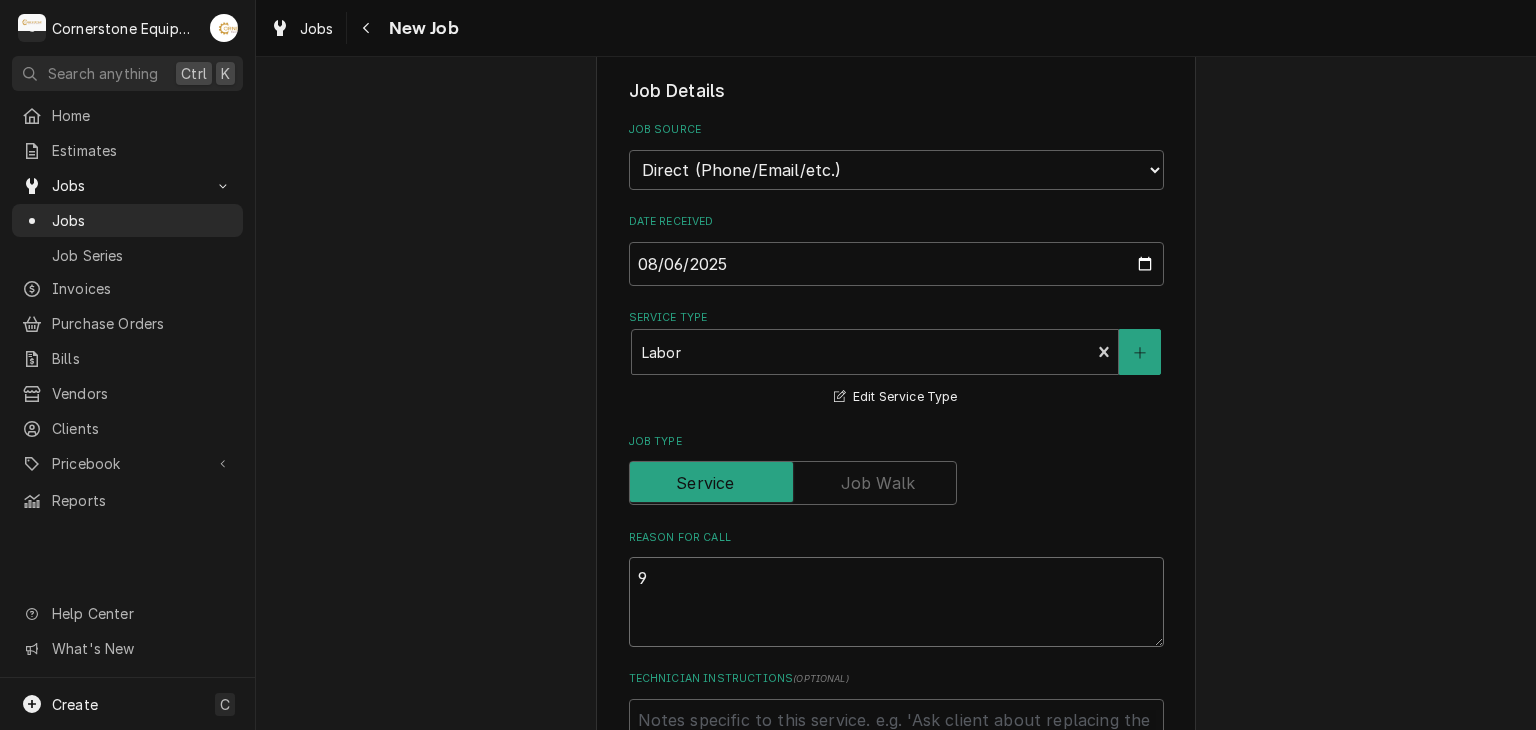 type on "x" 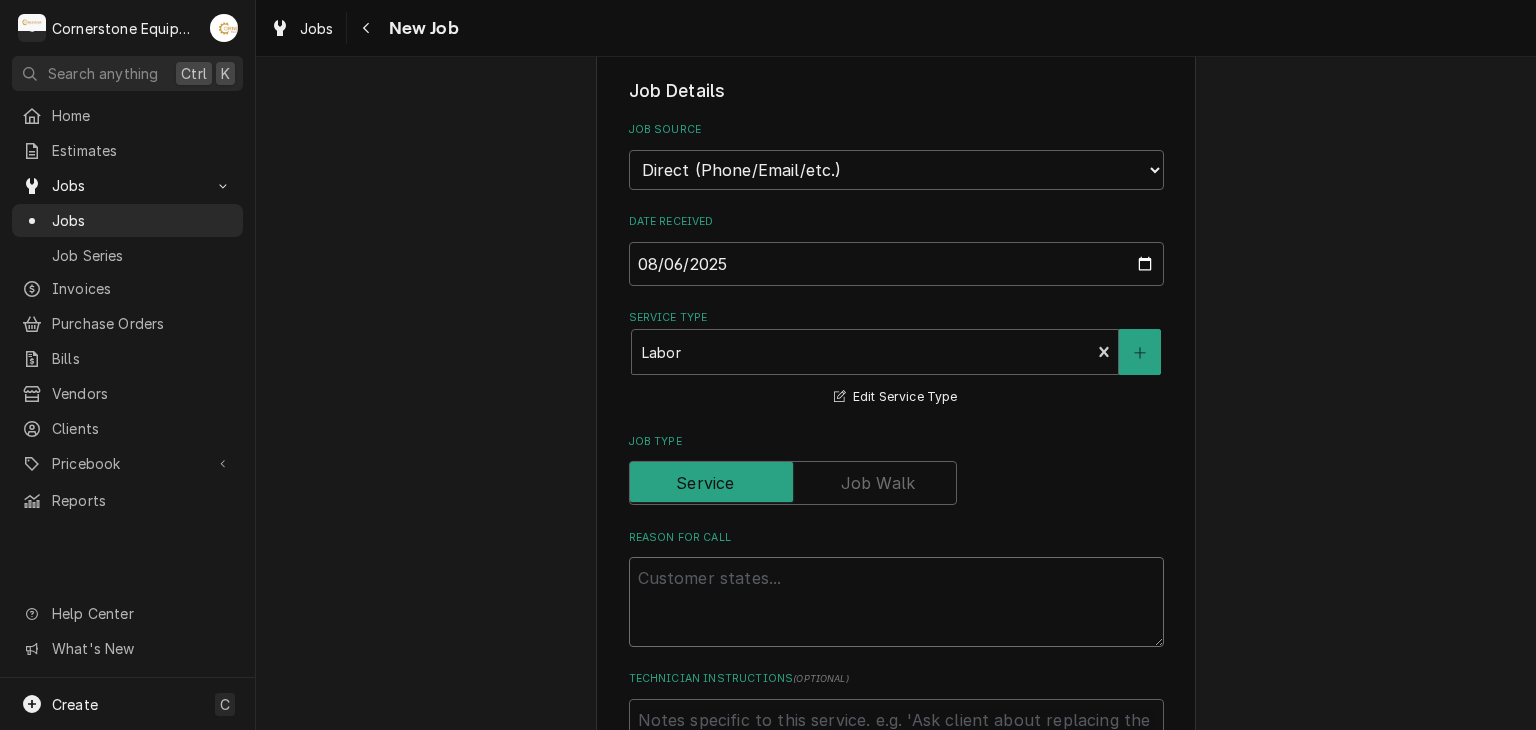 type on "x" 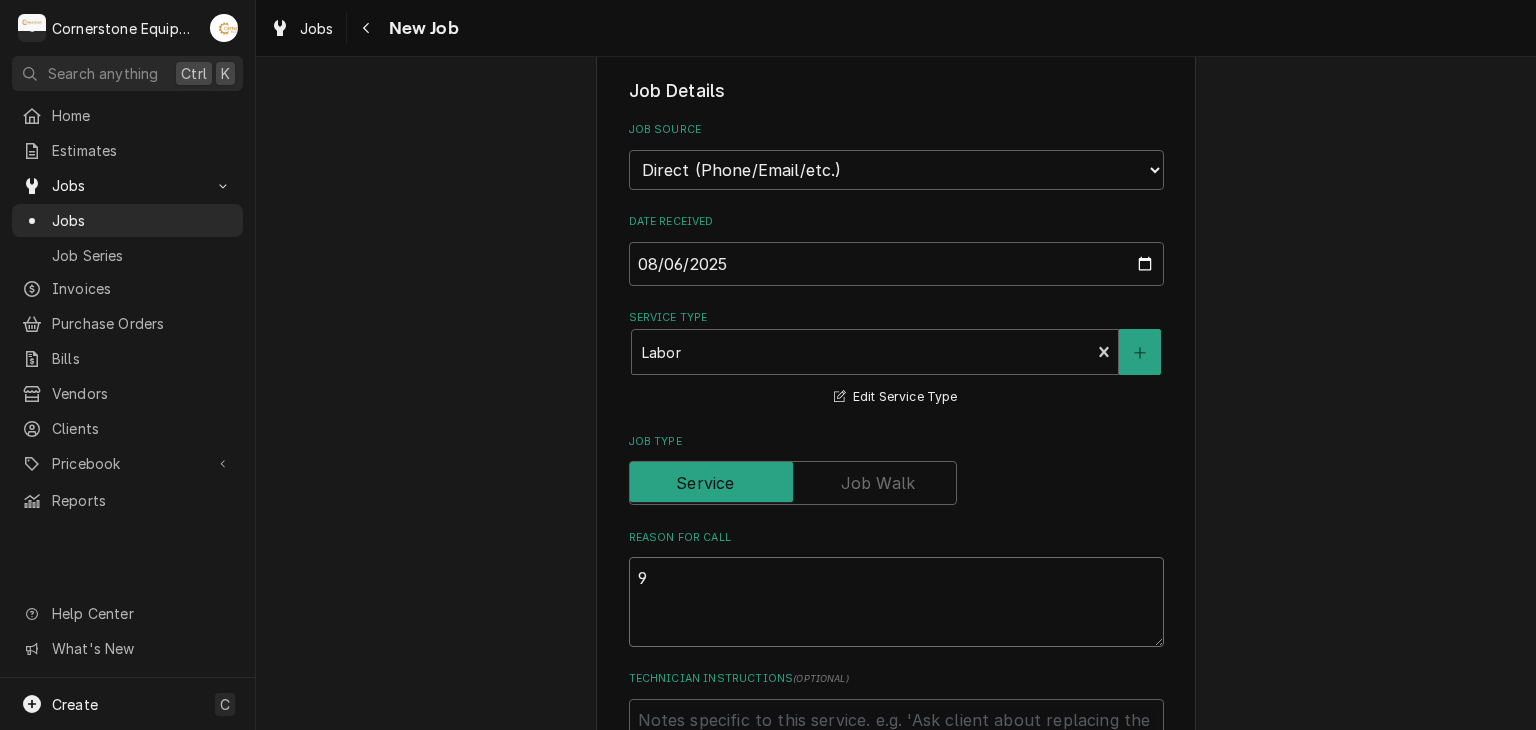 type on "x" 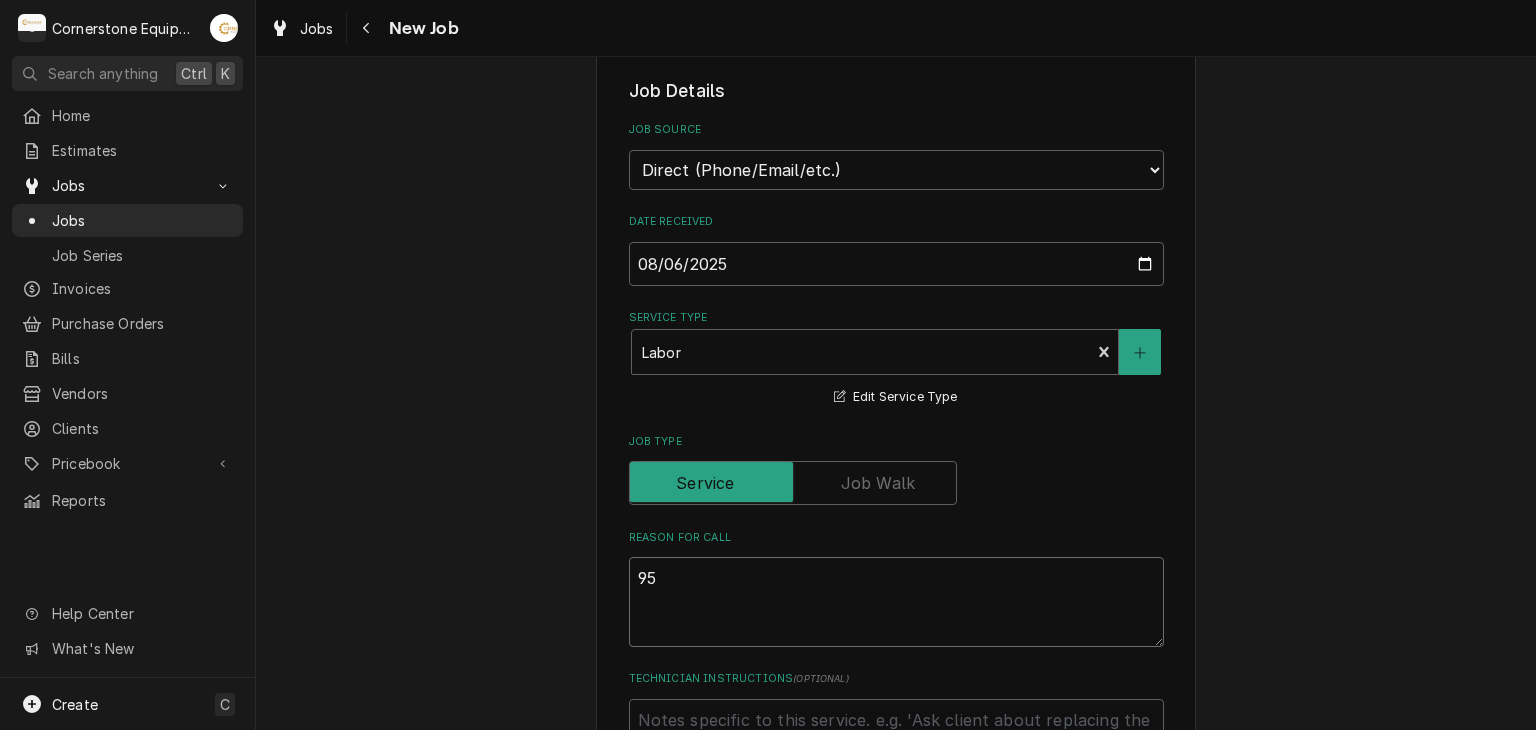 type on "x" 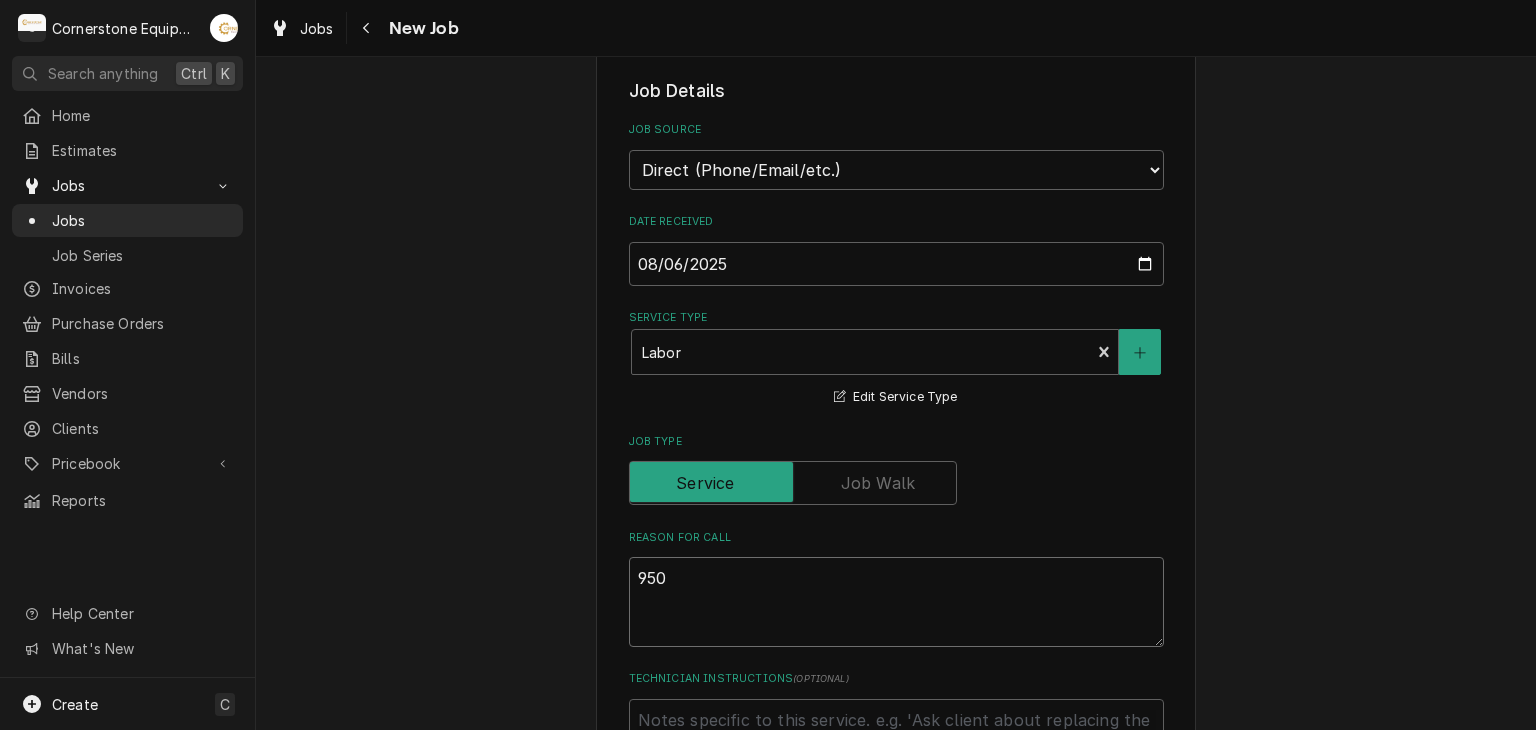 type on "x" 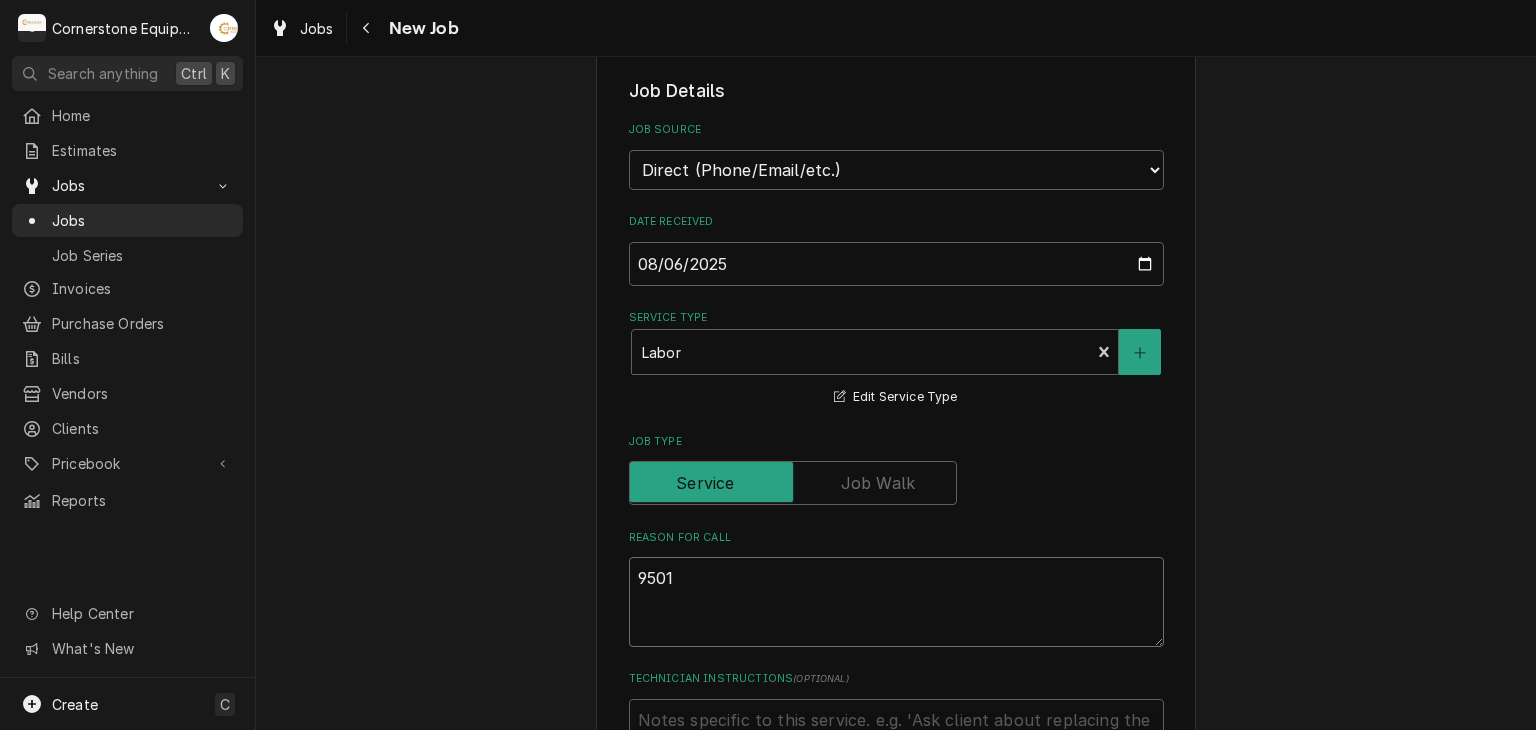 type on "9501" 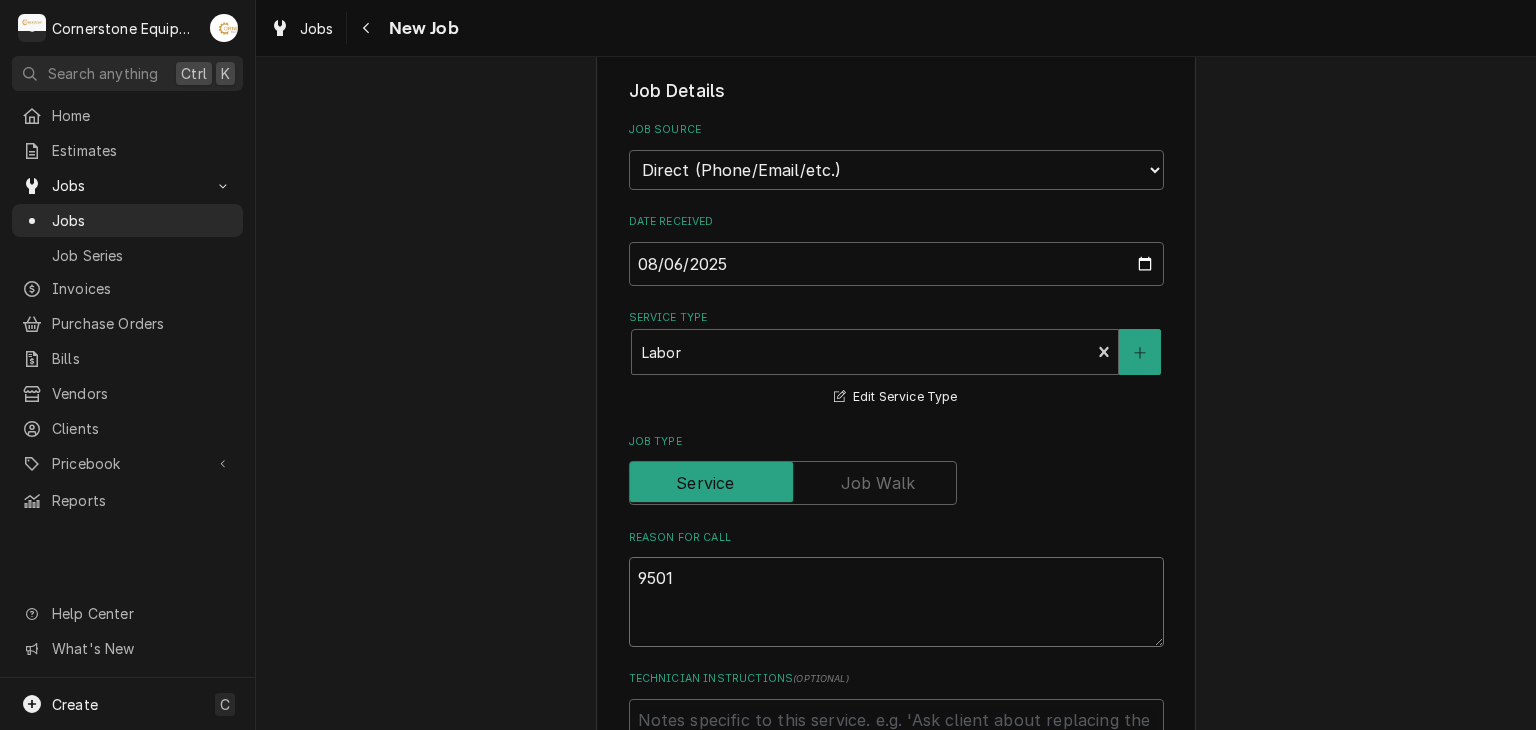 type on "x" 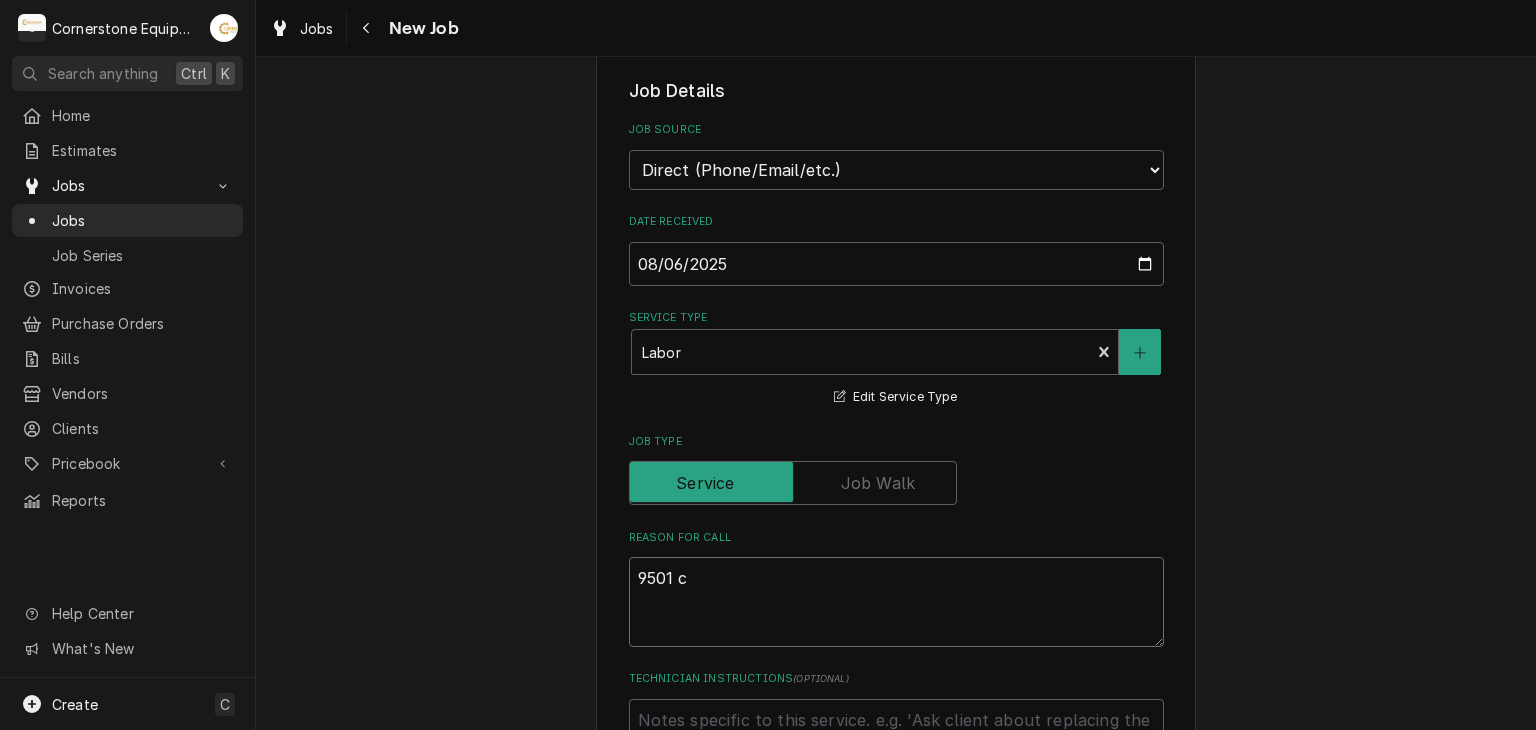 type on "x" 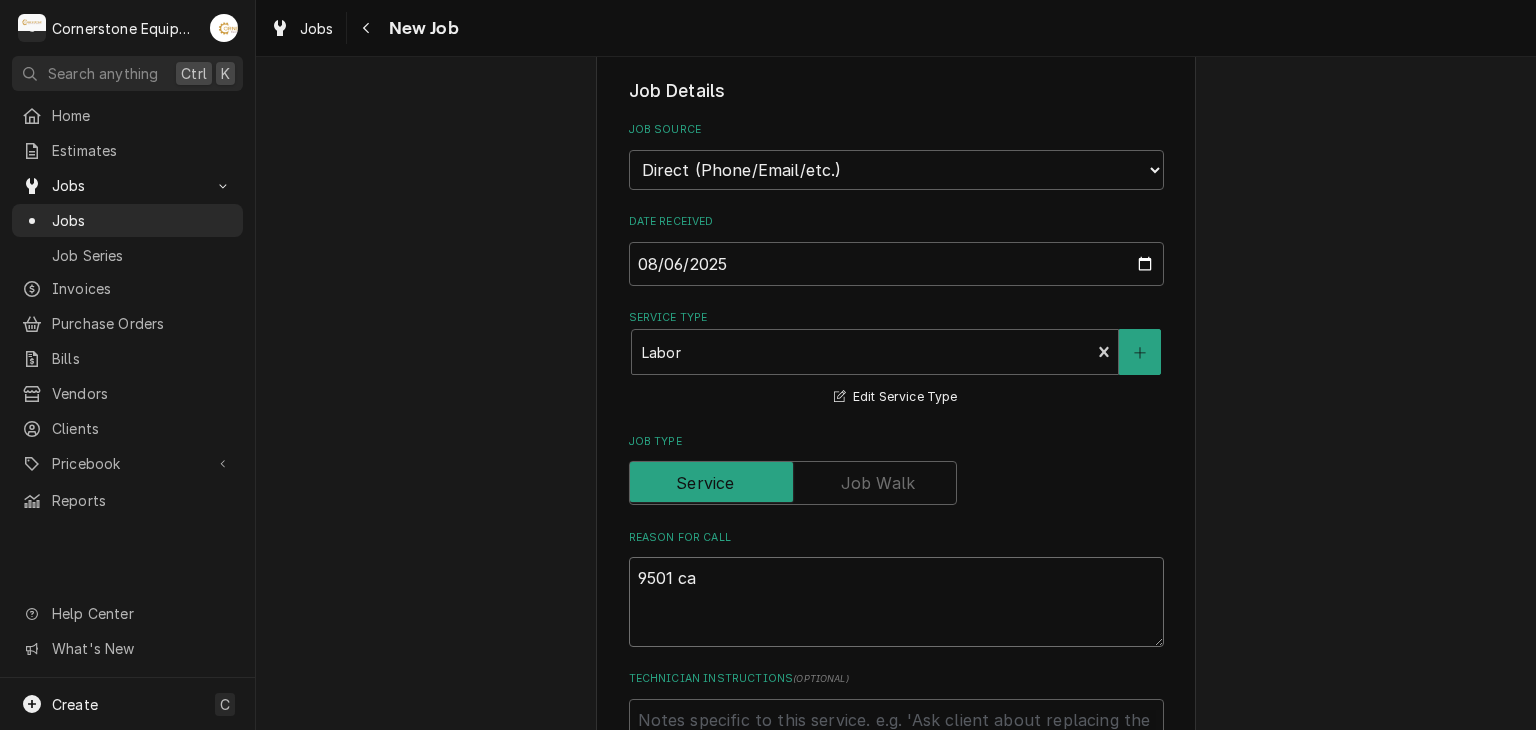 type on "x" 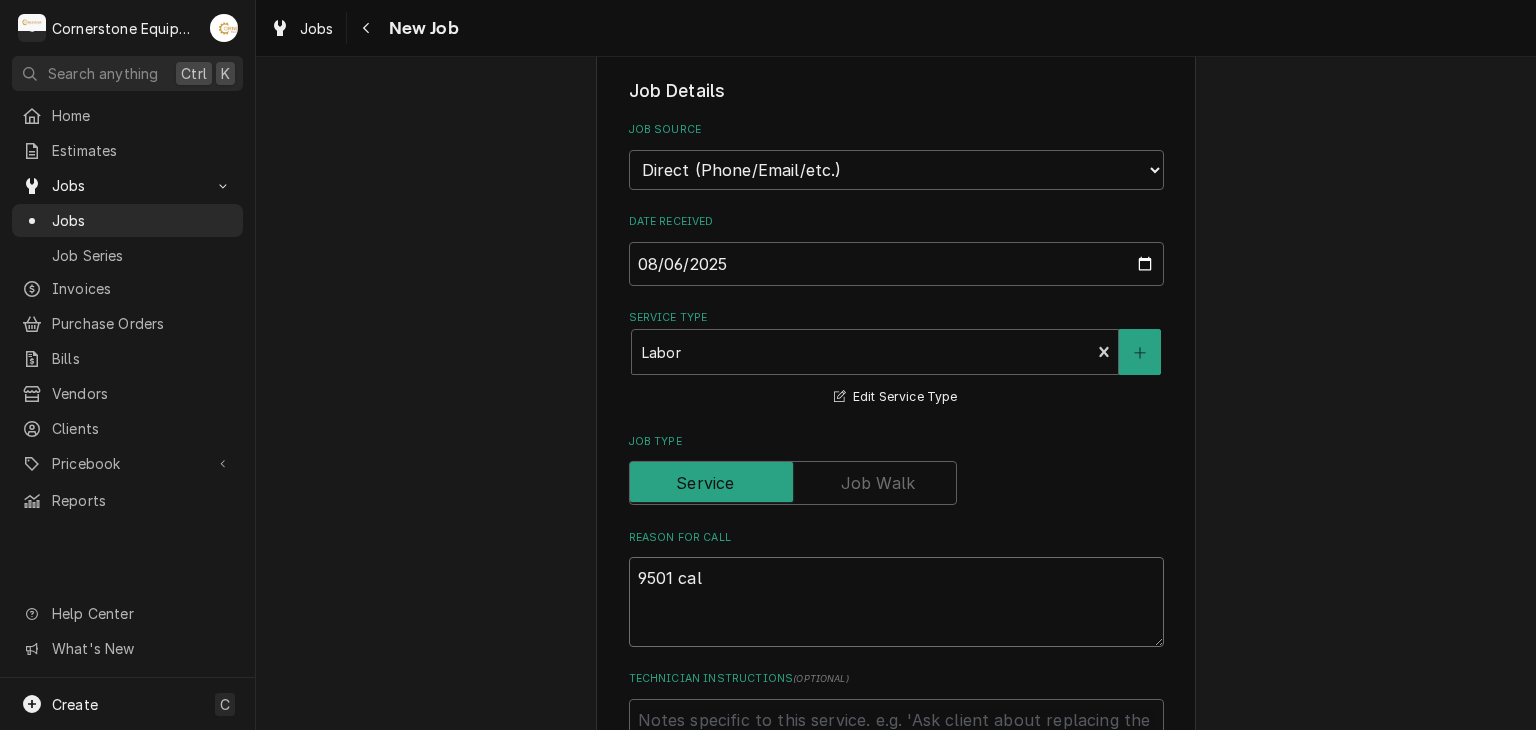 type on "x" 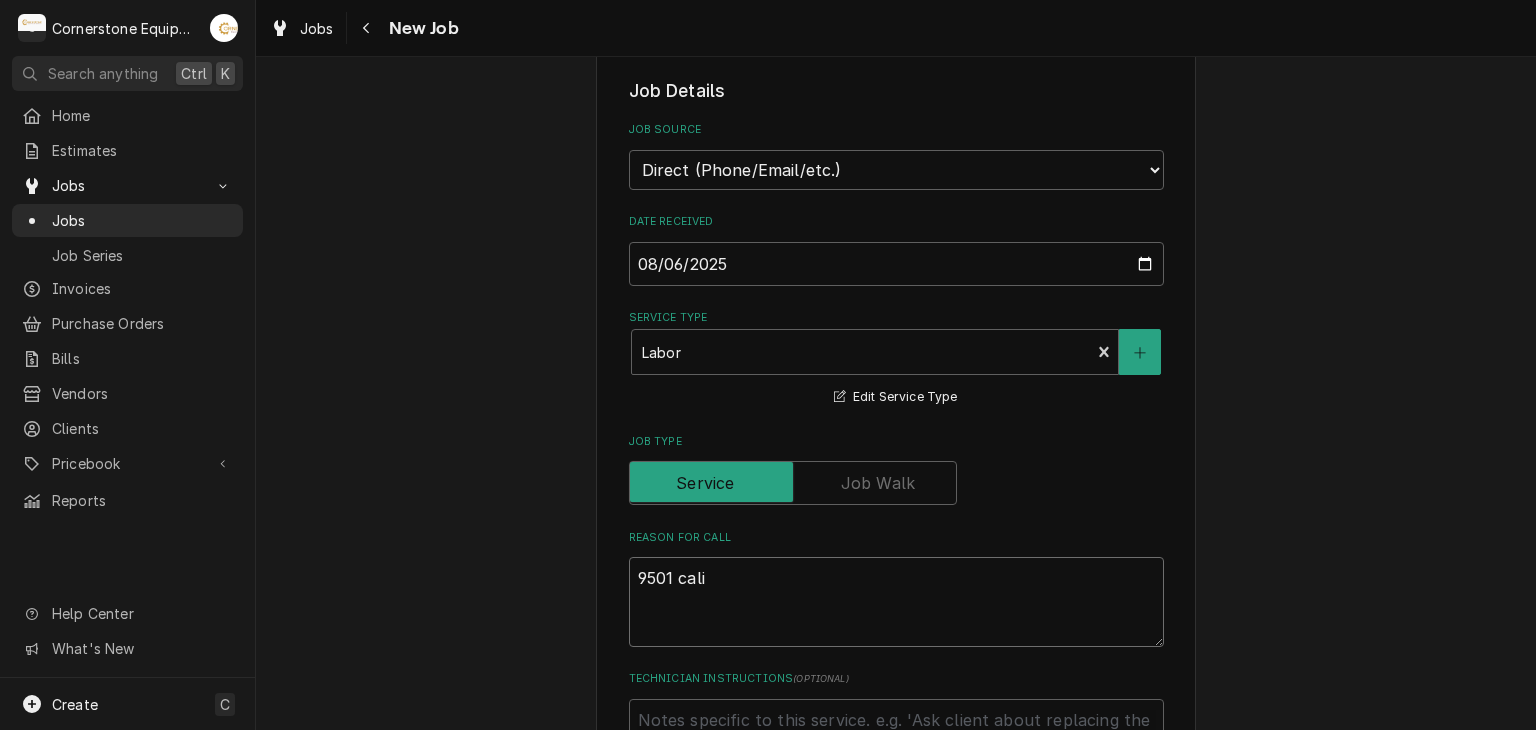 type on "x" 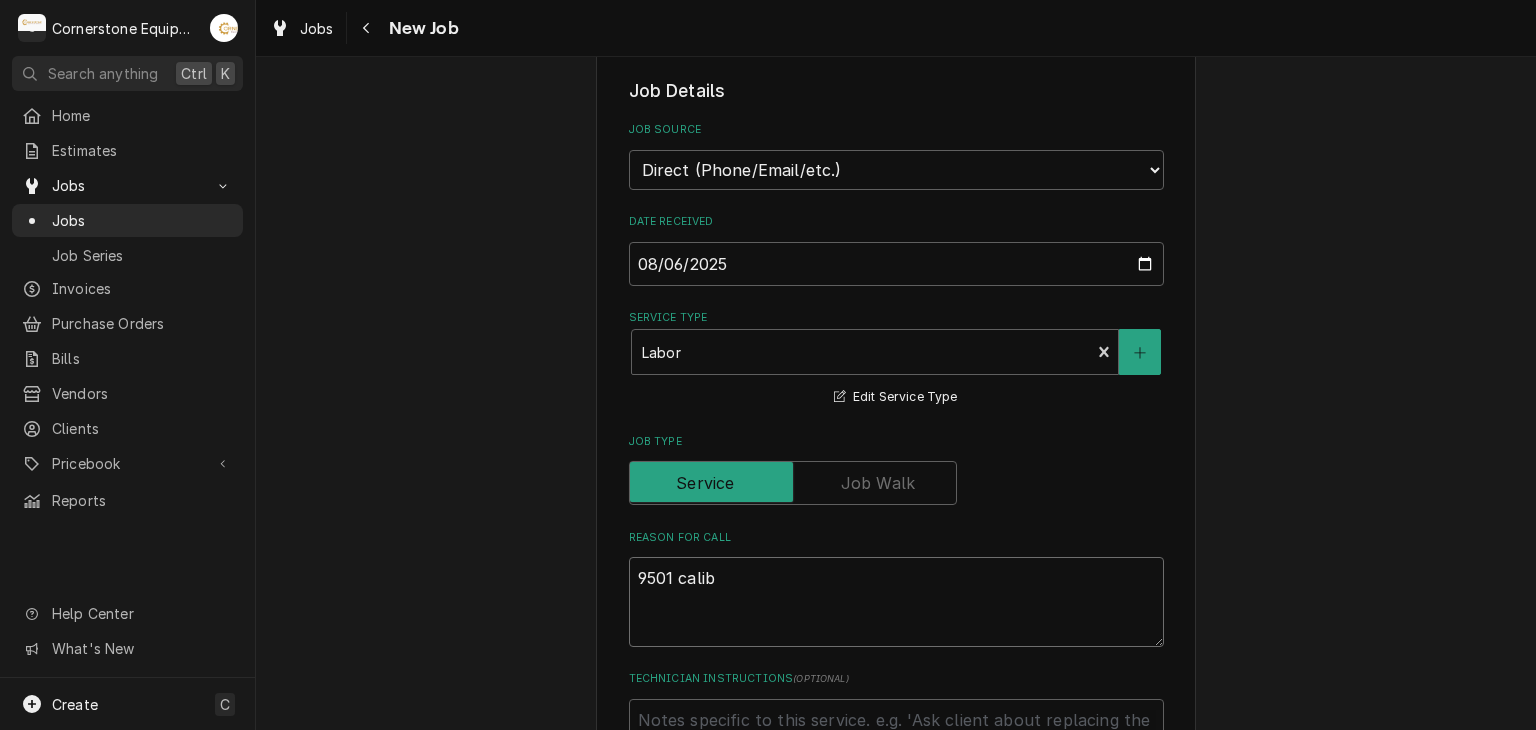 type on "x" 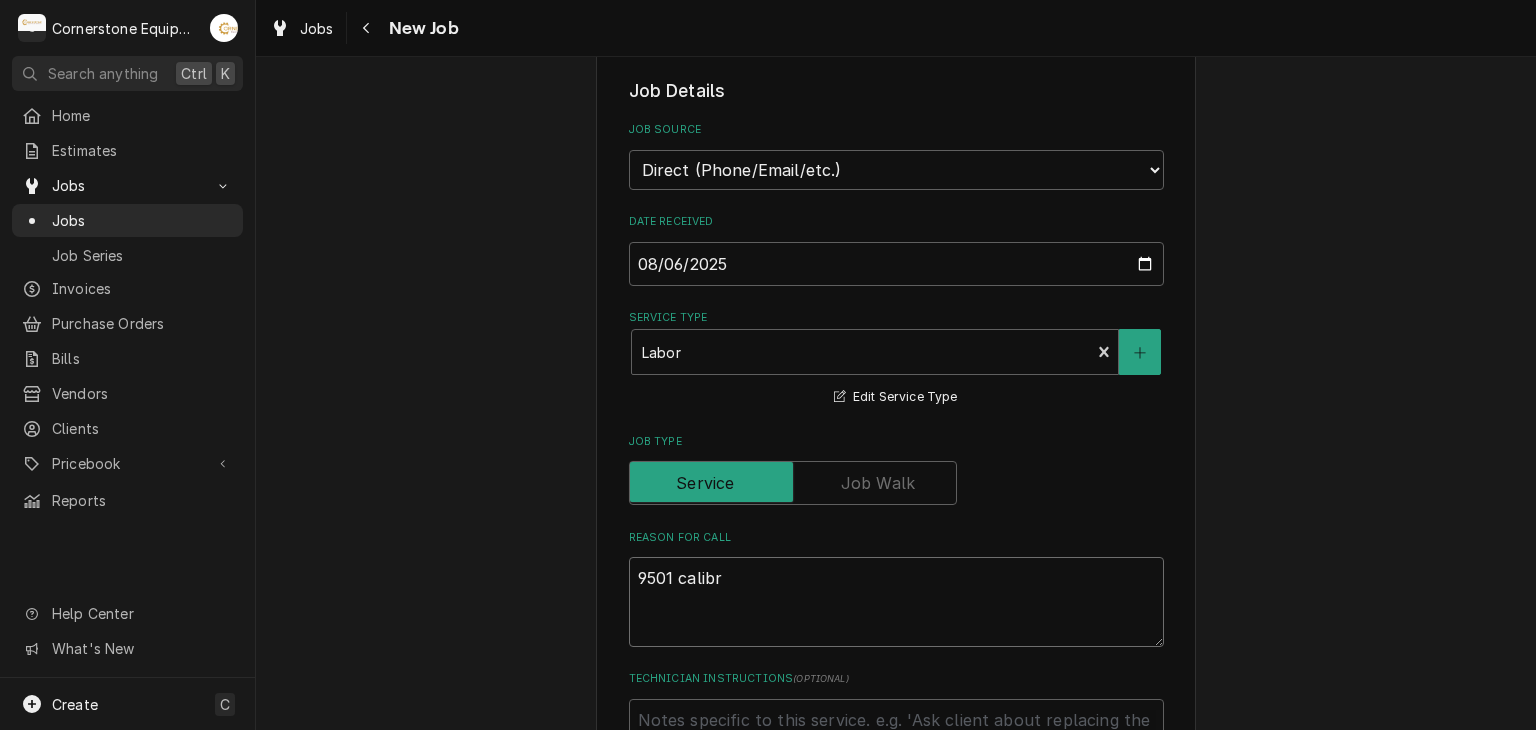 type on "x" 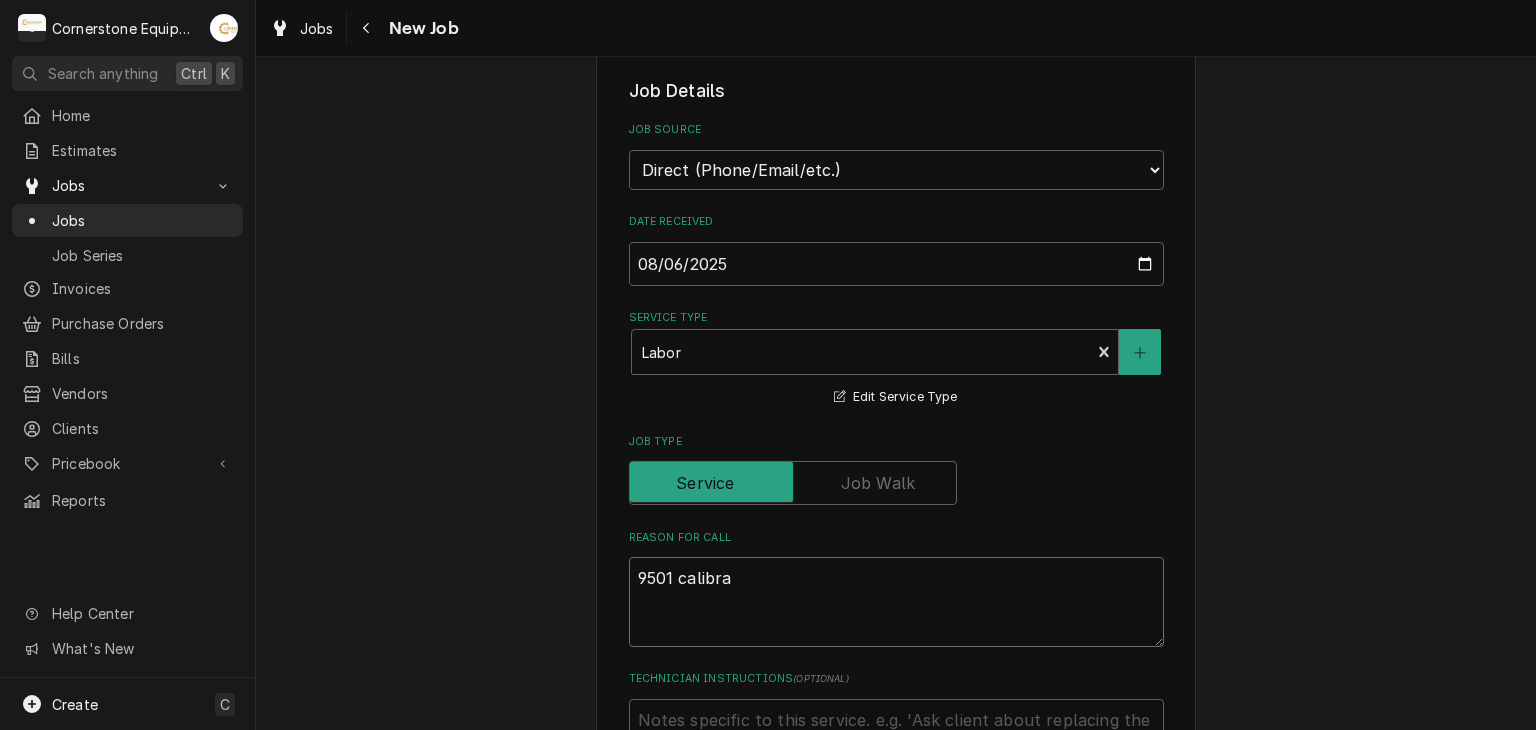 type on "x" 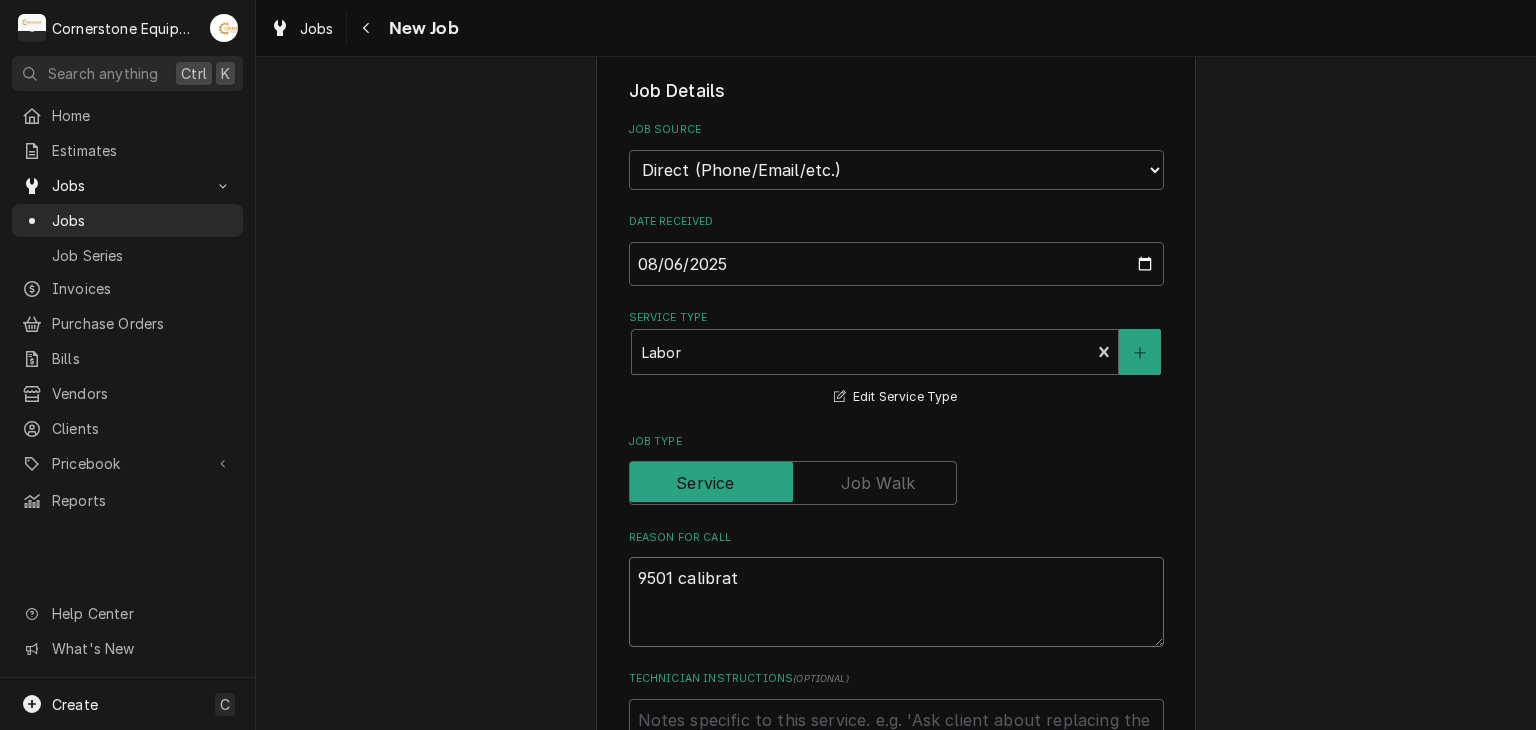 type on "x" 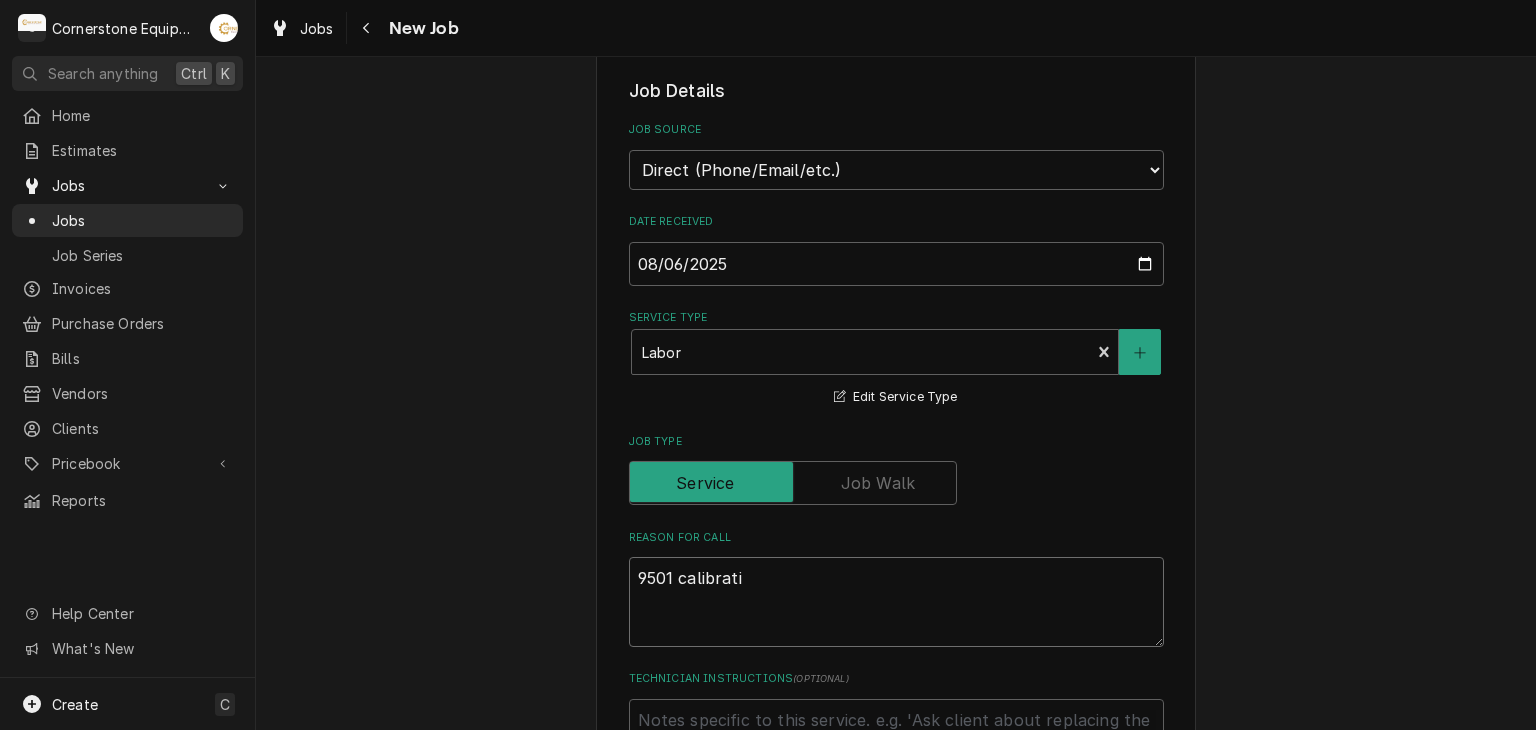 type on "x" 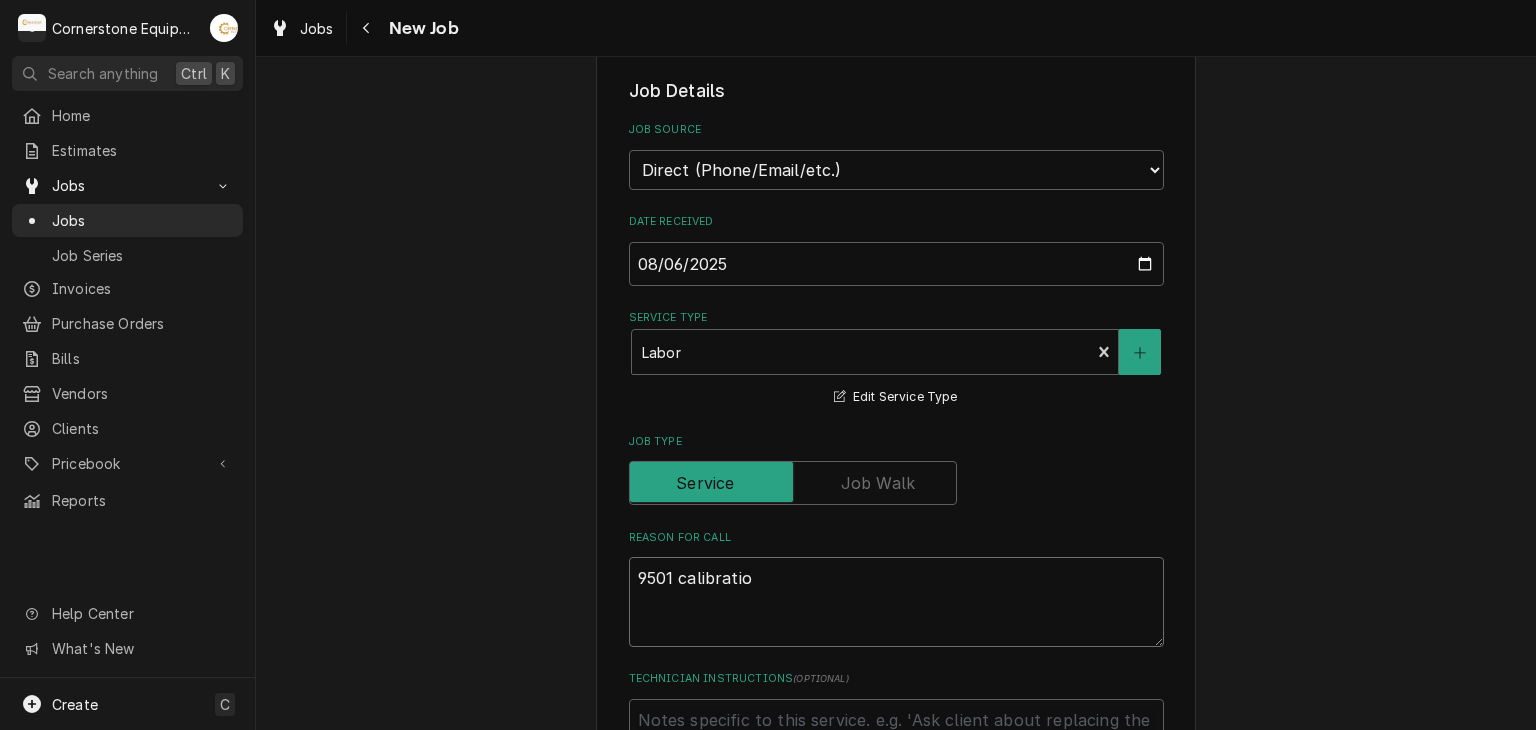 type on "x" 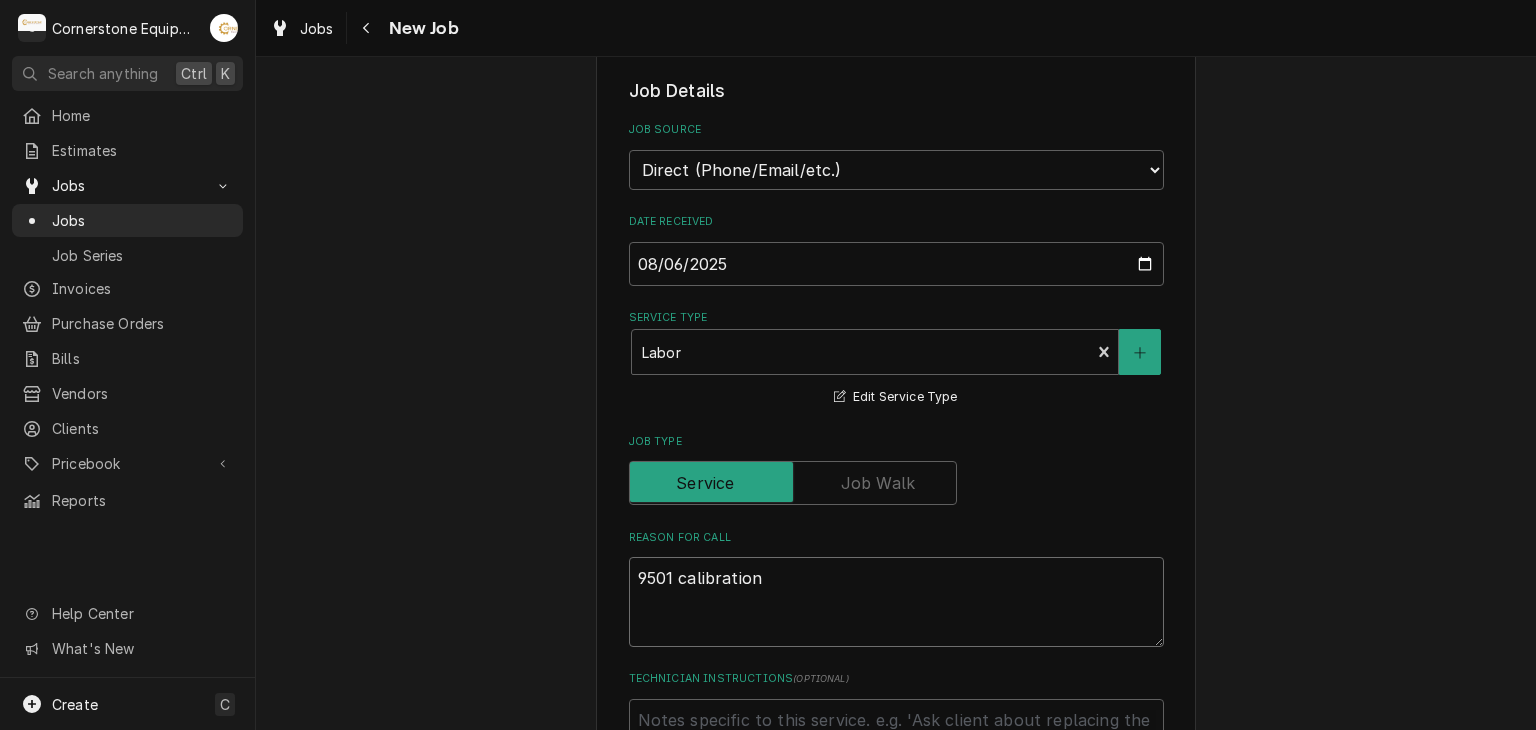 type on "x" 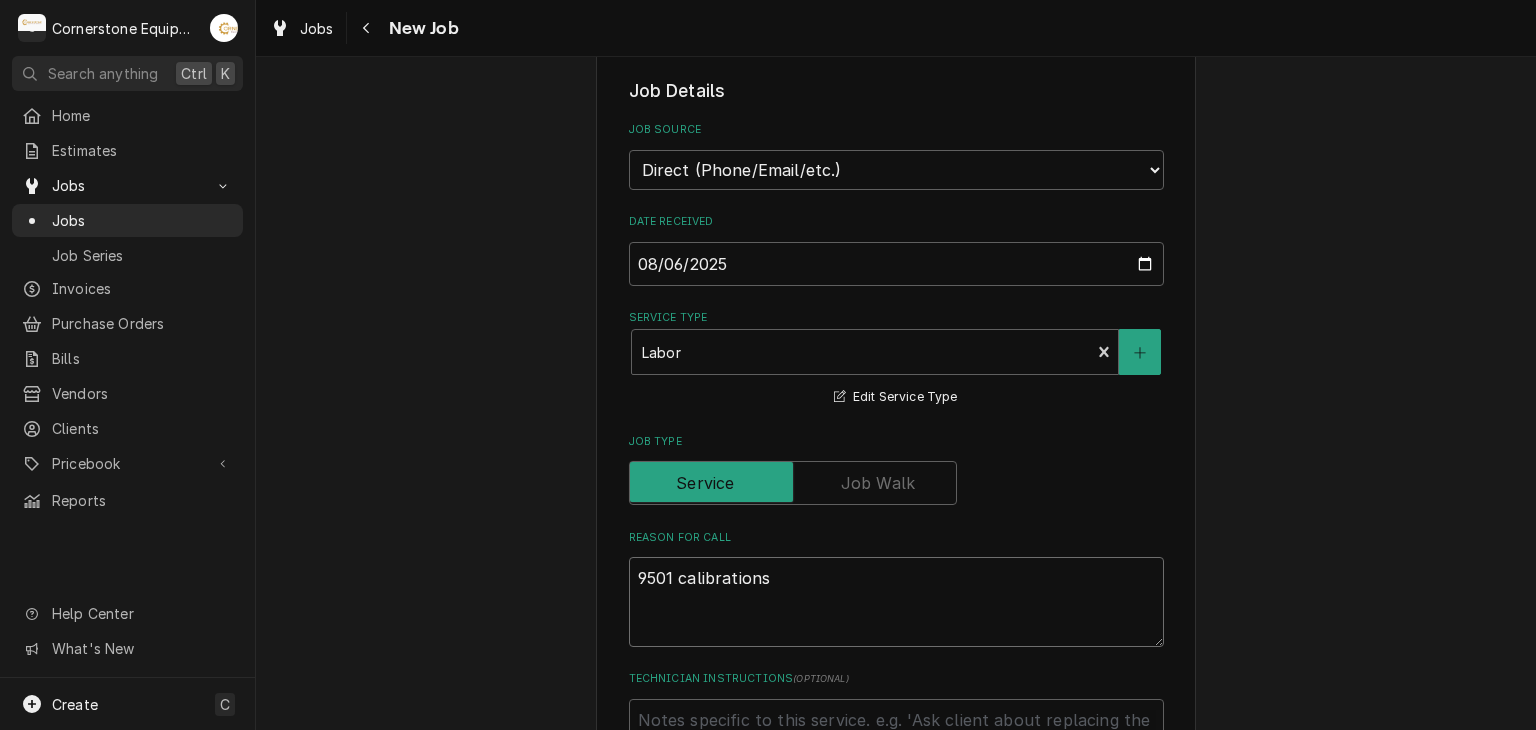 type on "x" 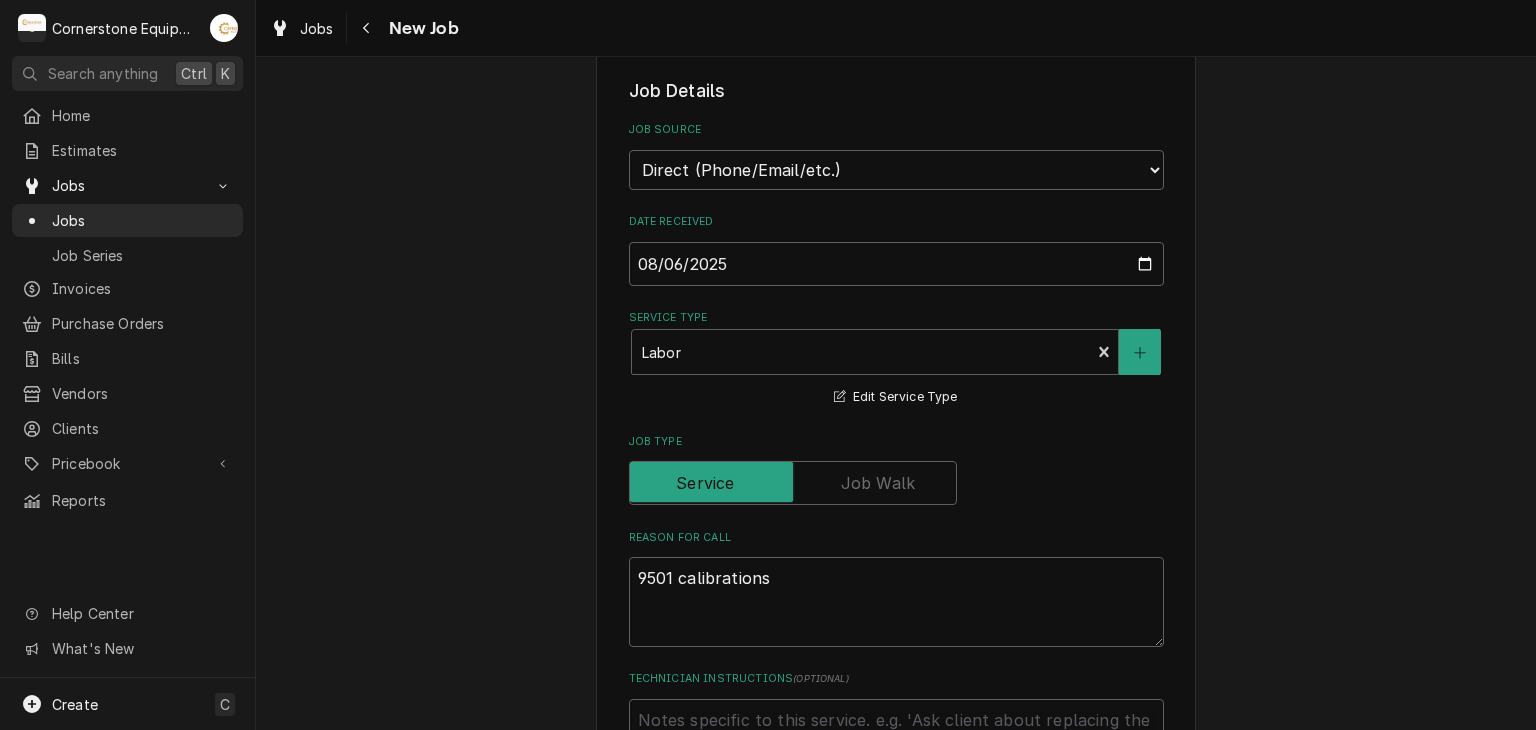 click on "Please provide the following information to create a job: Client Details Client Hill Management - McDonald’s Edit Client Service Location 11123 - Chesney Hwy / 2244 Chesnee Hwy, Spartanburg, SC 29303 Edit Service Location Job Details Job Source Direct (Phone/Email/etc.) Other Date Received 2025-08-06 Service Type Labor Edit Service Type Job Type Reason For Call 9501 calibrations  Technician Instructions  ( optional ) Priority No Priority Urgent High Medium Low Labels  ( optional ) Add Labels... Equipment Expected Is Equipment involved on this Job? Who called in this service? Search for a Contact... Who should the tech(s) ask for? Search for a Contact... Attachments  ( if any ) Add Attachment Estimated Arrival Time AM / PM 6:00 AM 6:15 AM 6:30 AM 6:45 AM 7:00 AM 7:15 AM 7:30 AM 7:45 AM 8:00 AM 8:15 AM 8:30 AM 8:45 AM 9:00 AM 9:15 AM 9:30 AM 9:45 AM 10:00 AM 10:15 AM 10:30 AM 10:45 AM 11:00 AM 11:15 AM 11:30 AM 11:45 AM 12:00 PM 12:15 PM 12:30 PM 12:45 PM 1:00 PM 1:15 PM 1:30 PM 1:45 PM 2:00 PM 2:15 PM hours" at bounding box center (896, 816) 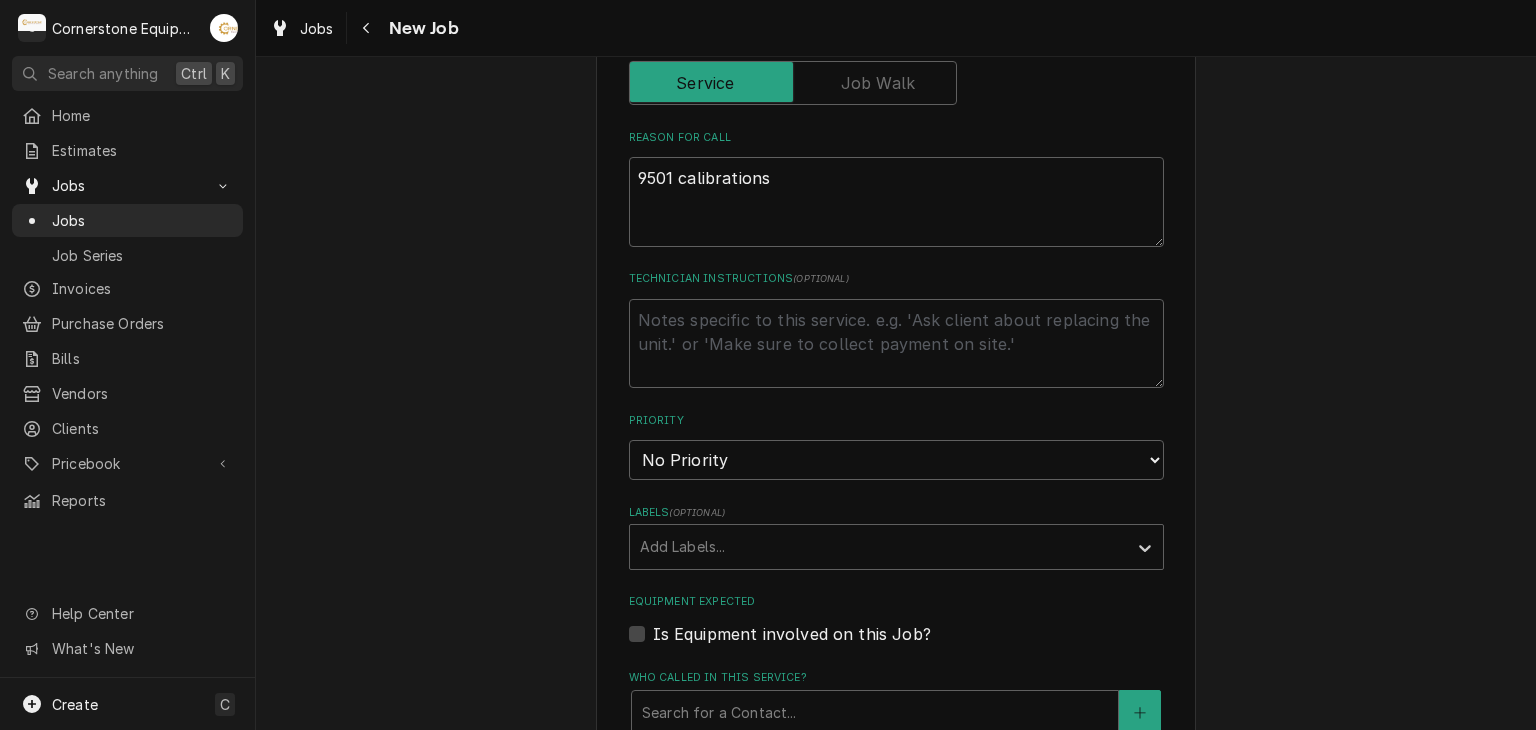 scroll, scrollTop: 0, scrollLeft: 0, axis: both 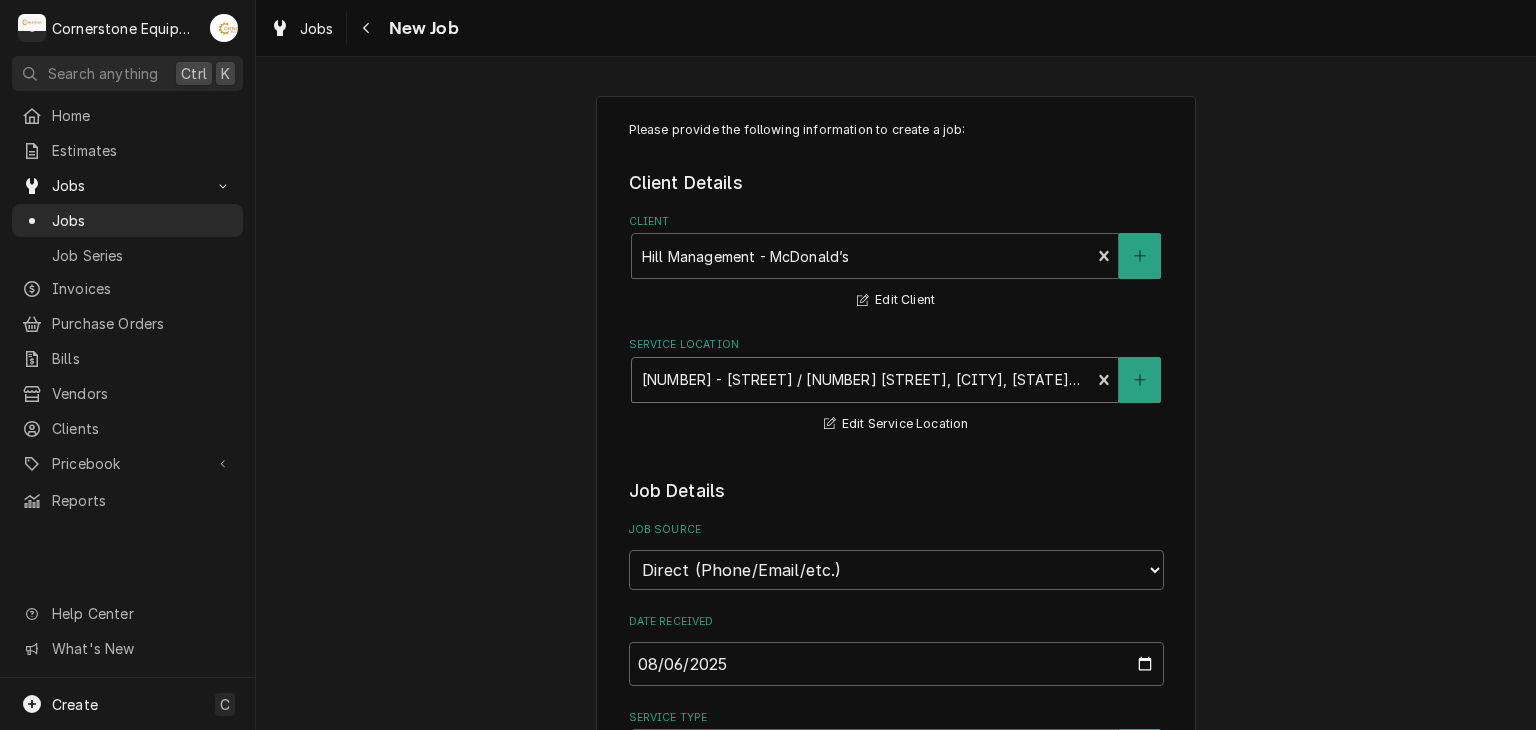 click at bounding box center (861, 380) 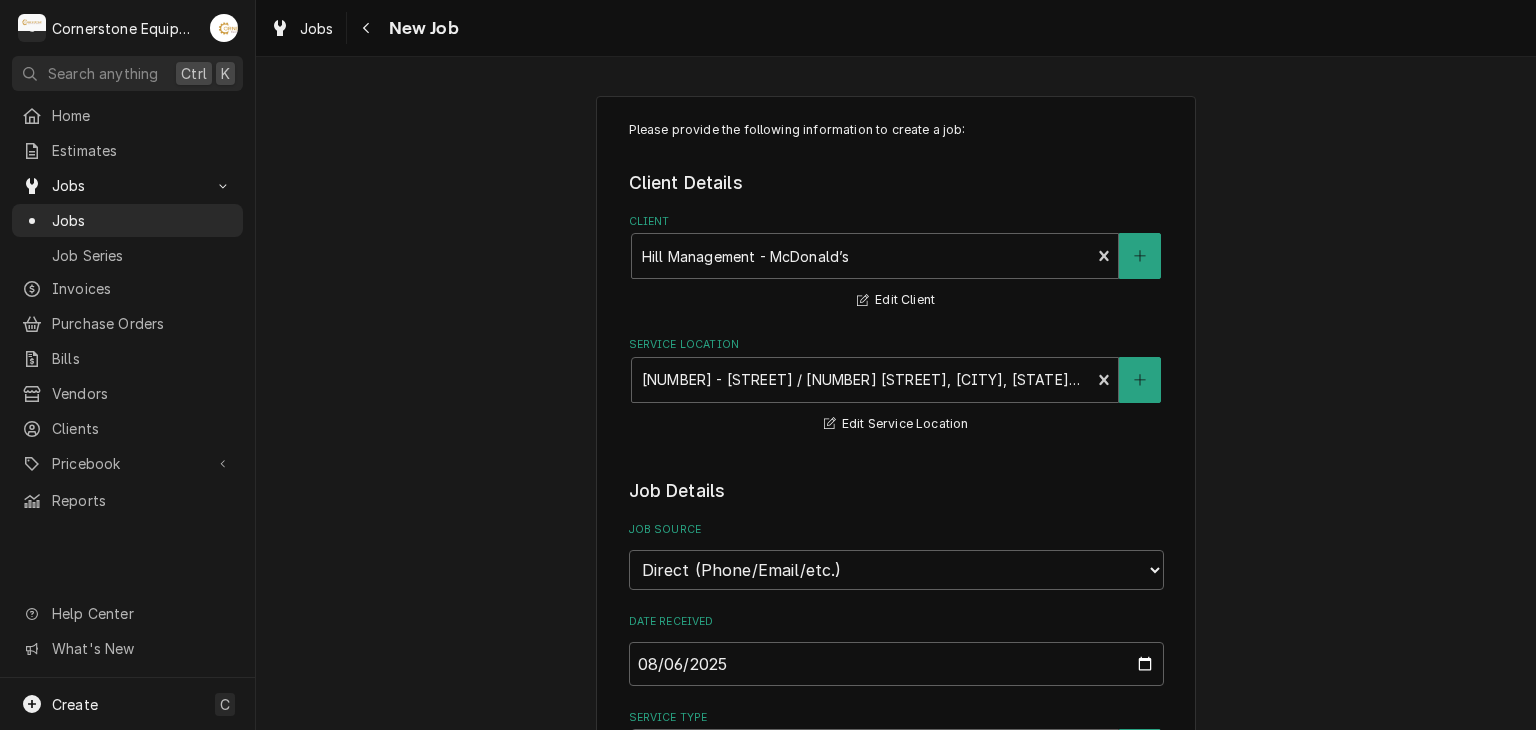 click on "Please provide the following information to create a job: Client Details Client Hill Management - McDonald’s Edit Client Service Location 11123 - Chesney Hwy / 2244 Chesnee Hwy, Spartanburg, SC 29303 Edit Service Location Job Details Job Source Direct (Phone/Email/etc.) Other Date Received 2025-08-06 Service Type Labor Edit Service Type Job Type Reason For Call 9501 calibrations  Technician Instructions  ( optional ) Priority No Priority Urgent High Medium Low Labels  ( optional ) Add Labels... Equipment Expected Is Equipment involved on this Job? Who called in this service? Search for a Contact... Who should the tech(s) ask for? Search for a Contact... Attachments  ( if any ) Add Attachment Estimated Arrival Time AM / PM 6:00 AM 6:15 AM 6:30 AM 6:45 AM 7:00 AM 7:15 AM 7:30 AM 7:45 AM 8:00 AM 8:15 AM 8:30 AM 8:45 AM 9:00 AM 9:15 AM 9:30 AM 9:45 AM 10:00 AM 10:15 AM 10:30 AM 10:45 AM 11:00 AM 11:15 AM 11:30 AM 11:45 AM 12:00 PM 12:15 PM 12:30 PM 12:45 PM 1:00 PM 1:15 PM 1:30 PM 1:45 PM 2:00 PM 2:15 PM hours" at bounding box center (896, 1216) 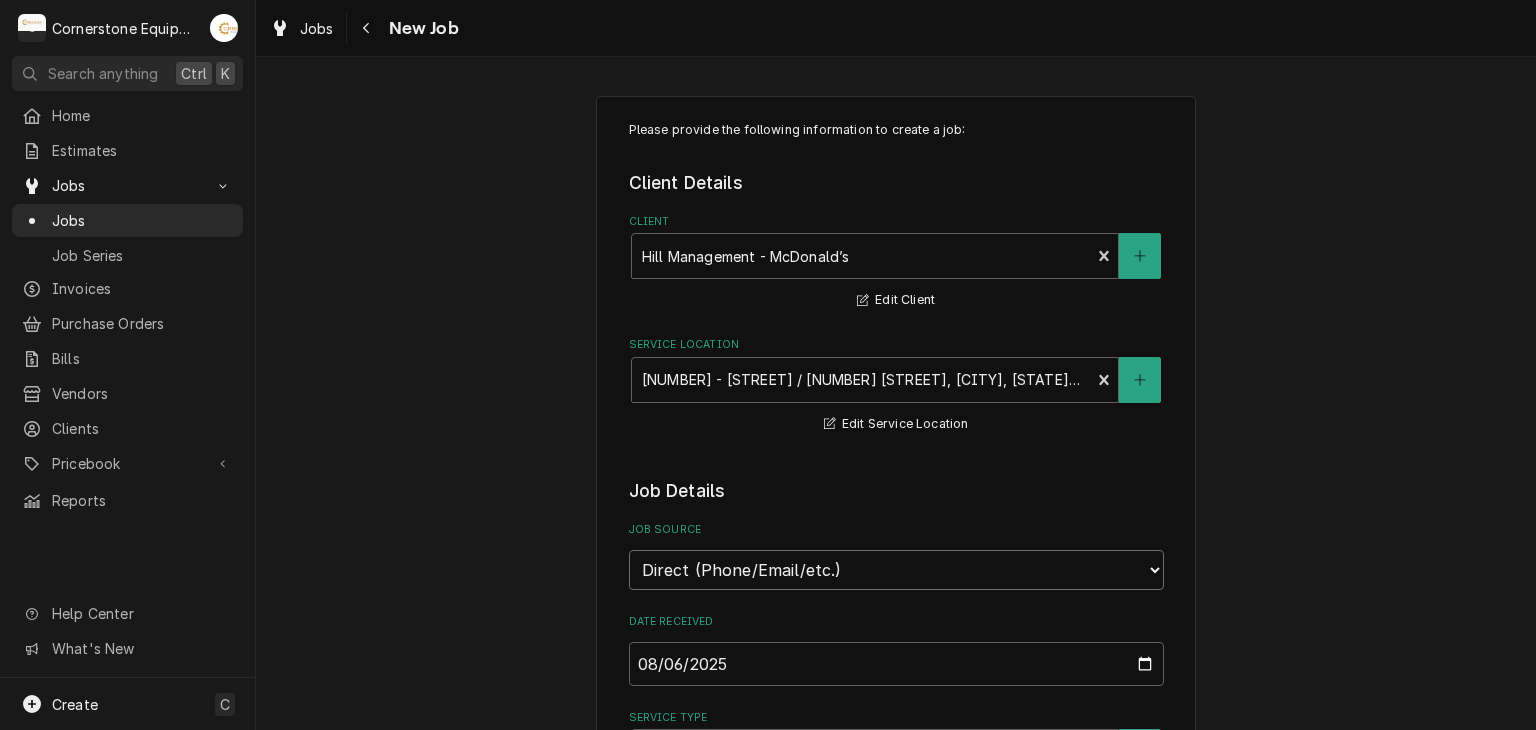 drag, startPoint x: 704, startPoint y: 565, endPoint x: 703, endPoint y: 580, distance: 15.033297 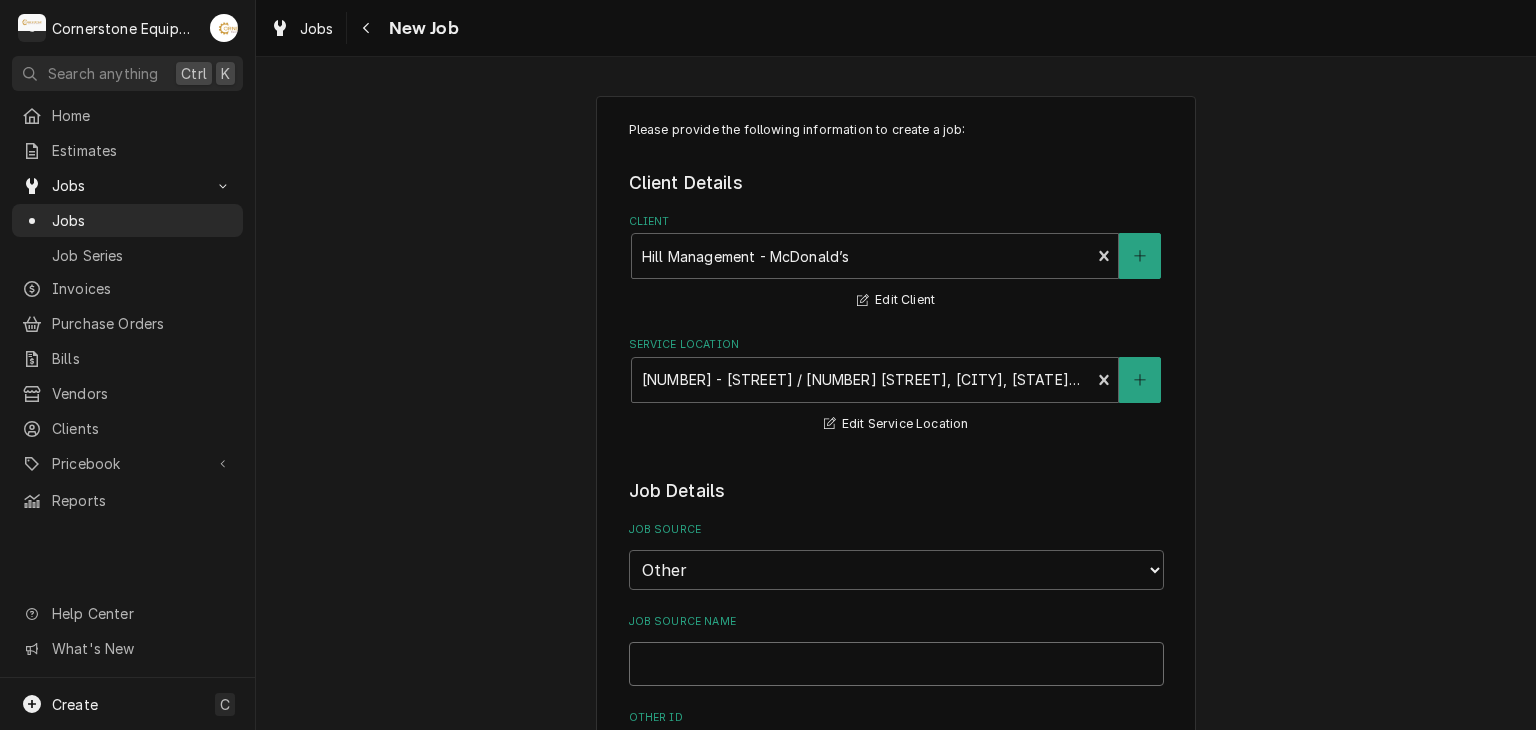 click on "Job Source Name" at bounding box center [896, 664] 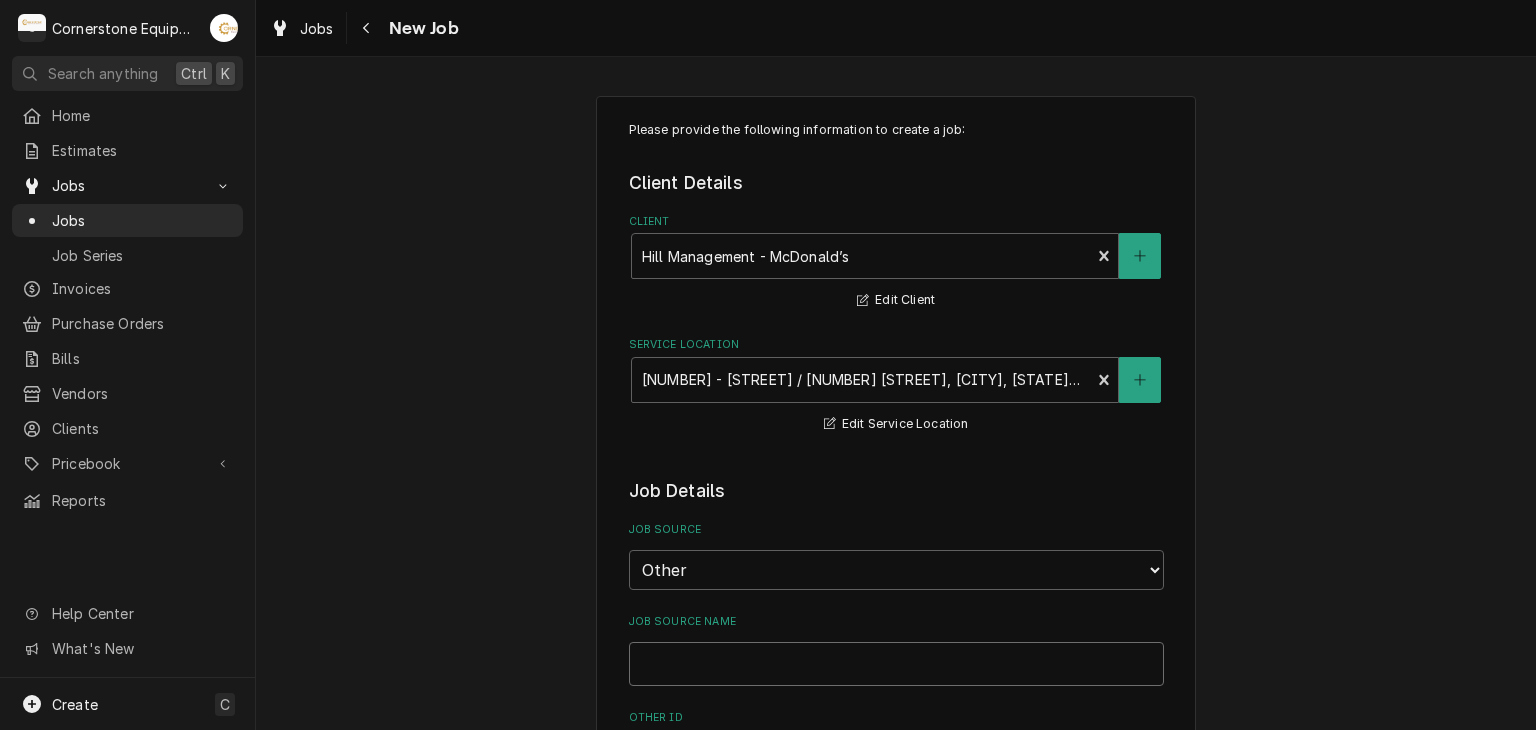 type on "x" 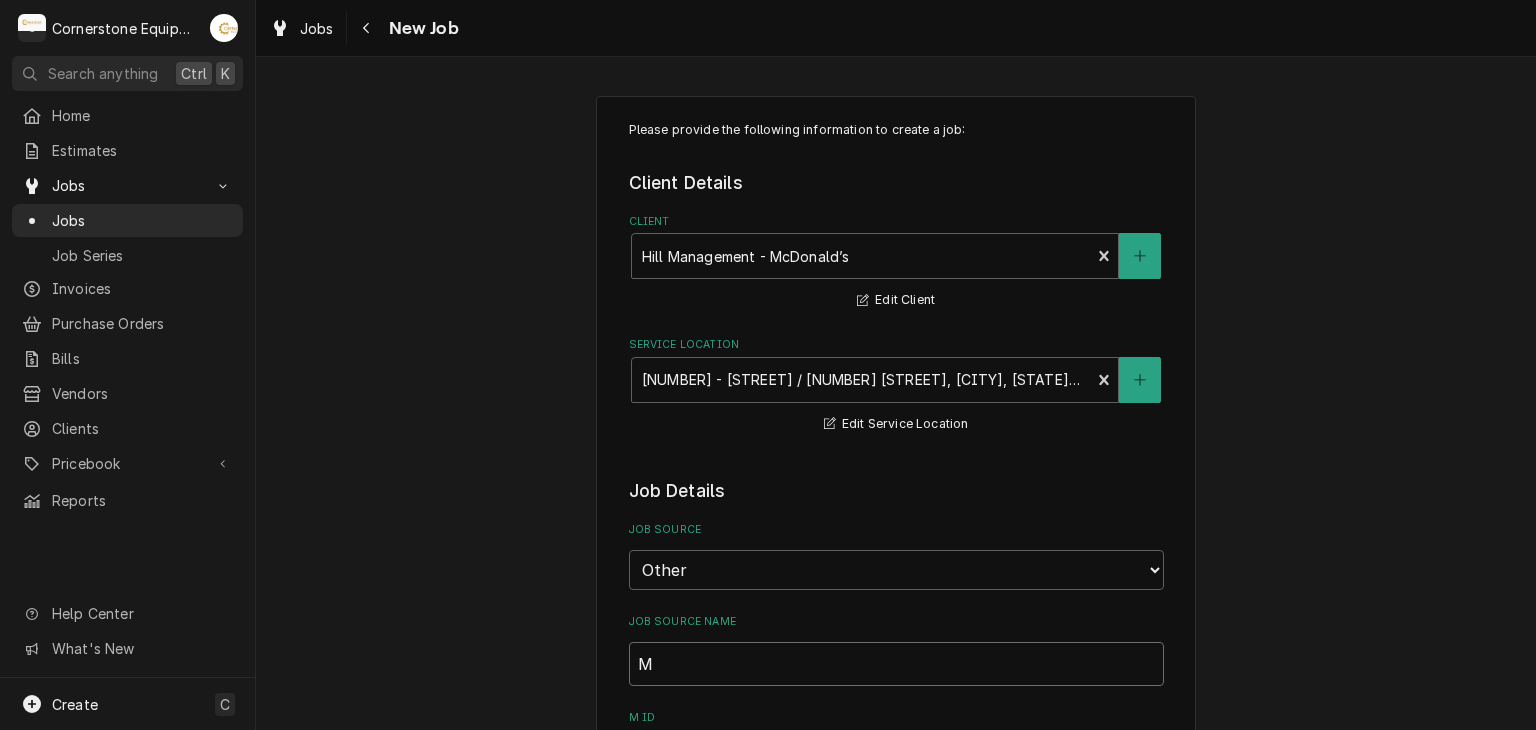 type on "x" 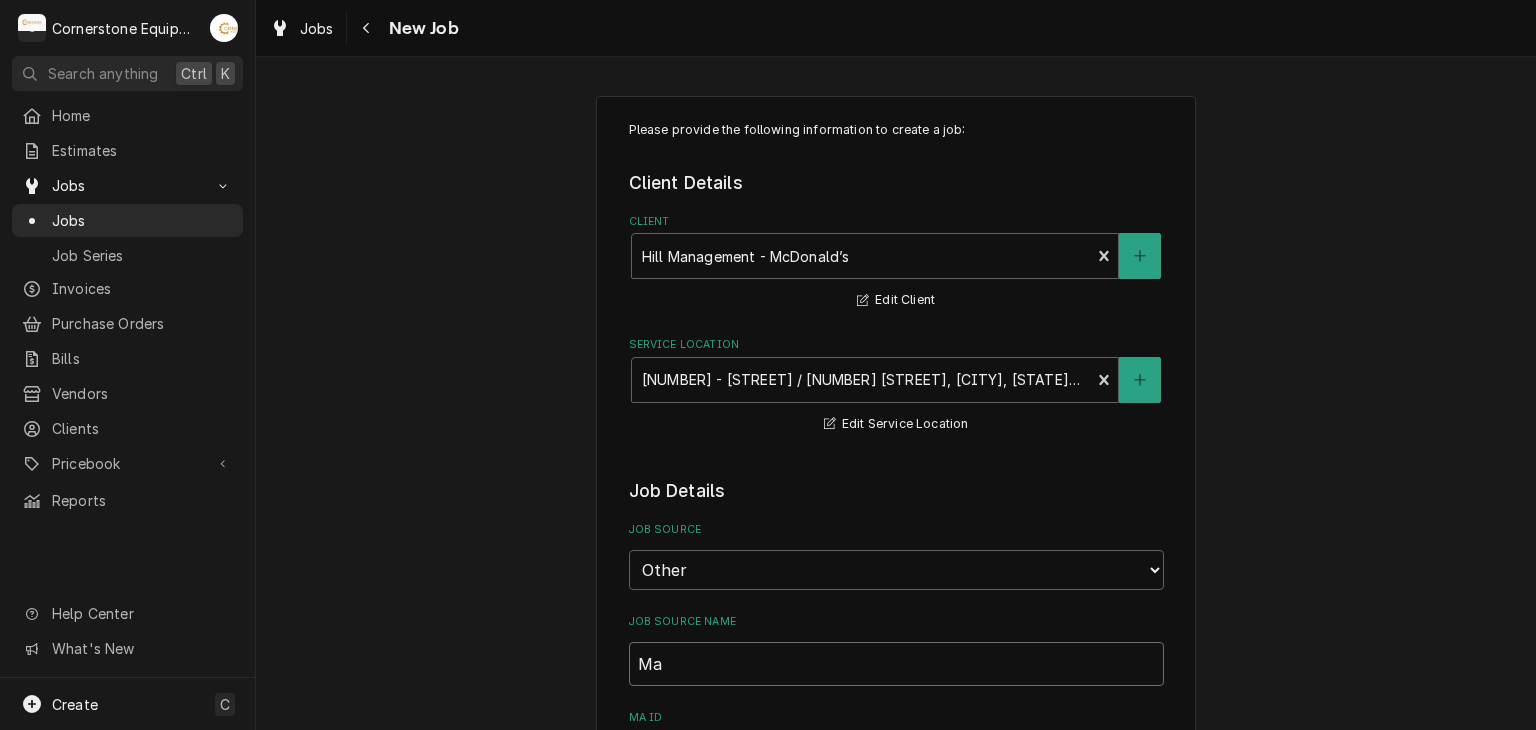 type on "x" 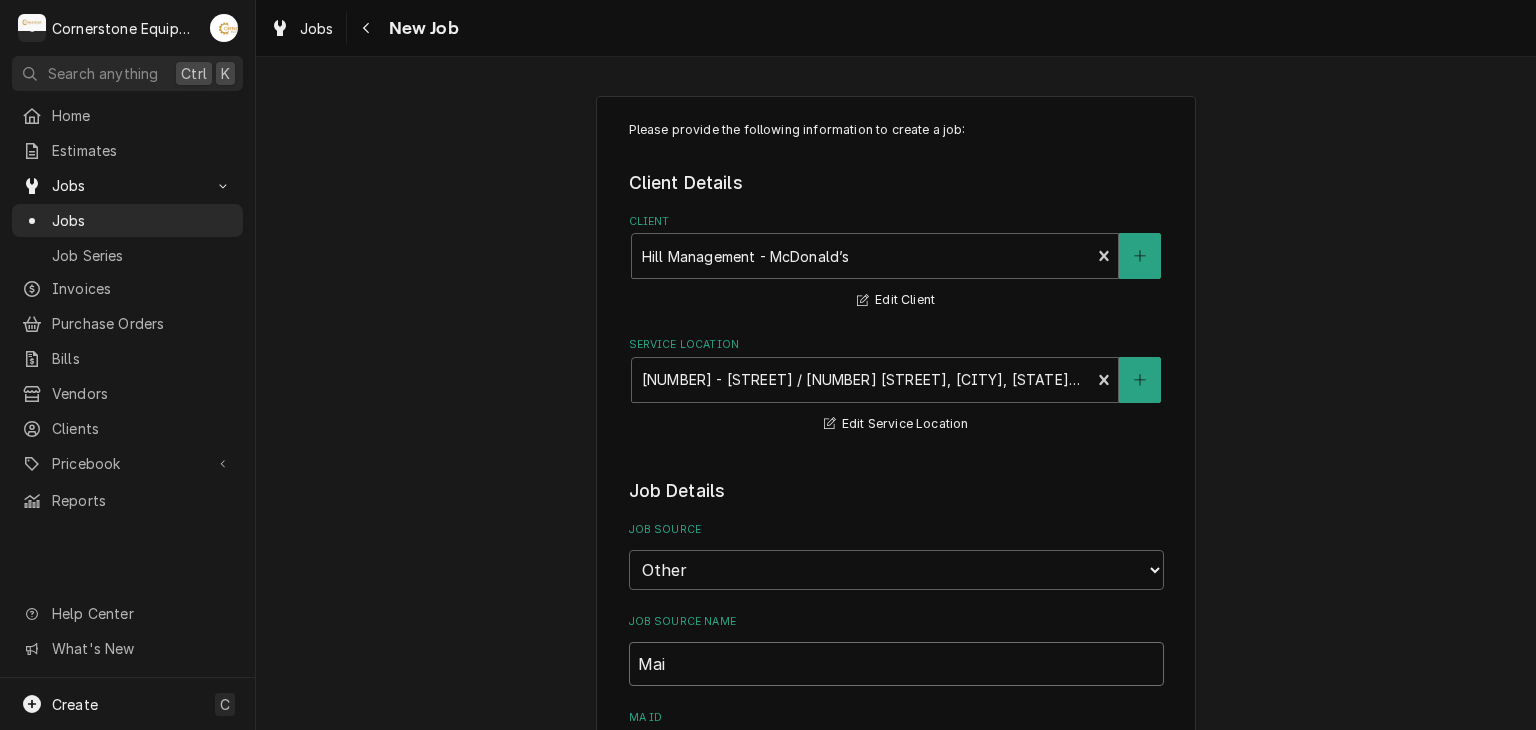 type on "x" 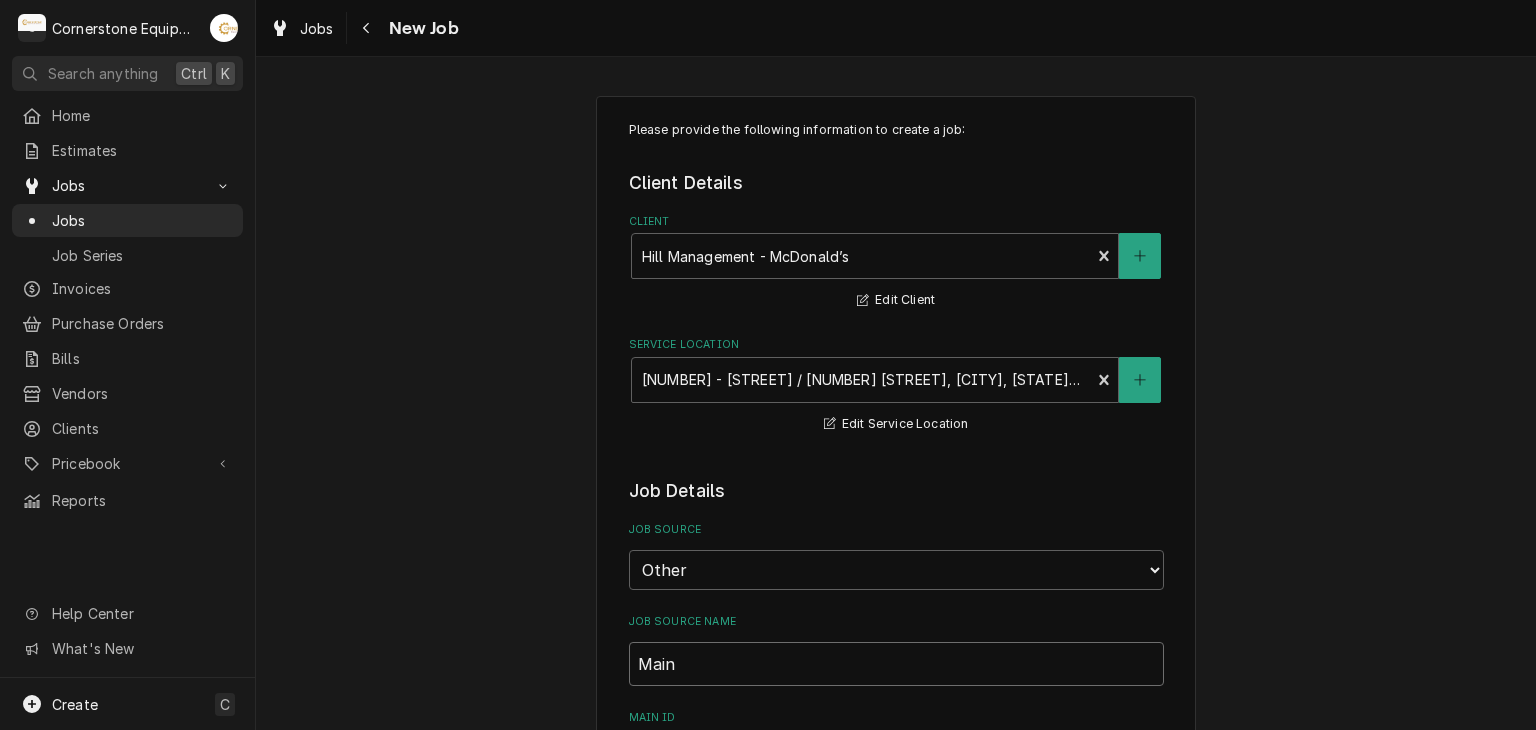 type on "x" 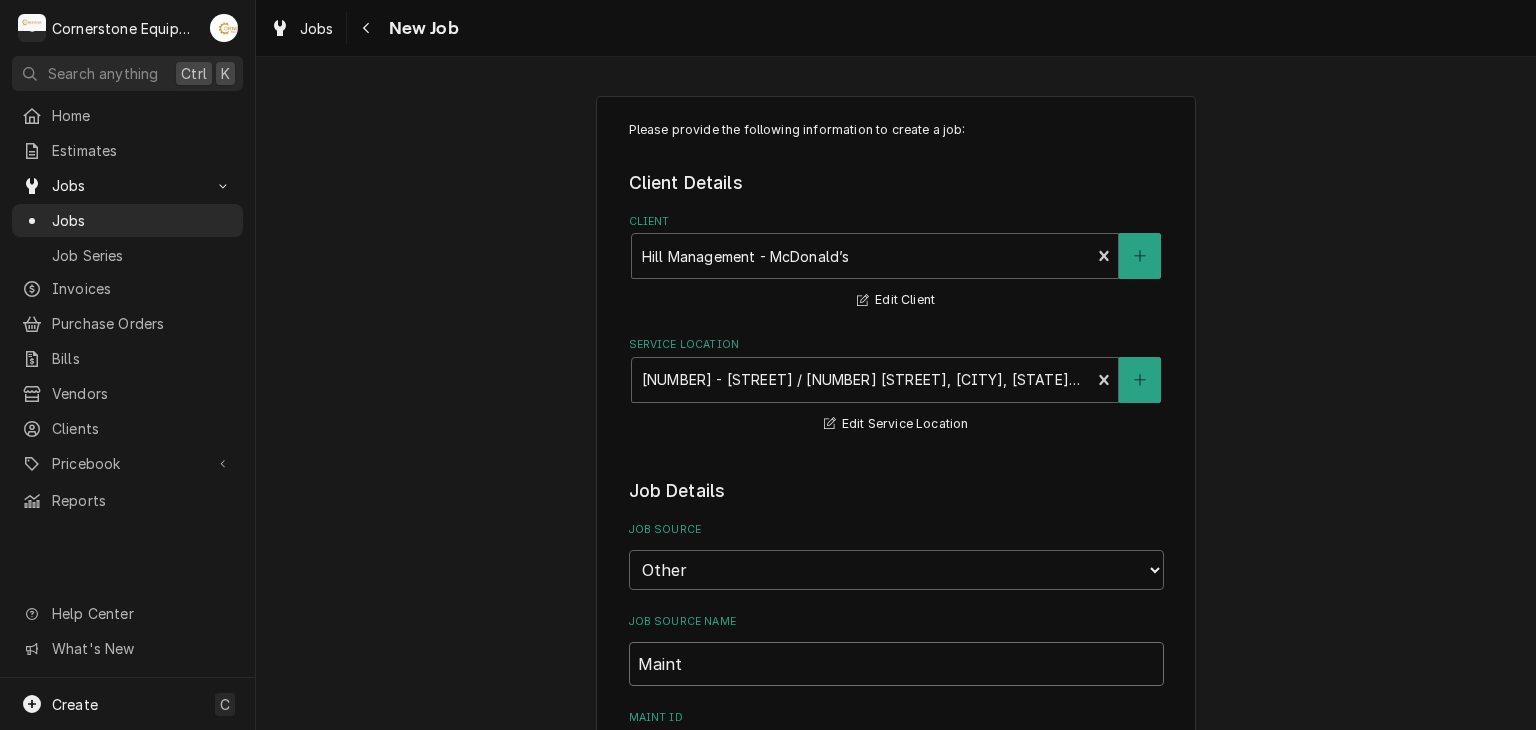 type on "x" 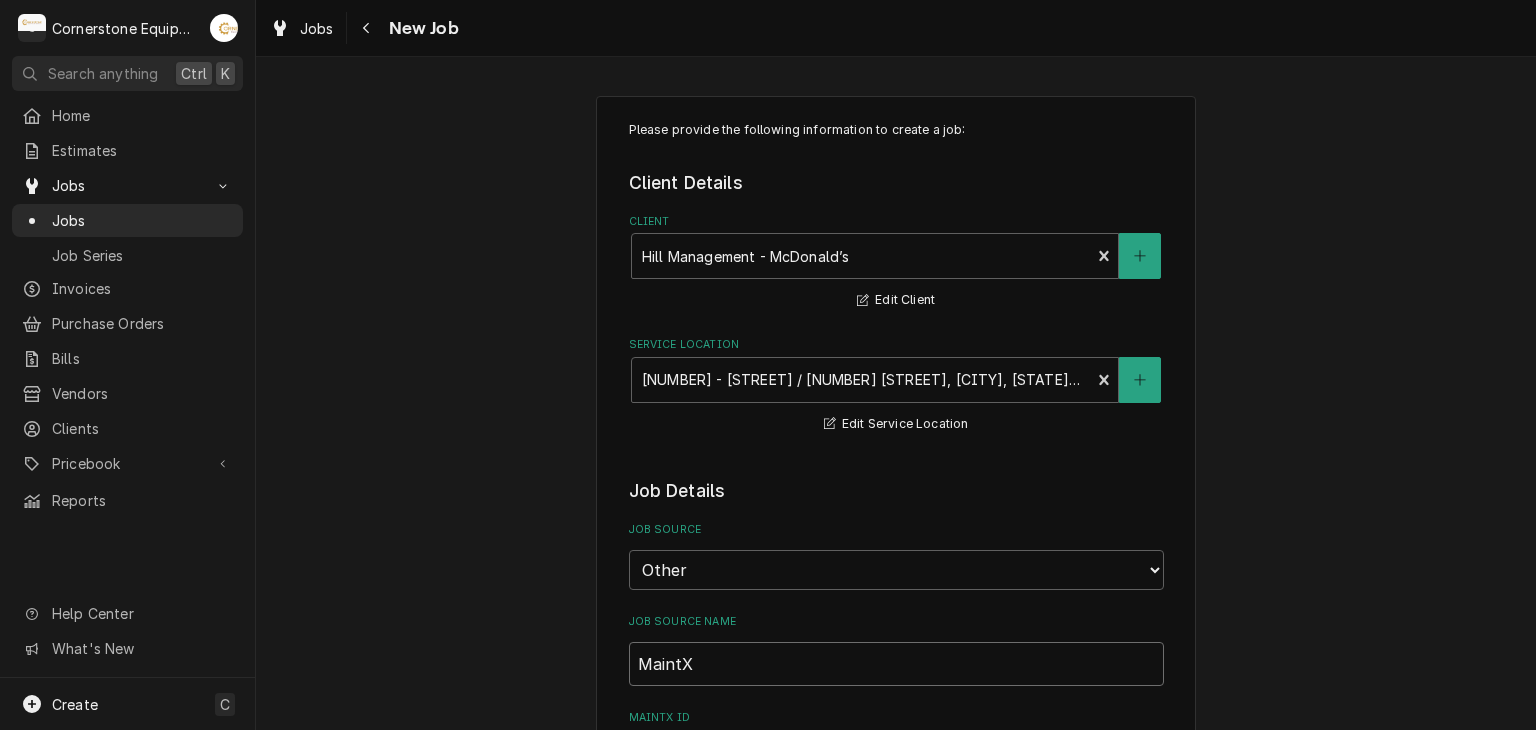 type on "x" 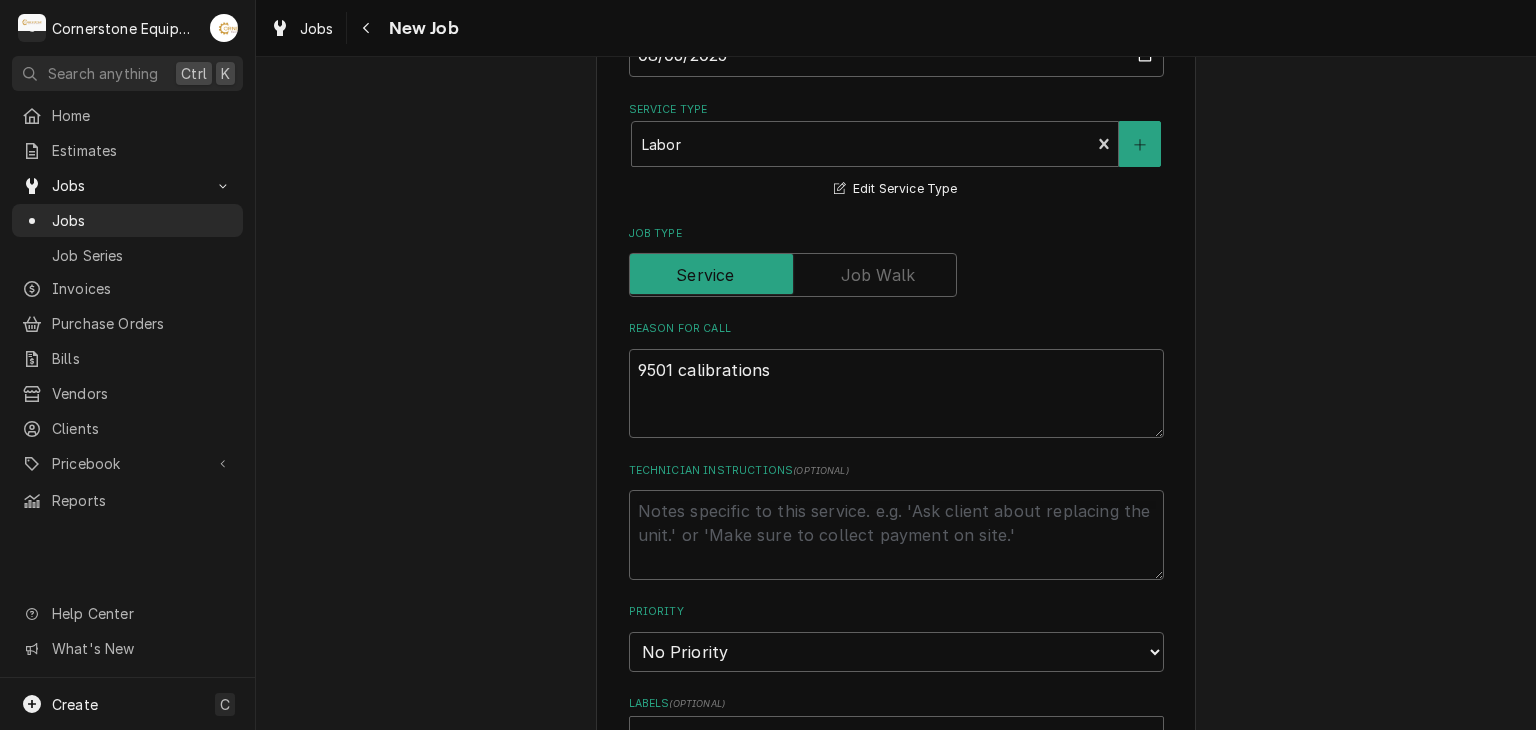 scroll, scrollTop: 400, scrollLeft: 0, axis: vertical 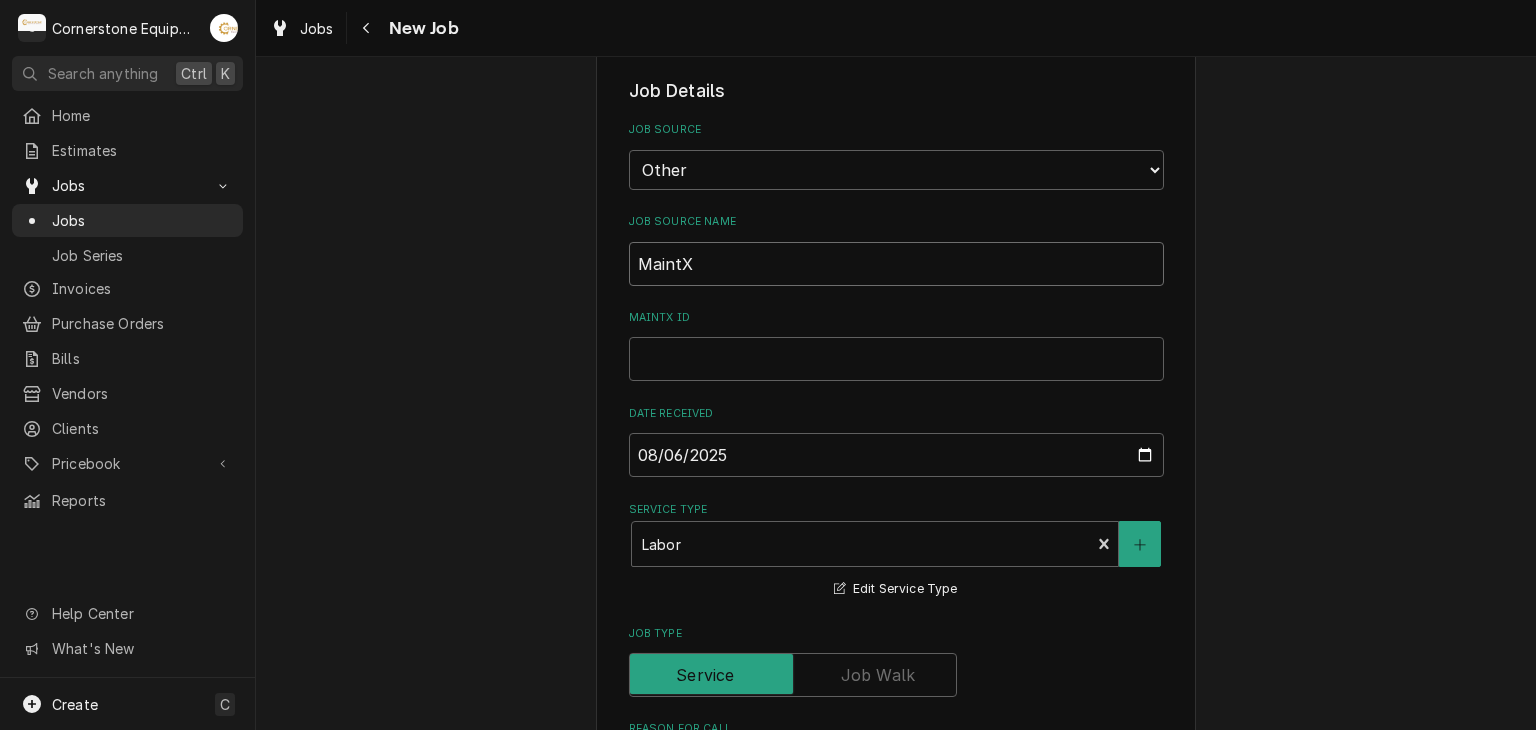type on "MaintX" 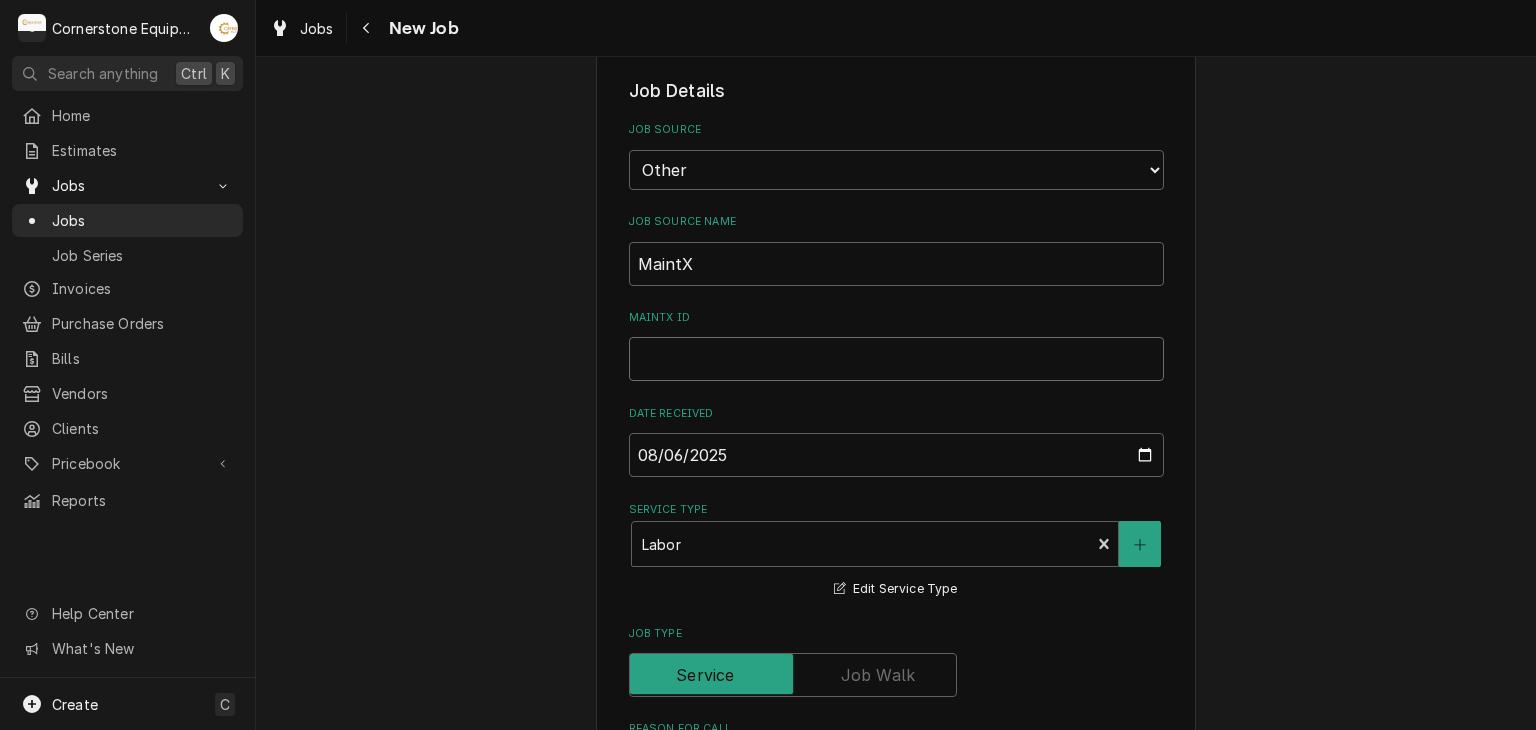 click on "Please provide the following information to create a job: Client Details Client Hill Management - McDonald’s Edit Client Service Location 11123 - Chesney Hwy / 2244 Chesnee Hwy, Spartanburg, SC 29303 Edit Service Location Job Details Job Source Direct (Phone/Email/etc.) Other Job Source Name MaintX MaintX ID Date Received 2025-08-06 Service Type Labor Edit Service Type Job Type Reason For Call 9501 calibrations  Technician Instructions  ( optional ) Priority No Priority Urgent High Medium Low Labels  ( optional ) Add Labels... Equipment Expected Is Equipment involved on this Job? Who called in this service? Search for a Contact... Who should the tech(s) ask for? Search for a Contact... Attachments  ( if any ) Add Attachment Estimated Arrival Time AM / PM 6:00 AM 6:15 AM 6:30 AM 6:45 AM 7:00 AM 7:15 AM 7:30 AM 7:45 AM 8:00 AM 8:15 AM 8:30 AM 8:45 AM 9:00 AM 9:15 AM 9:30 AM 9:45 AM 10:00 AM 10:15 AM 10:30 AM 10:45 AM 11:00 AM 11:15 AM 11:30 AM 11:45 AM 12:00 PM 12:15 PM 12:30 PM 12:45 PM 1:00 PM 1:15 PM hours" at bounding box center (896, 847) 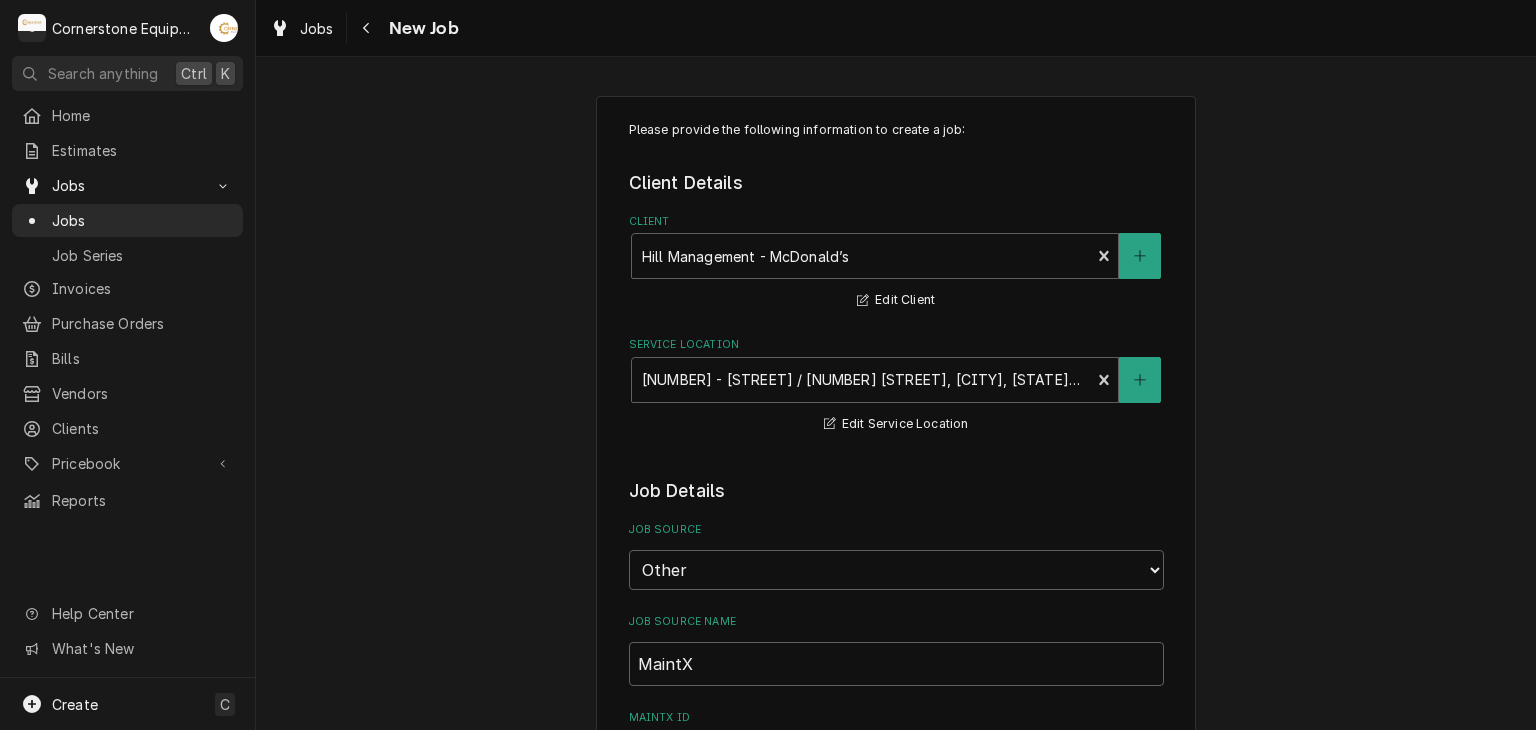 type on "x" 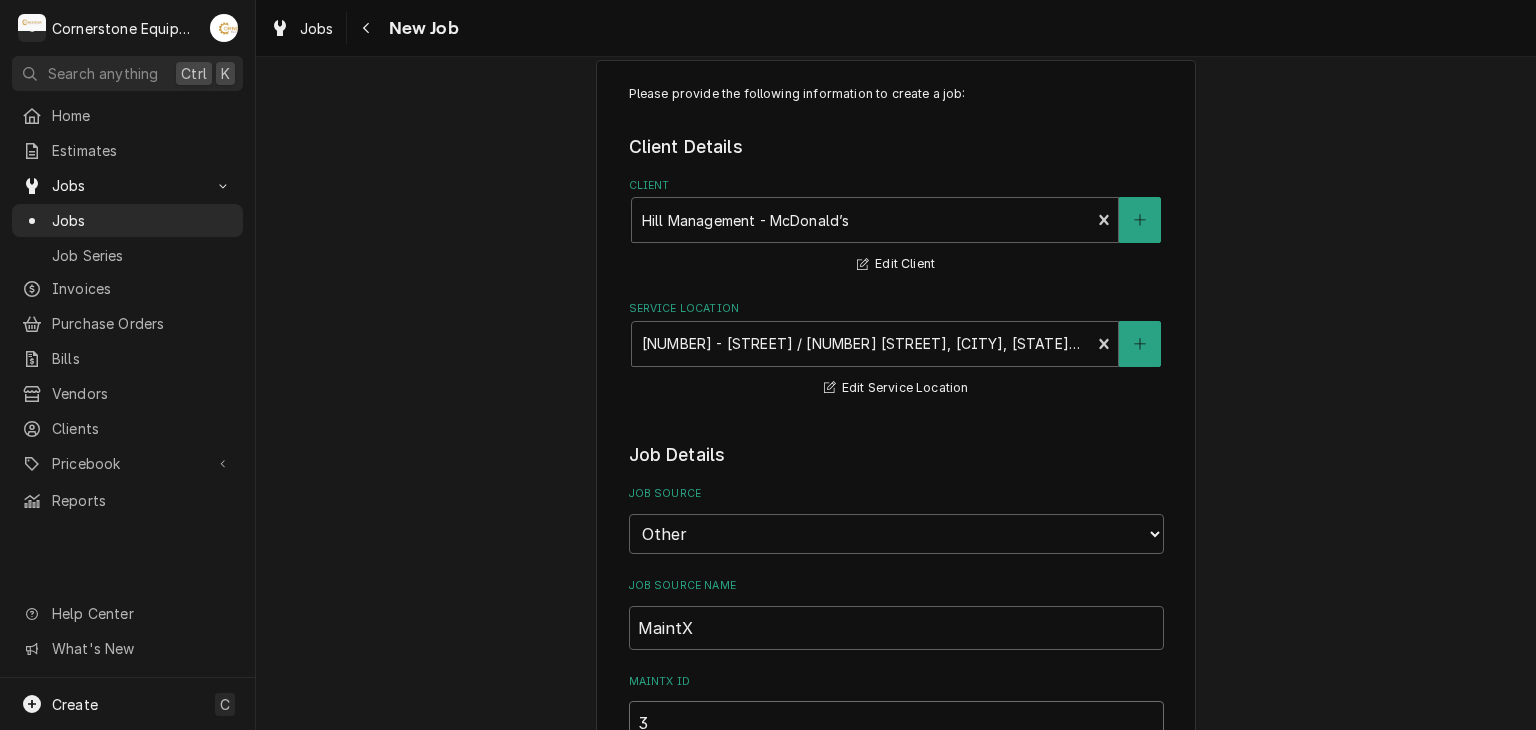 type on "x" 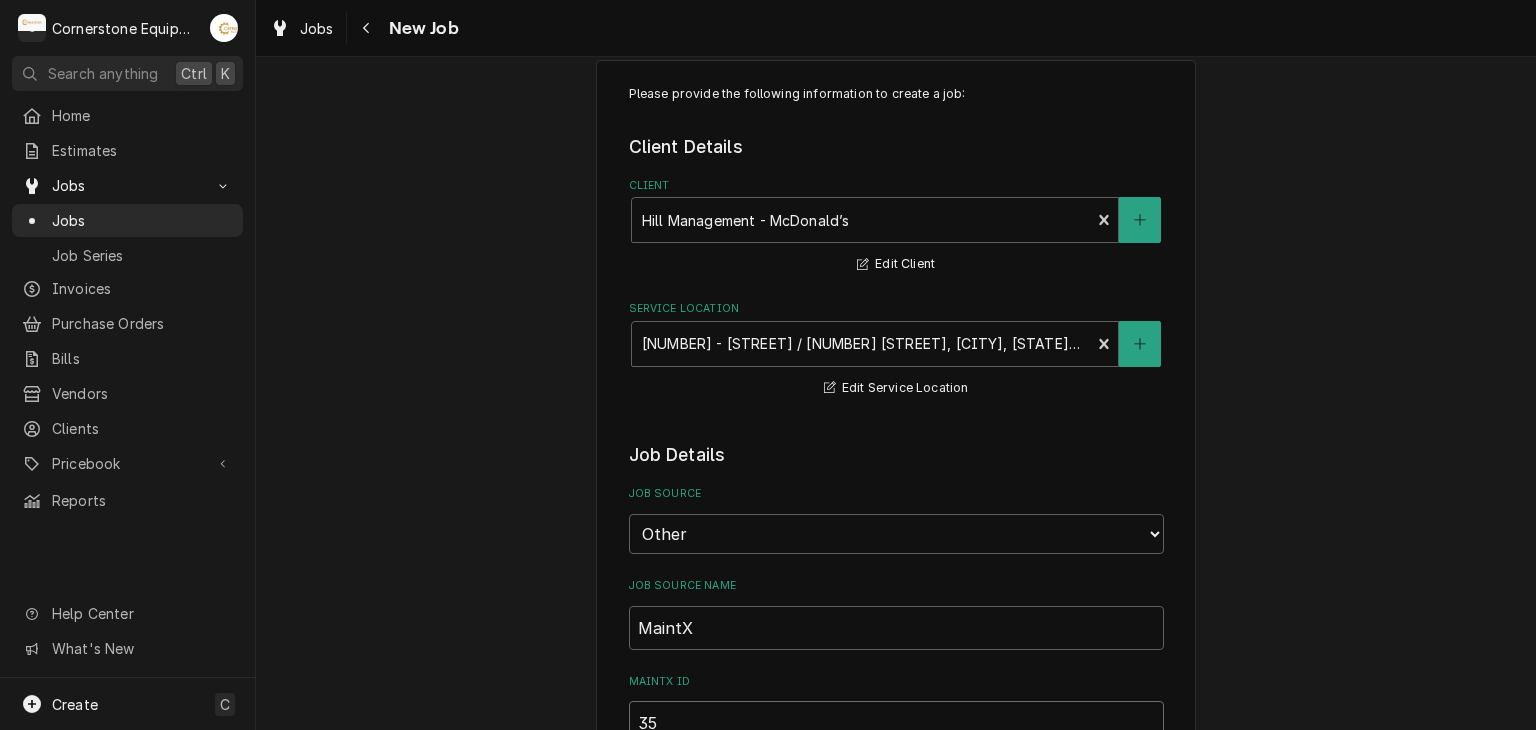 type on "x" 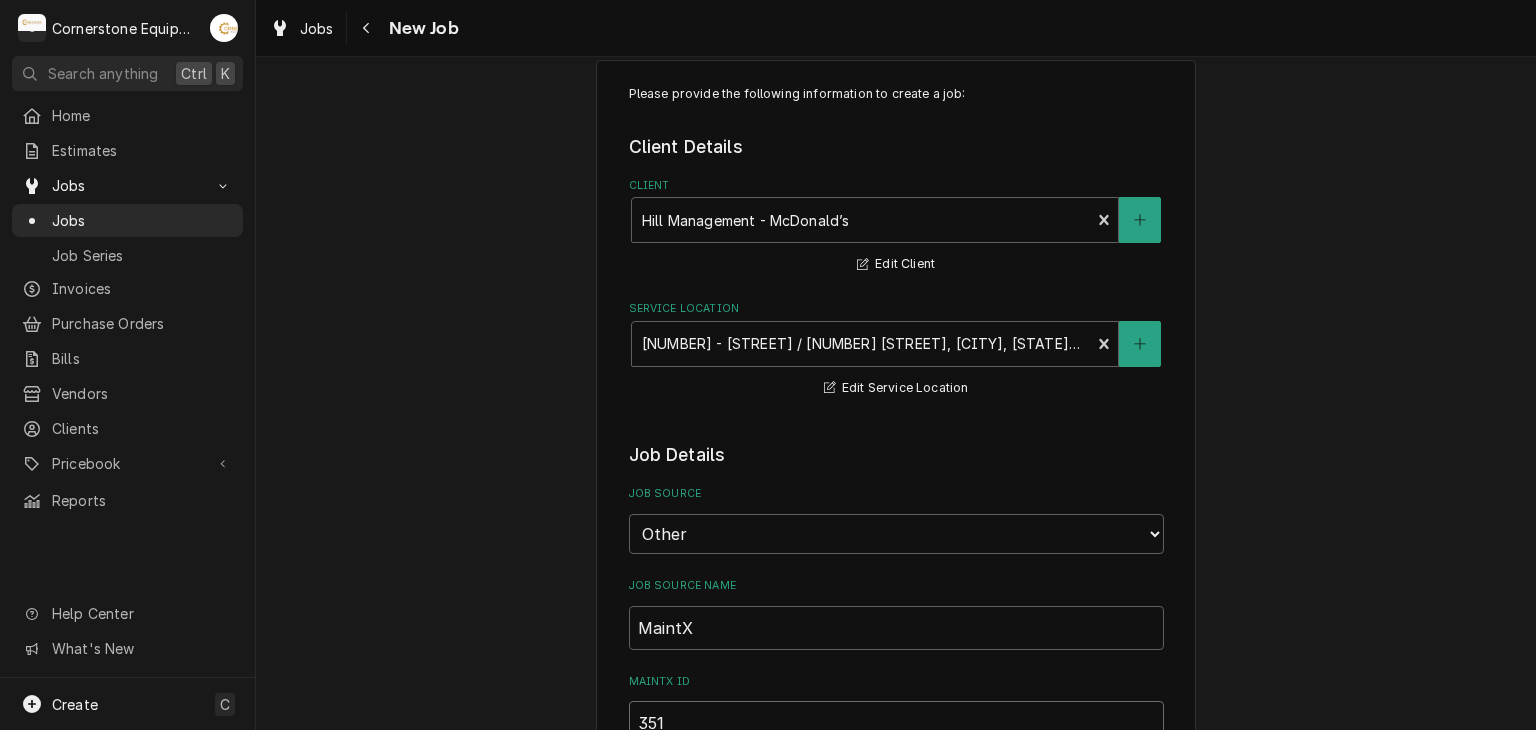 type on "x" 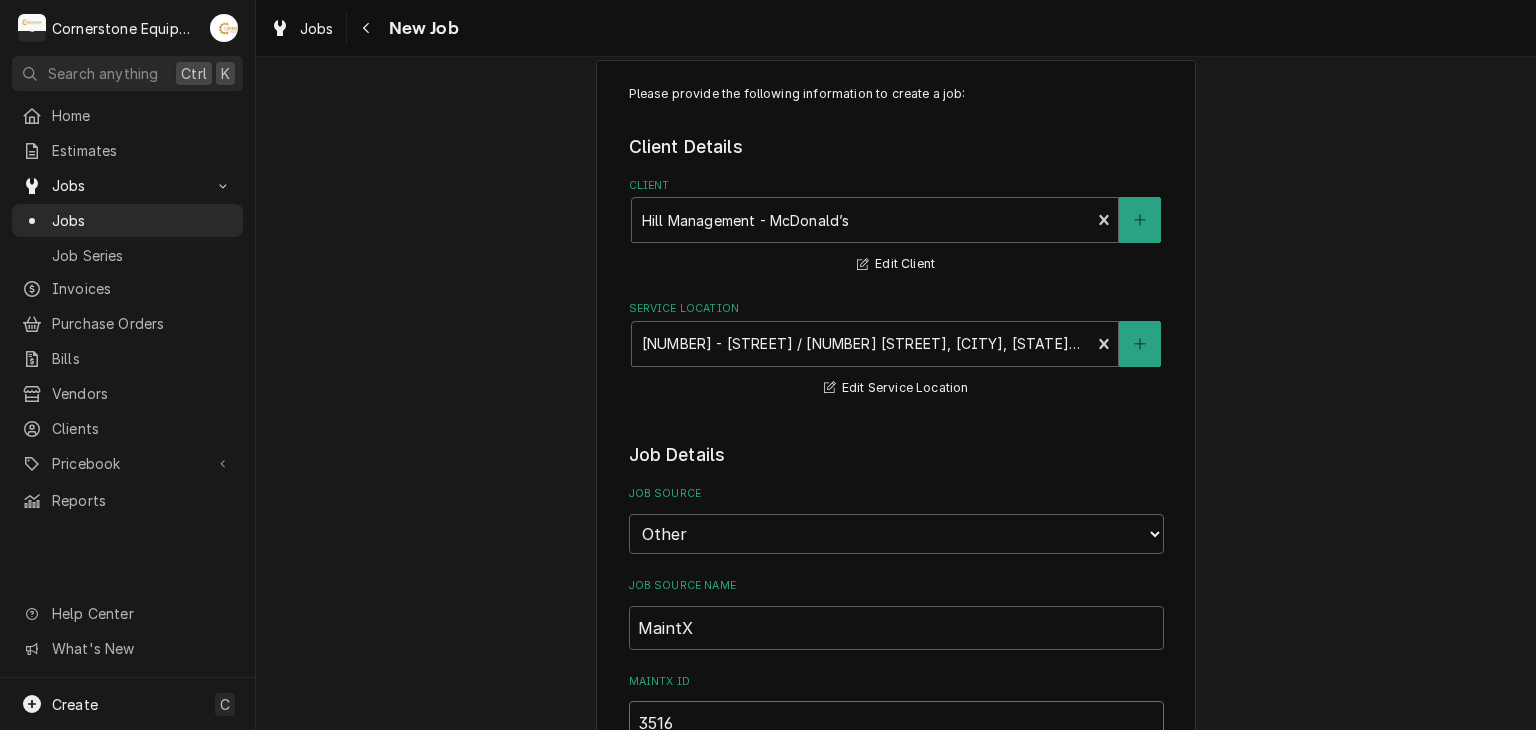 type on "x" 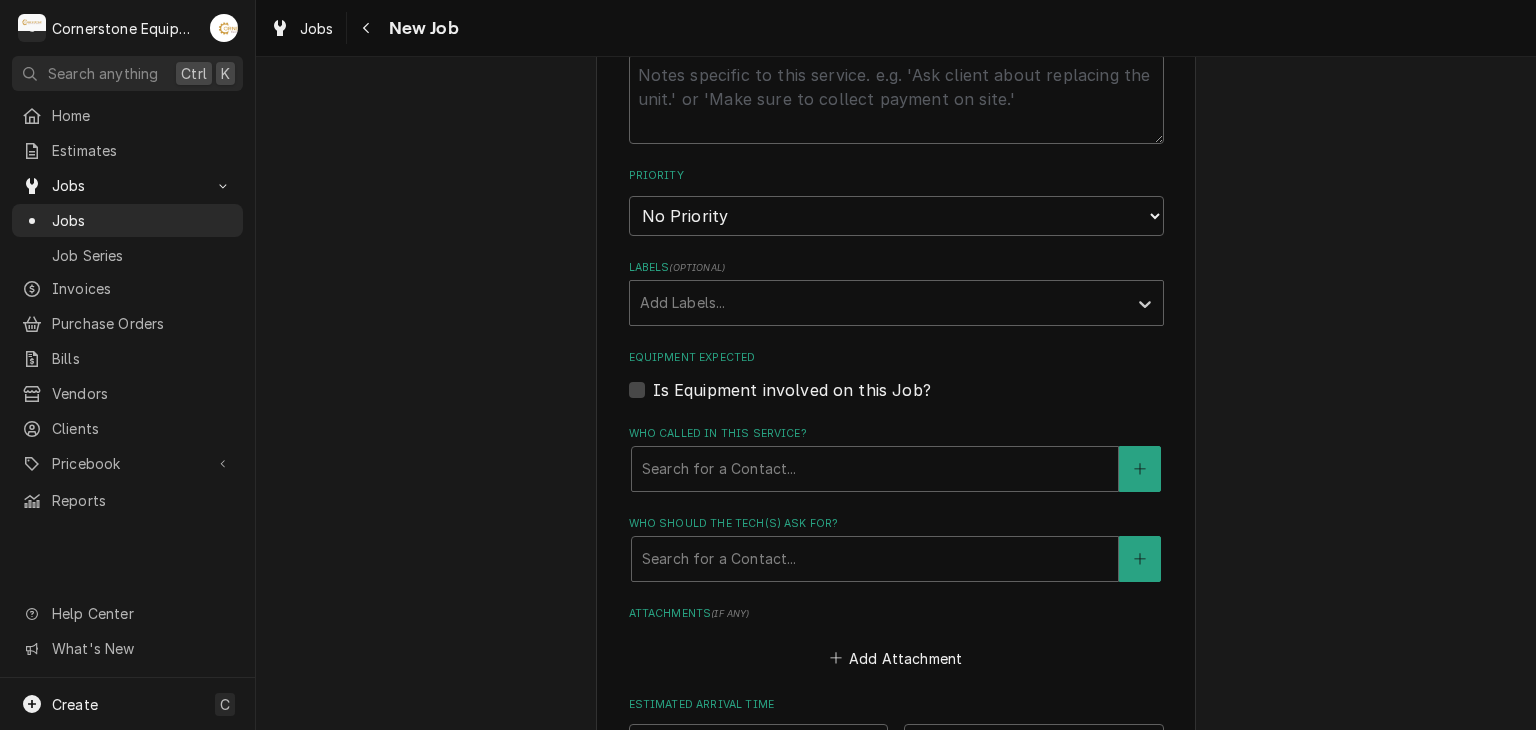 scroll, scrollTop: 836, scrollLeft: 0, axis: vertical 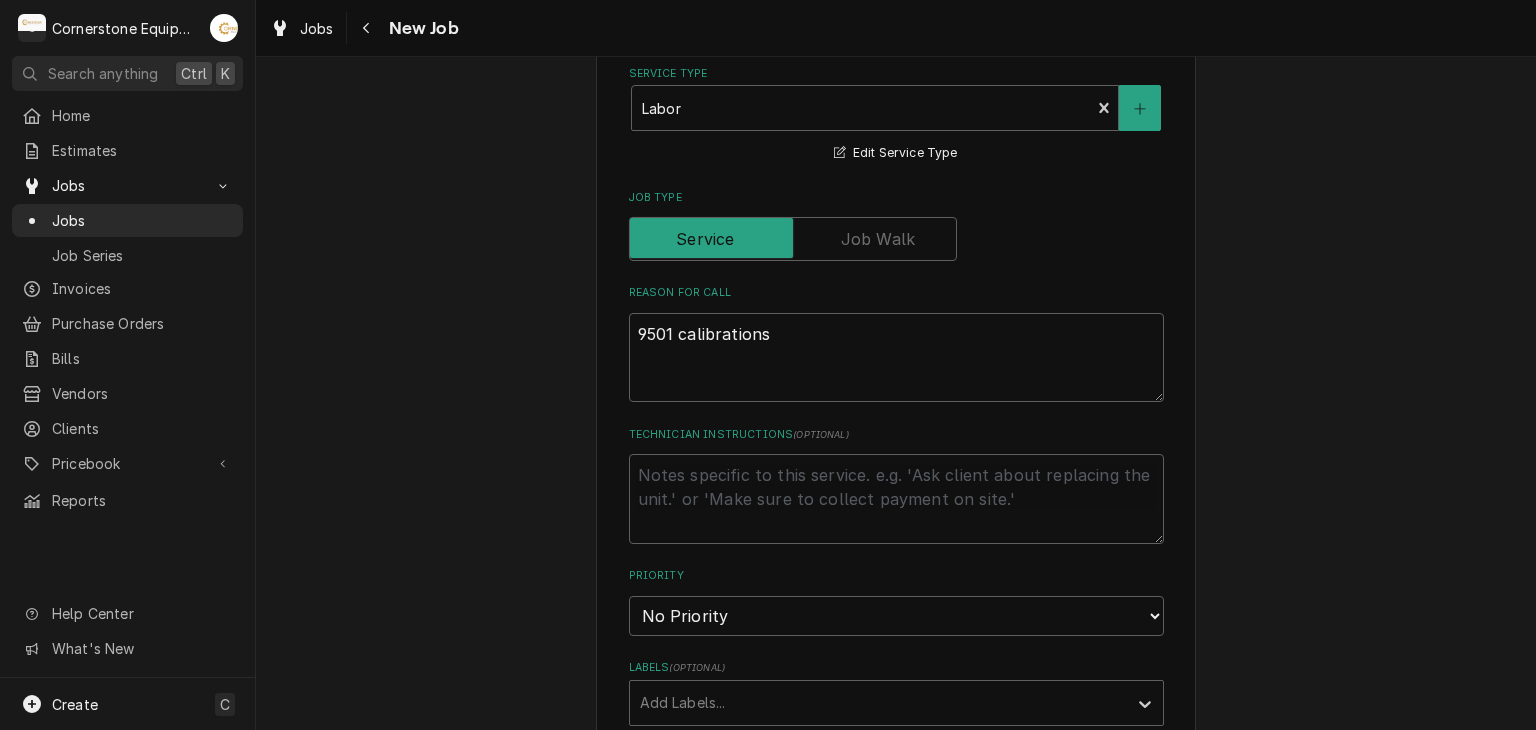 type on "3516" 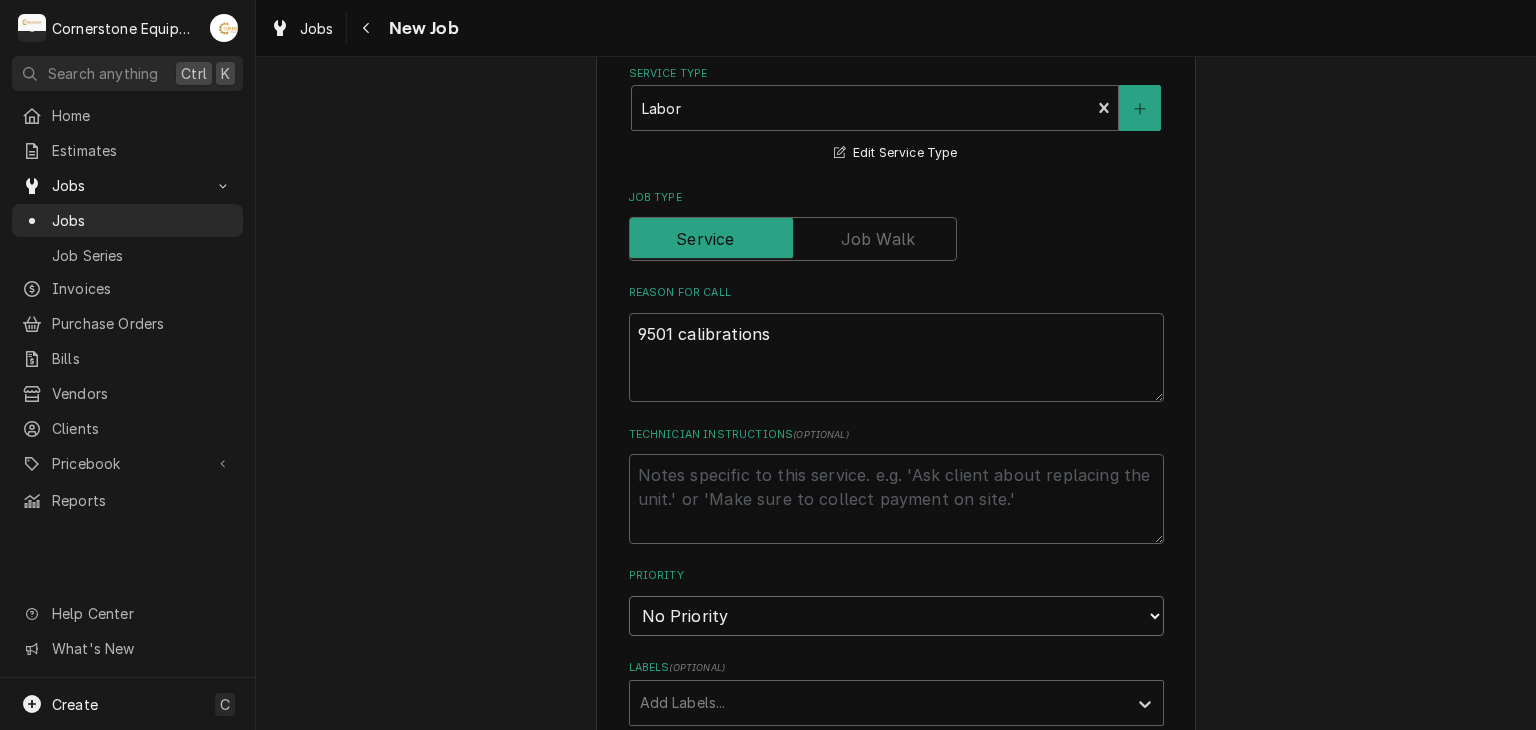 click on "No Priority Urgent High Medium Low" at bounding box center (896, 616) 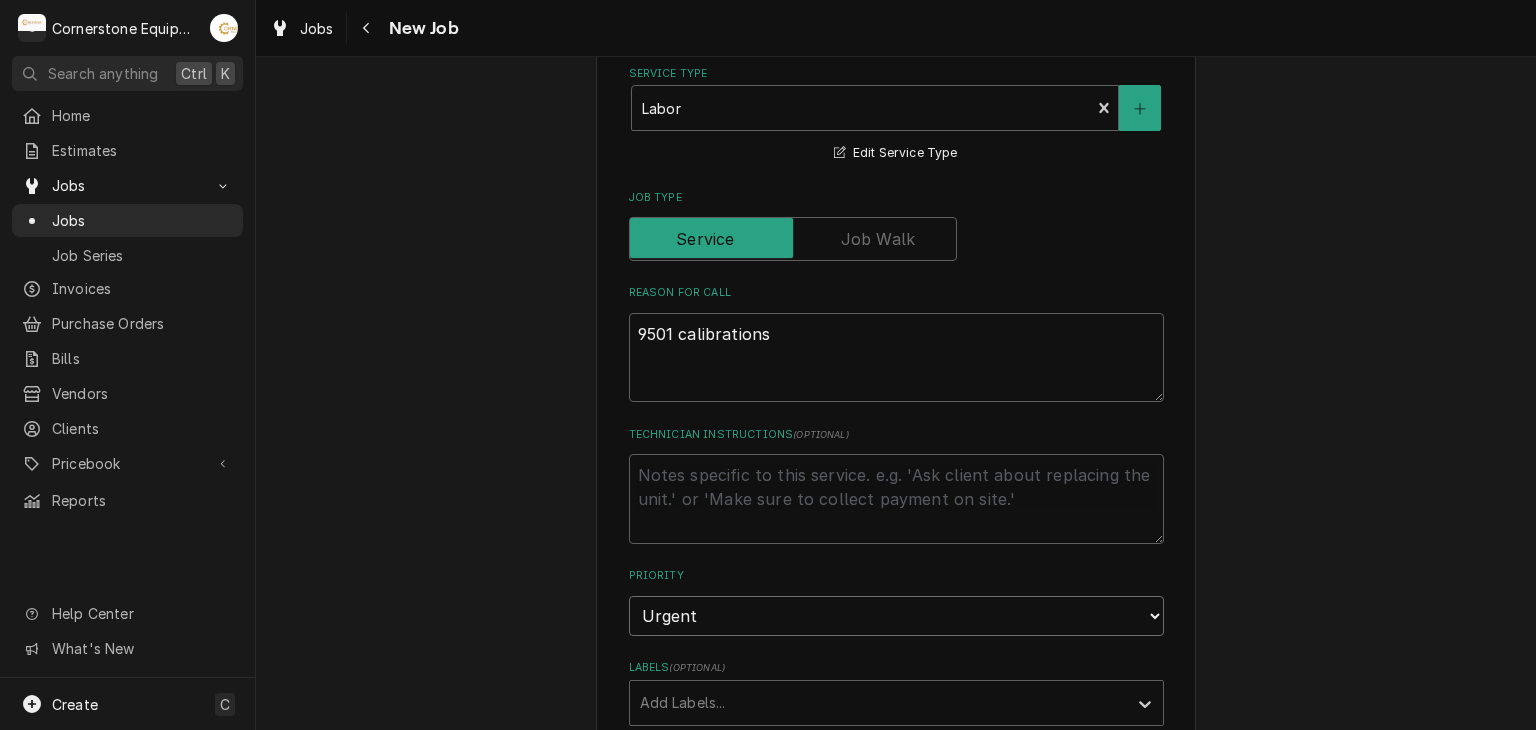 click on "No Priority Urgent High Medium Low" at bounding box center (896, 616) 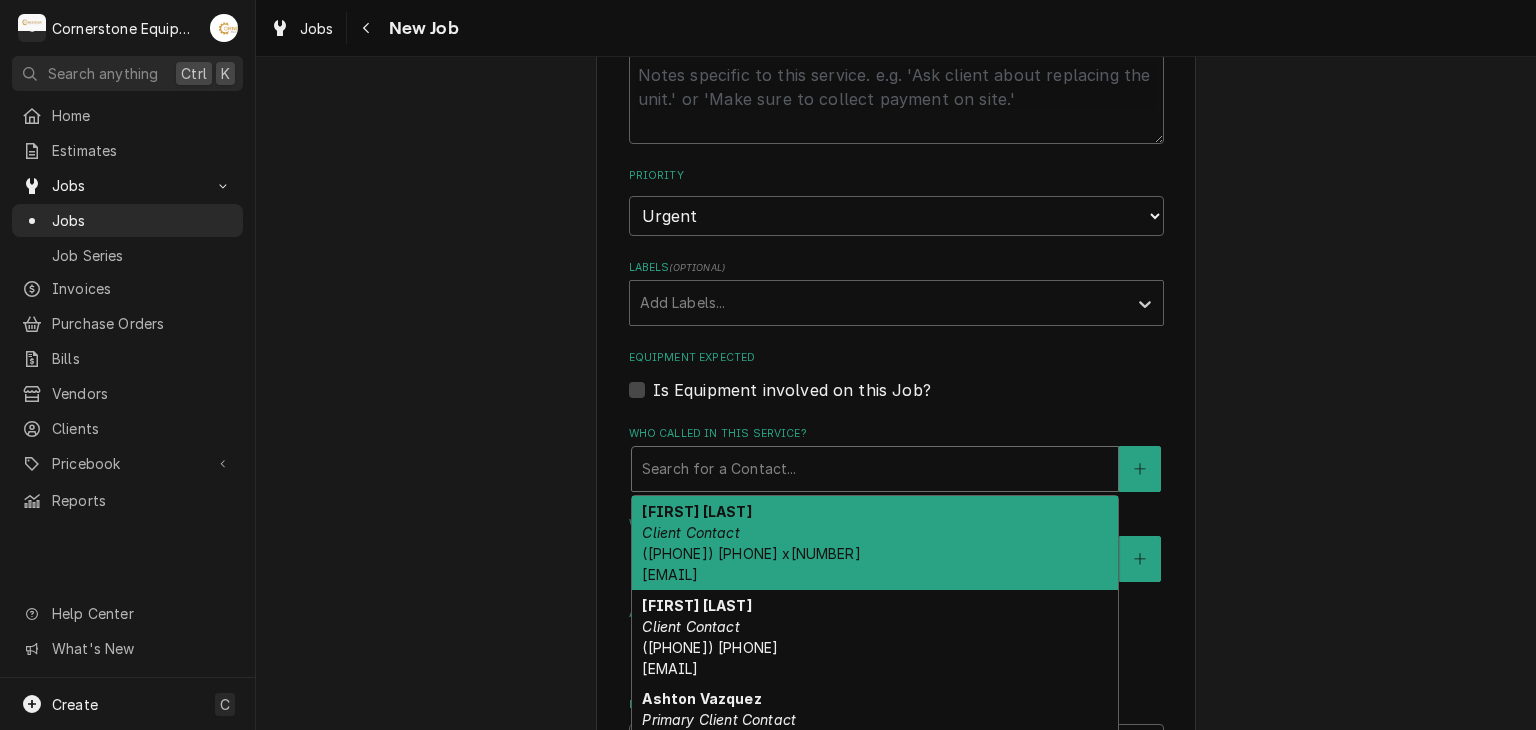 click at bounding box center [875, 469] 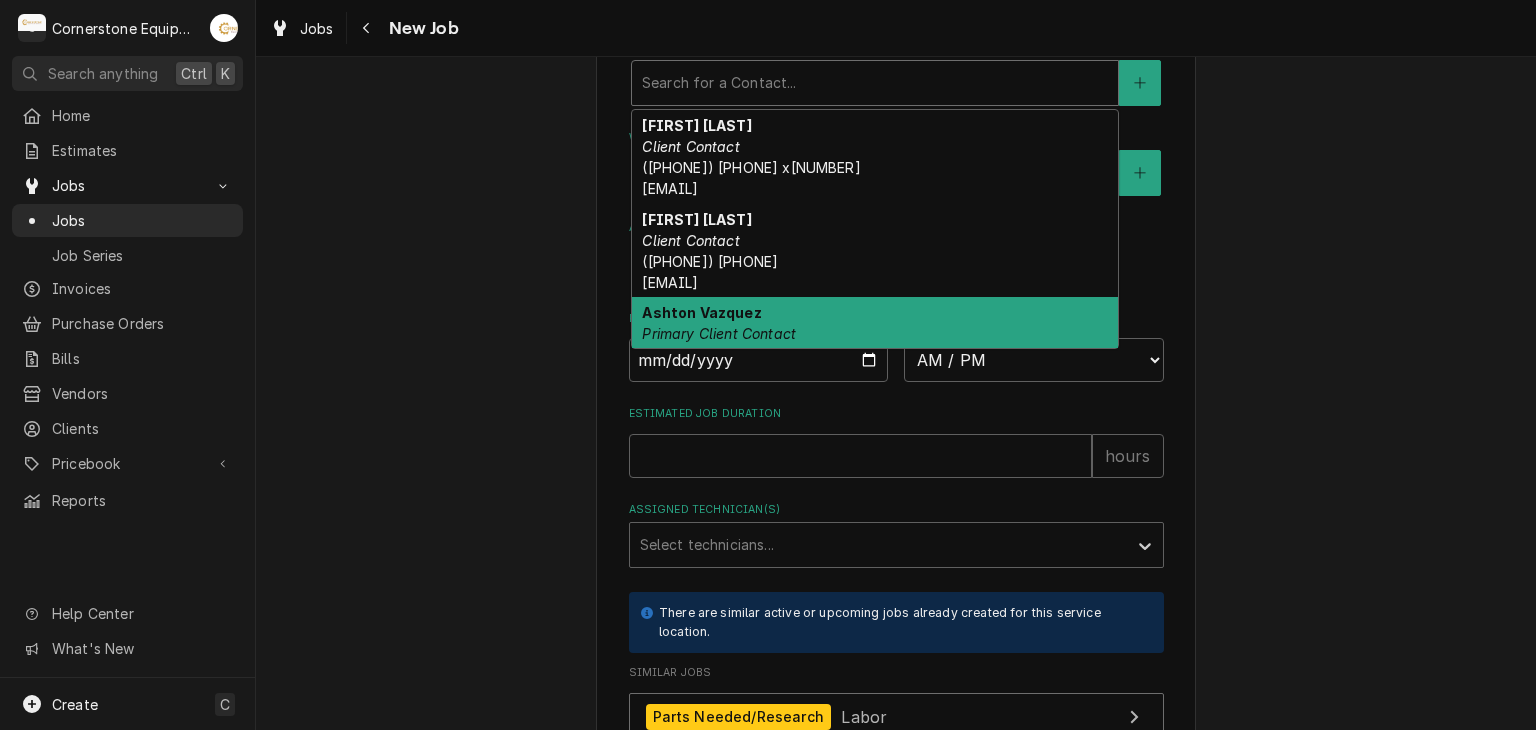 scroll, scrollTop: 1636, scrollLeft: 0, axis: vertical 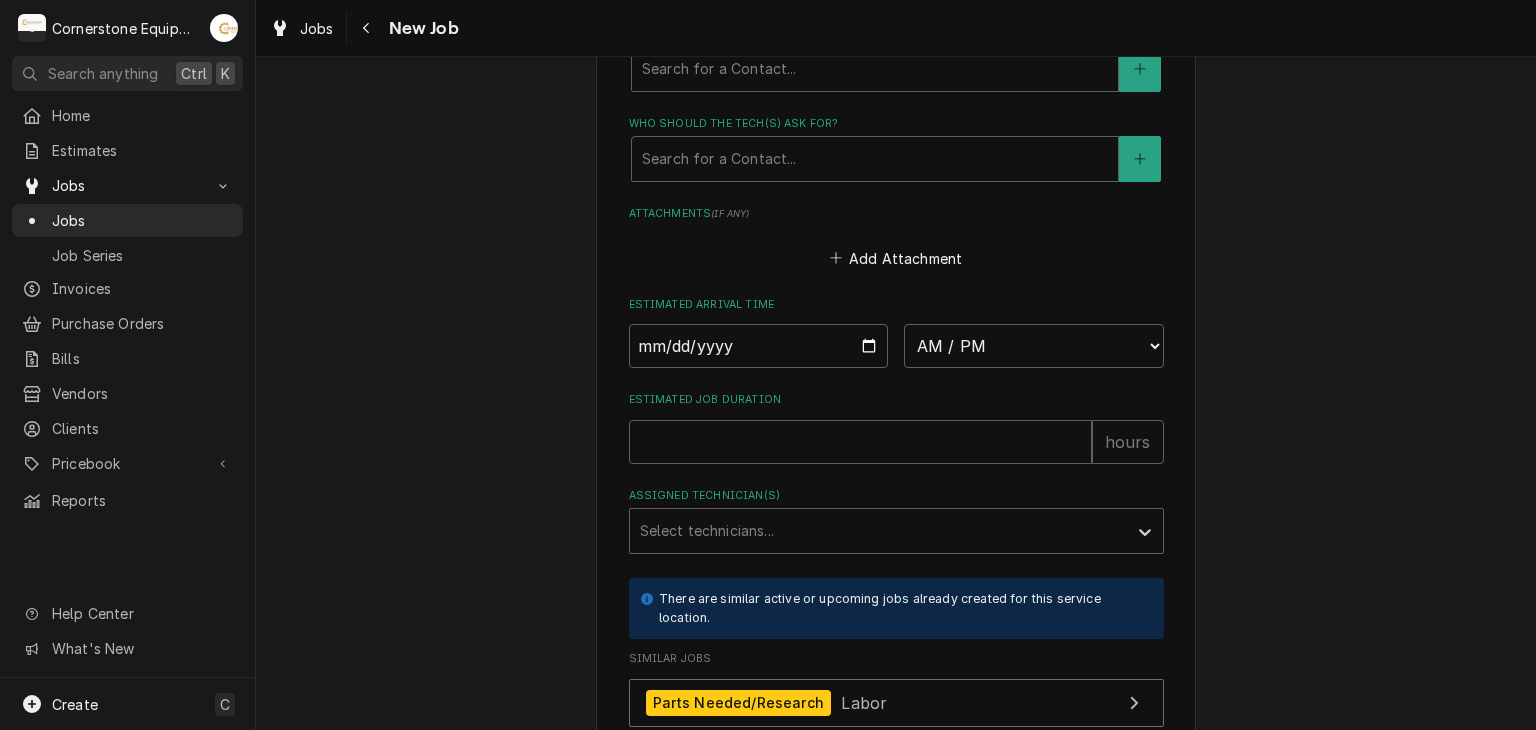 click on "Please provide the following information to create a job: Client Details Client Hill Management - McDonald’s Edit Client Service Location 11123 - Chesney Hwy / 2244 Chesnee Hwy, Spartanburg, SC 29303 Edit Service Location Job Details Job Source Direct (Phone/Email/etc.) Other Job Source Name MaintX MaintX ID 3516 Date Received 2025-08-06 Service Type Labor Edit Service Type Job Type Reason For Call 9501 calibrations  Technician Instructions  ( optional ) Priority No Priority Urgent High Medium Low Labels  ( optional ) Add Labels... Equipment Expected Is Equipment involved on this Job? Who called in this service? Search for a Contact... Who should the tech(s) ask for? Search for a Contact... Attachments  ( if any ) Add Attachment Estimated Arrival Time AM / PM 6:00 AM 6:15 AM 6:30 AM 6:45 AM 7:00 AM 7:15 AM 7:30 AM 7:45 AM 8:00 AM 8:15 AM 8:30 AM 8:45 AM 9:00 AM 9:15 AM 9:30 AM 9:45 AM 10:00 AM 10:15 AM 10:30 AM 10:45 AM 11:00 AM 11:15 AM 11:30 AM 11:45 AM 12:00 PM 12:15 PM 12:30 PM 12:45 PM 1:00 PM 1:15 PM" at bounding box center (896, -324) 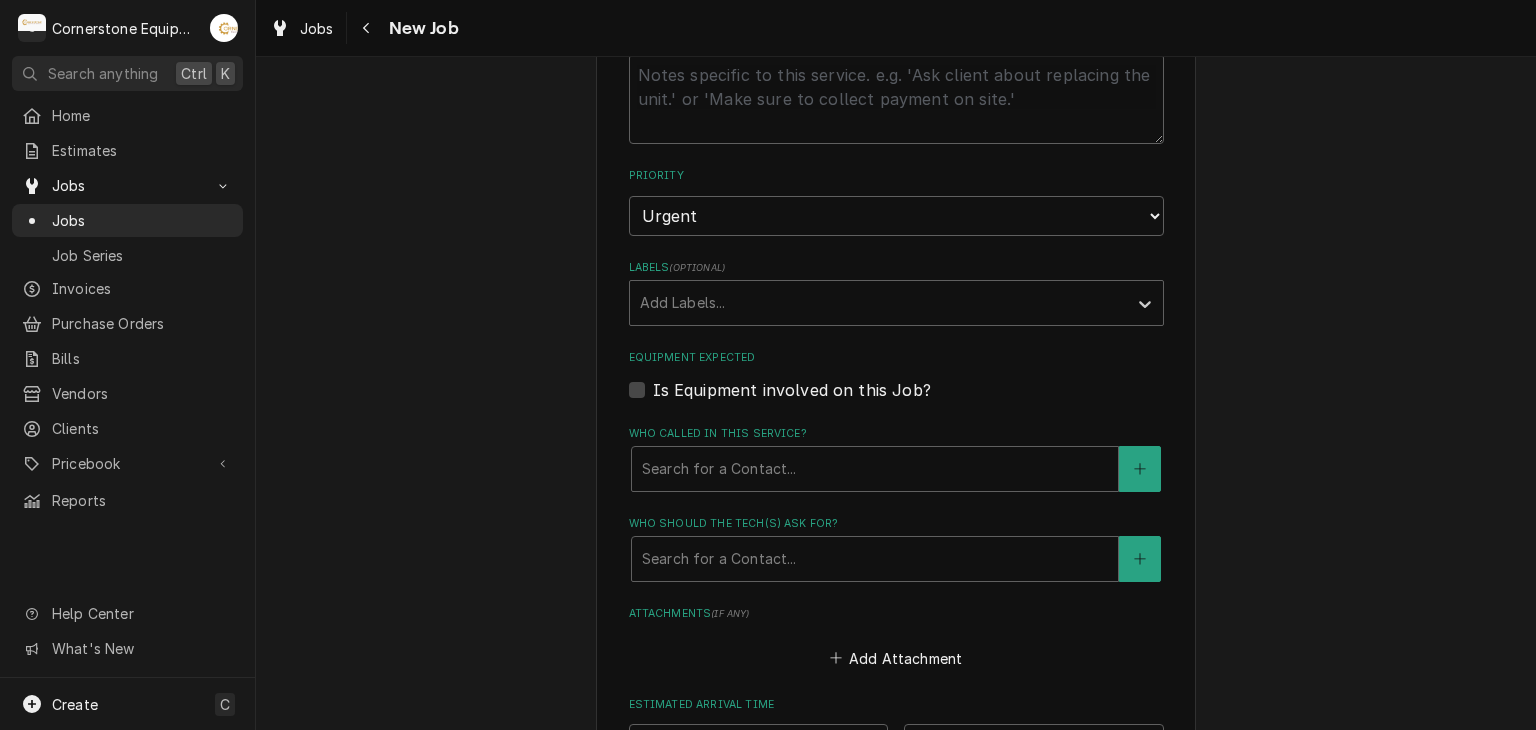 click on "Is Equipment involved on this Job?" at bounding box center [792, 390] 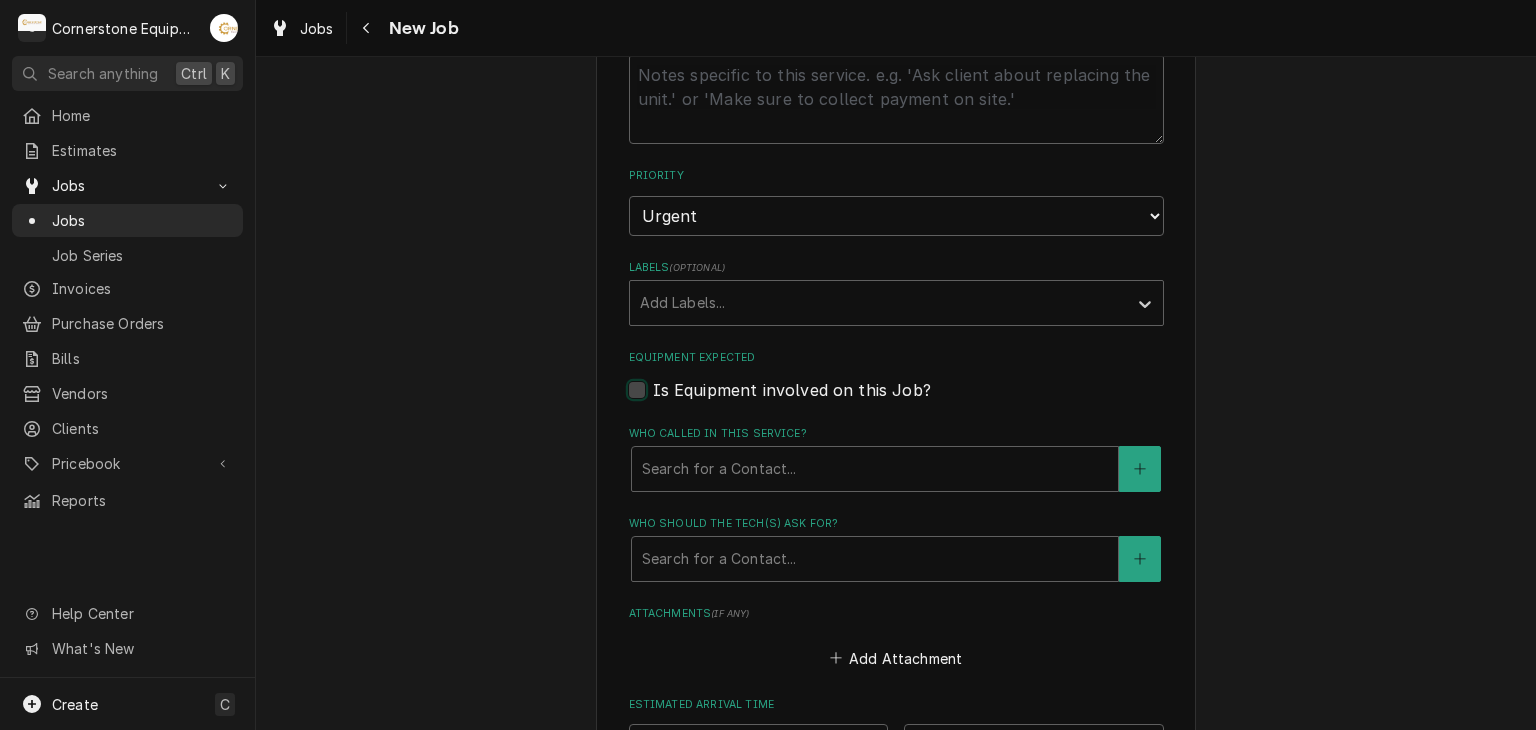 click on "Equipment Expected" at bounding box center [920, 400] 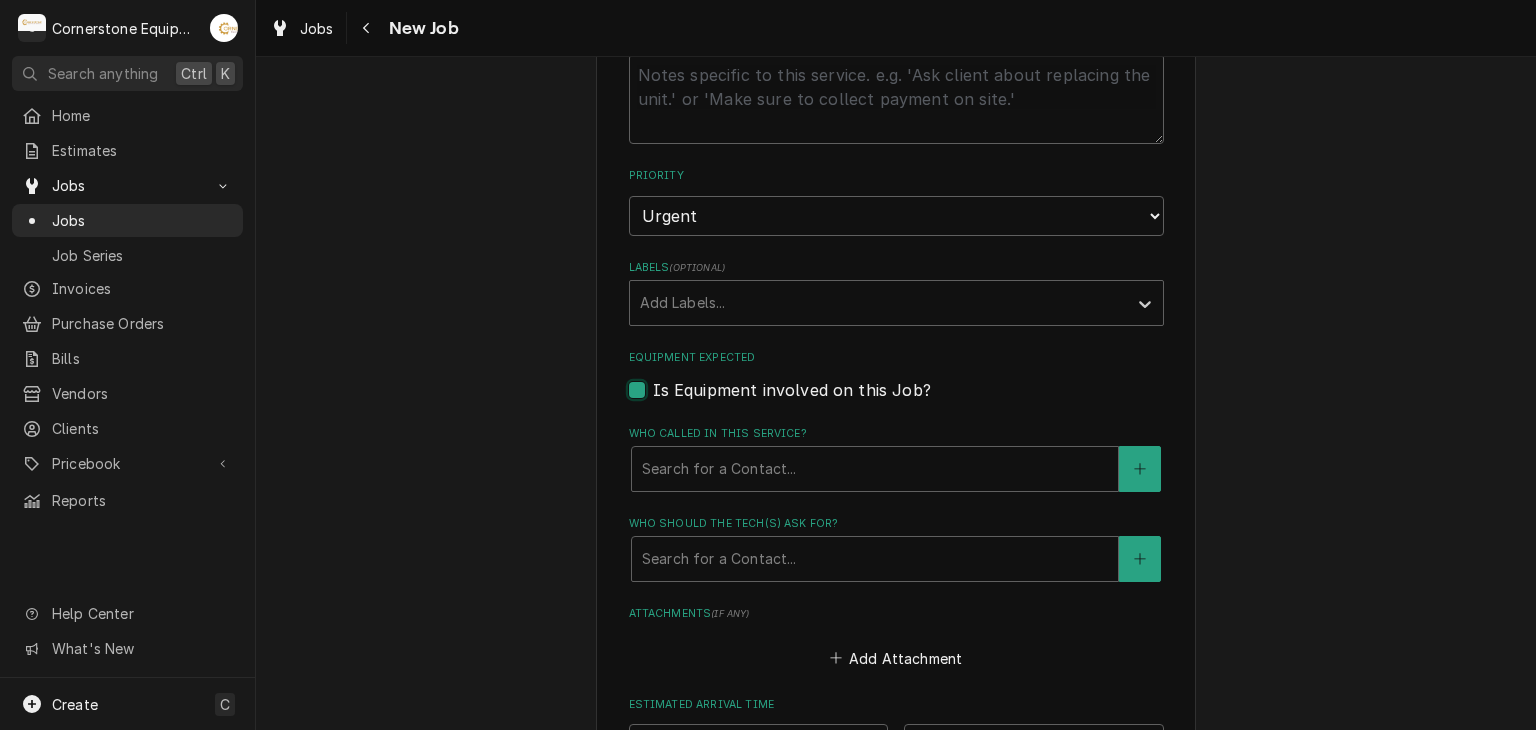 checkbox on "true" 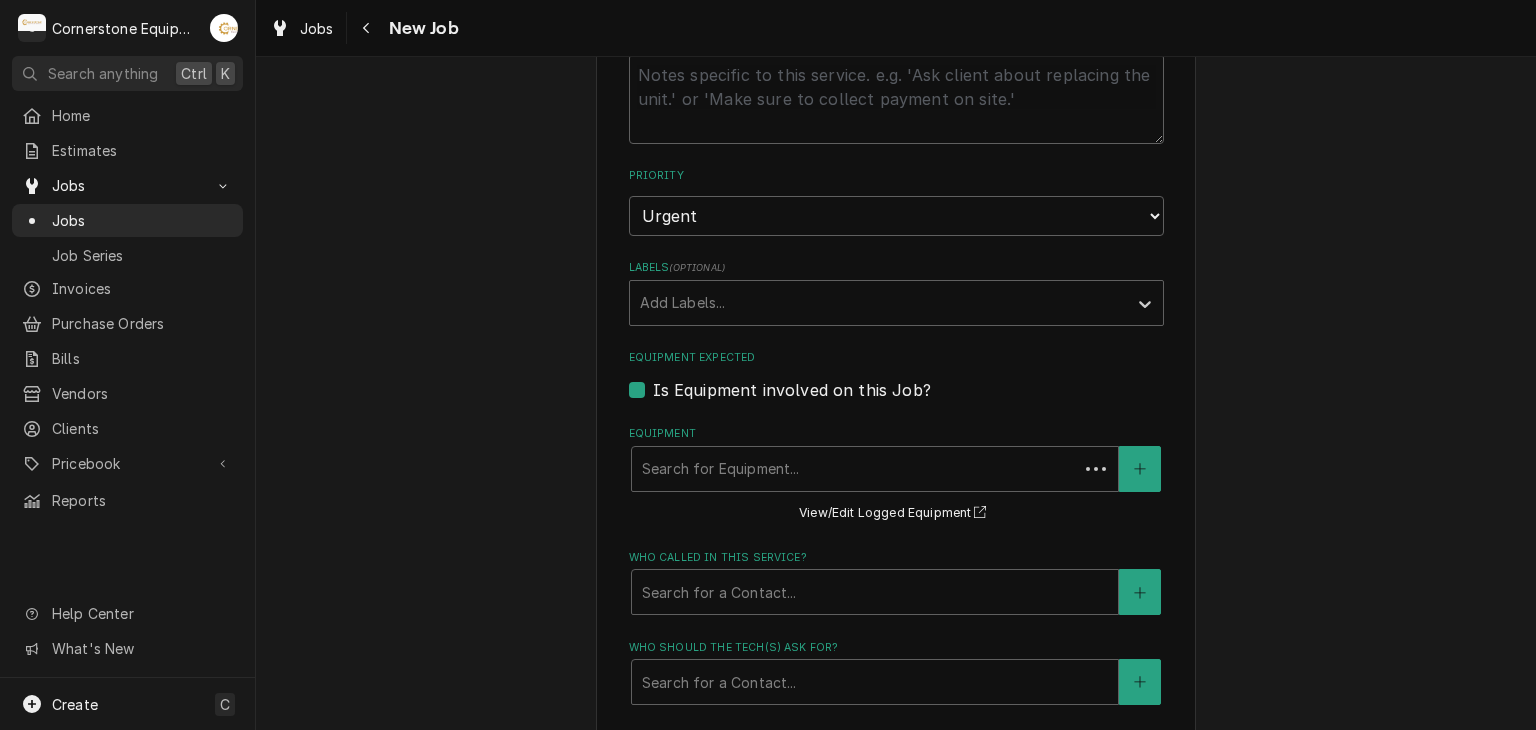 type on "x" 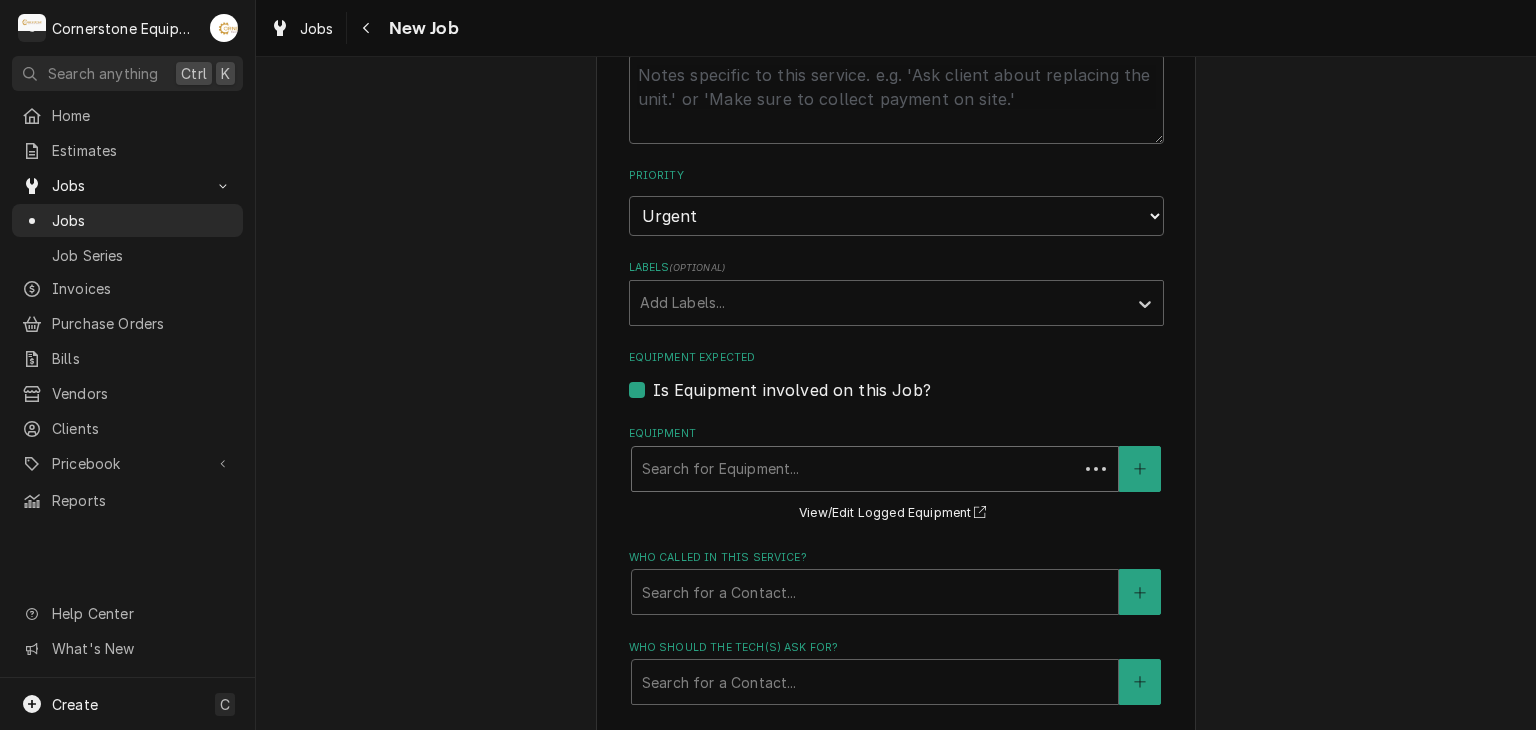 drag, startPoint x: 743, startPoint y: 437, endPoint x: 750, endPoint y: 469, distance: 32.75668 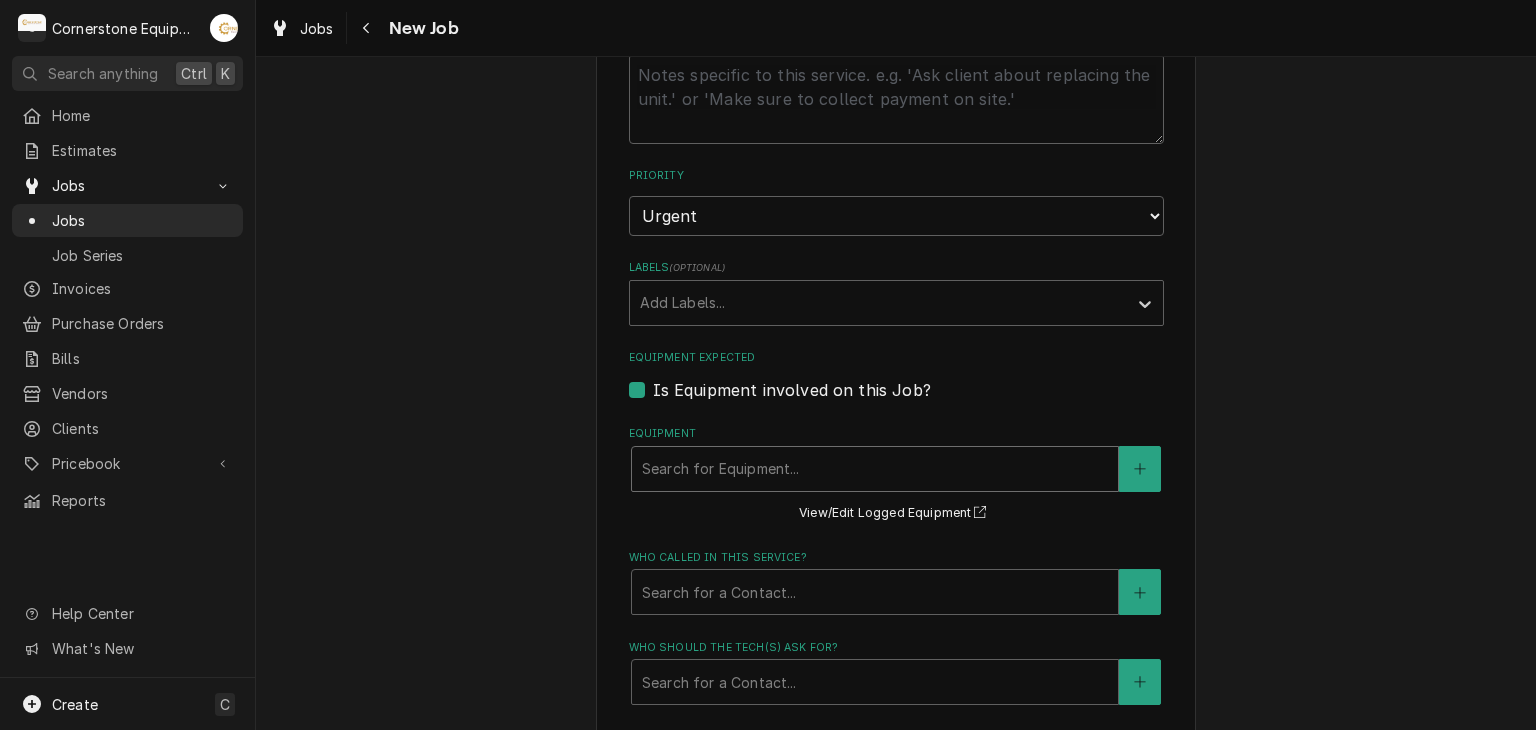 click at bounding box center (875, 469) 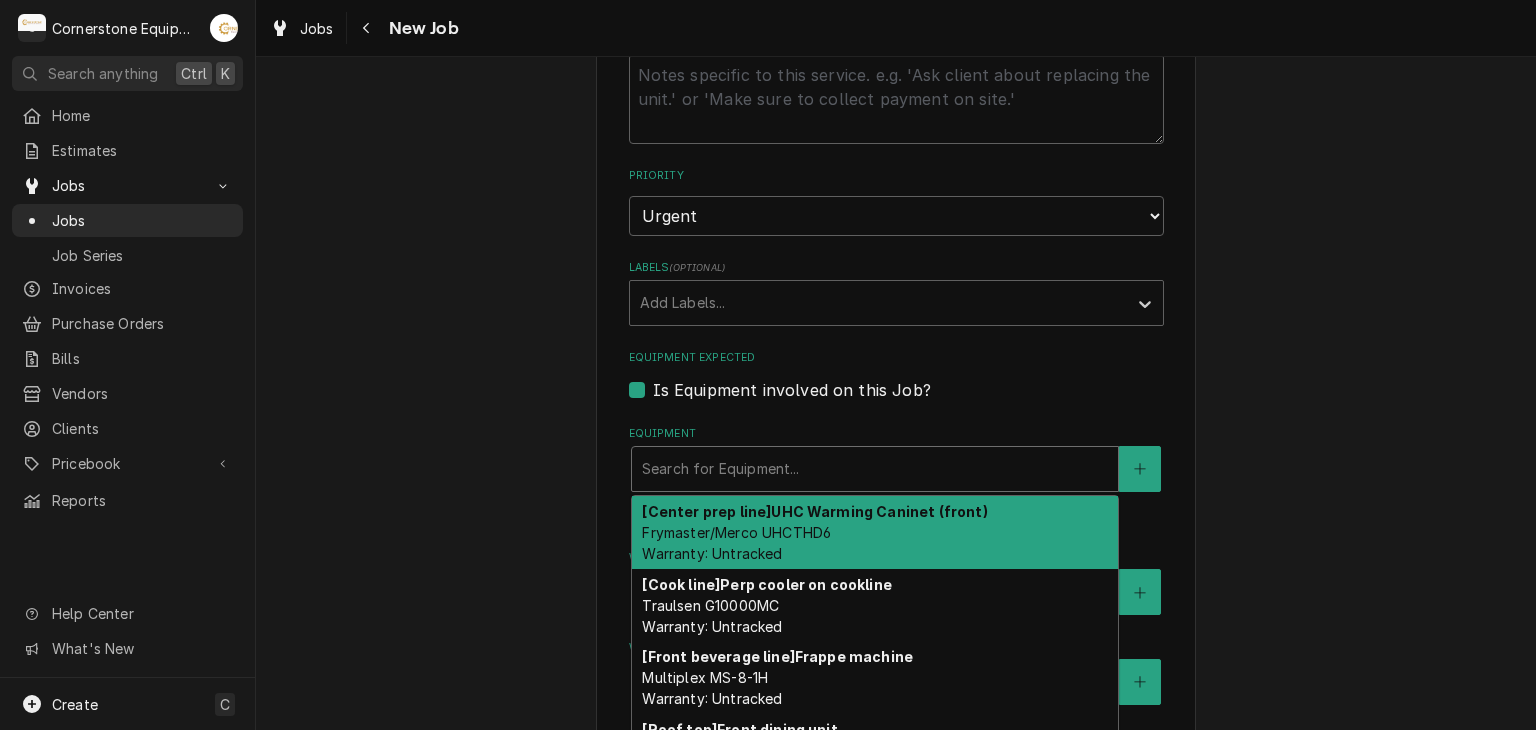 scroll, scrollTop: 1636, scrollLeft: 0, axis: vertical 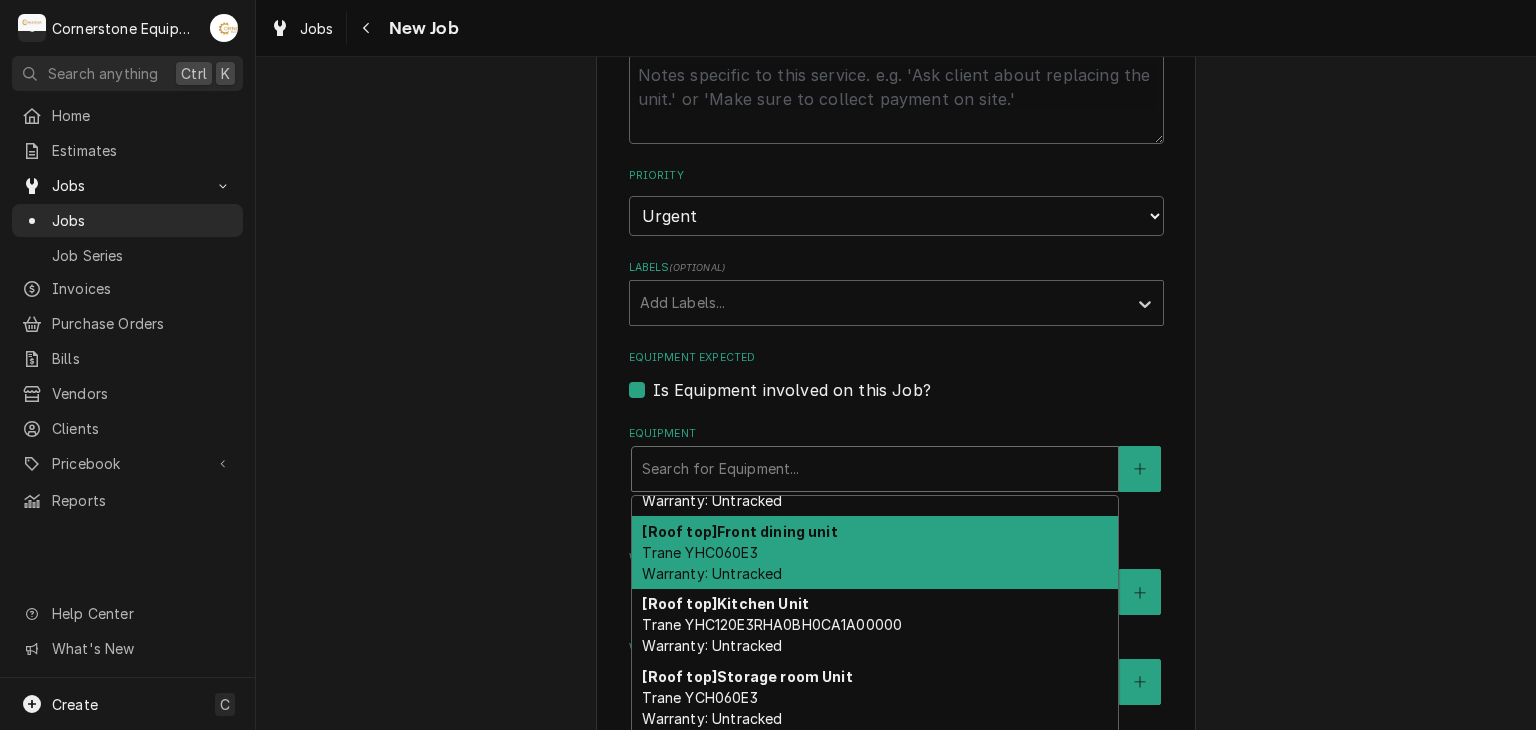 click on "Please provide the following information to create a job: Client Details Client Hill Management - McDonald’s Edit Client Service Location 11123 - Chesney Hwy / 2244 Chesnee Hwy, Spartanburg, SC 29303 Edit Service Location Job Details Job Source Direct (Phone/Email/etc.) Other Job Source Name MaintX MaintX ID 3516 Date Received 2025-08-06 Service Type Labor Edit Service Type Job Type Reason For Call 9501 calibrations  Technician Instructions  ( optional ) Priority No Priority Urgent High Medium Low Labels  ( optional ) Add Labels... Equipment Expected Is Equipment involved on this Job? Equipment 6 results available. Use Up and Down to choose options, press Enter to select the currently focused option, press Escape to exit the menu, press Tab to select the option and exit the menu. Search for Equipment... [Center prep line]  UHC Warming Caninet (front) Frymaster/Merco UHCTHD6 Warranty: Untracked [Cook line]  Perp cooler on cookline Traulsen G10000MC Warranty: Untracked [Front beverage line]  Frappe machine" at bounding box center (896, 138) 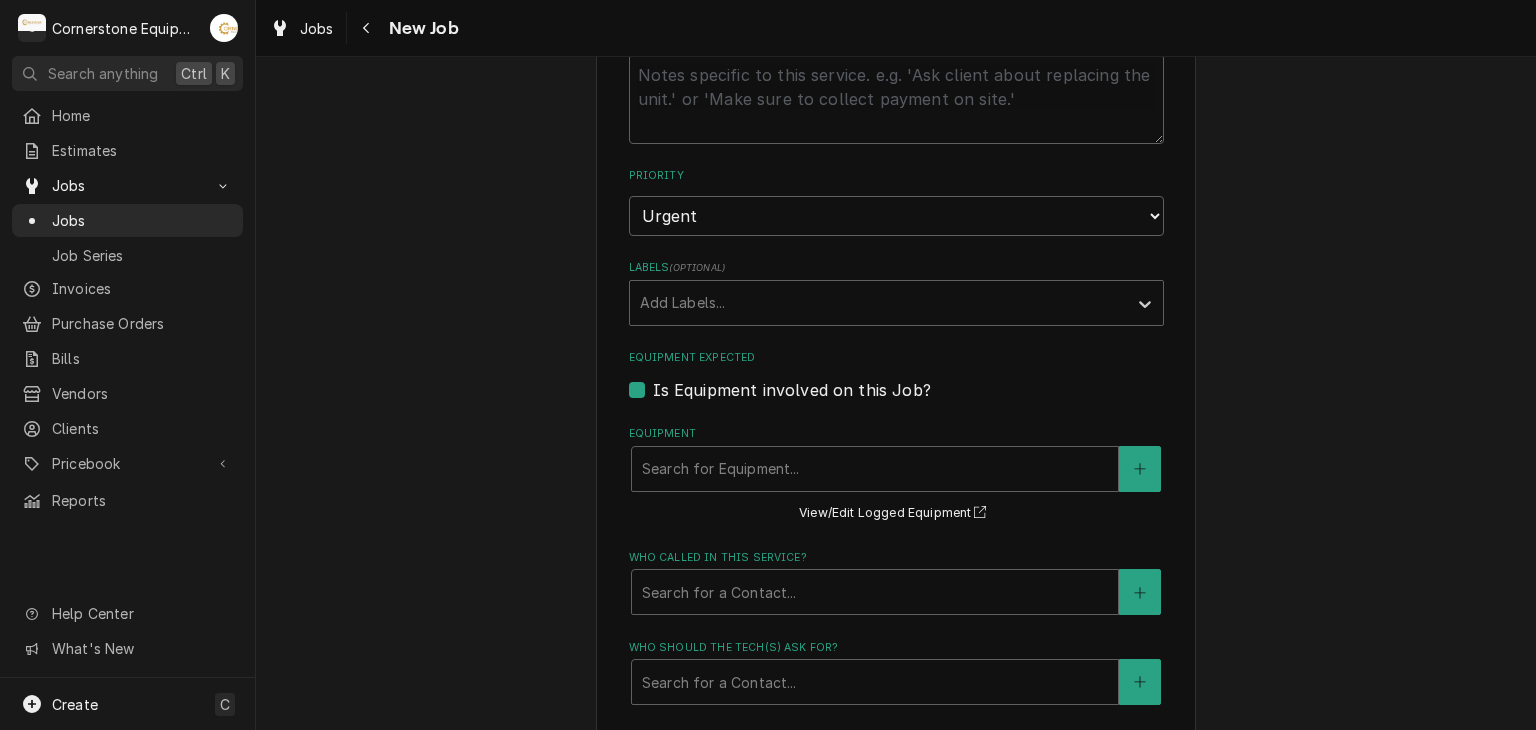 click on "Is Equipment involved on this Job?" at bounding box center (792, 390) 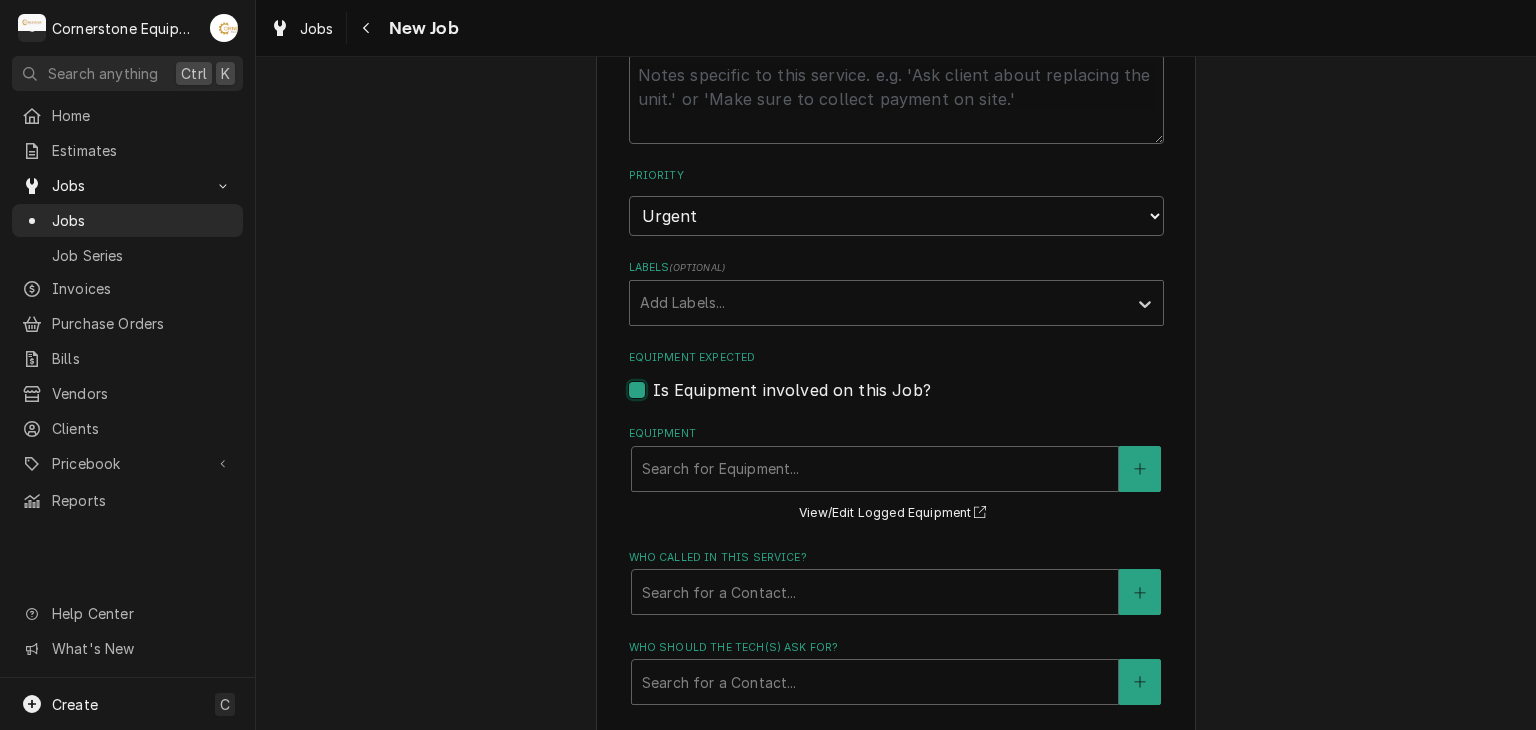 click on "Equipment Expected" at bounding box center (920, 400) 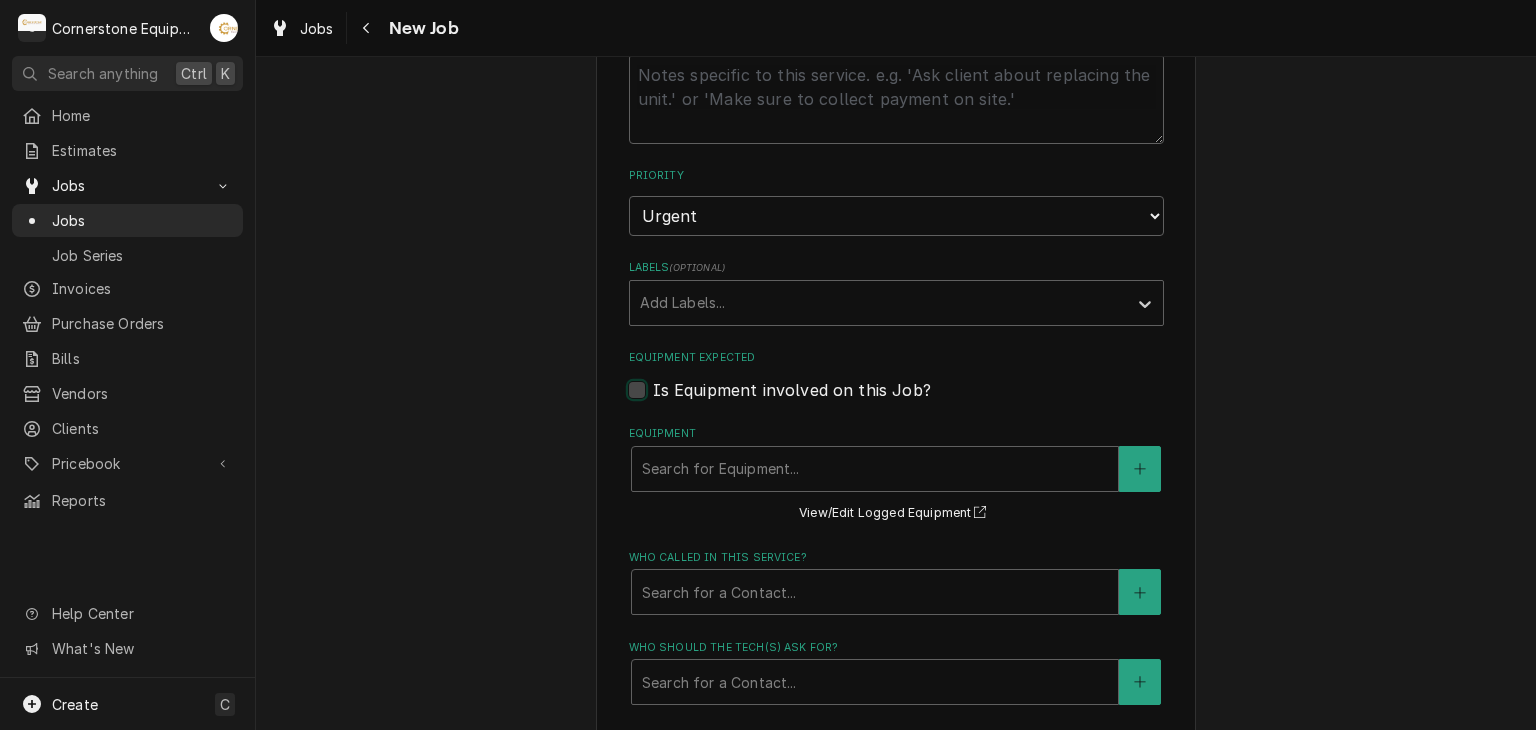 checkbox on "false" 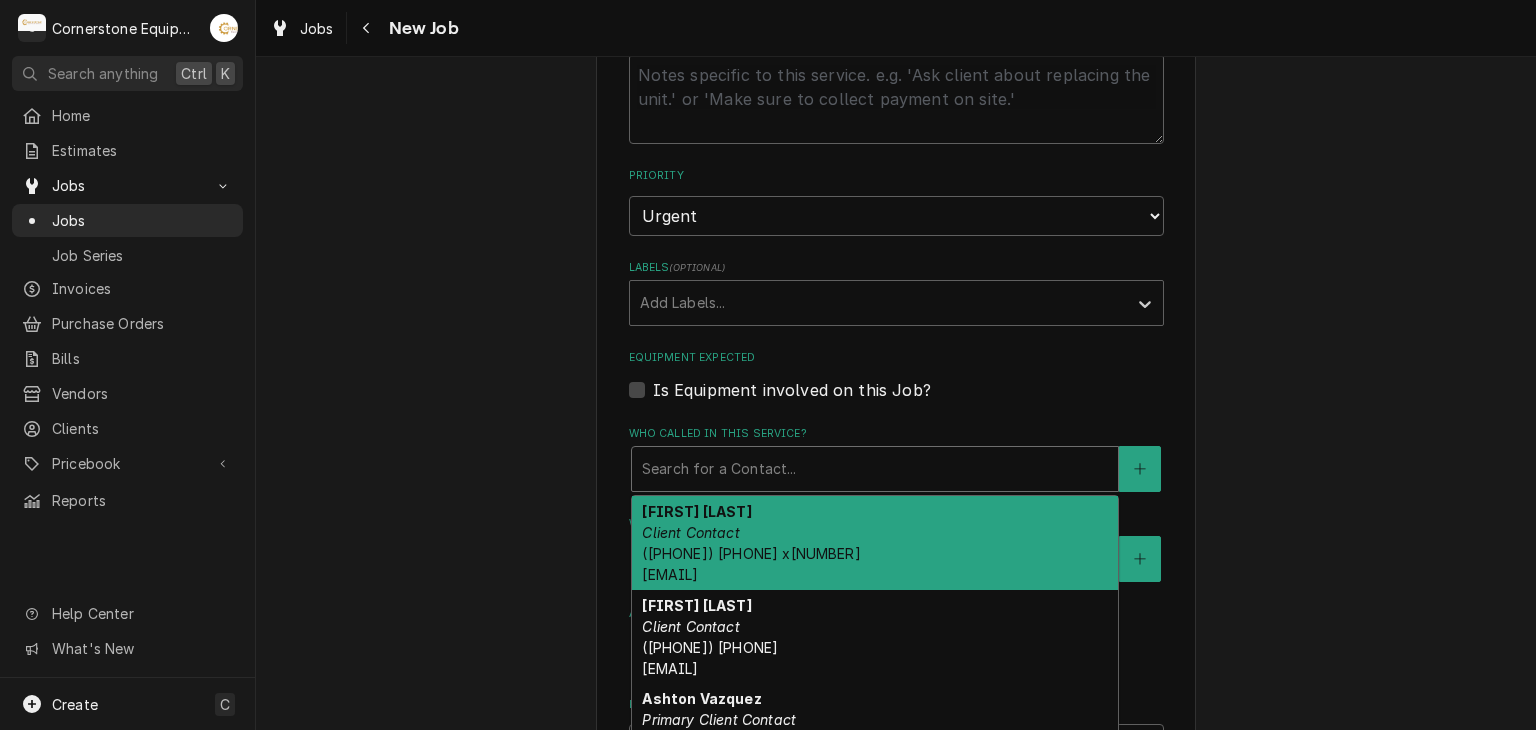 click at bounding box center (875, 469) 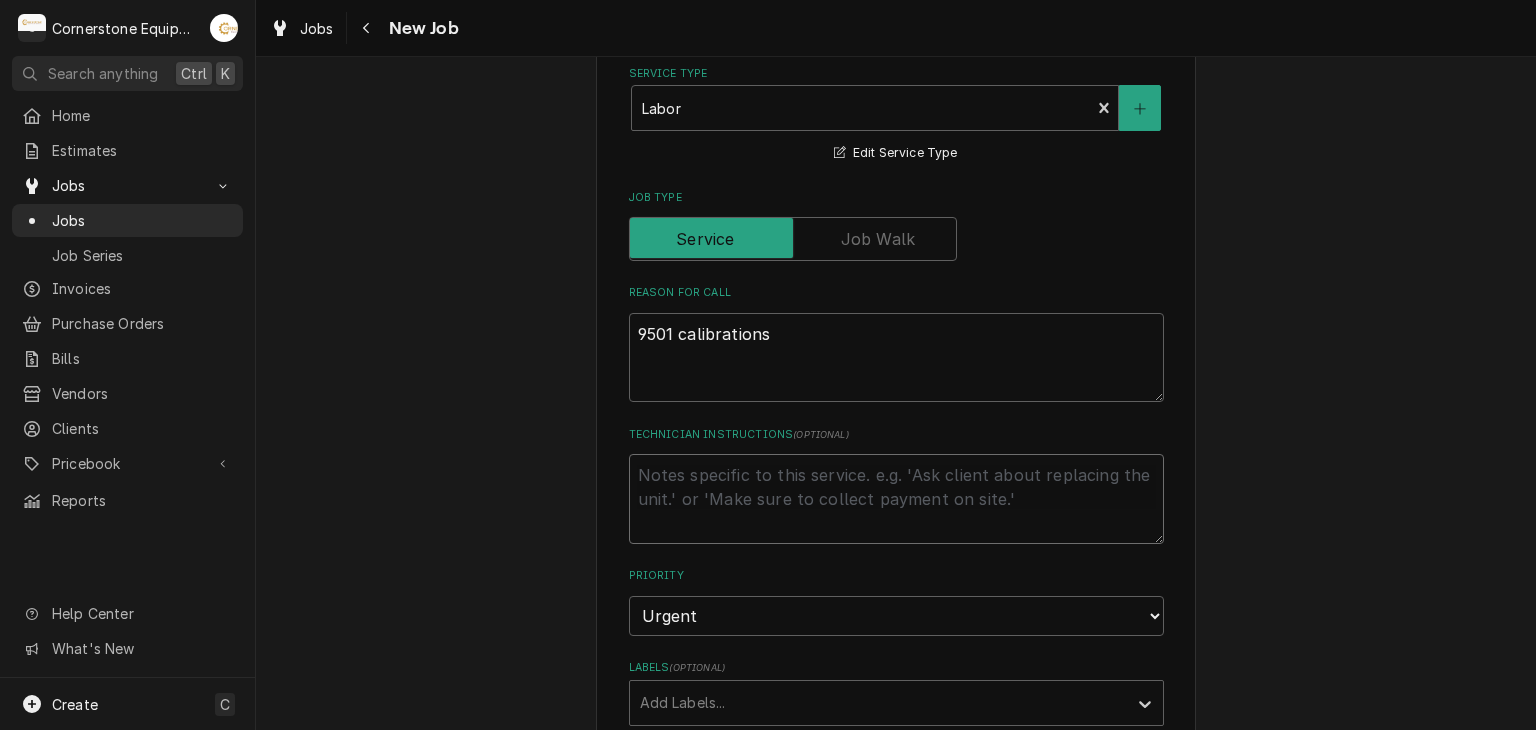 click on "Technician Instructions  ( optional )" at bounding box center [896, 499] 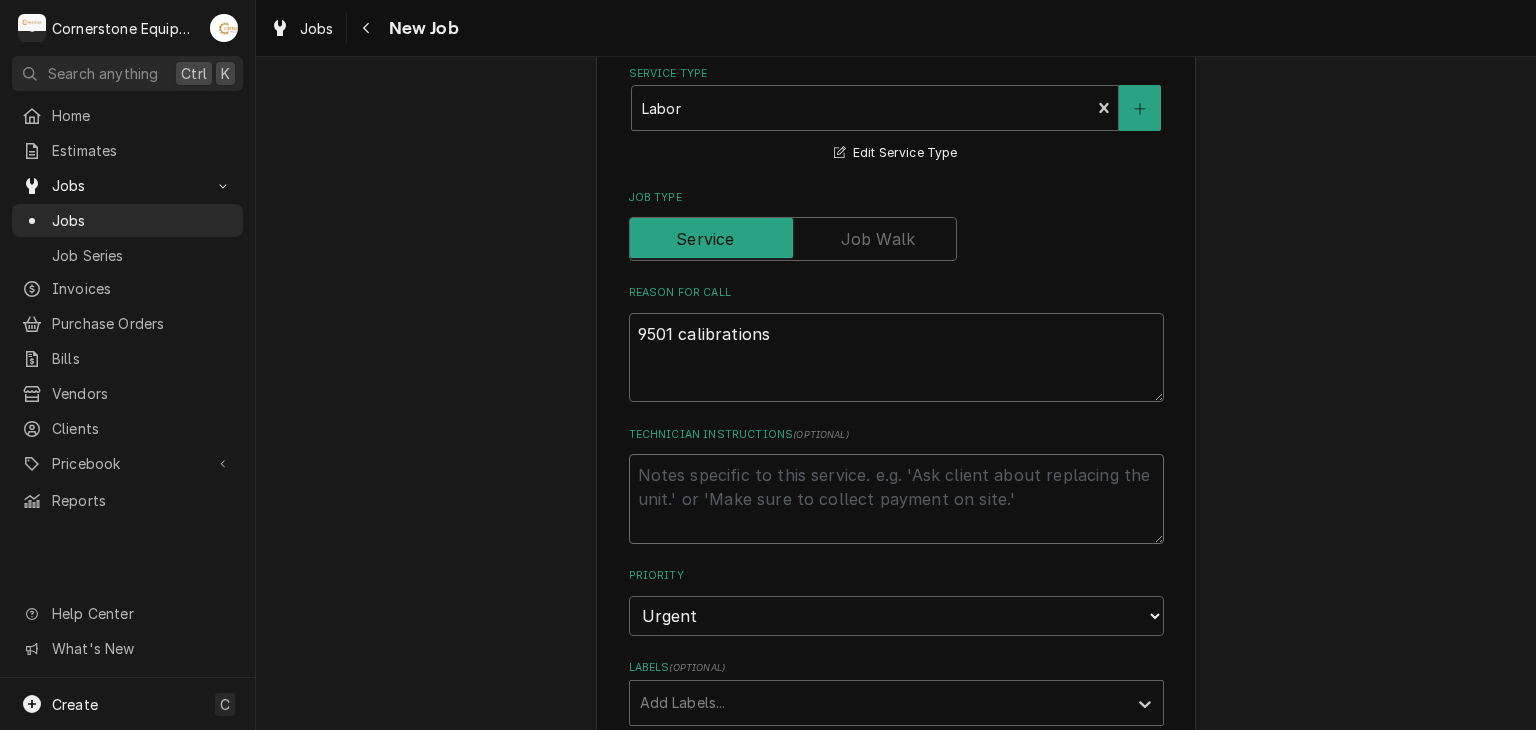 type on "x" 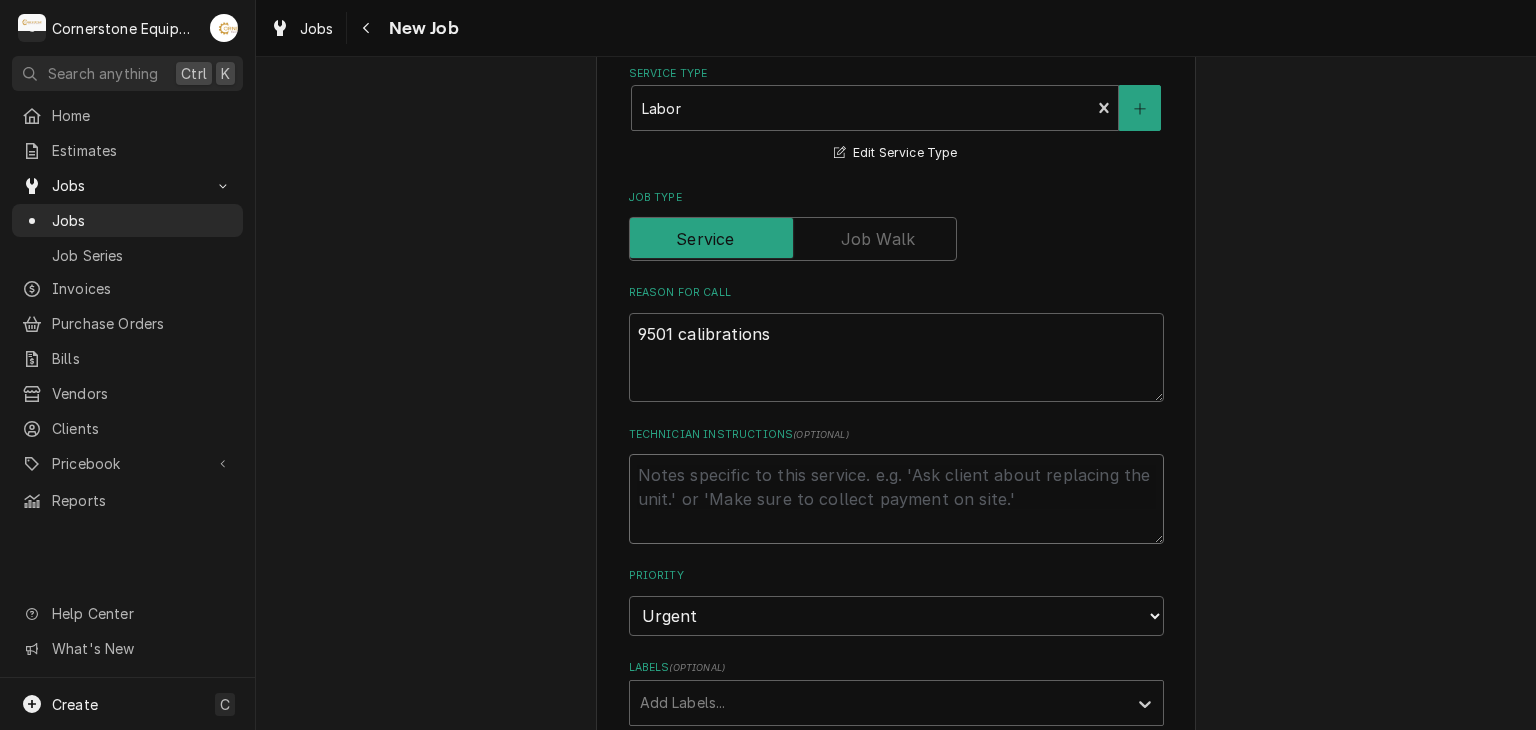 type on "R" 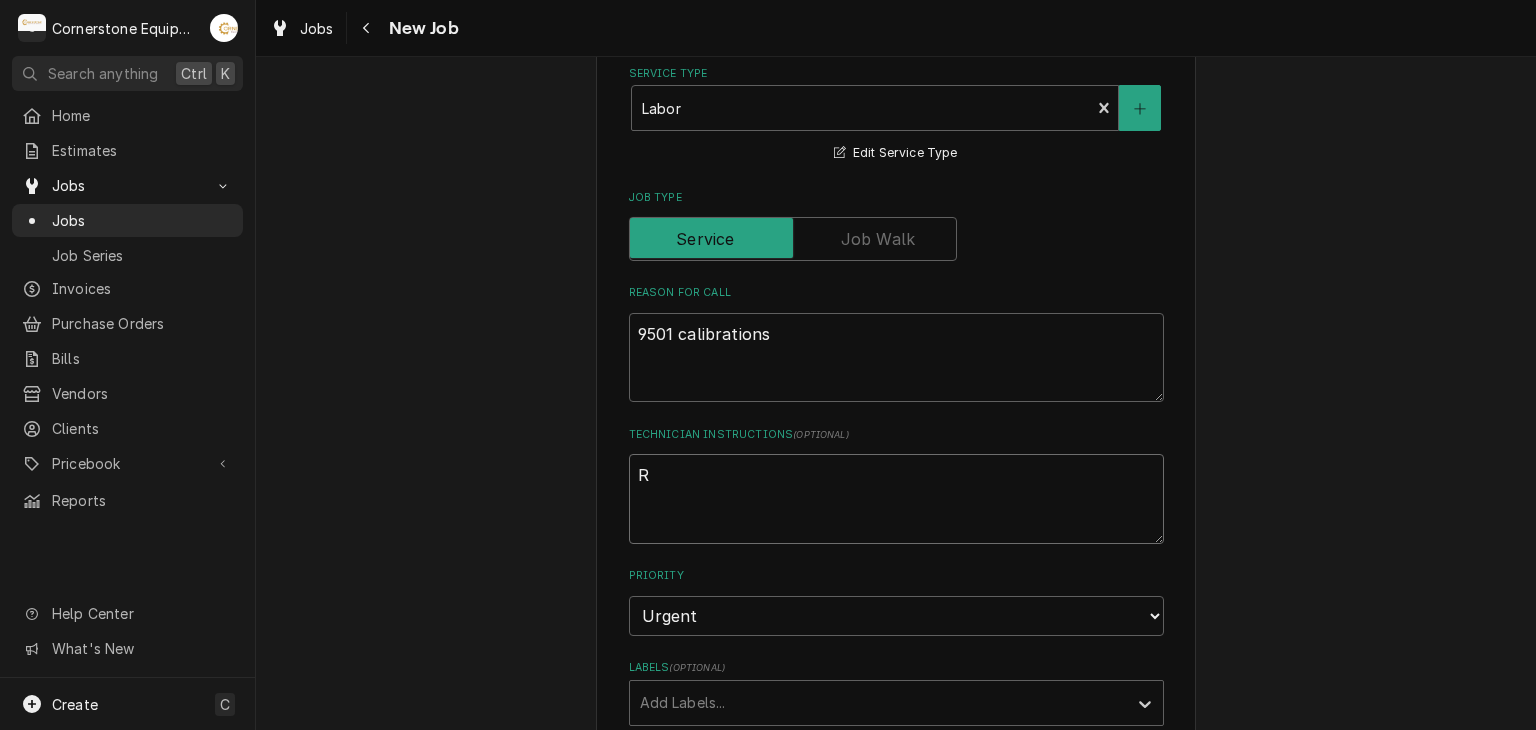 type on "x" 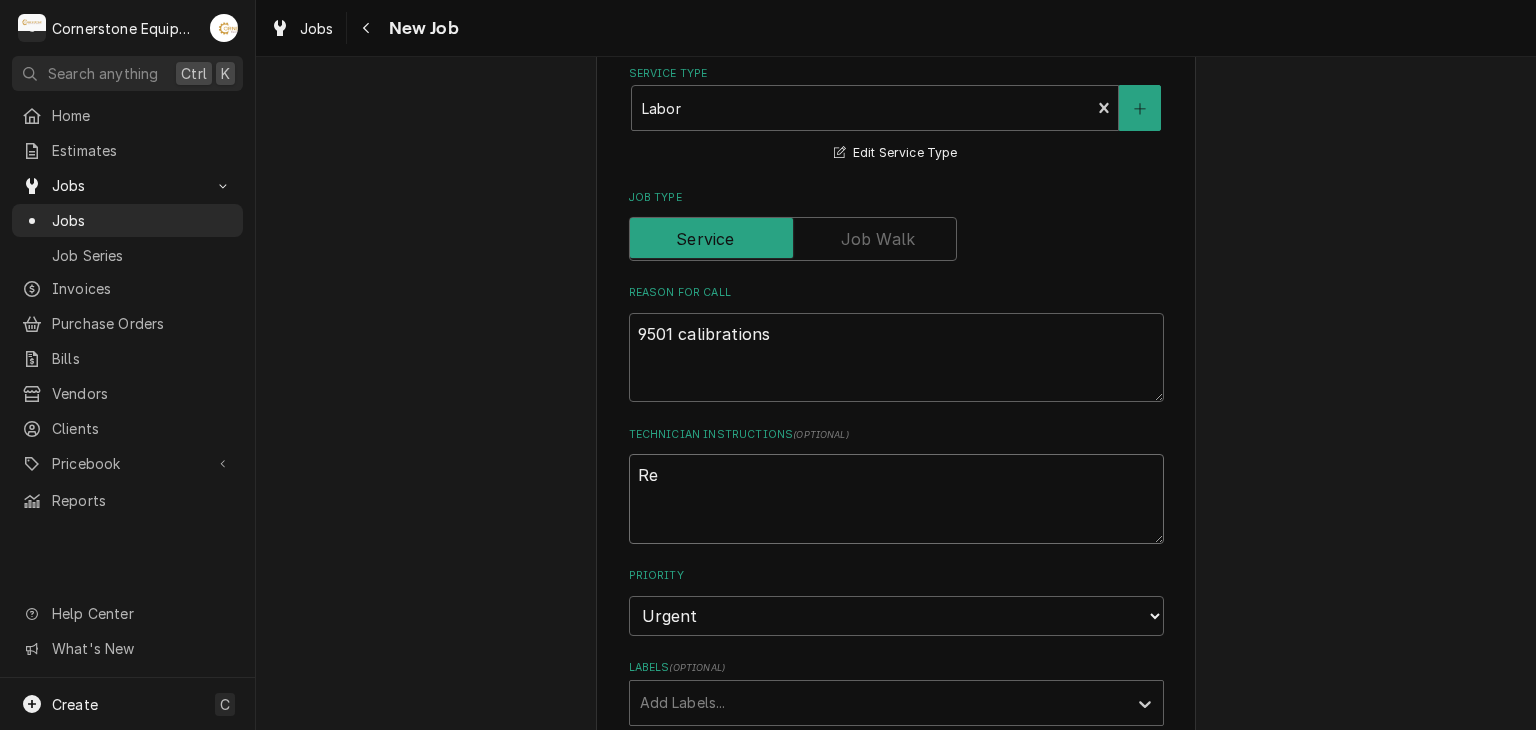 type on "x" 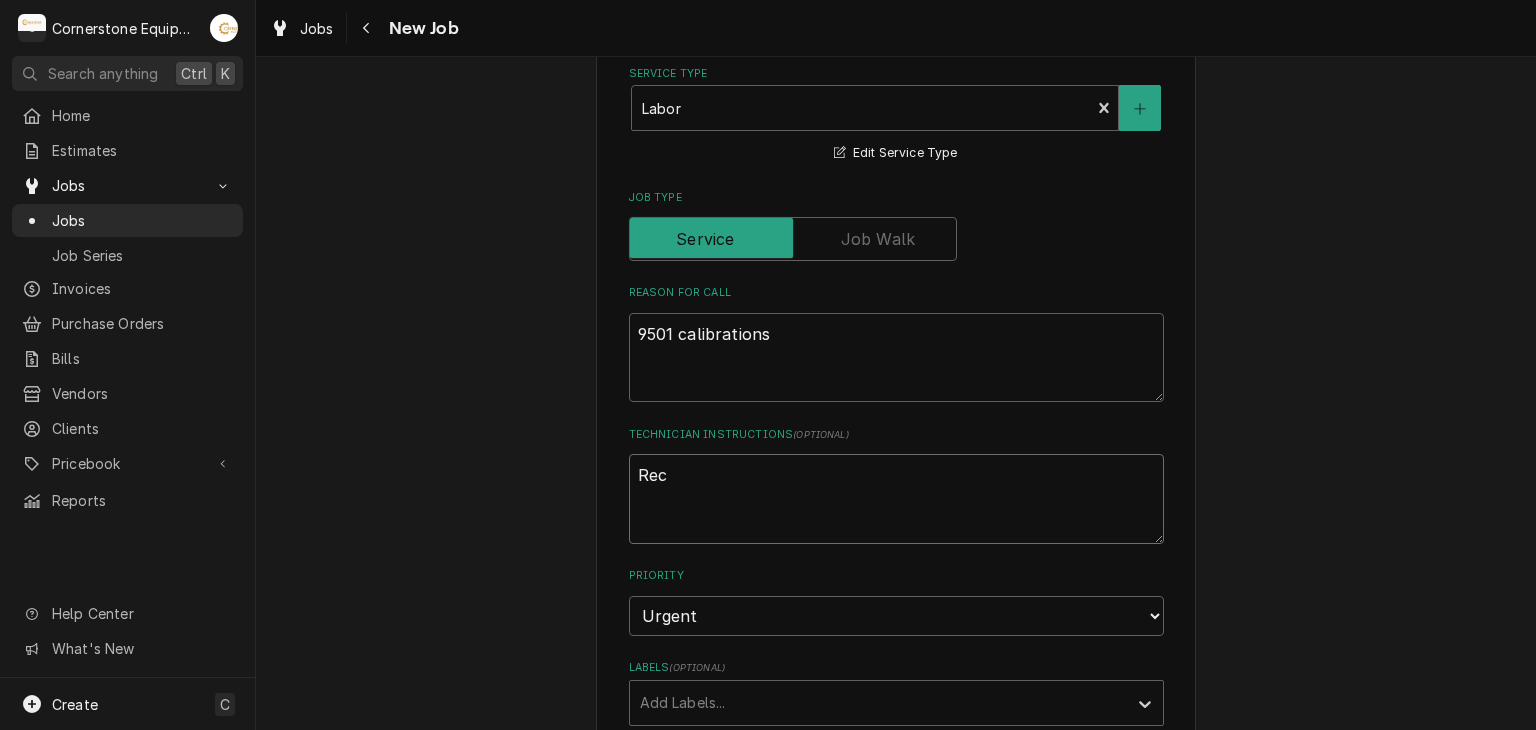 type on "x" 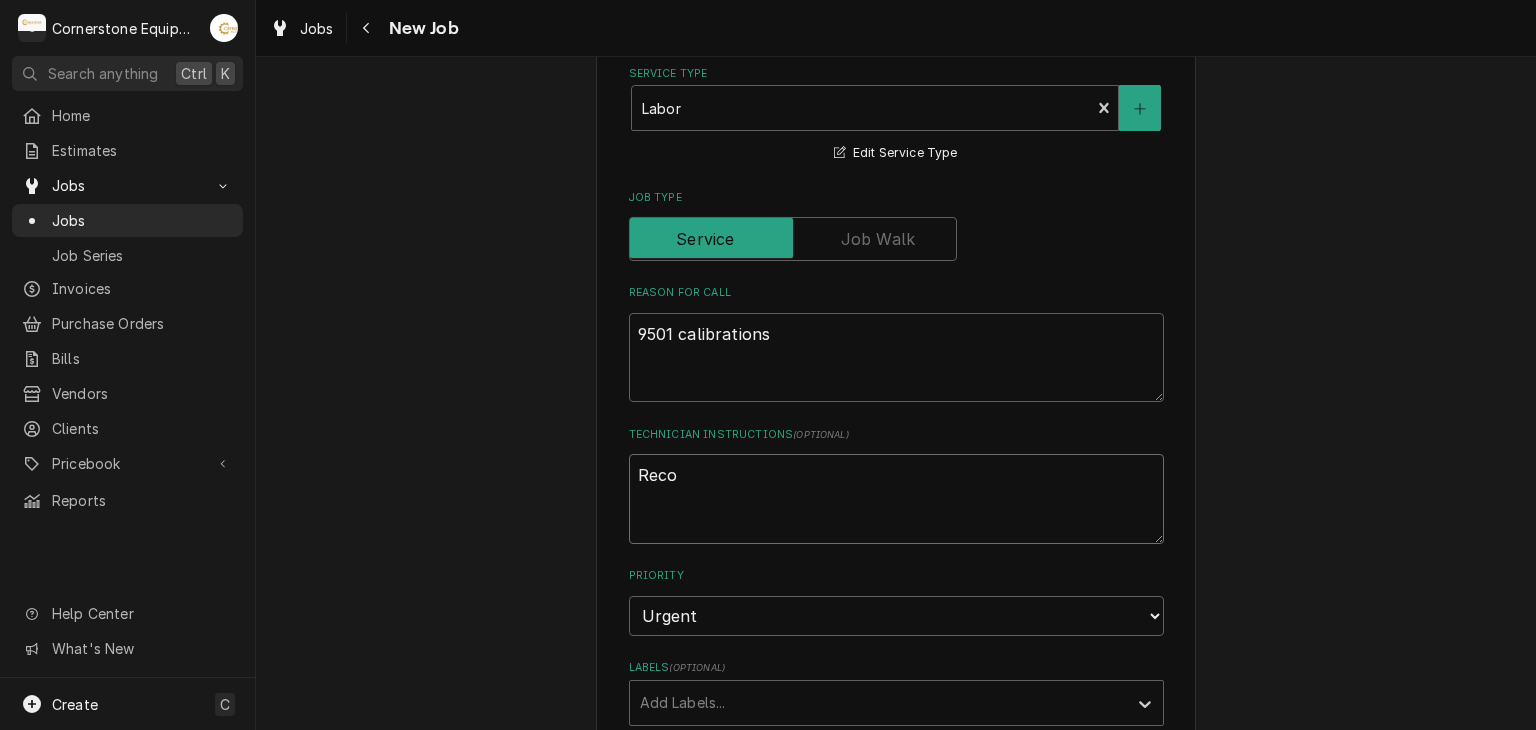 type on "x" 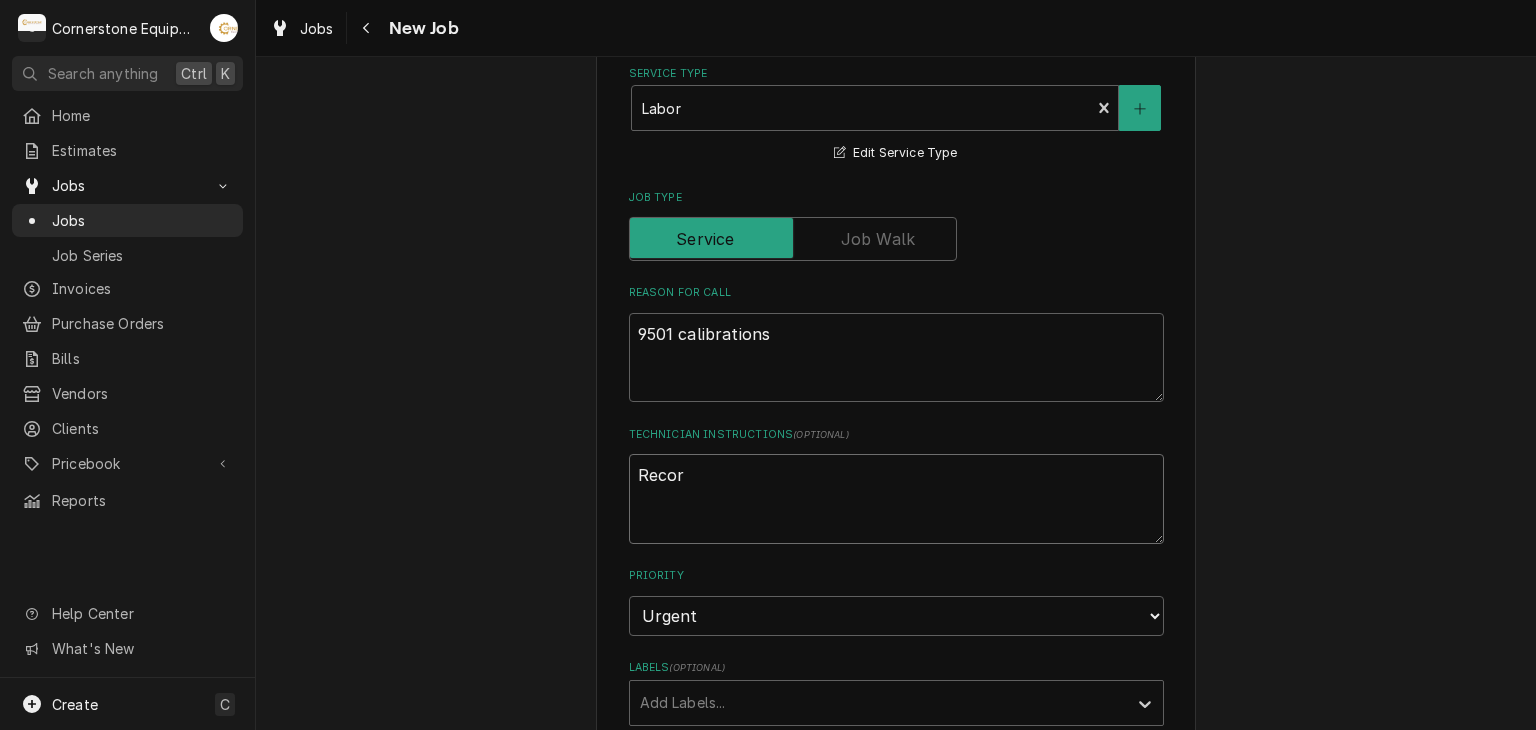 type on "x" 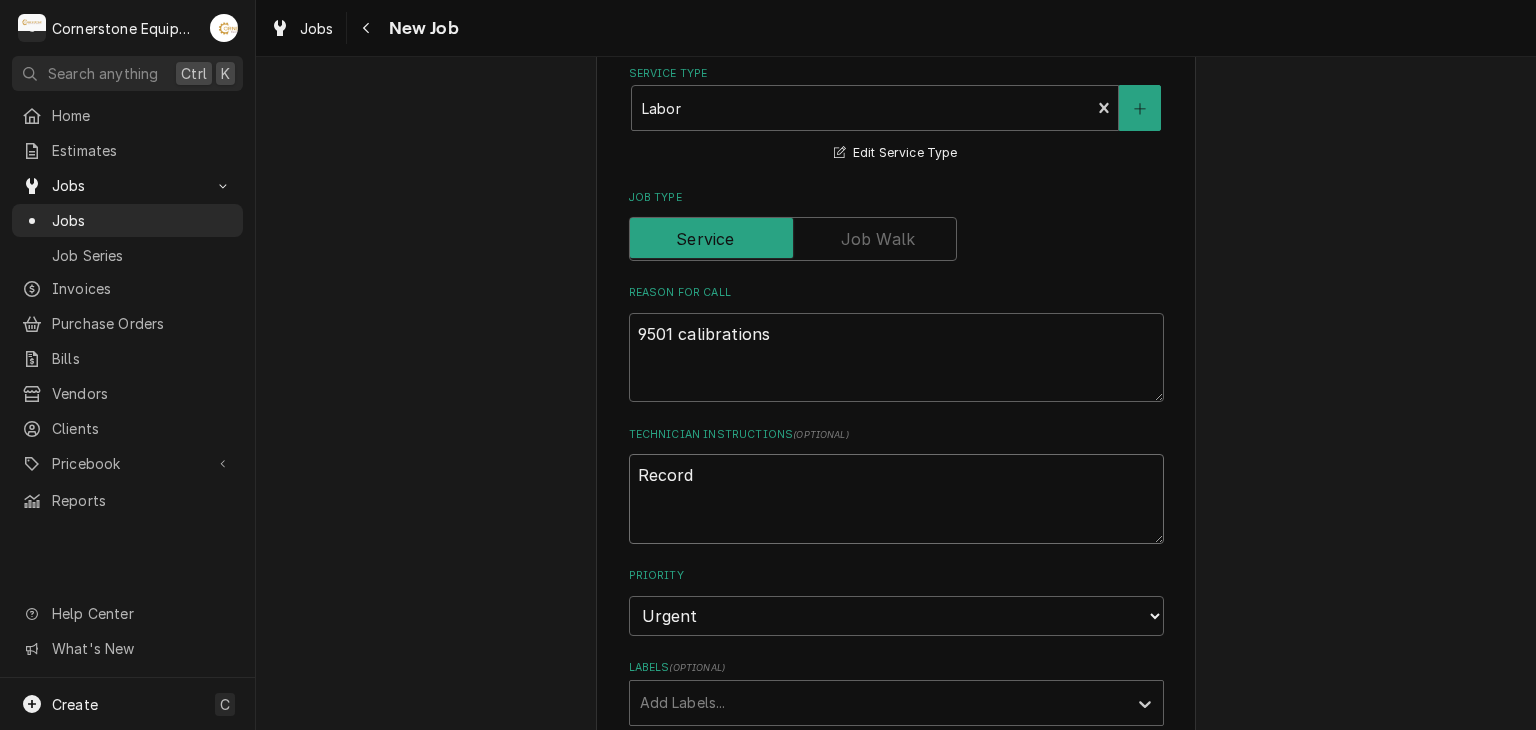 type on "x" 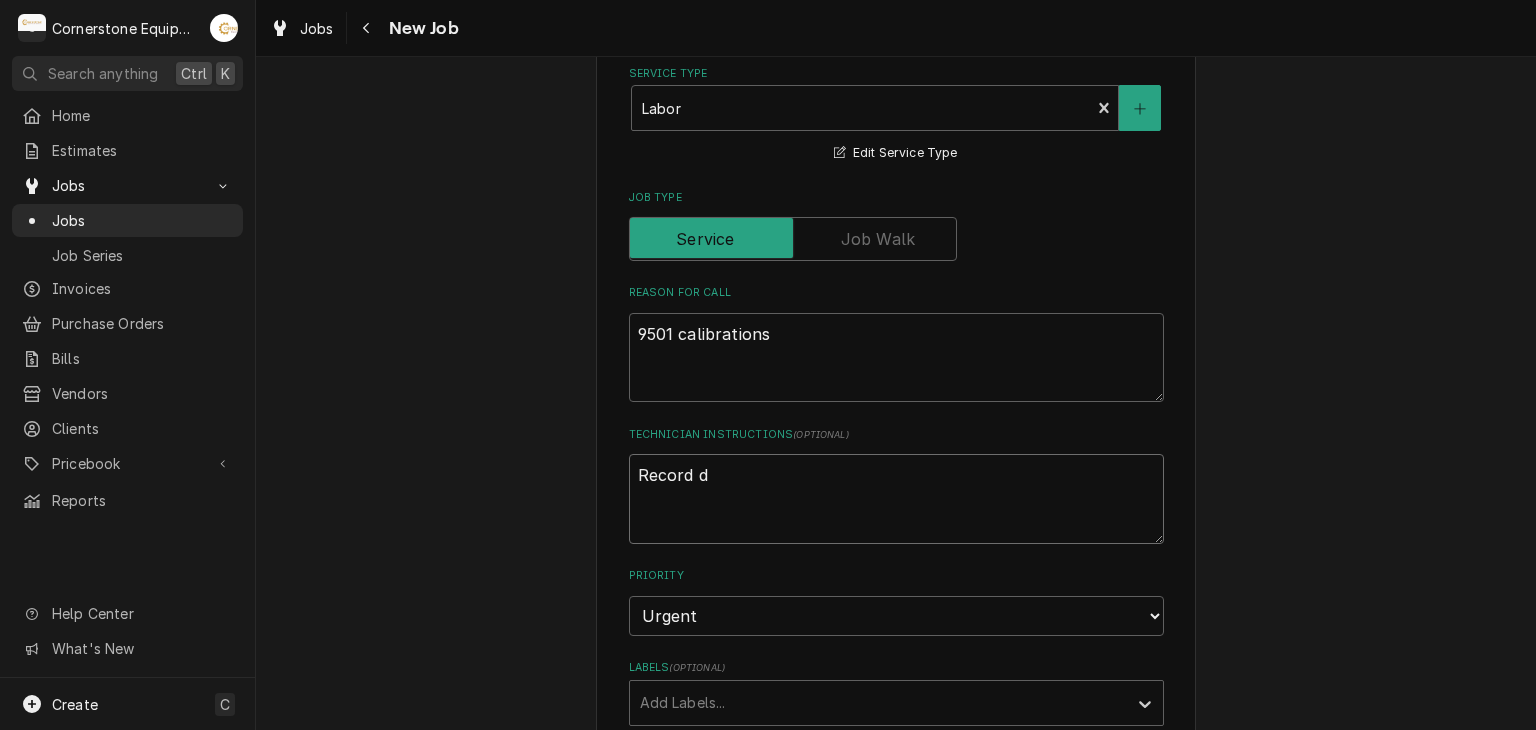 type on "x" 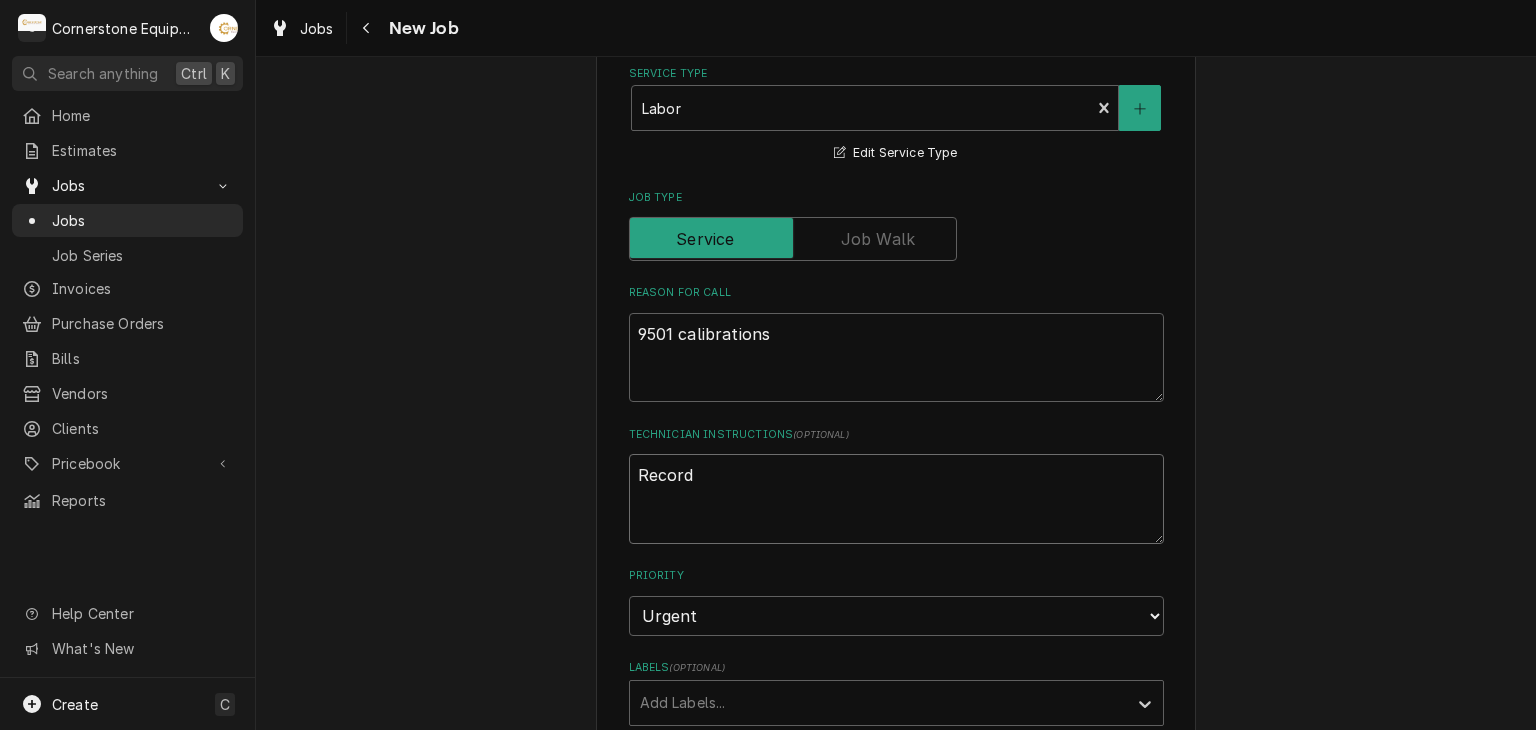type on "x" 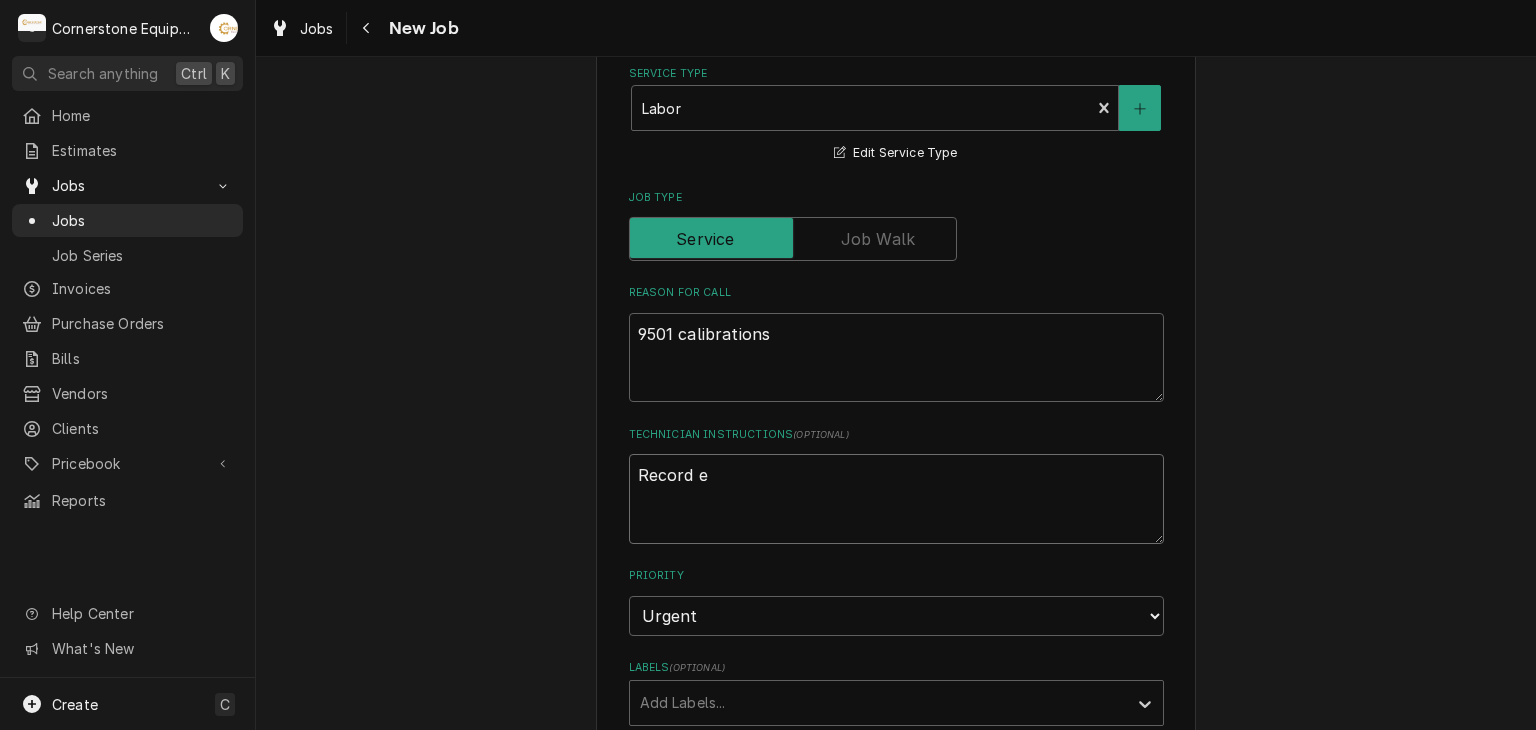 type on "x" 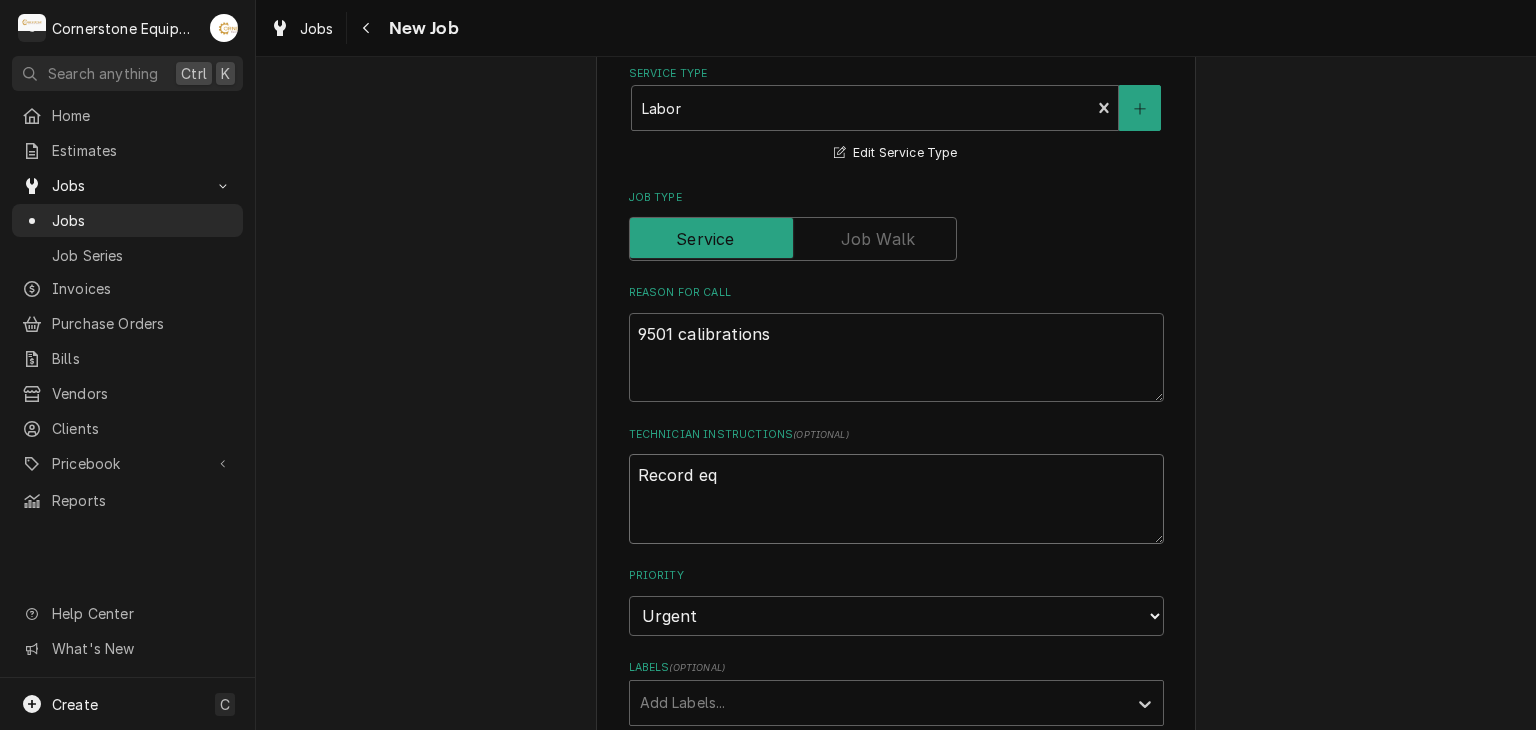 type on "x" 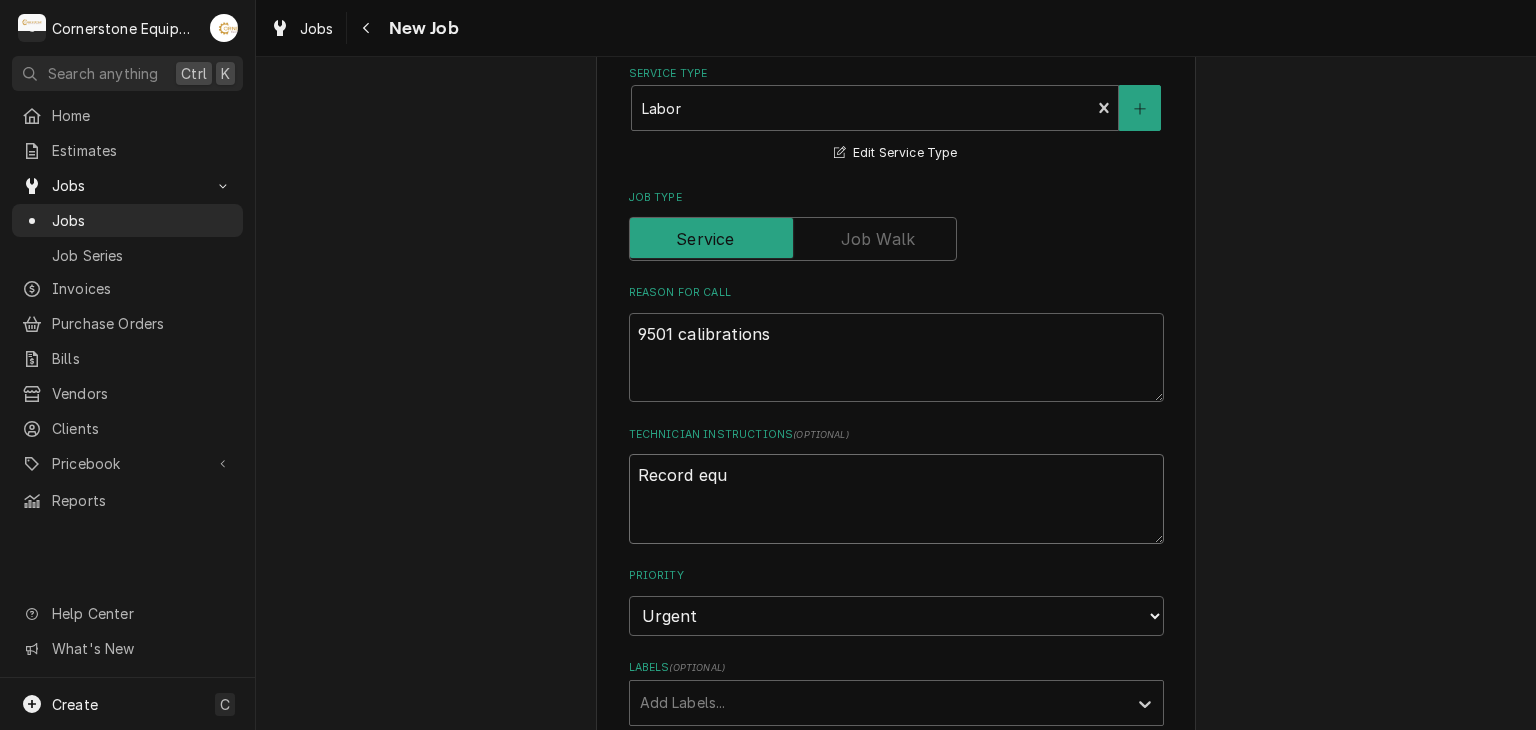 type on "x" 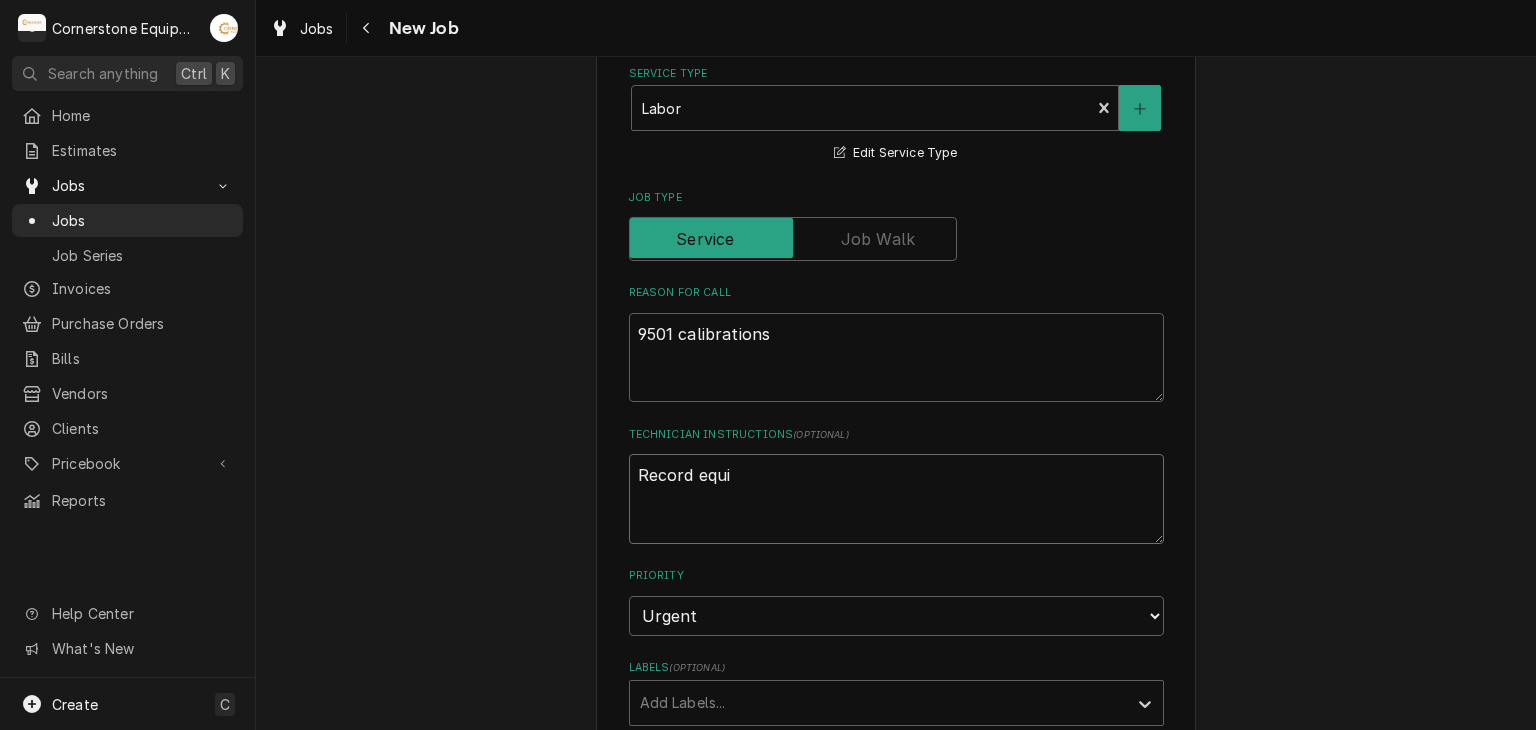 type on "x" 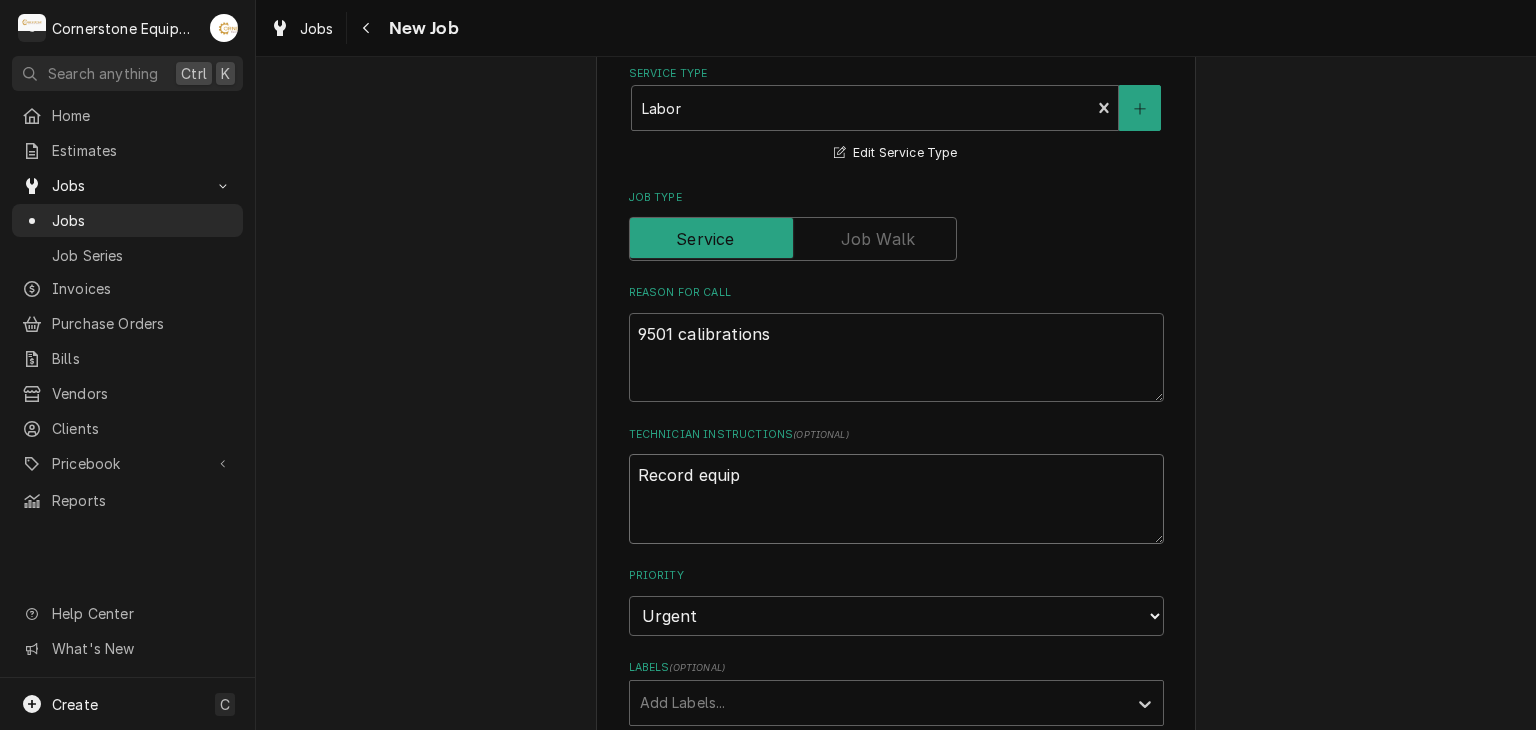 type on "x" 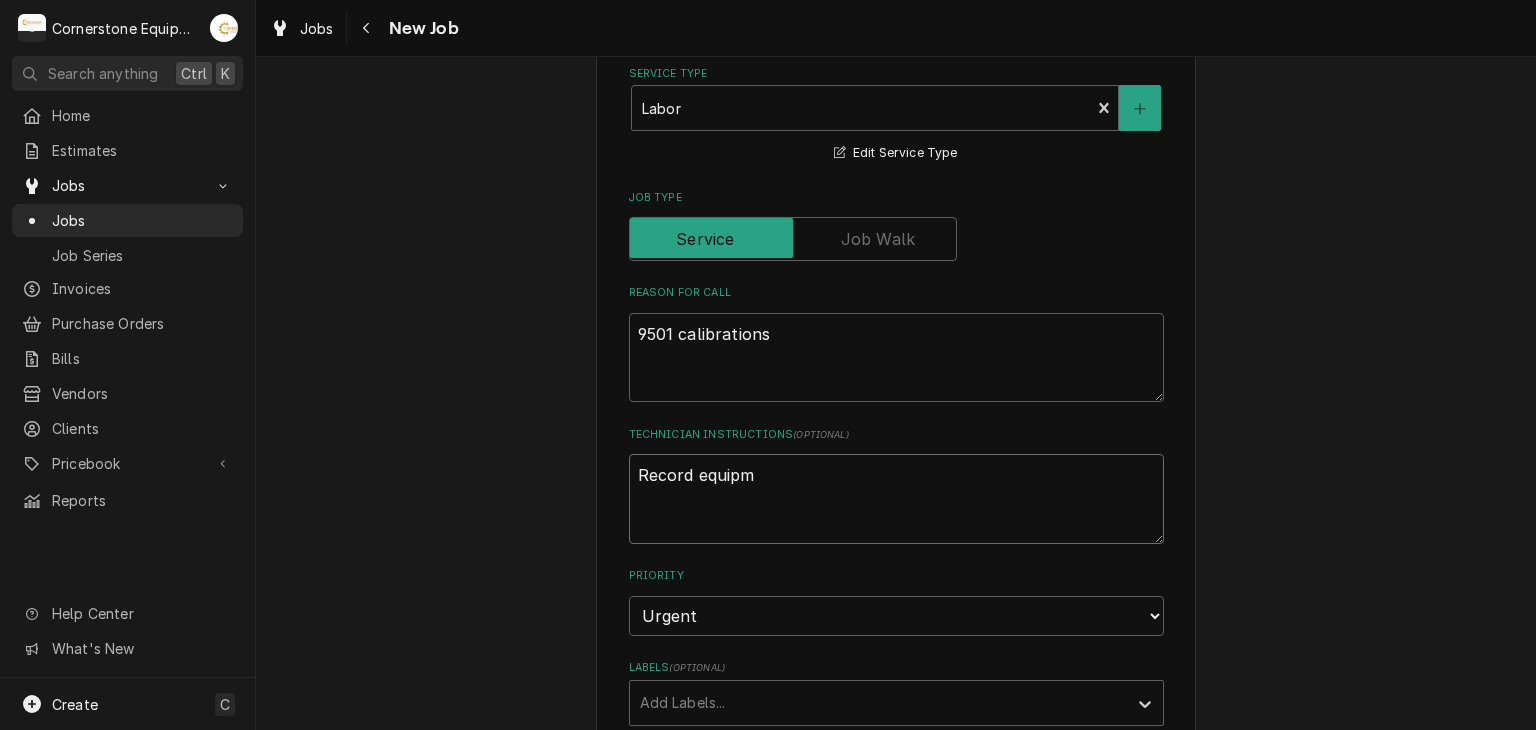 type on "x" 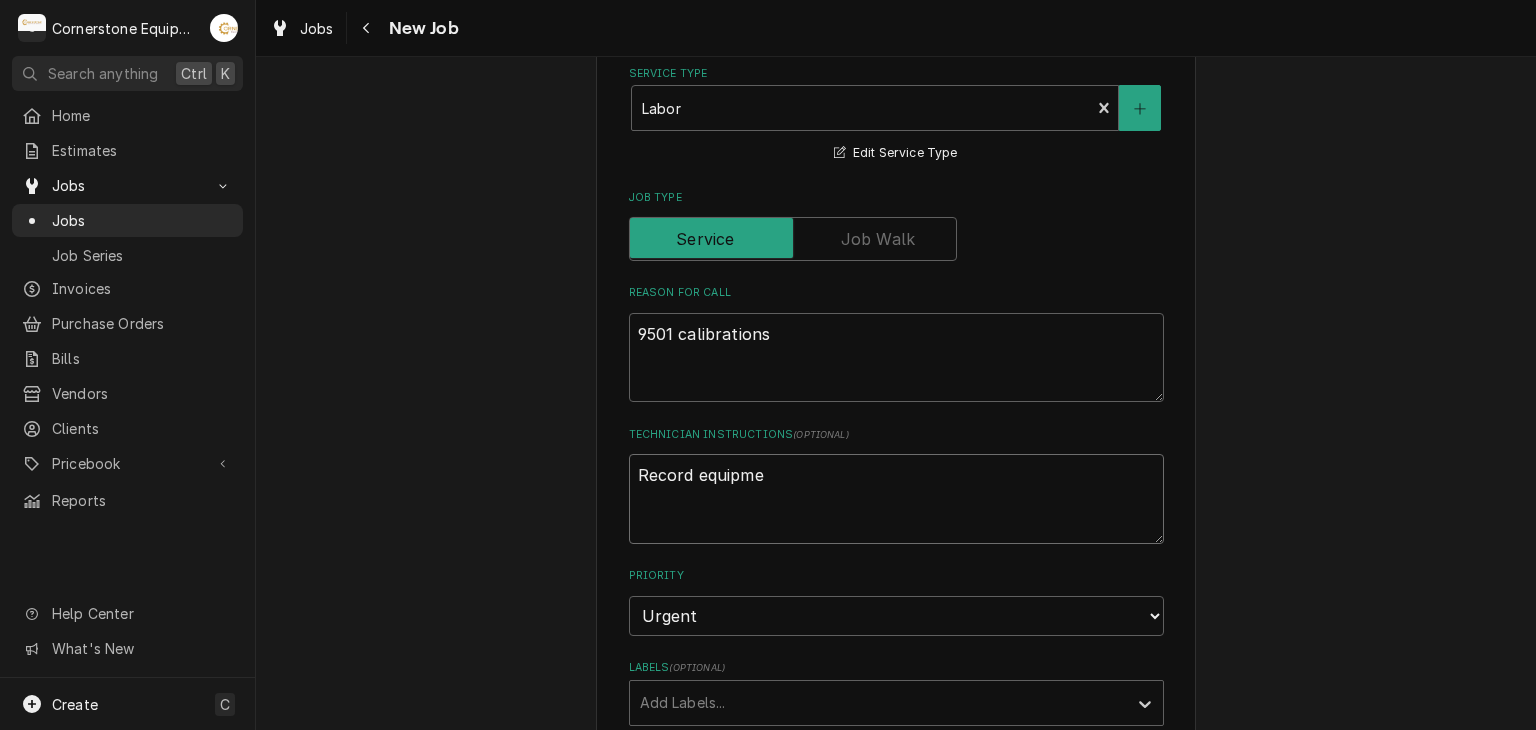 type on "x" 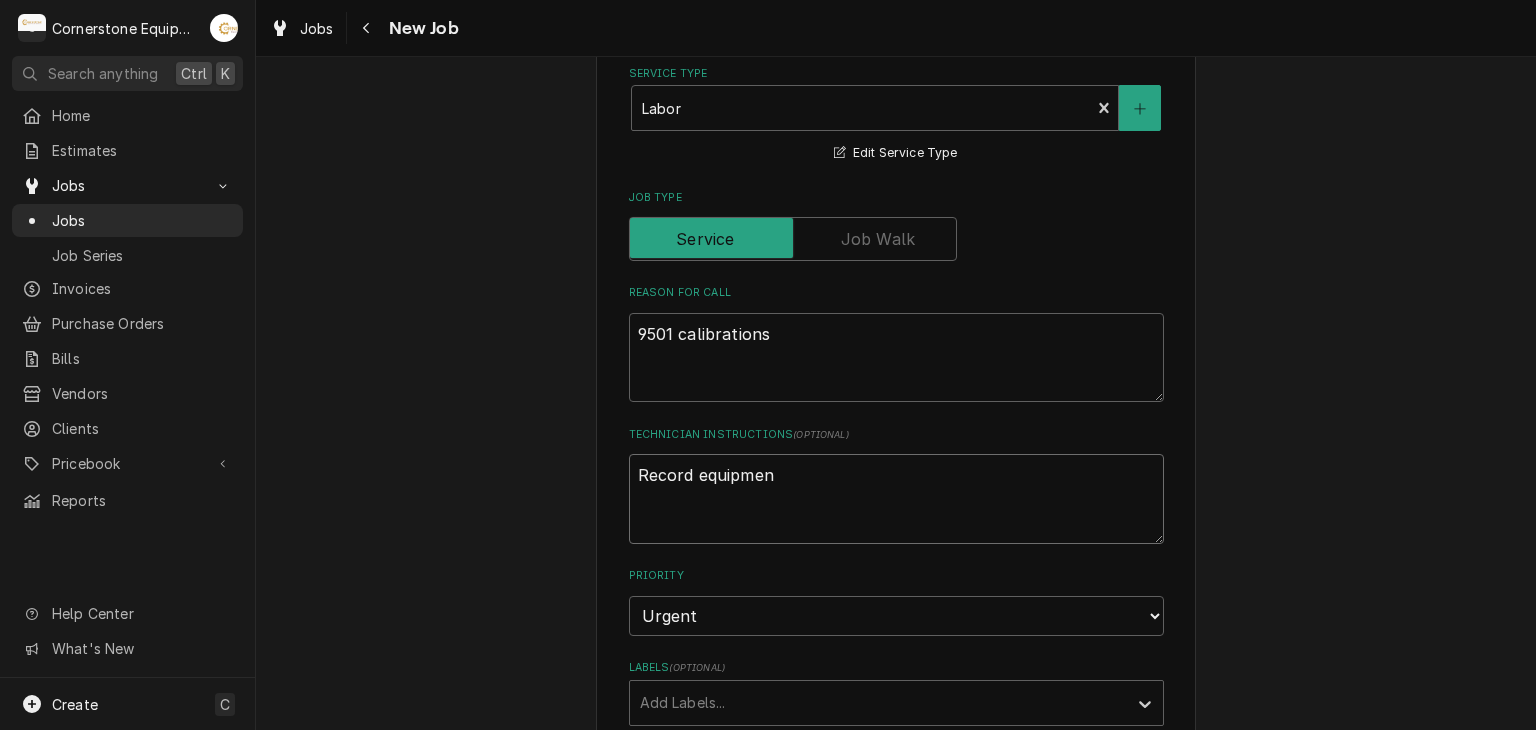 type on "x" 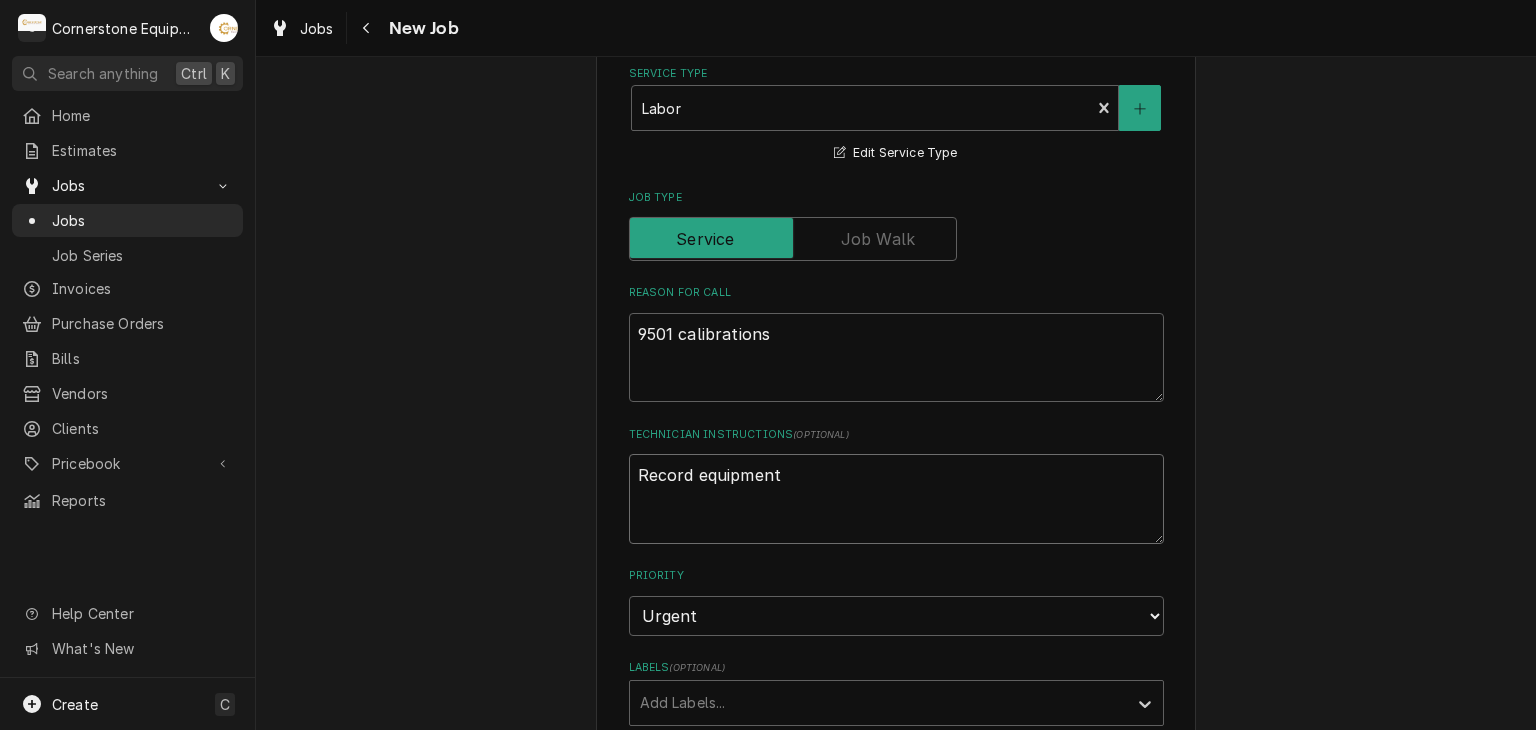 type on "x" 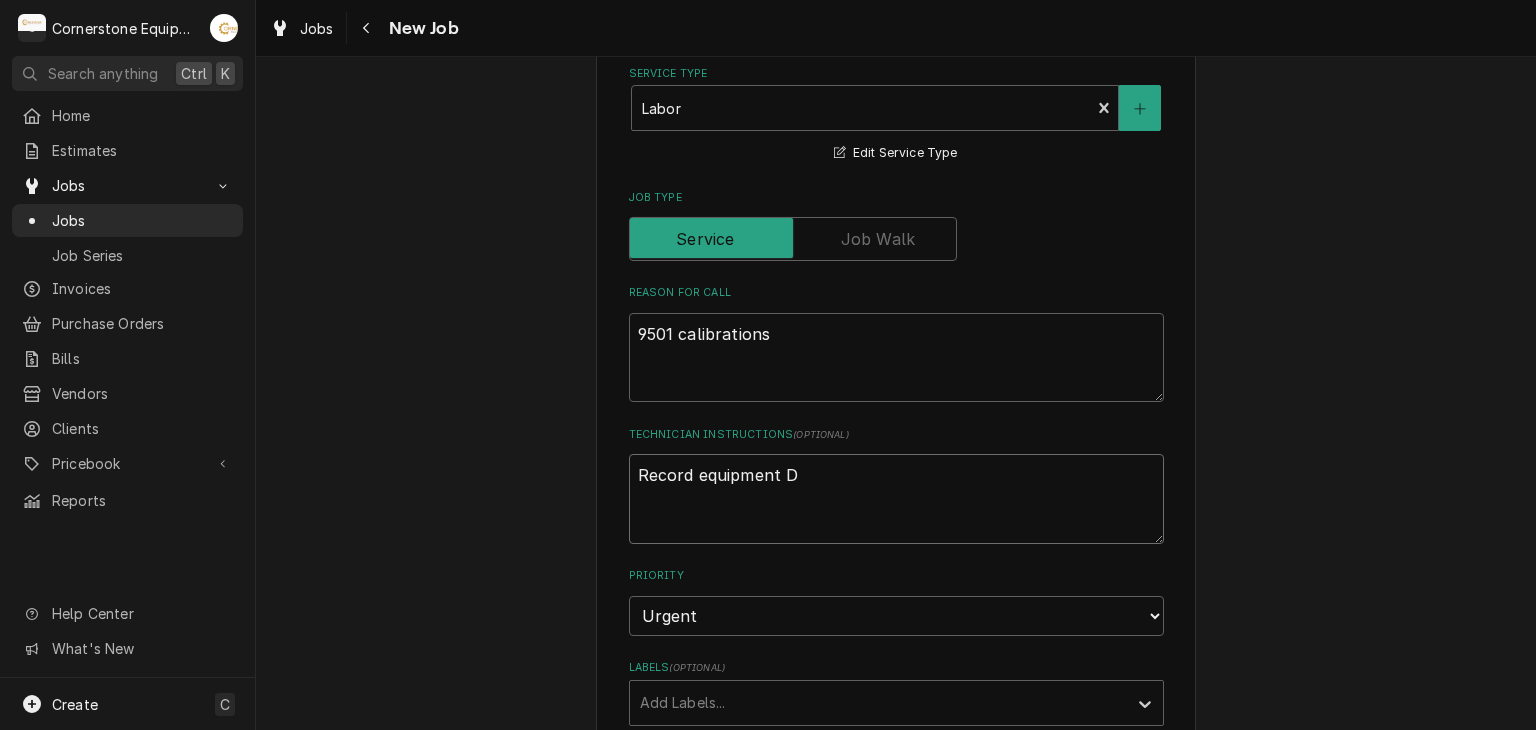 type on "x" 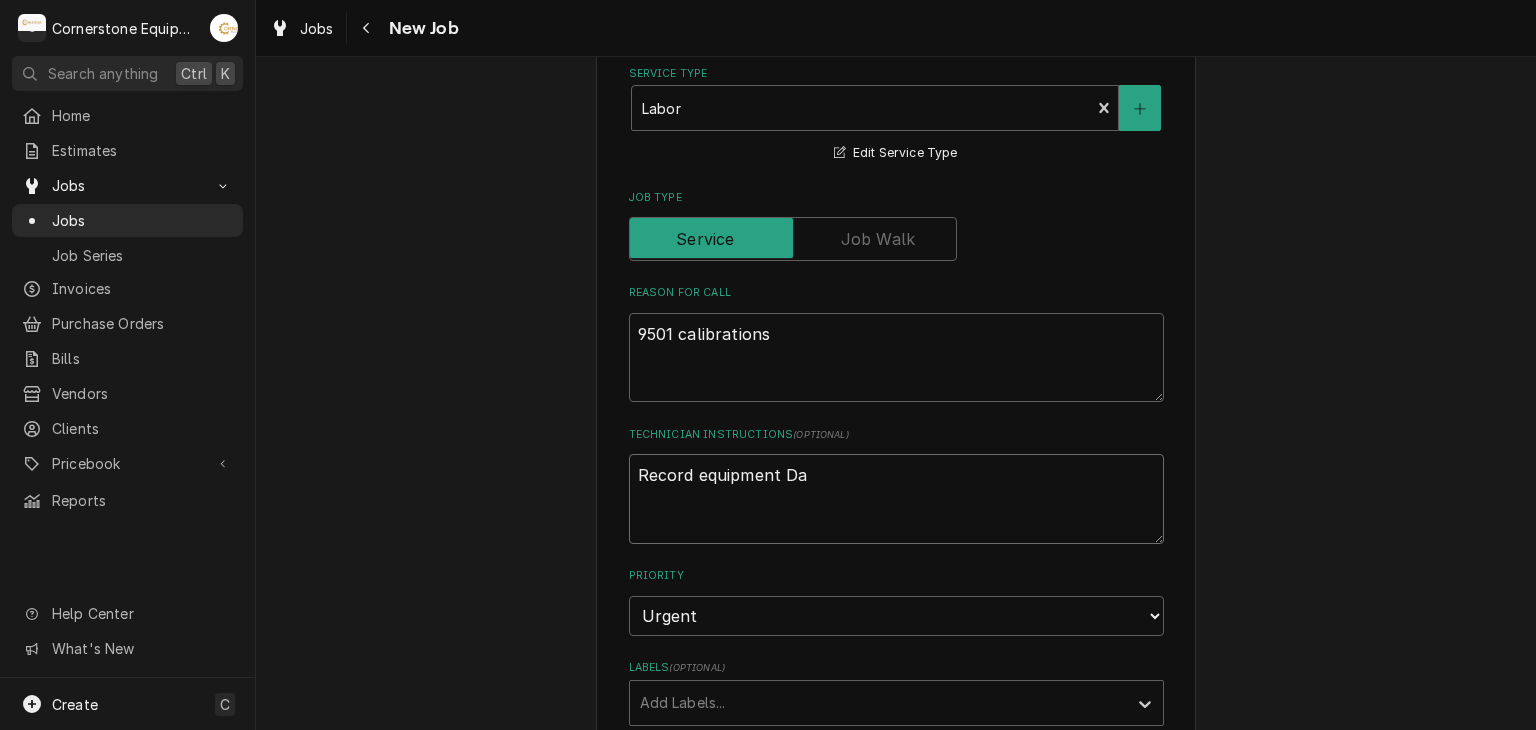 type on "x" 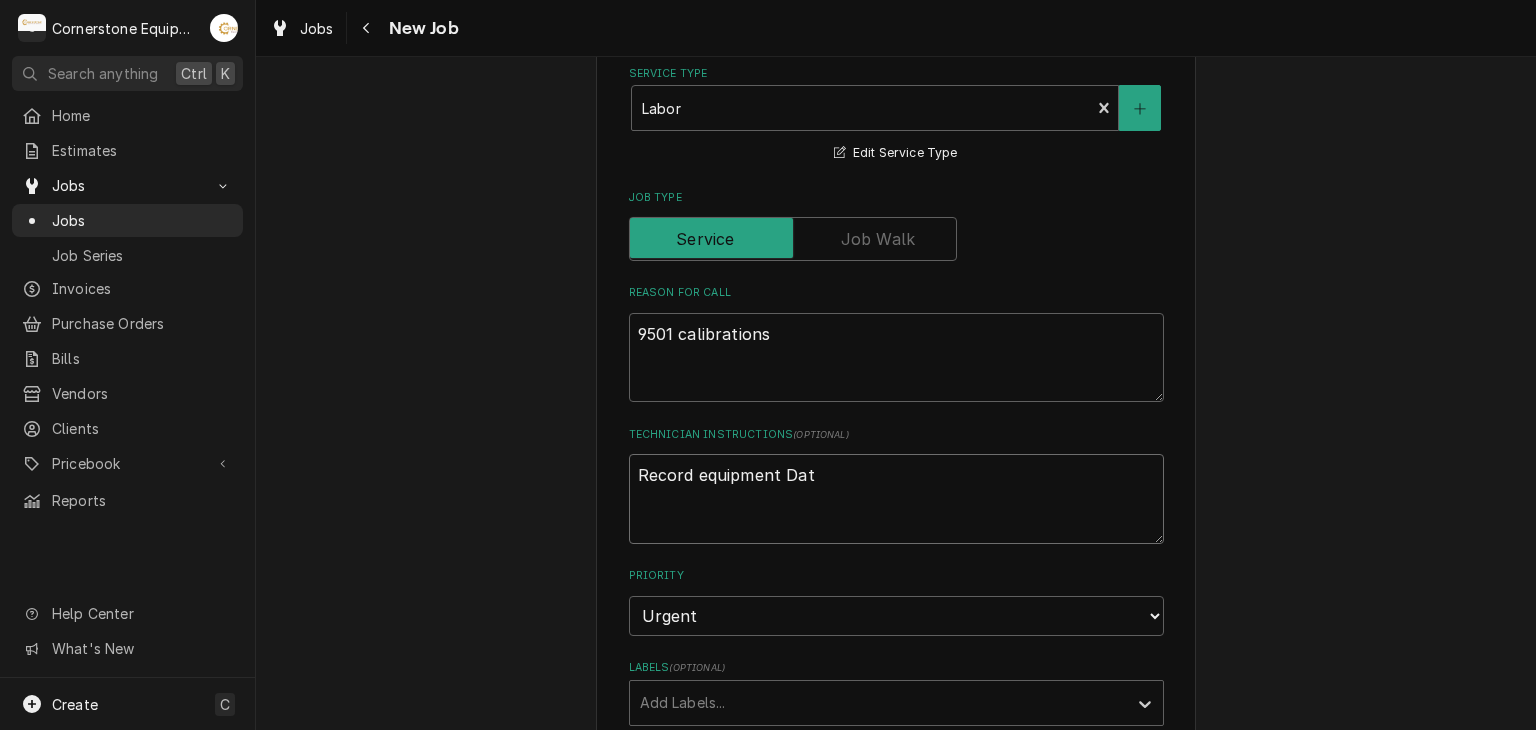 type on "x" 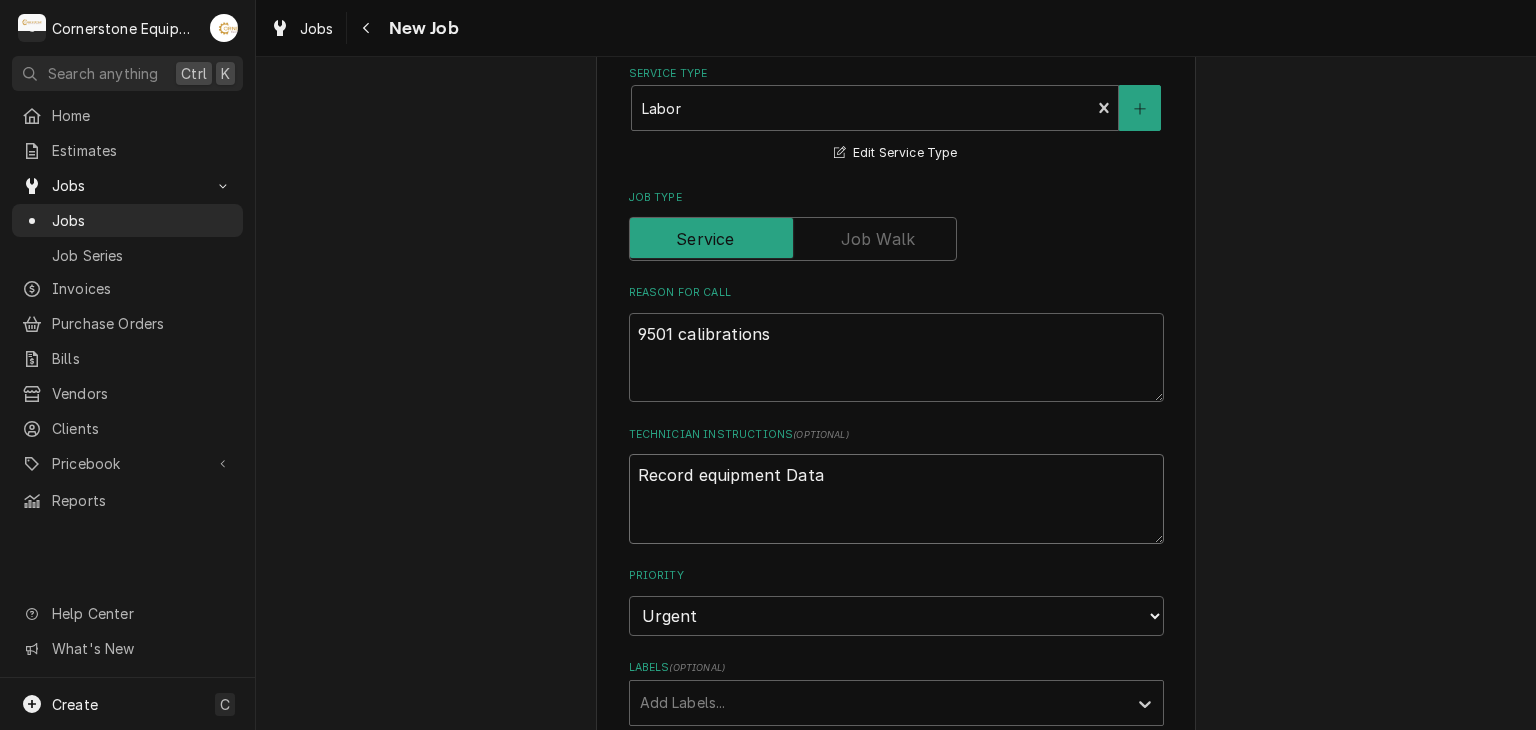 click on "Record equipment Data" at bounding box center [896, 499] 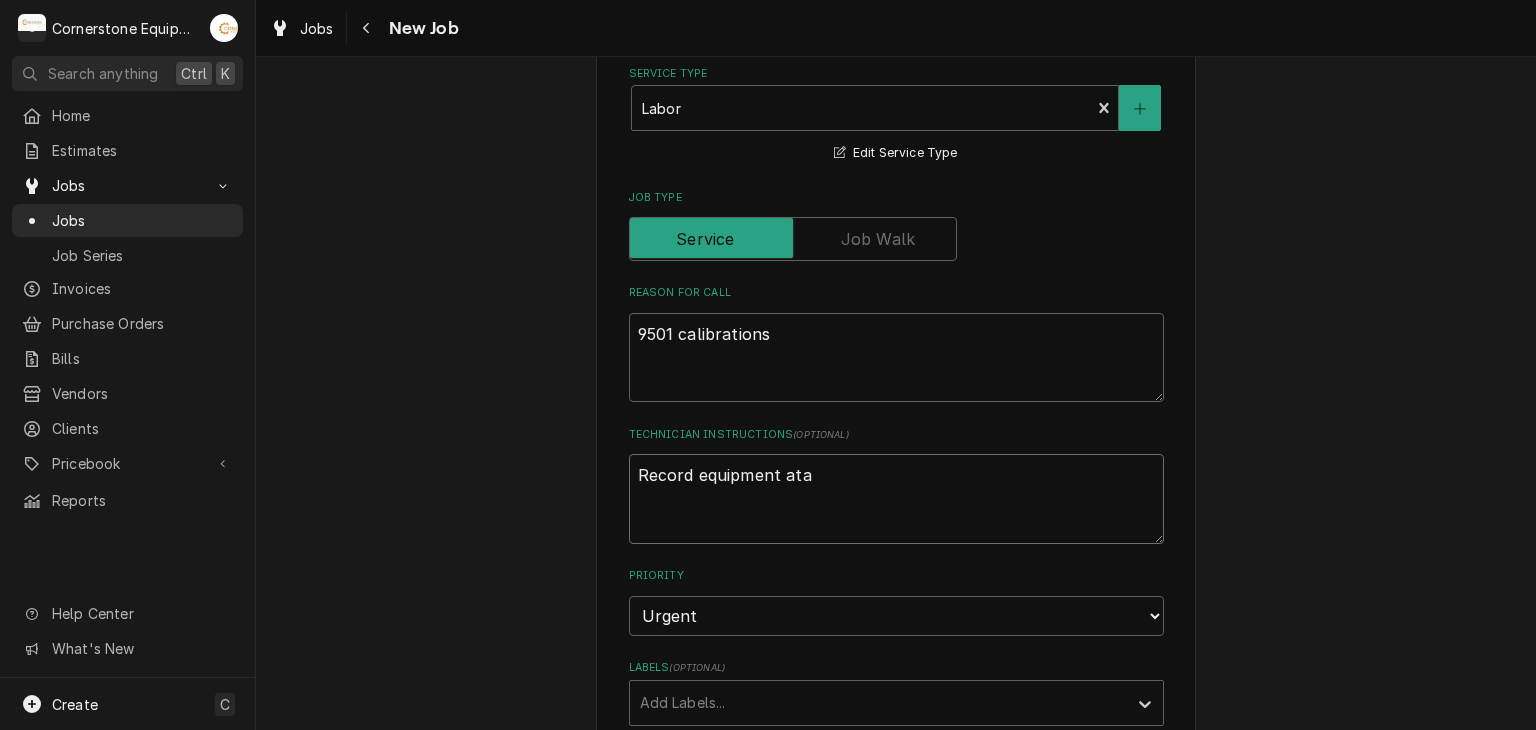 type on "x" 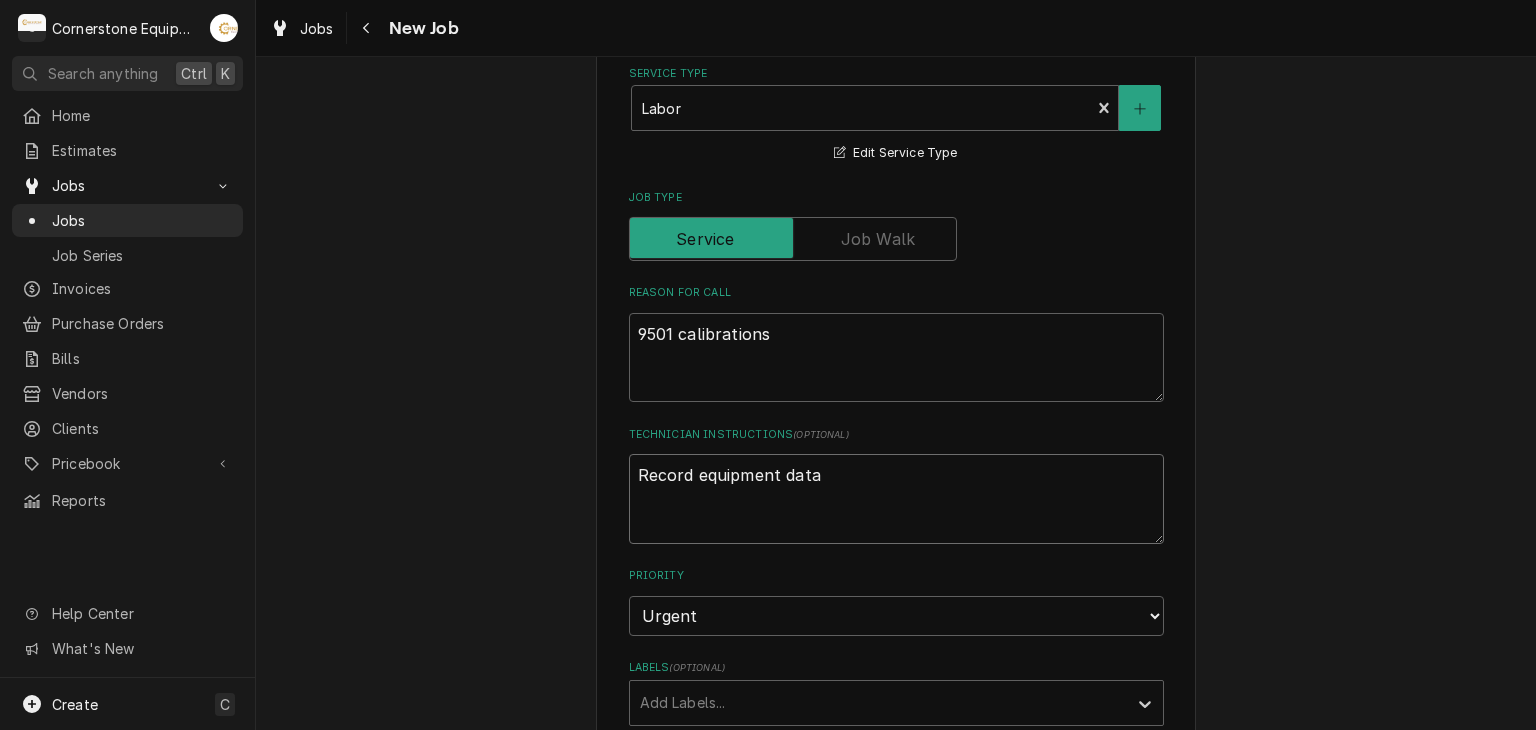 type on "x" 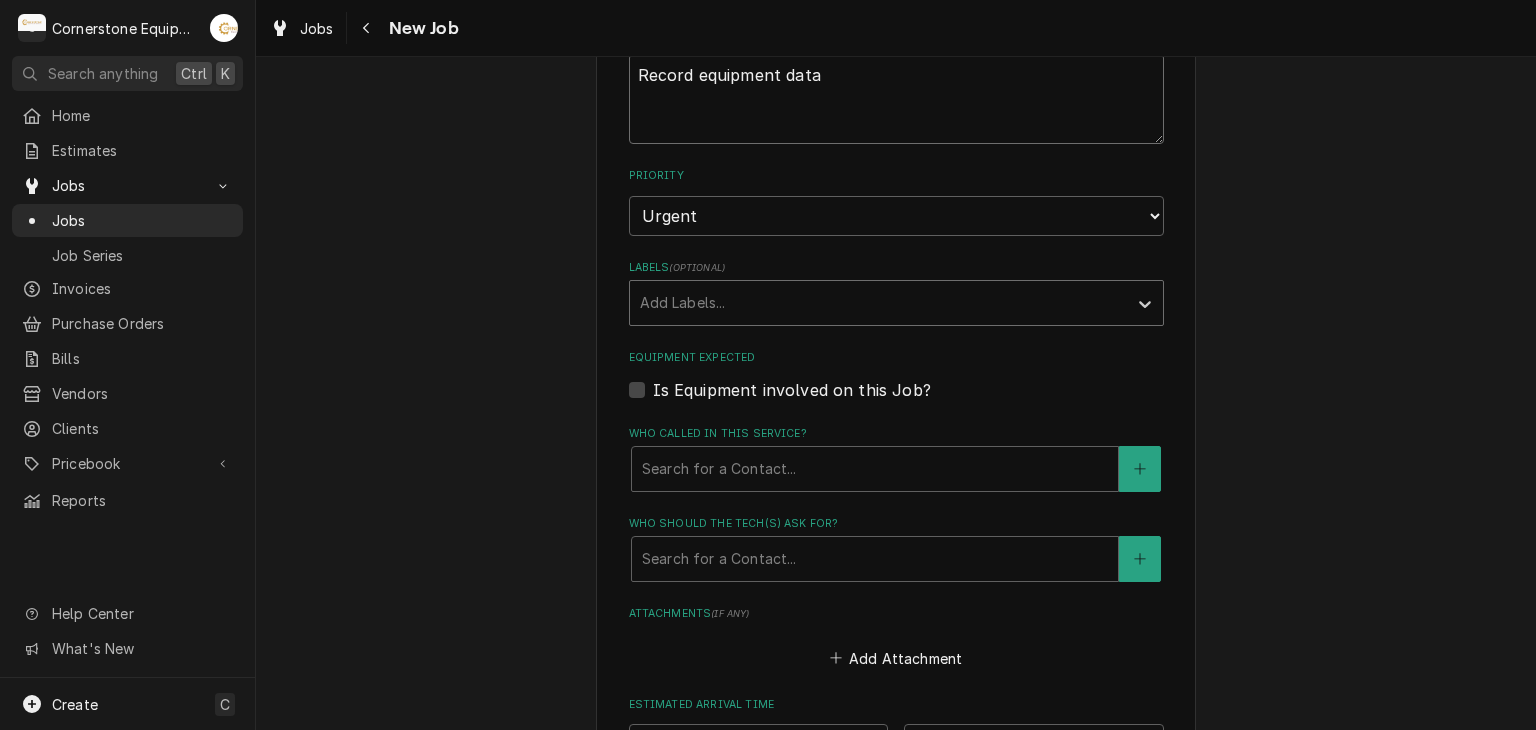 type on "Record equipment data" 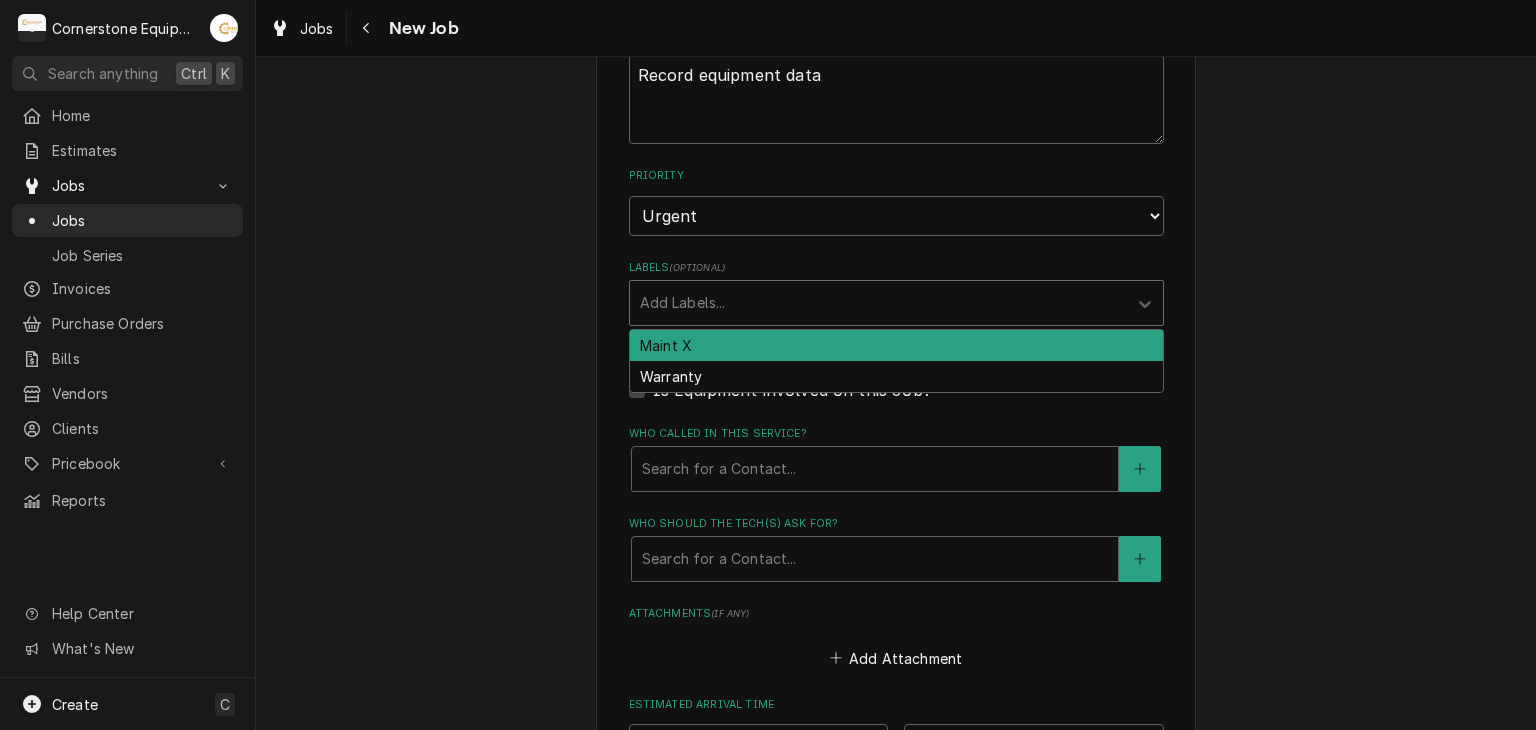 click at bounding box center [878, 303] 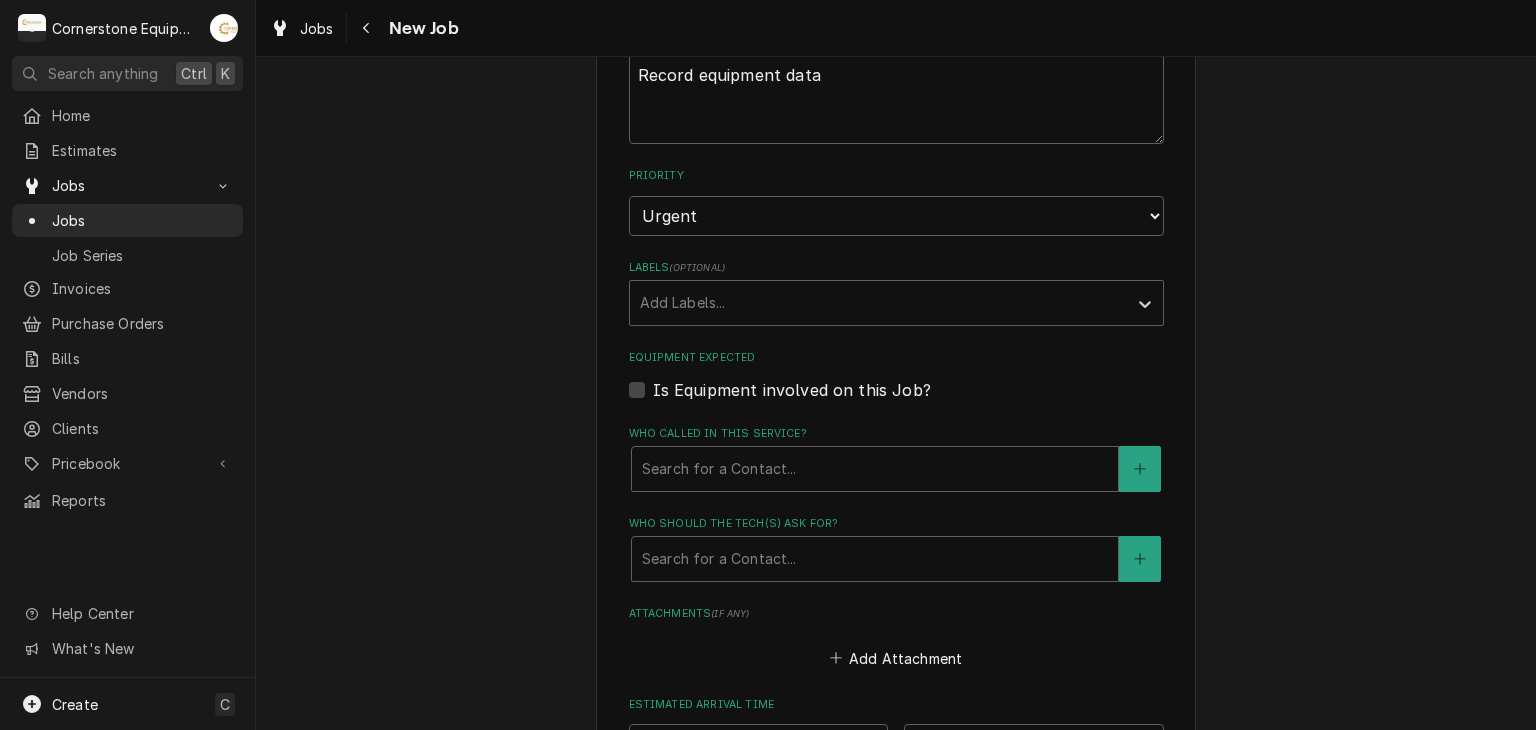 click on "Please provide the following information to create a job: Client Details Client Hill Management - McDonald’s Edit Client Service Location 11123 - Chesney Hwy / 2244 Chesnee Hwy, Spartanburg, SC 29303 Edit Service Location Job Details Job Source Direct (Phone/Email/etc.) Other Job Source Name MaintX MaintX ID 3516 Date Received 2025-08-06 Service Type Labor Edit Service Type Job Type Reason For Call 9501 calibrations  Technician Instructions  ( optional ) Record equipment data Priority No Priority Urgent High Medium Low Labels  ( optional ) Add Labels... Equipment Expected Is Equipment involved on this Job? Who called in this service? Search for a Contact... Who should the tech(s) ask for? Search for a Contact... Attachments  ( if any ) Add Attachment Estimated Arrival Time AM / PM 6:00 AM 6:15 AM 6:30 AM 6:45 AM 7:00 AM 7:15 AM 7:30 AM 7:45 AM 8:00 AM 8:15 AM 8:30 AM 8:45 AM 9:00 AM 9:15 AM 9:30 AM 9:45 AM 10:00 AM 10:15 AM 10:30 AM 10:45 AM 11:00 AM 11:15 AM 11:30 AM 11:45 AM 12:00 PM 12:15 PM 12:30 PM" at bounding box center (896, 76) 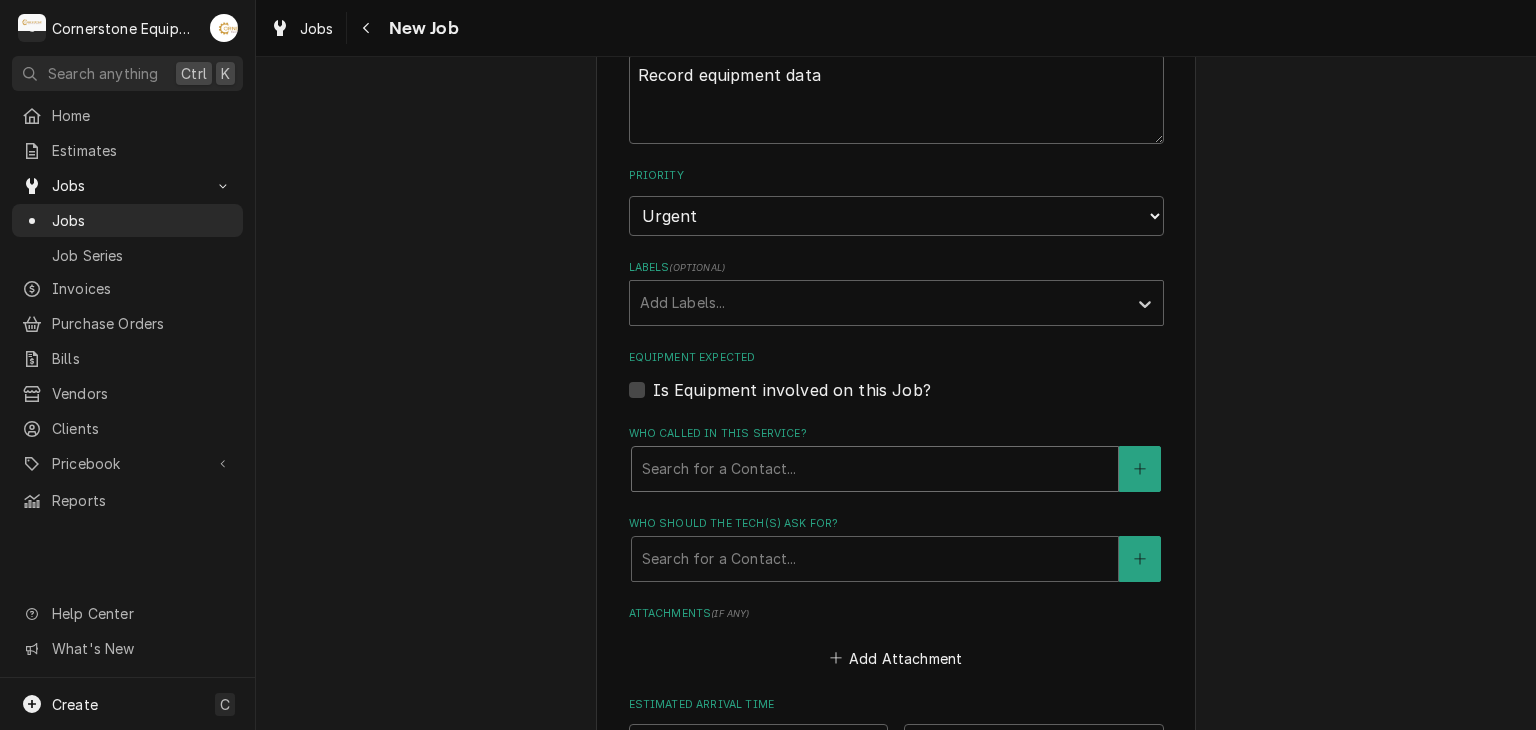 click at bounding box center [875, 469] 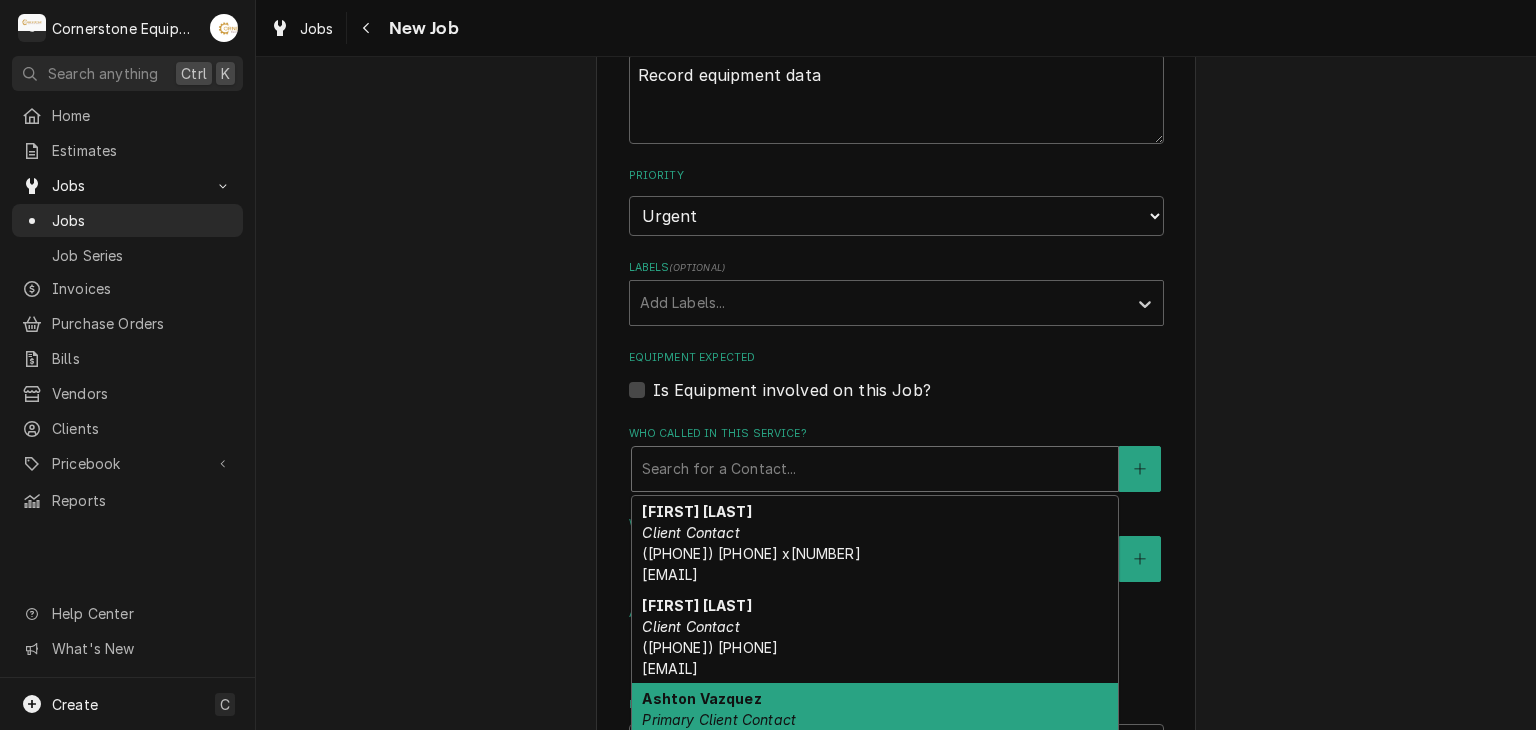 click on "Ashton Vazquez" at bounding box center (701, 698) 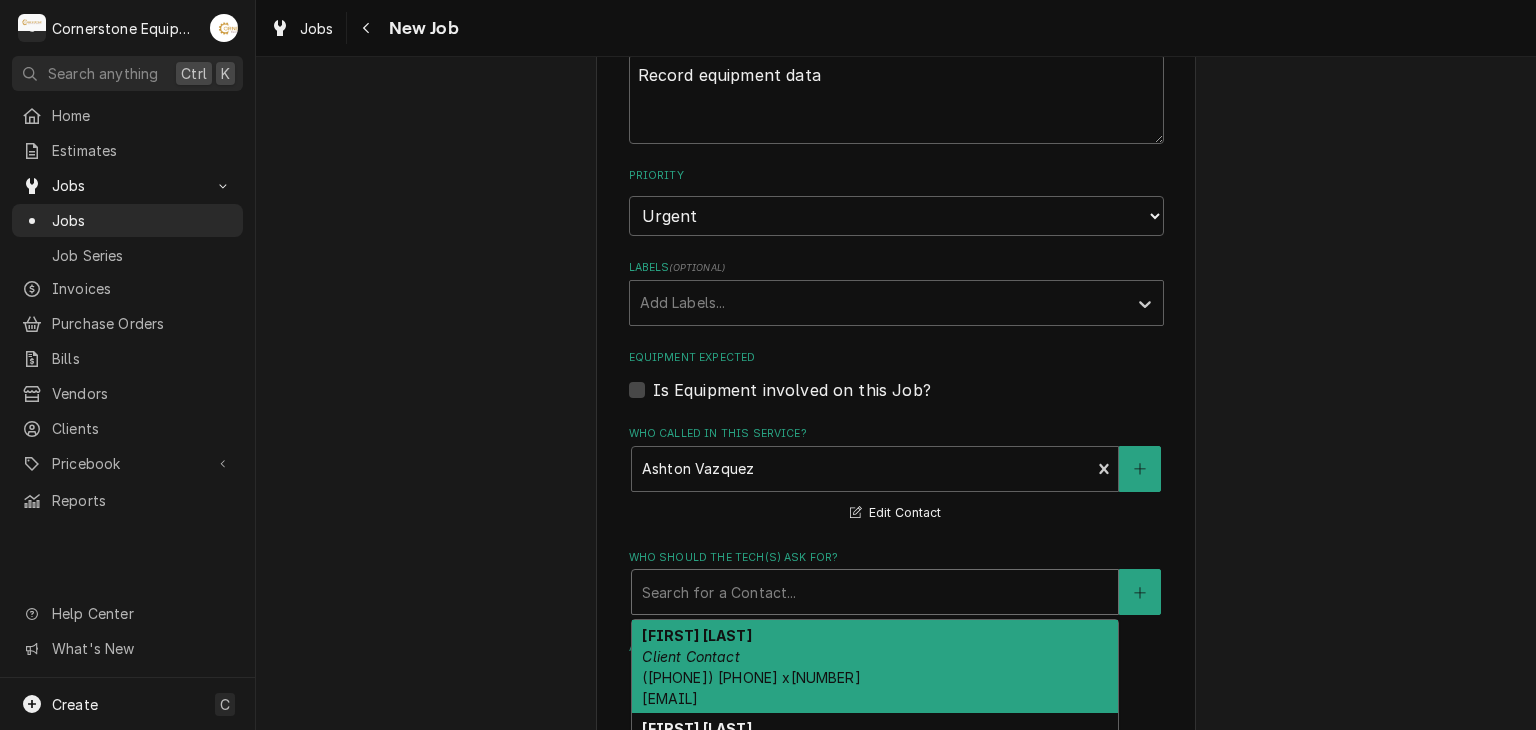 click at bounding box center (875, 592) 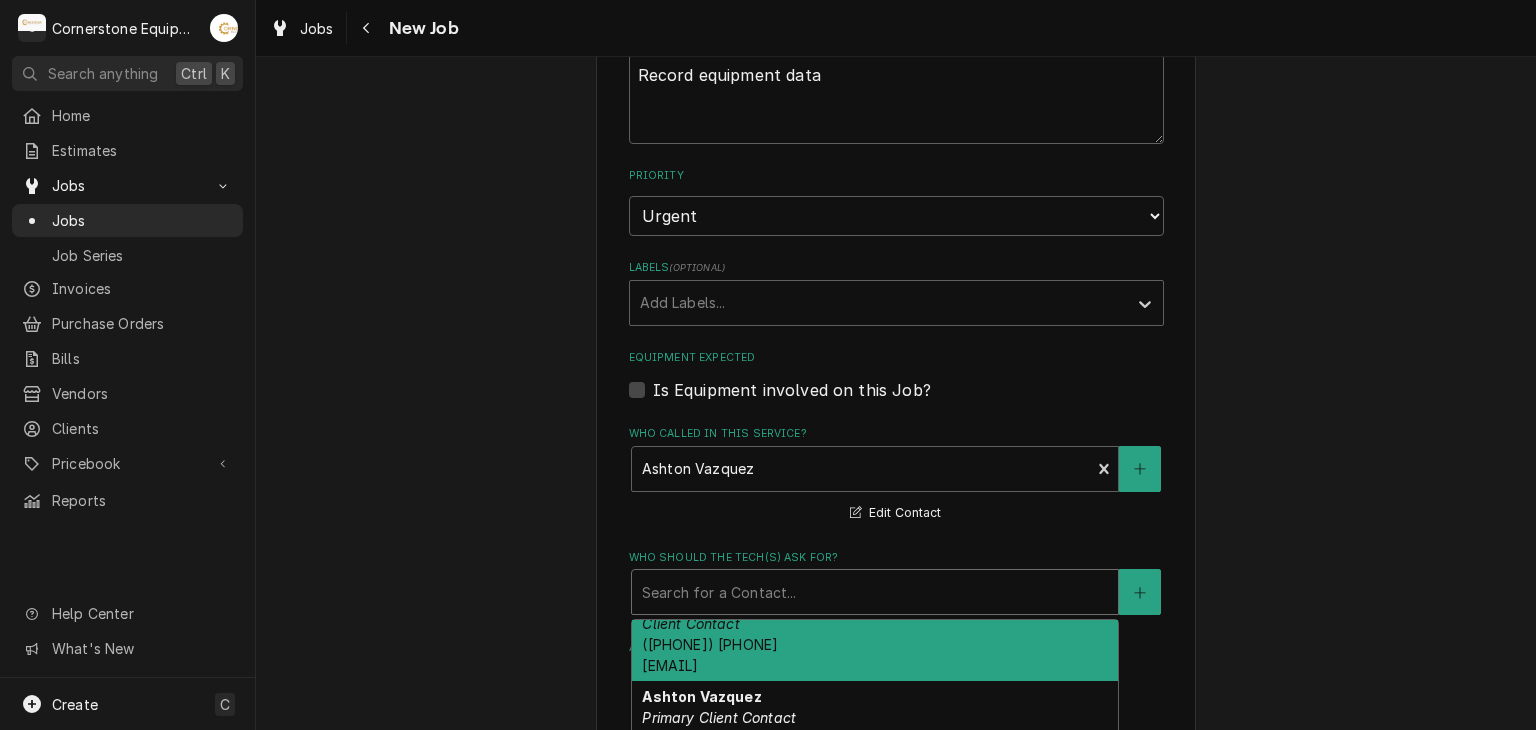 scroll, scrollTop: 1636, scrollLeft: 0, axis: vertical 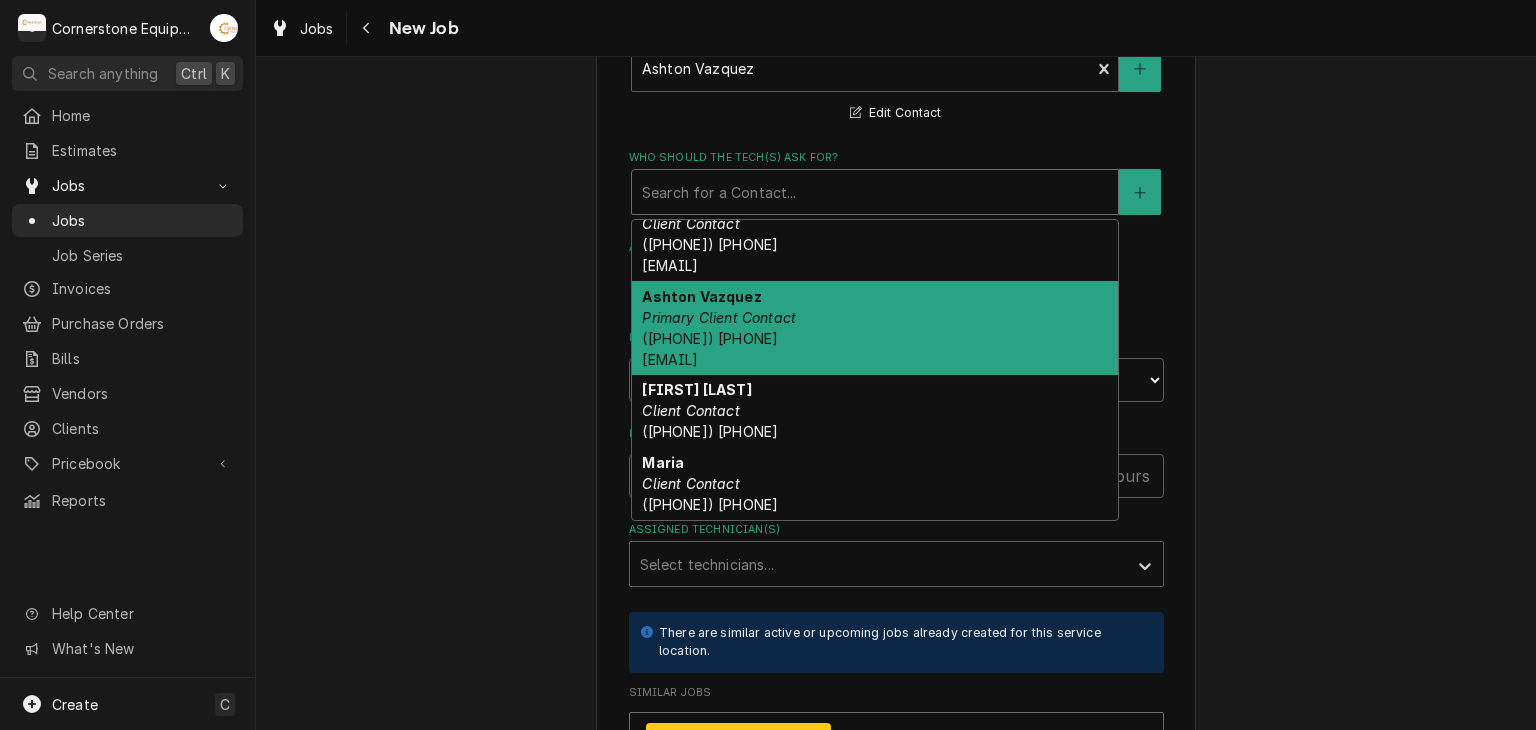 click on "Ashton Vazquez" at bounding box center (701, 296) 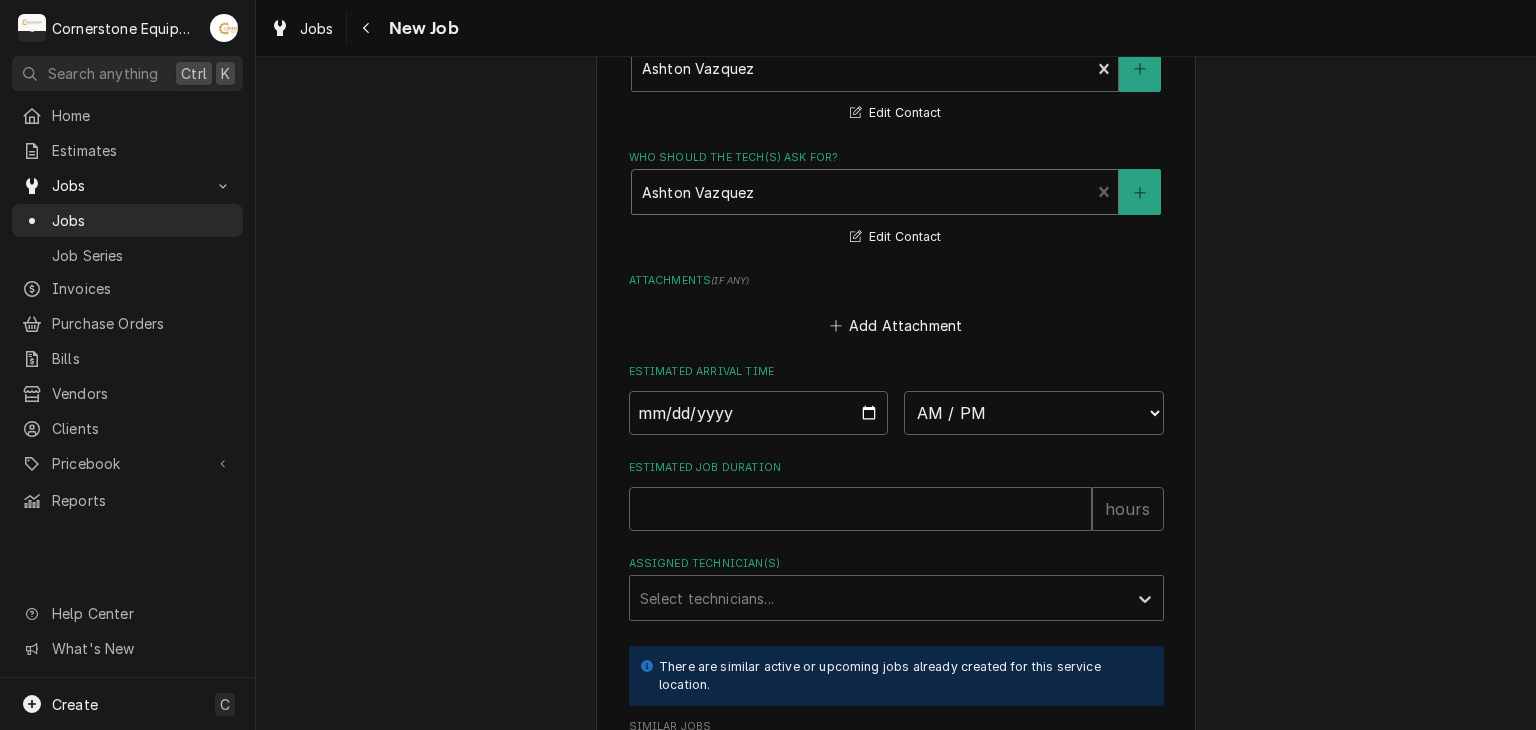 click on "Please provide the following information to create a job: Client Details Client Hill Management - McDonald’s Edit Client Service Location 11123 - Chesney Hwy / 2244 Chesnee Hwy, Spartanburg, SC 29303 Edit Service Location Job Details Job Source Direct (Phone/Email/etc.) Other Job Source Name MaintX MaintX ID 3516 Date Received 2025-08-06 Service Type Labor Edit Service Type Job Type Reason For Call 9501 calibrations  Technician Instructions  ( optional ) Record equipment data Priority No Priority Urgent High Medium Low Labels  ( optional ) Add Labels... Equipment Expected Is Equipment involved on this Job? Who called in this service? Ashton Vazquez Primary Client Contact (346) 249-1763 ashton.vazquez@us.stores.mcd.com Edit Contact Who should the tech(s) ask for? option [object Object], selected. Ashton Vazquez Primary Client Contact (346) 249-1763 ashton.vazquez@us.stores.mcd.com Edit Contact Attachments  ( if any ) Add Attachment Estimated Arrival Time AM / PM 6:00 AM 6:15 AM 6:30 AM 6:45 AM 7:00 AM hours" at bounding box center (896, -290) 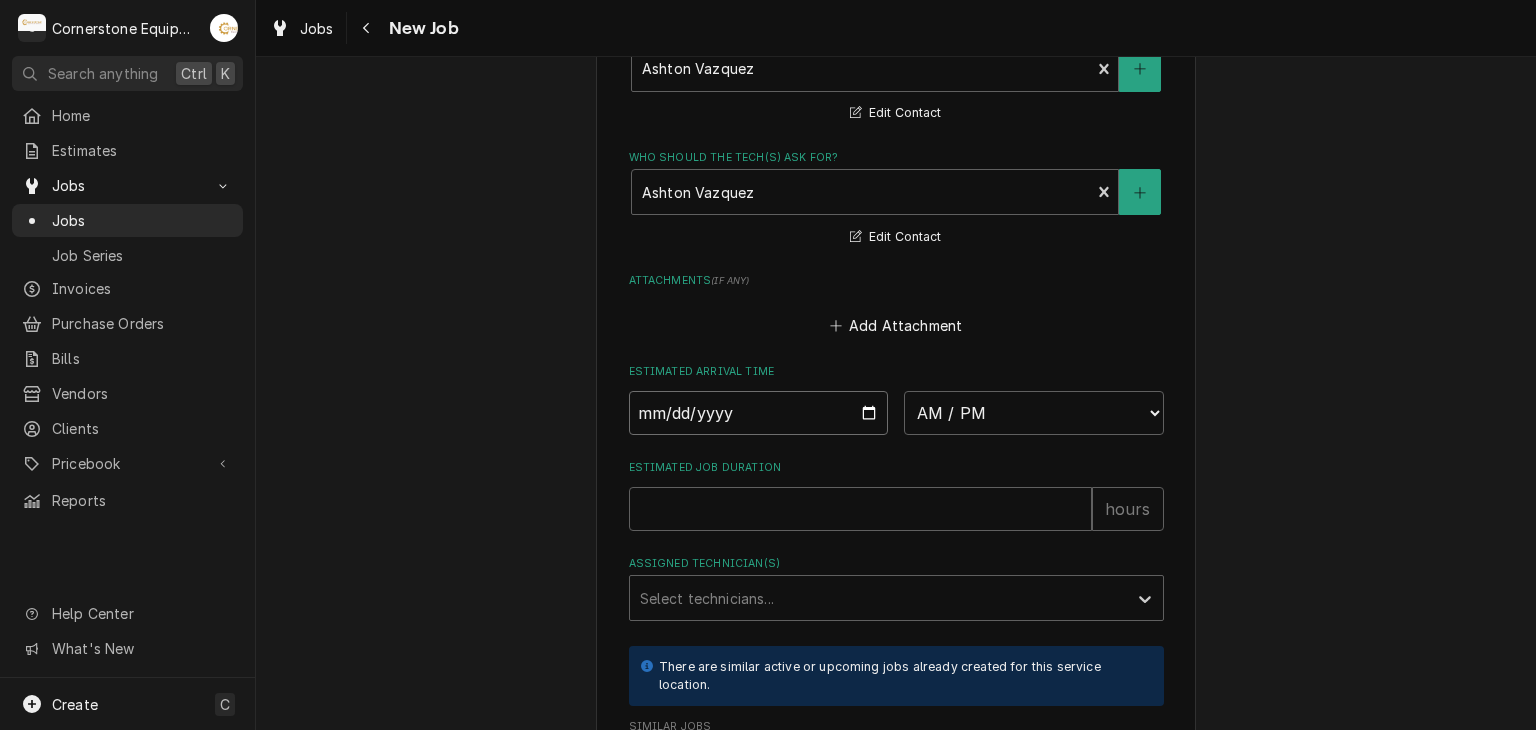 click at bounding box center [759, 413] 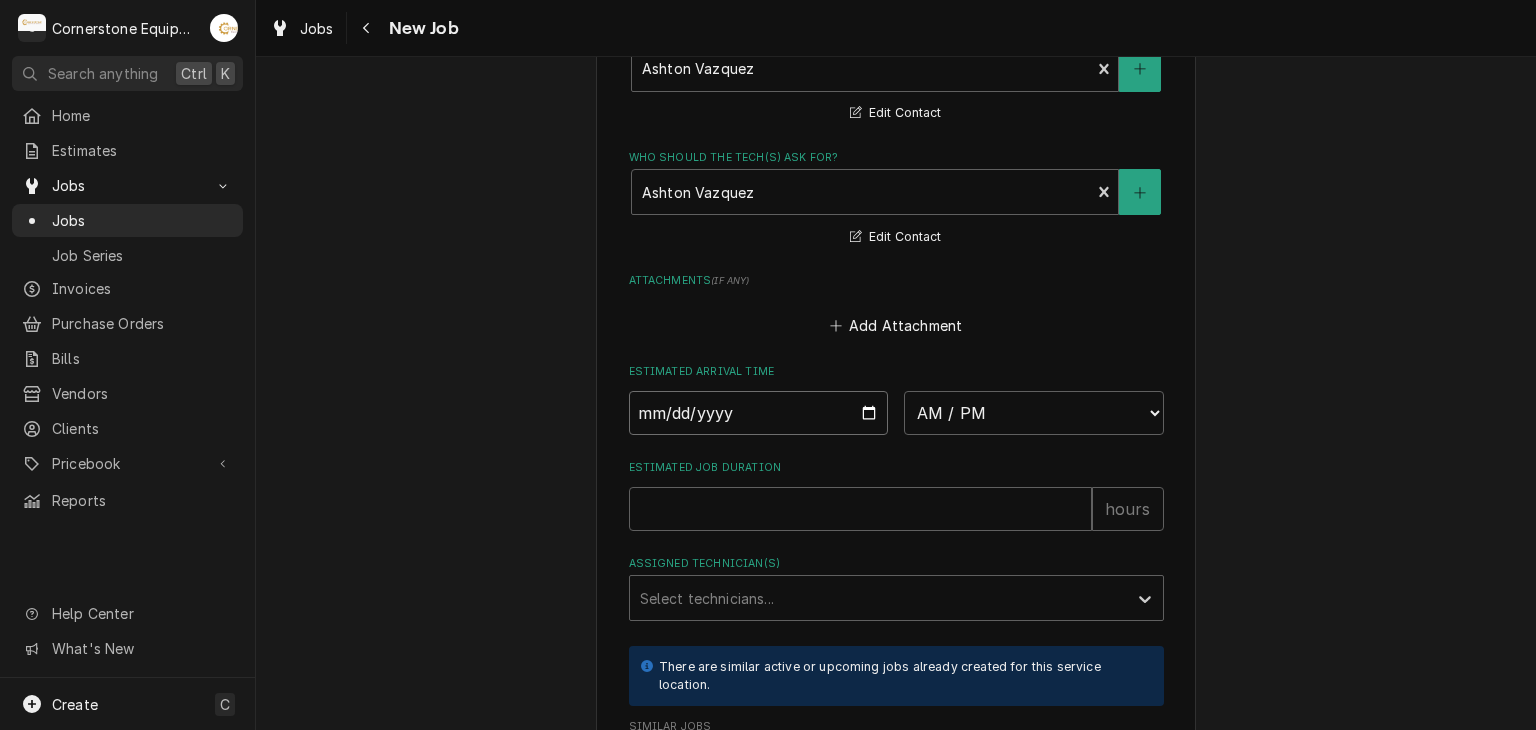 type on "x" 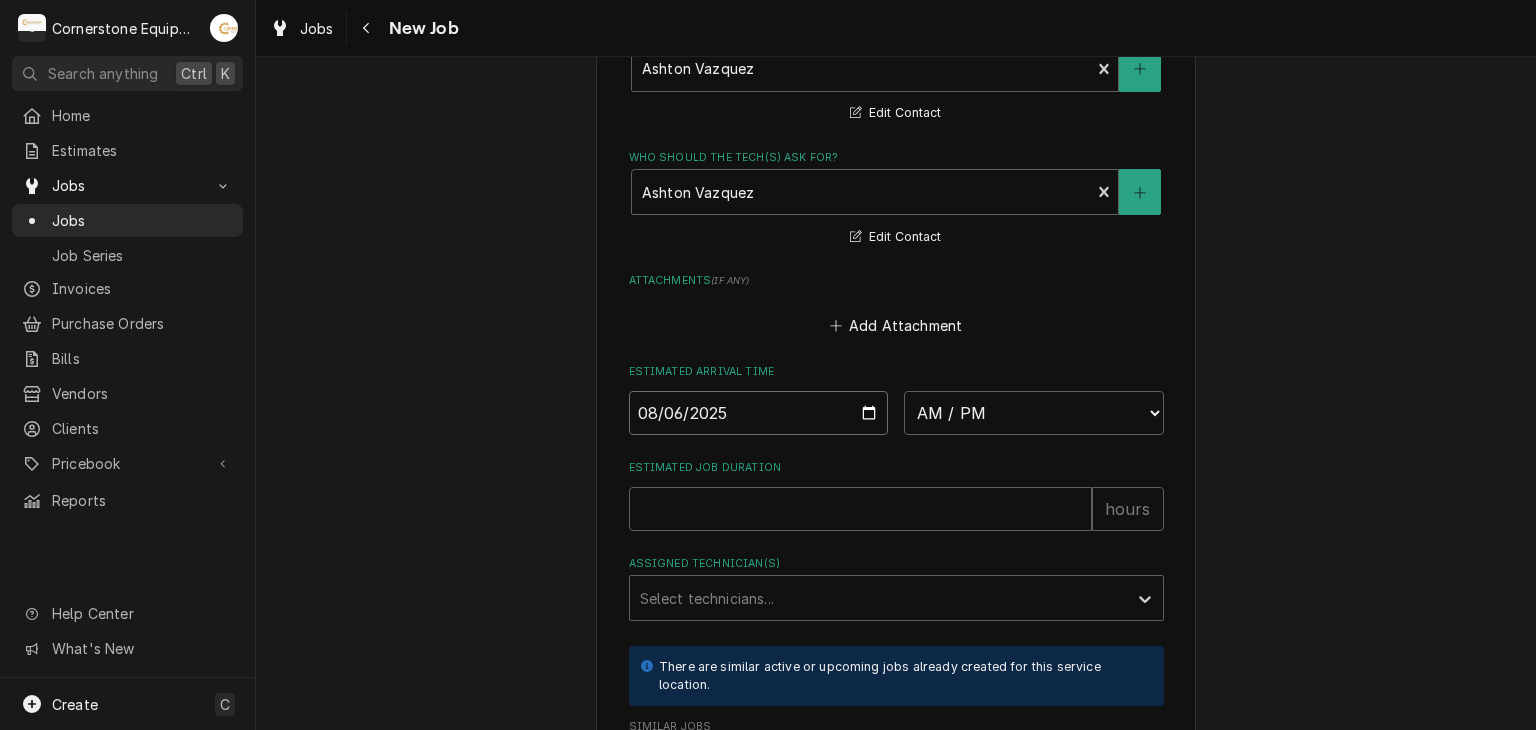type on "2025-08-06" 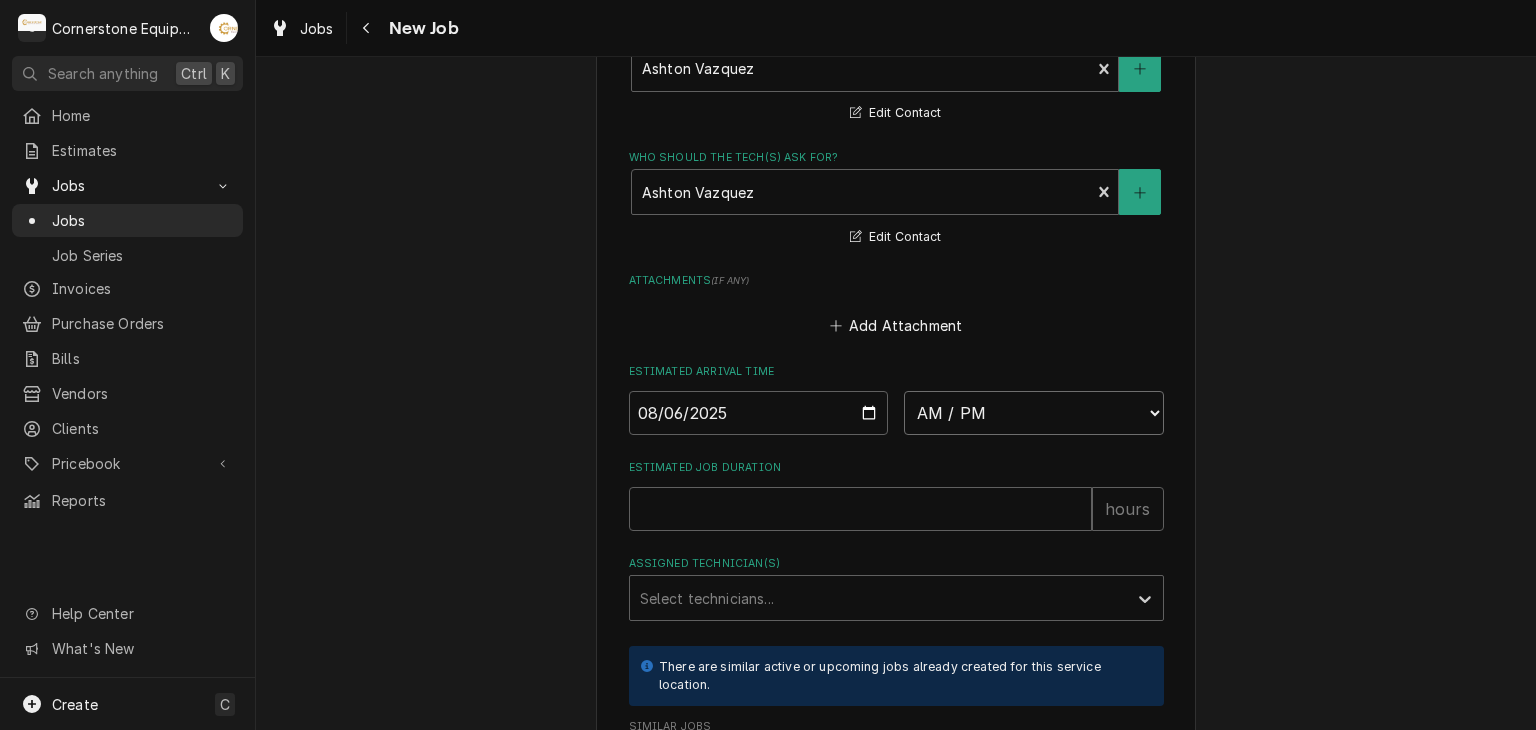 click on "AM / PM 6:00 AM 6:15 AM 6:30 AM 6:45 AM 7:00 AM 7:15 AM 7:30 AM 7:45 AM 8:00 AM 8:15 AM 8:30 AM 8:45 AM 9:00 AM 9:15 AM 9:30 AM 9:45 AM 10:00 AM 10:15 AM 10:30 AM 10:45 AM 11:00 AM 11:15 AM 11:30 AM 11:45 AM 12:00 PM 12:15 PM 12:30 PM 12:45 PM 1:00 PM 1:15 PM 1:30 PM 1:45 PM 2:00 PM 2:15 PM 2:30 PM 2:45 PM 3:00 PM 3:15 PM 3:30 PM 3:45 PM 4:00 PM 4:15 PM 4:30 PM 4:45 PM 5:00 PM 5:15 PM 5:30 PM 5:45 PM 6:00 PM 6:15 PM 6:30 PM 6:45 PM 7:00 PM 7:15 PM 7:30 PM 7:45 PM 8:00 PM 8:15 PM 8:30 PM 8:45 PM 9:00 PM 9:15 PM 9:30 PM 9:45 PM 10:00 PM 10:15 PM 10:30 PM 10:45 PM 11:00 PM 11:15 PM 11:30 PM 11:45 PM 12:00 AM 12:15 AM 12:30 AM 12:45 AM 1:00 AM 1:15 AM 1:30 AM 1:45 AM 2:00 AM 2:15 AM 2:30 AM 2:45 AM 3:00 AM 3:15 AM 3:30 AM 3:45 AM 4:00 AM 4:15 AM 4:30 AM 4:45 AM 5:00 AM 5:15 AM 5:30 AM 5:45 AM" at bounding box center [1034, 413] 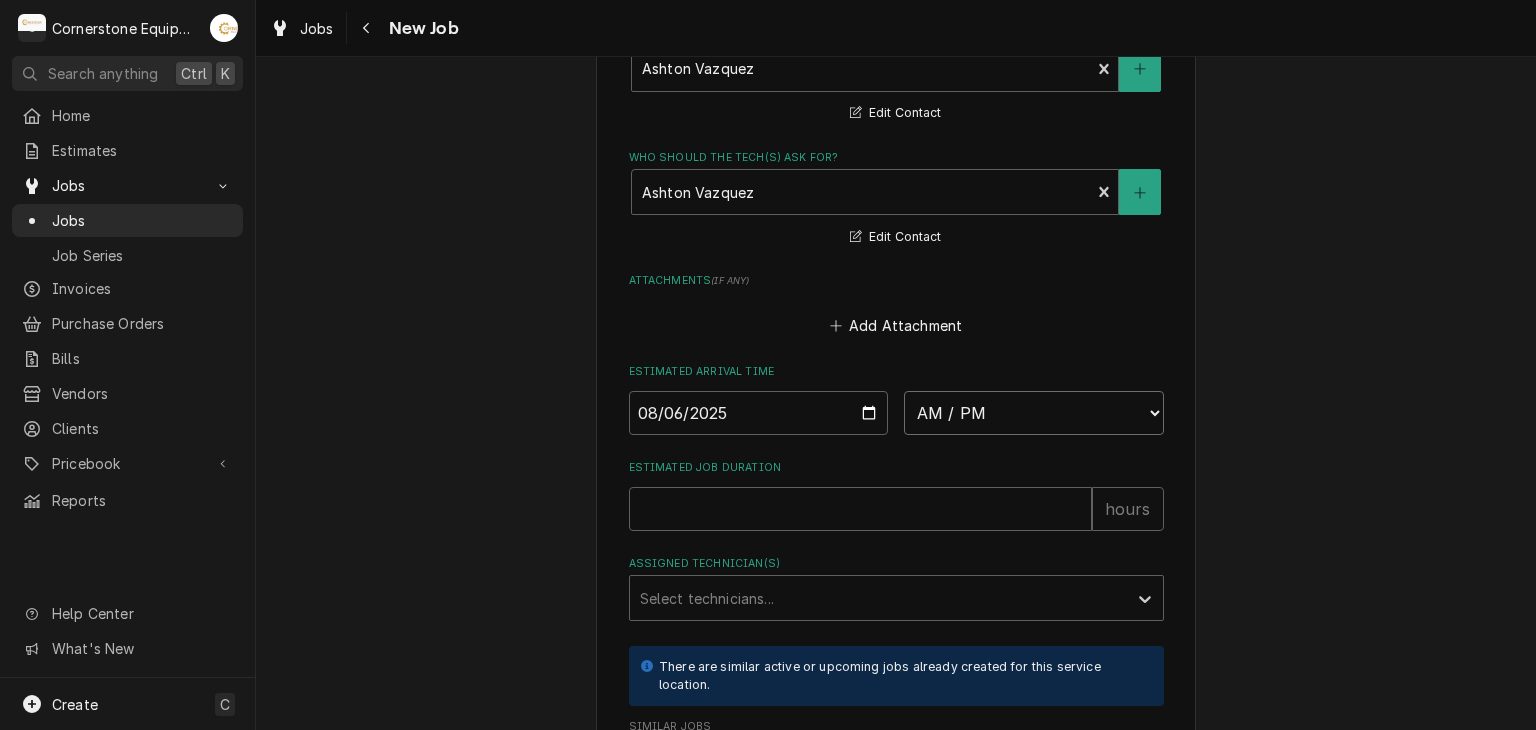 select on "22:00:00" 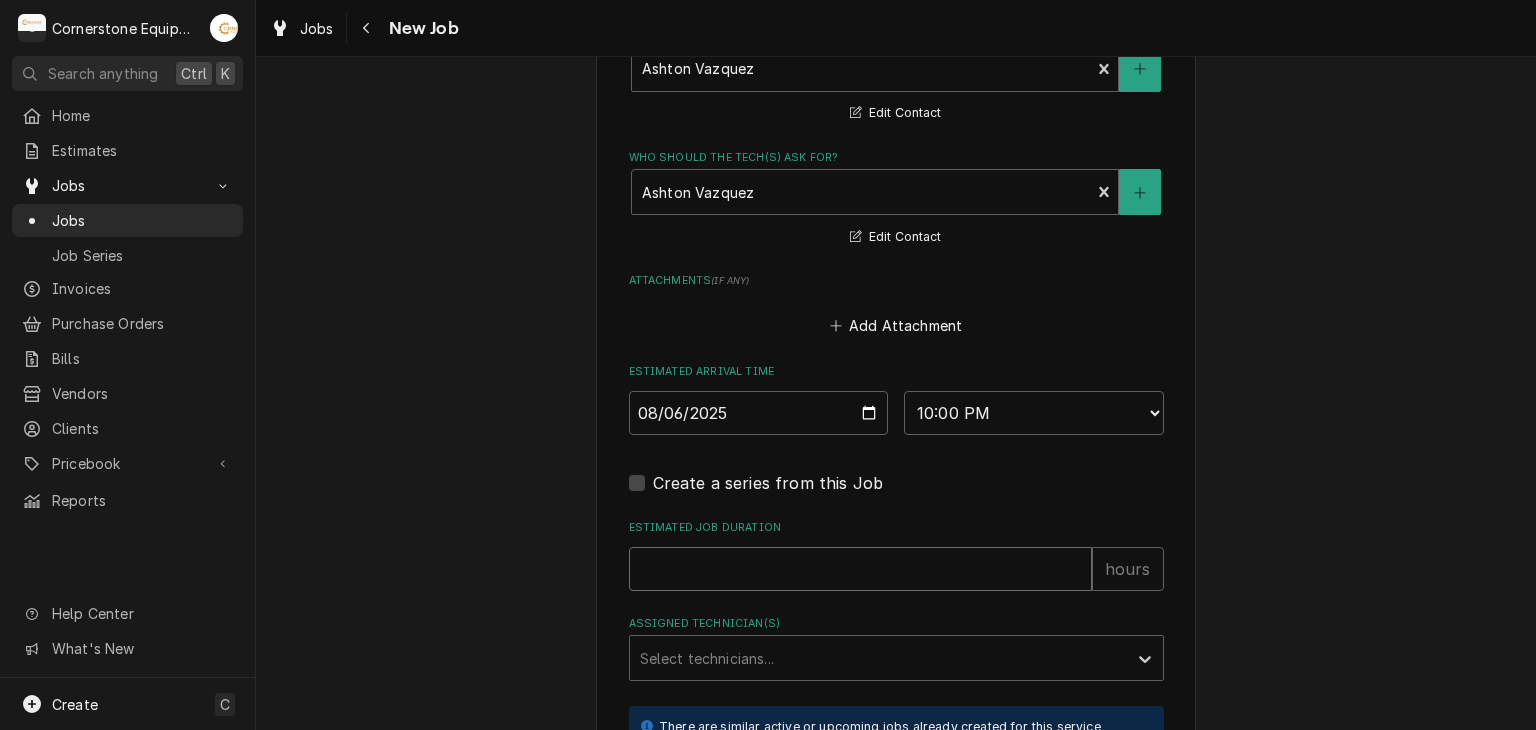 click on "Estimated Job Duration" at bounding box center (860, 569) 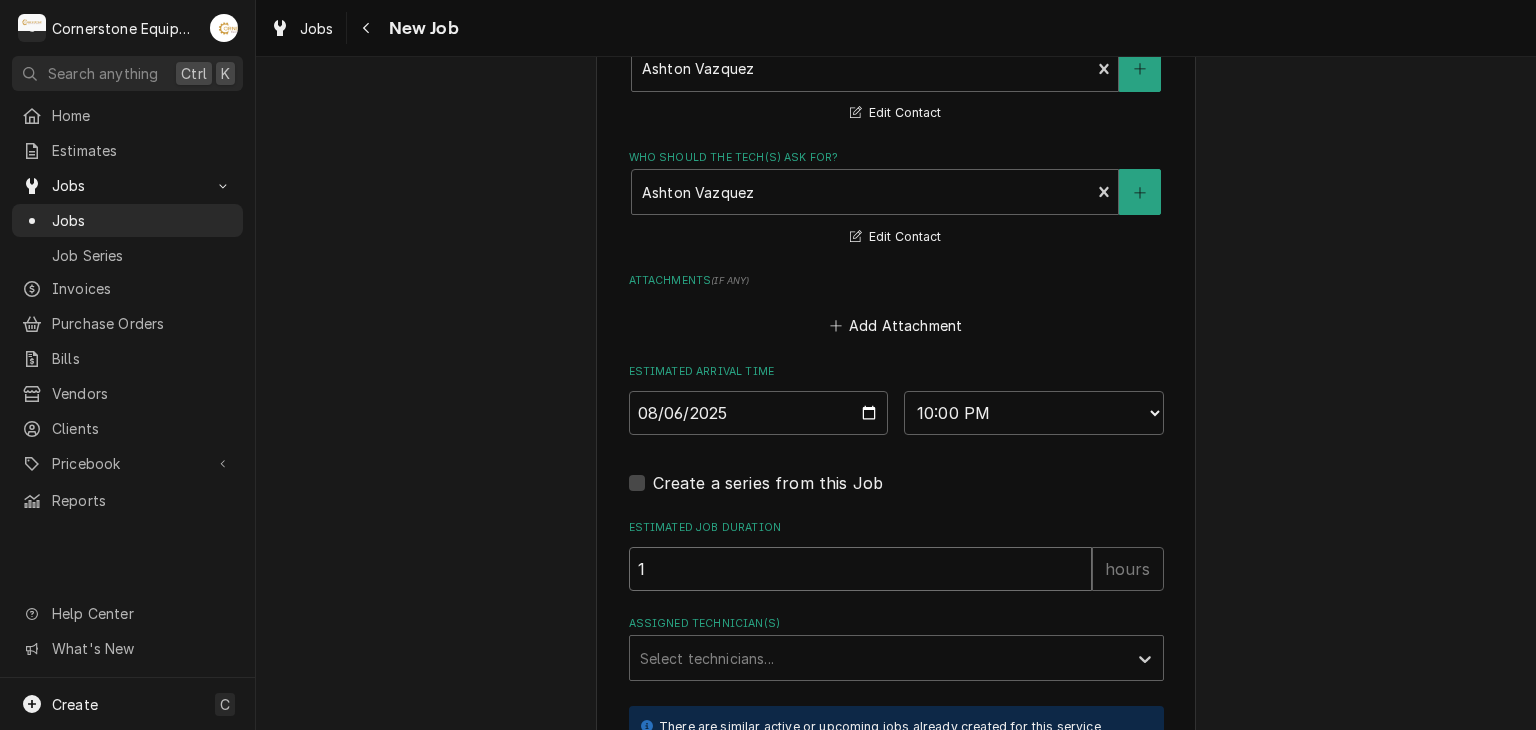 type on "x" 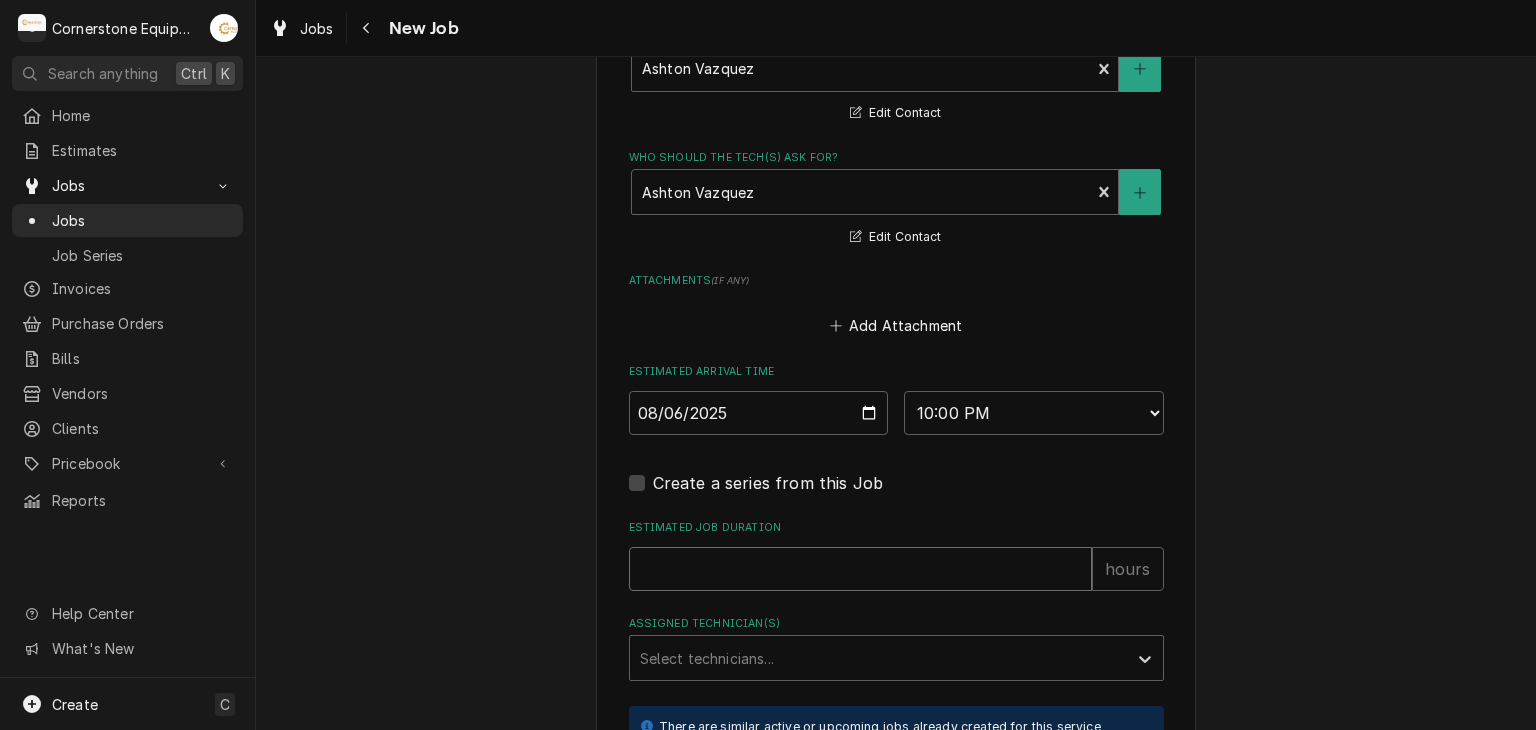 type on "x" 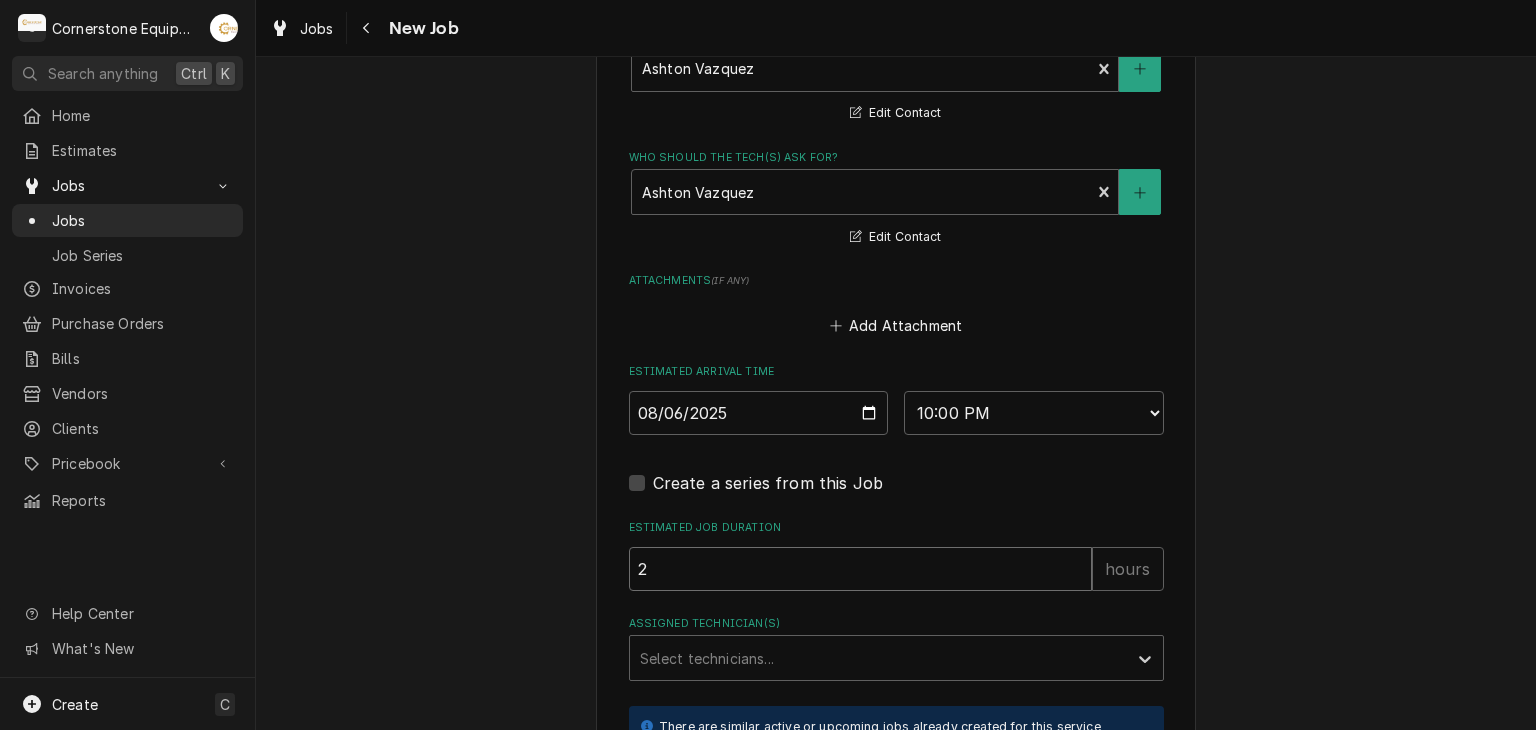type on "x" 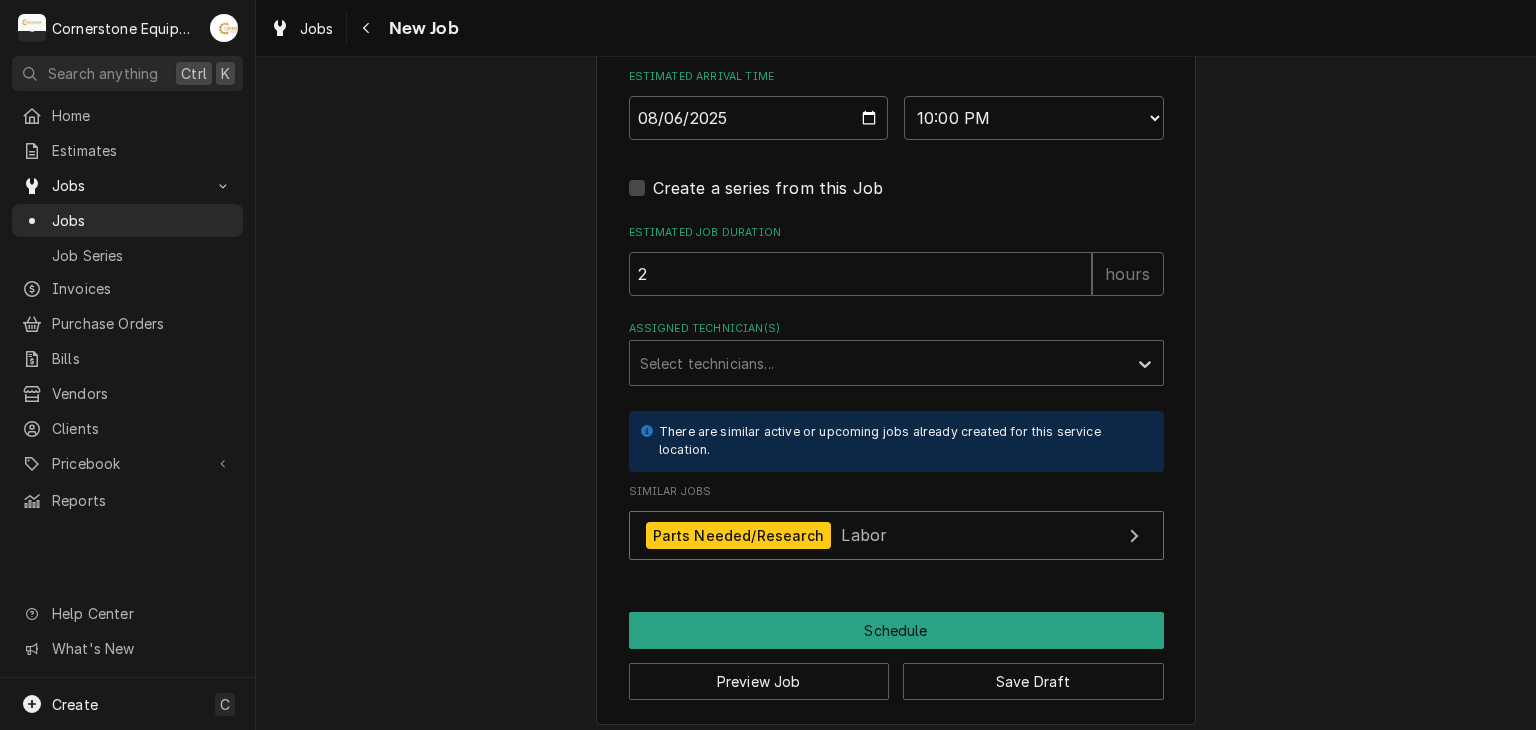 scroll, scrollTop: 1936, scrollLeft: 0, axis: vertical 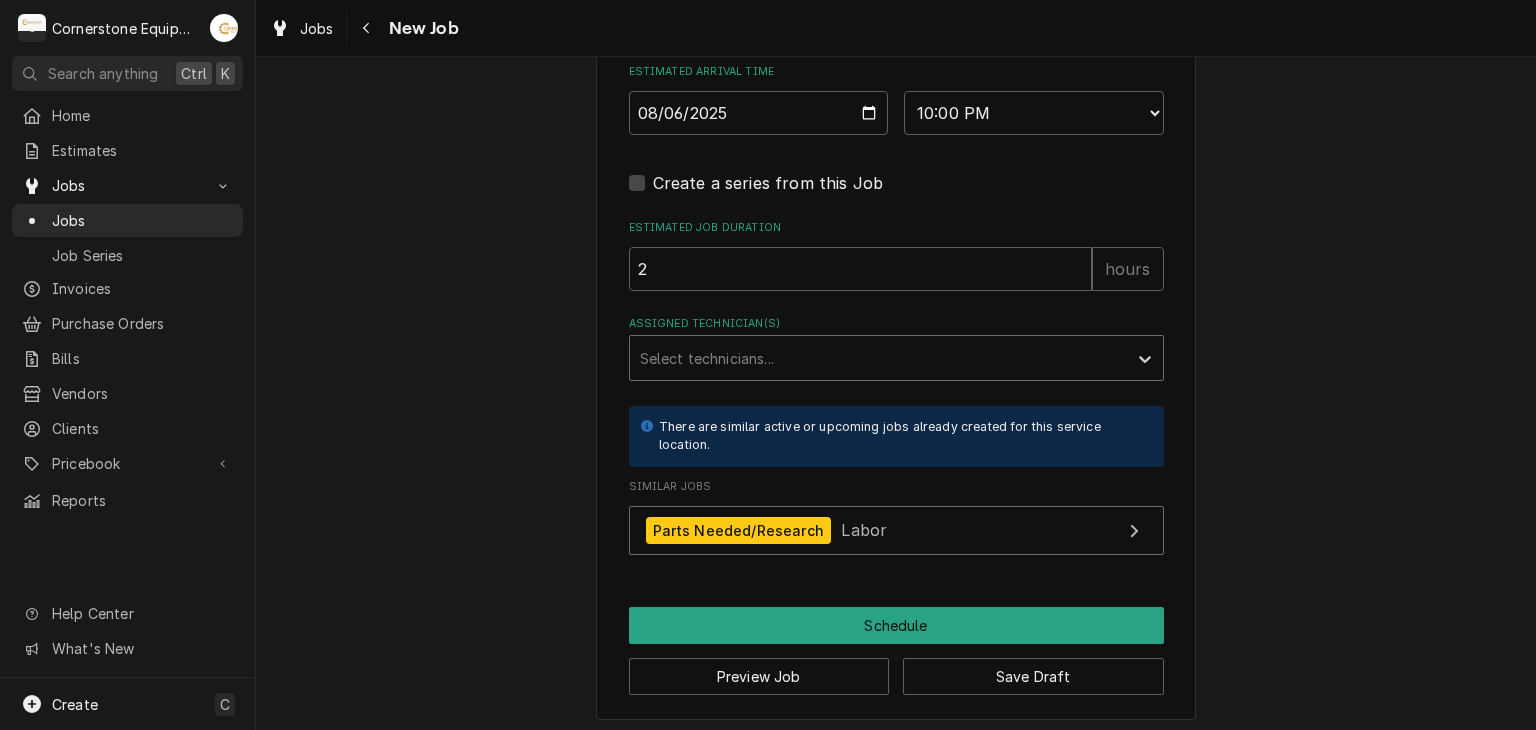 click at bounding box center (878, 358) 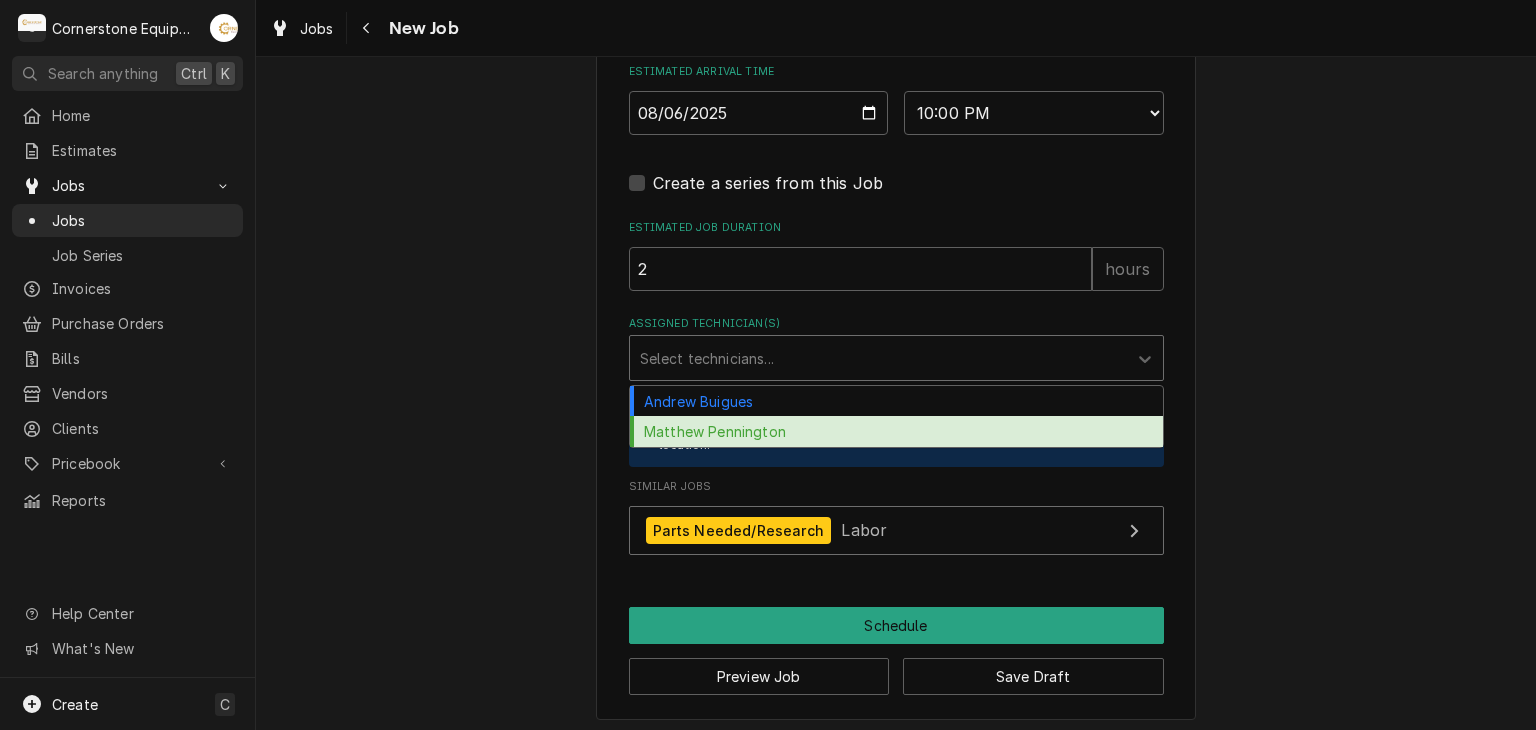 click on "Matthew Pennington" at bounding box center (896, 431) 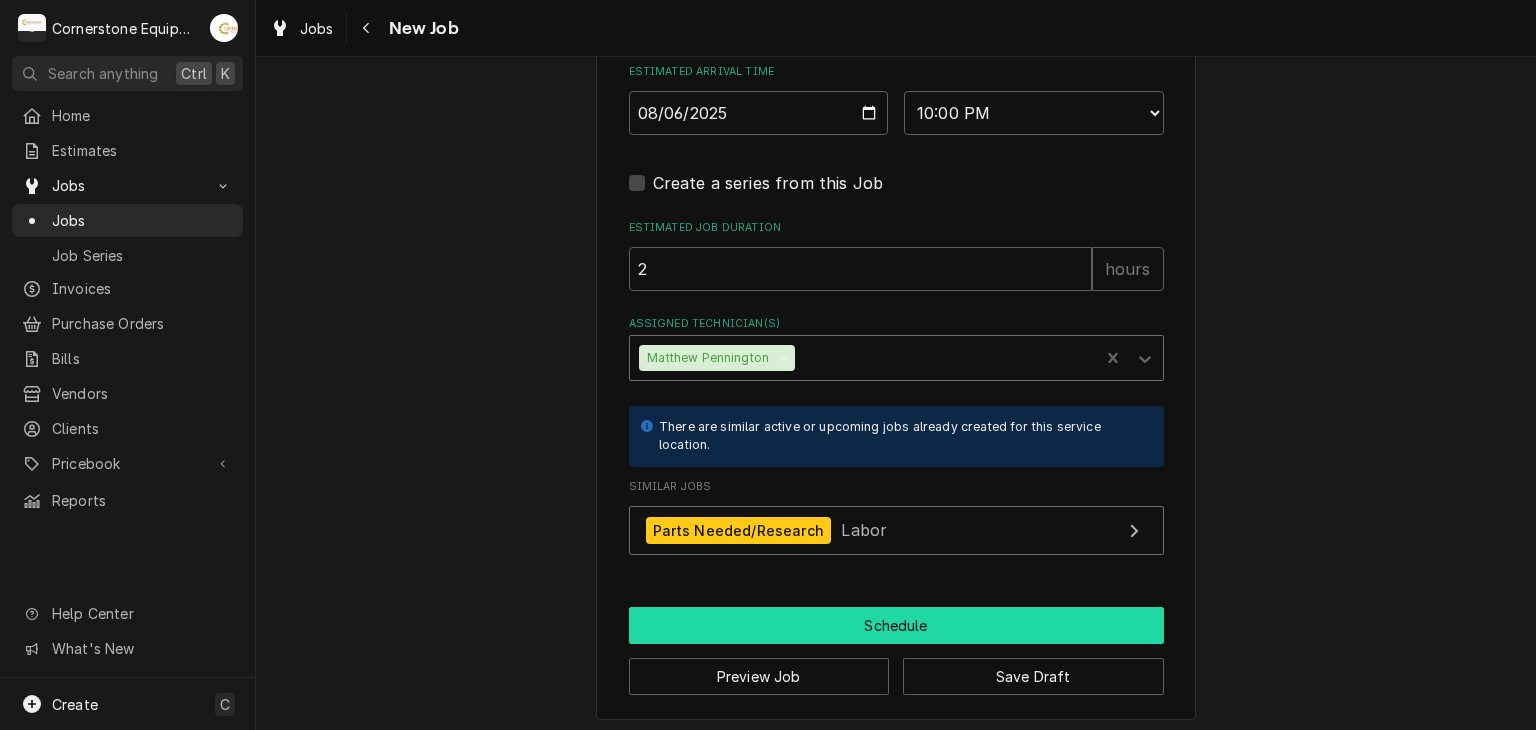 click on "Schedule" at bounding box center (896, 625) 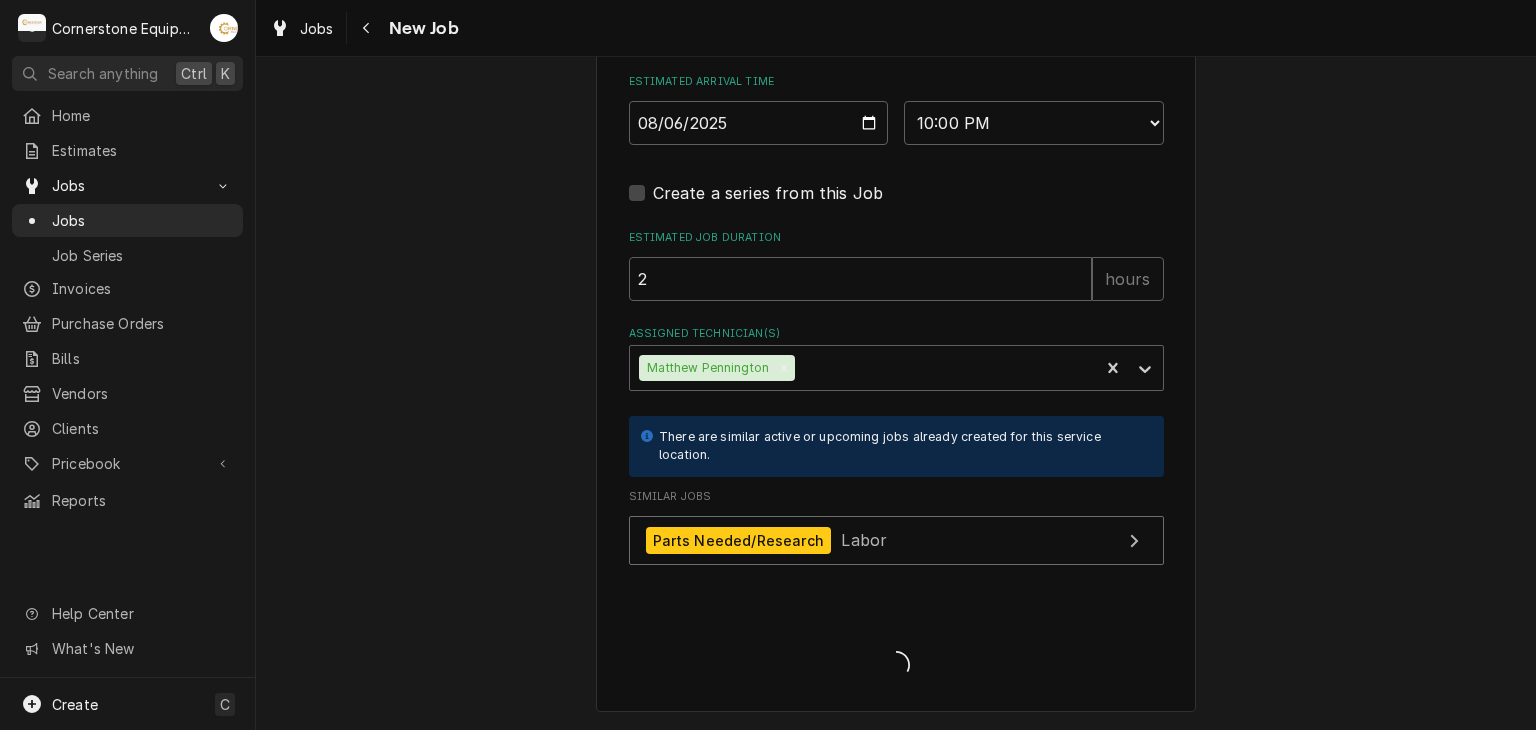 scroll, scrollTop: 1919, scrollLeft: 0, axis: vertical 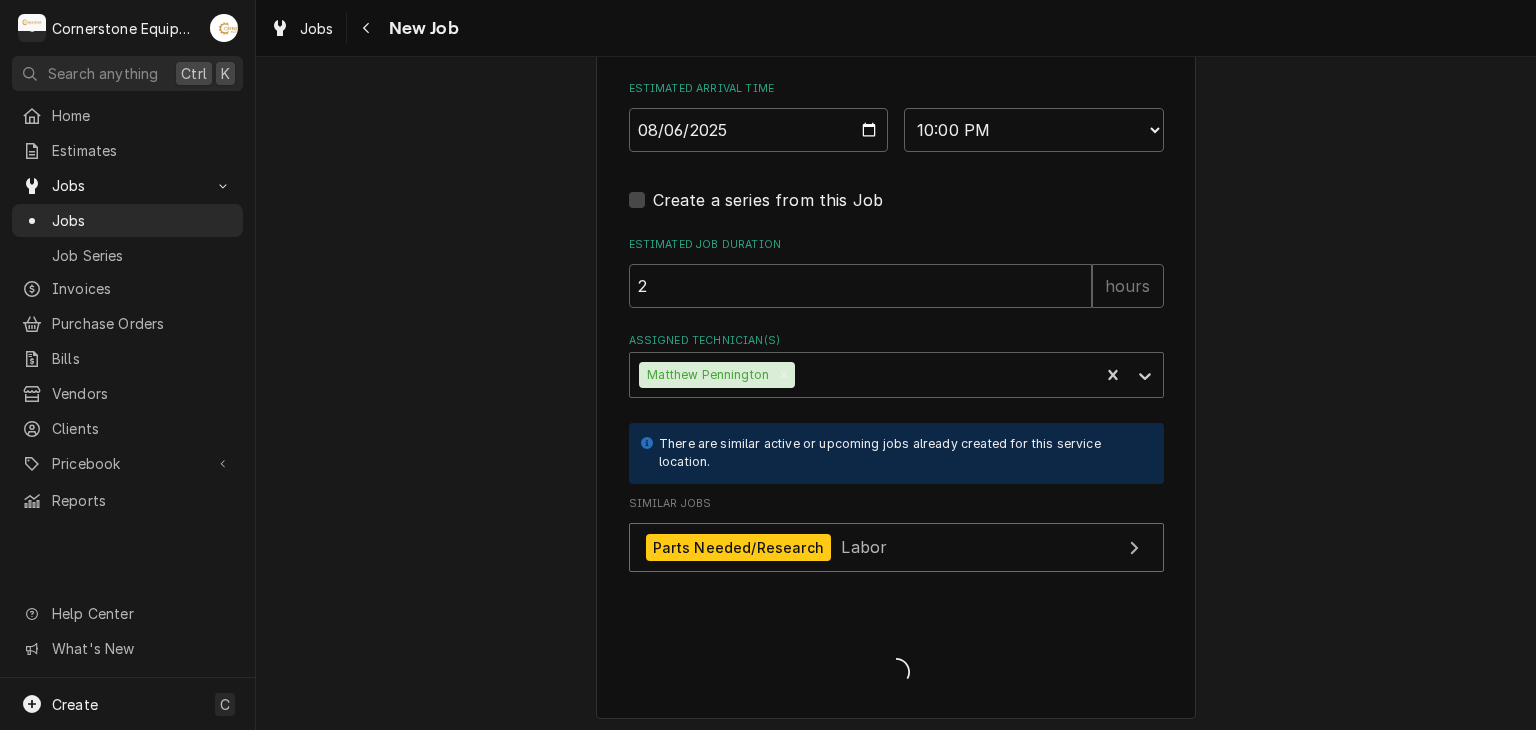 type on "x" 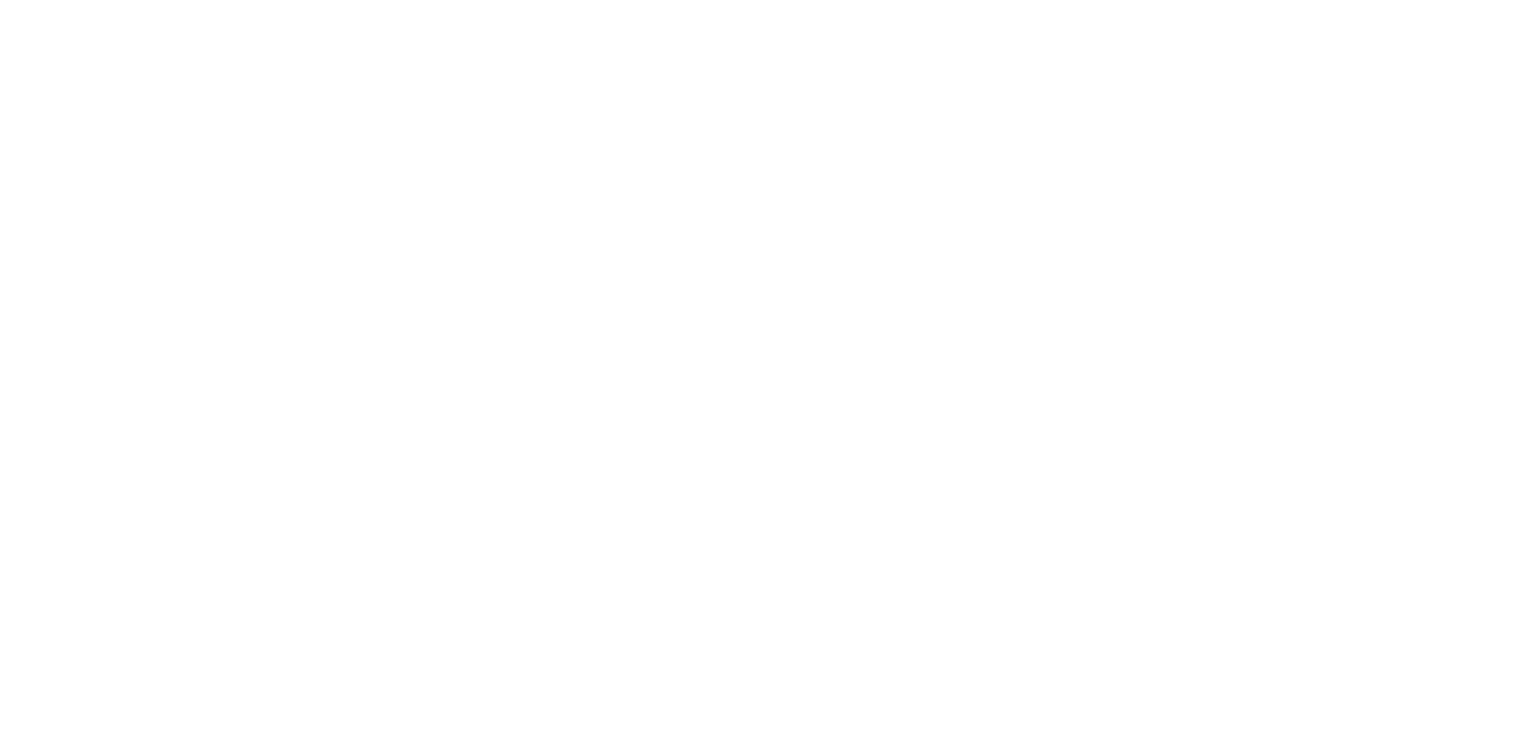 scroll, scrollTop: 0, scrollLeft: 0, axis: both 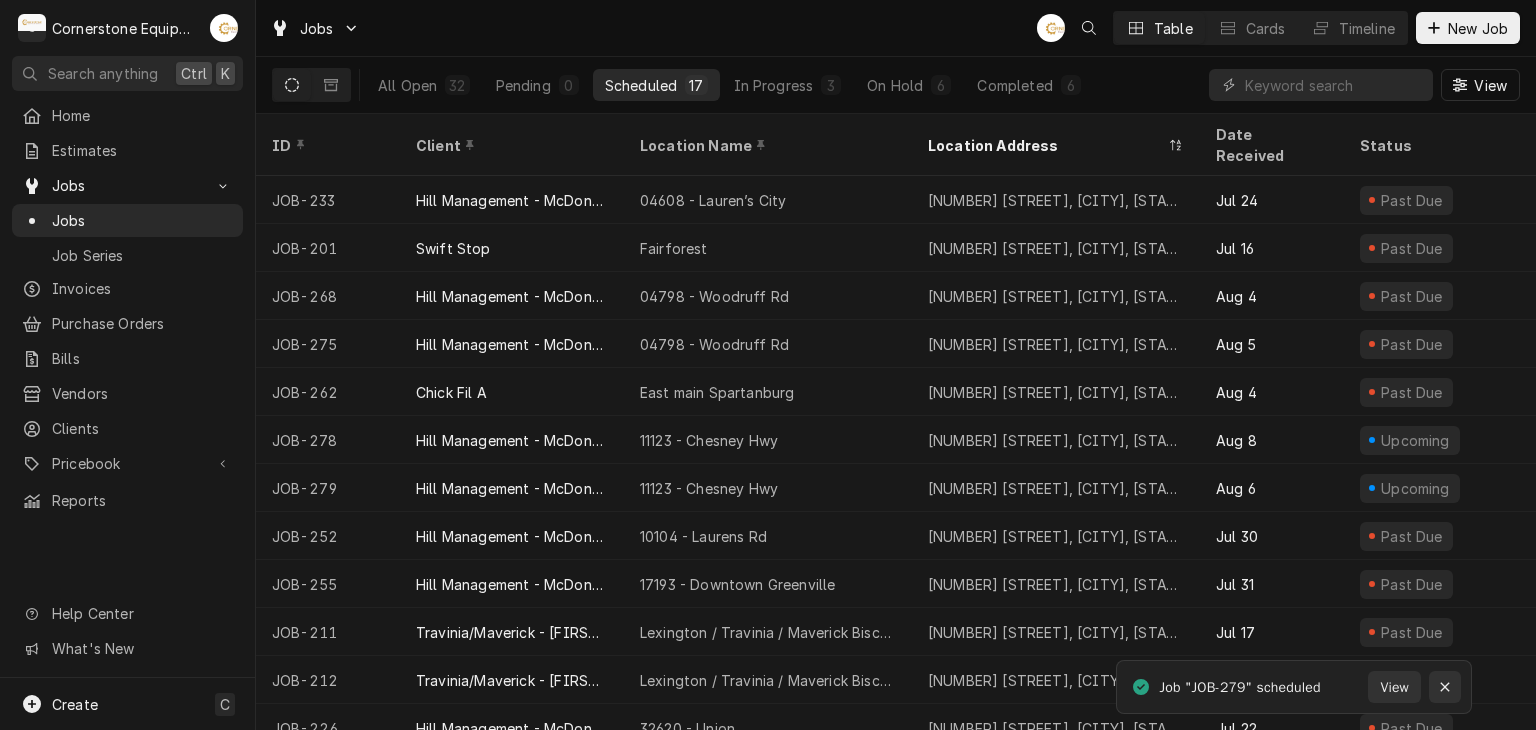 click 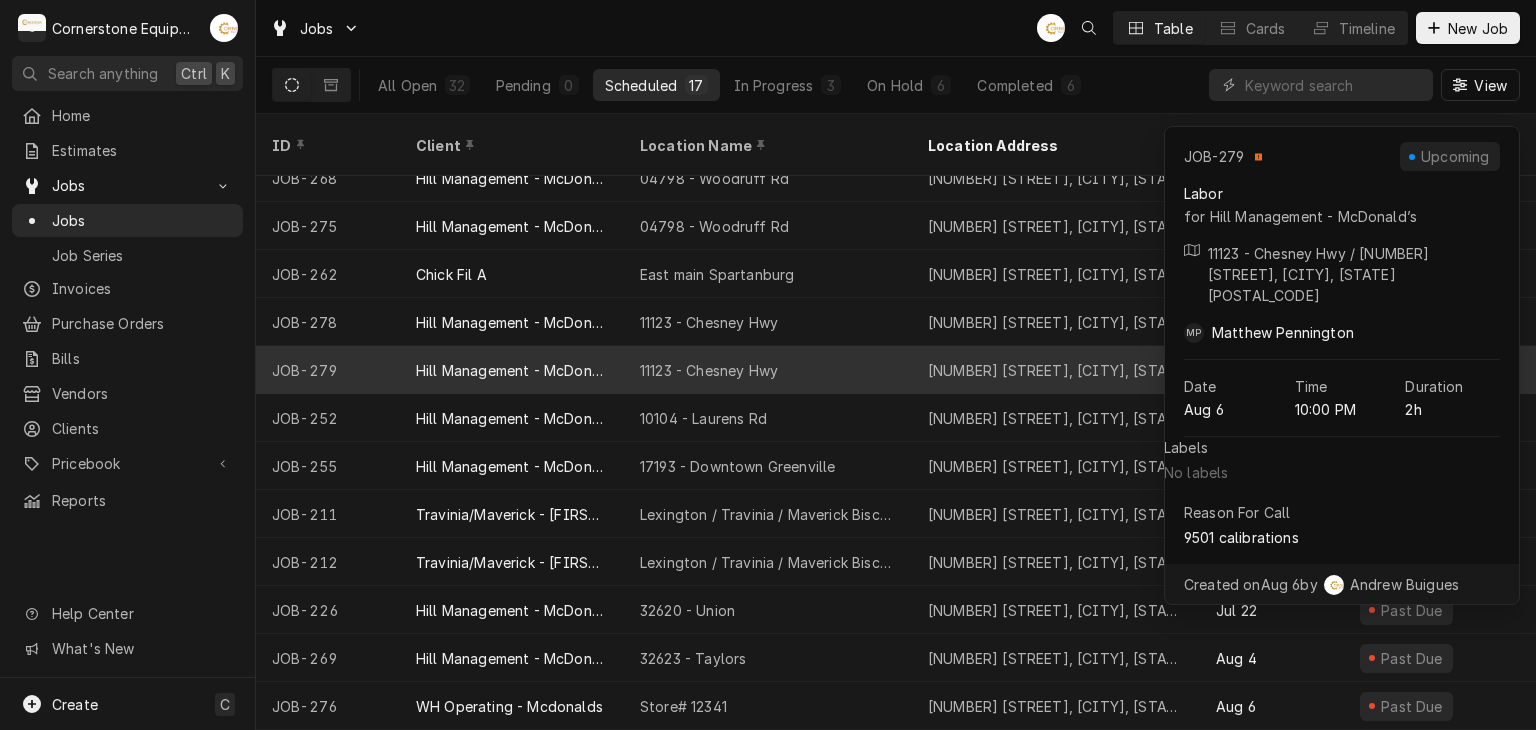 scroll, scrollTop: 0, scrollLeft: 0, axis: both 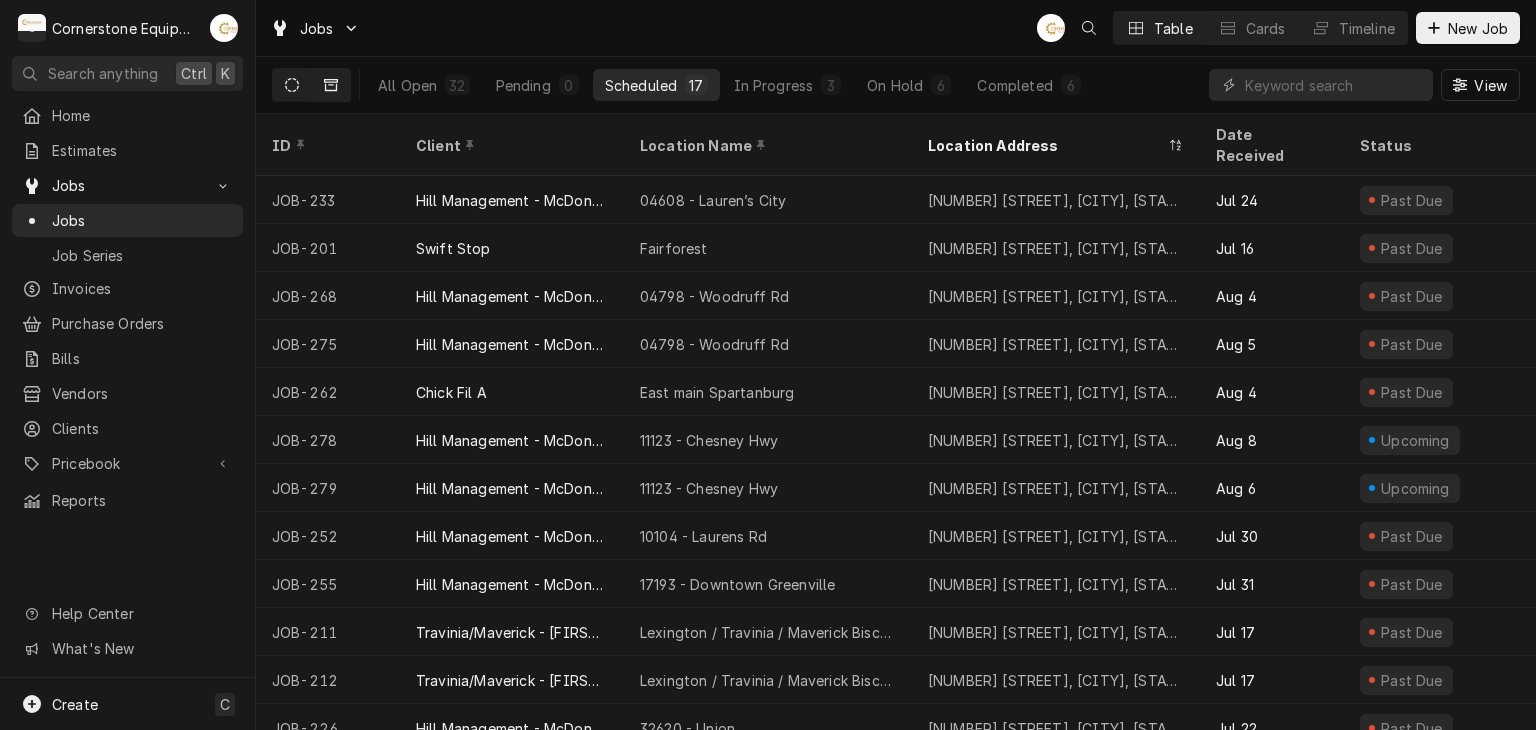click 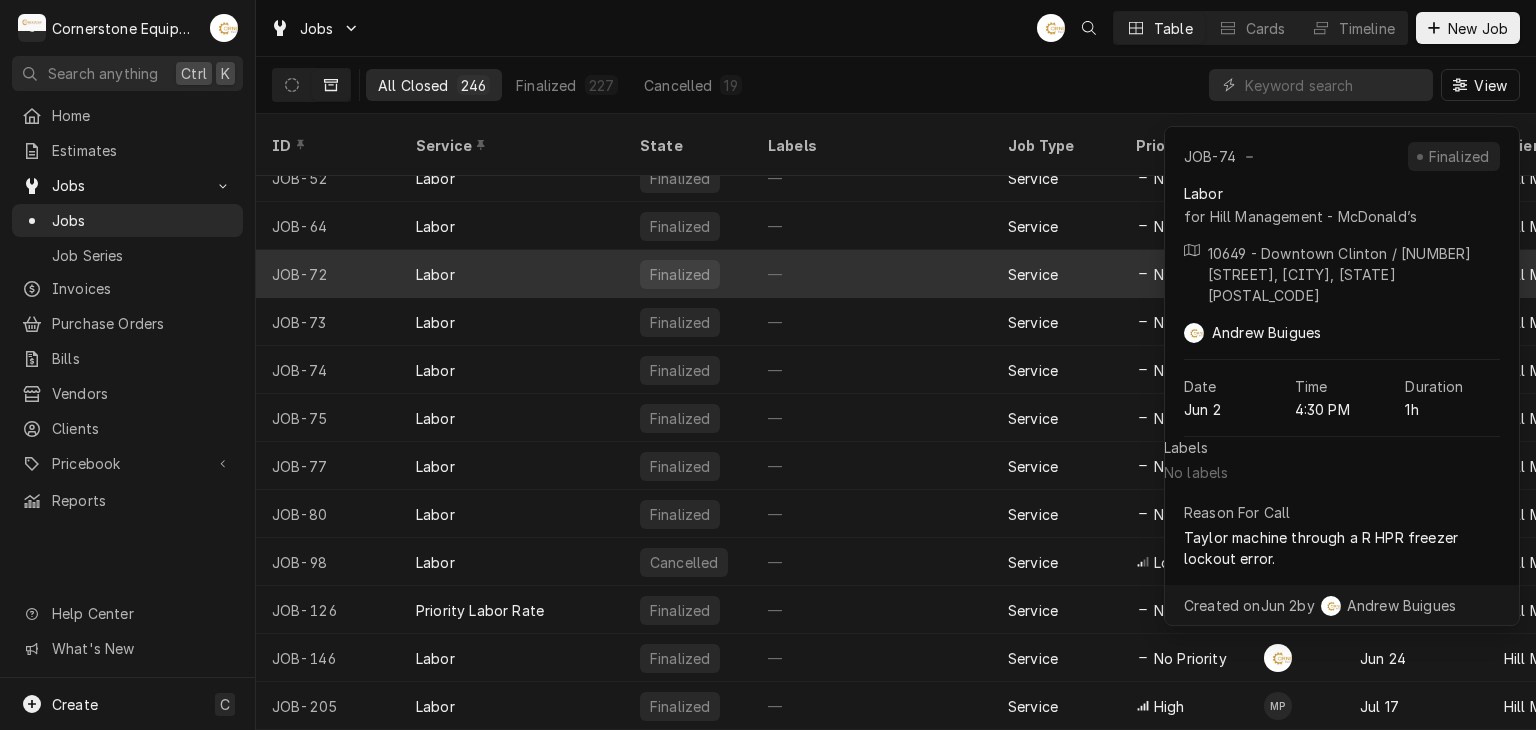 scroll, scrollTop: 0, scrollLeft: 0, axis: both 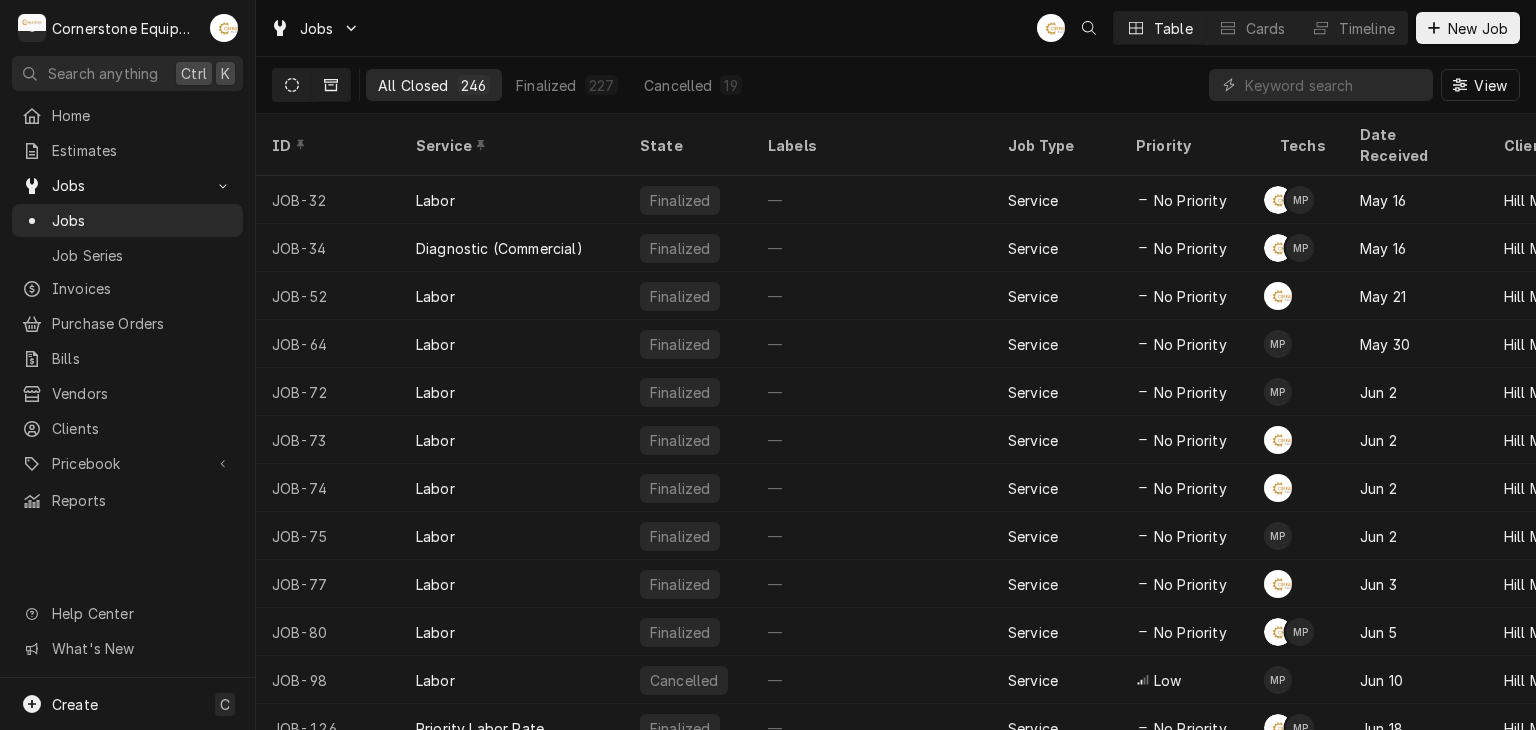 click at bounding box center (292, 85) 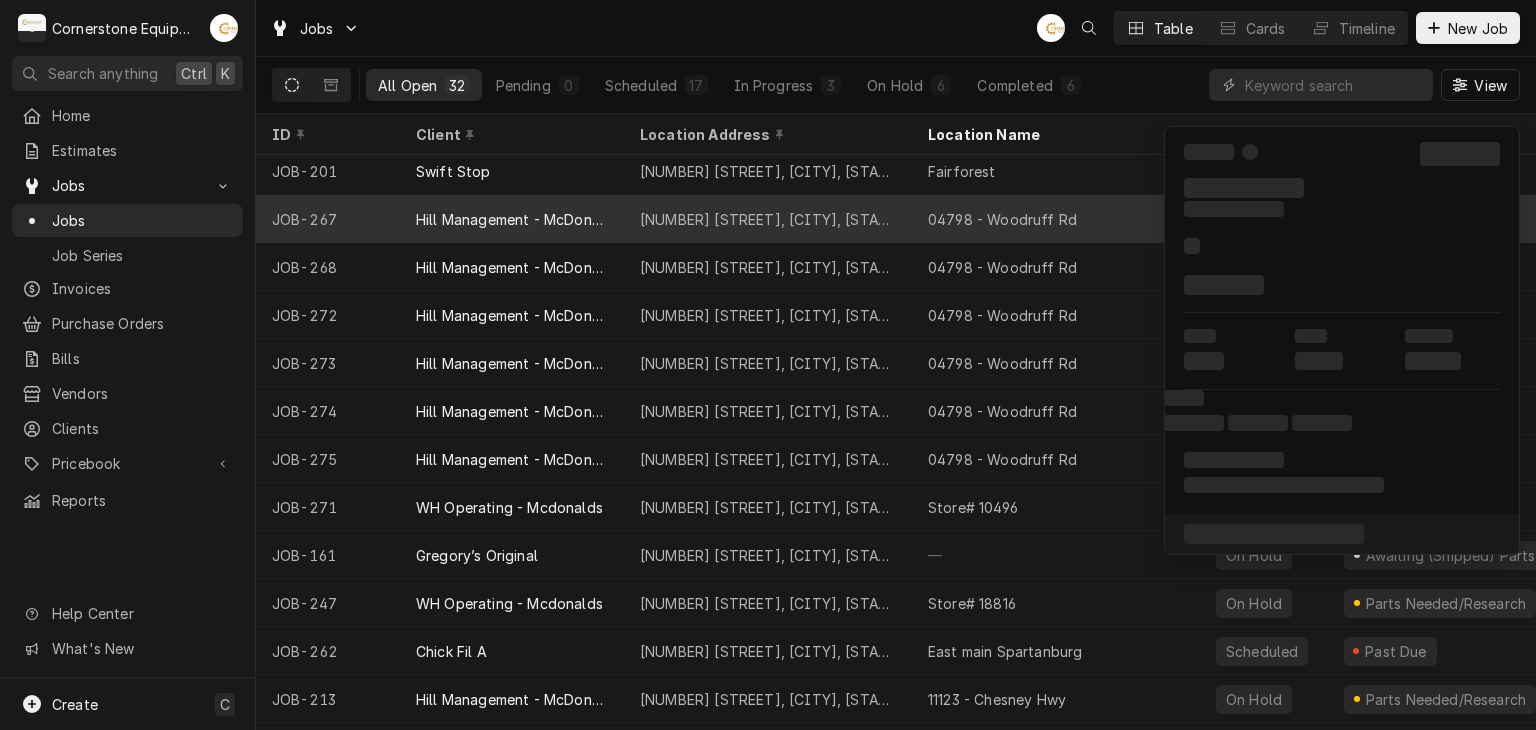 scroll, scrollTop: 157, scrollLeft: 0, axis: vertical 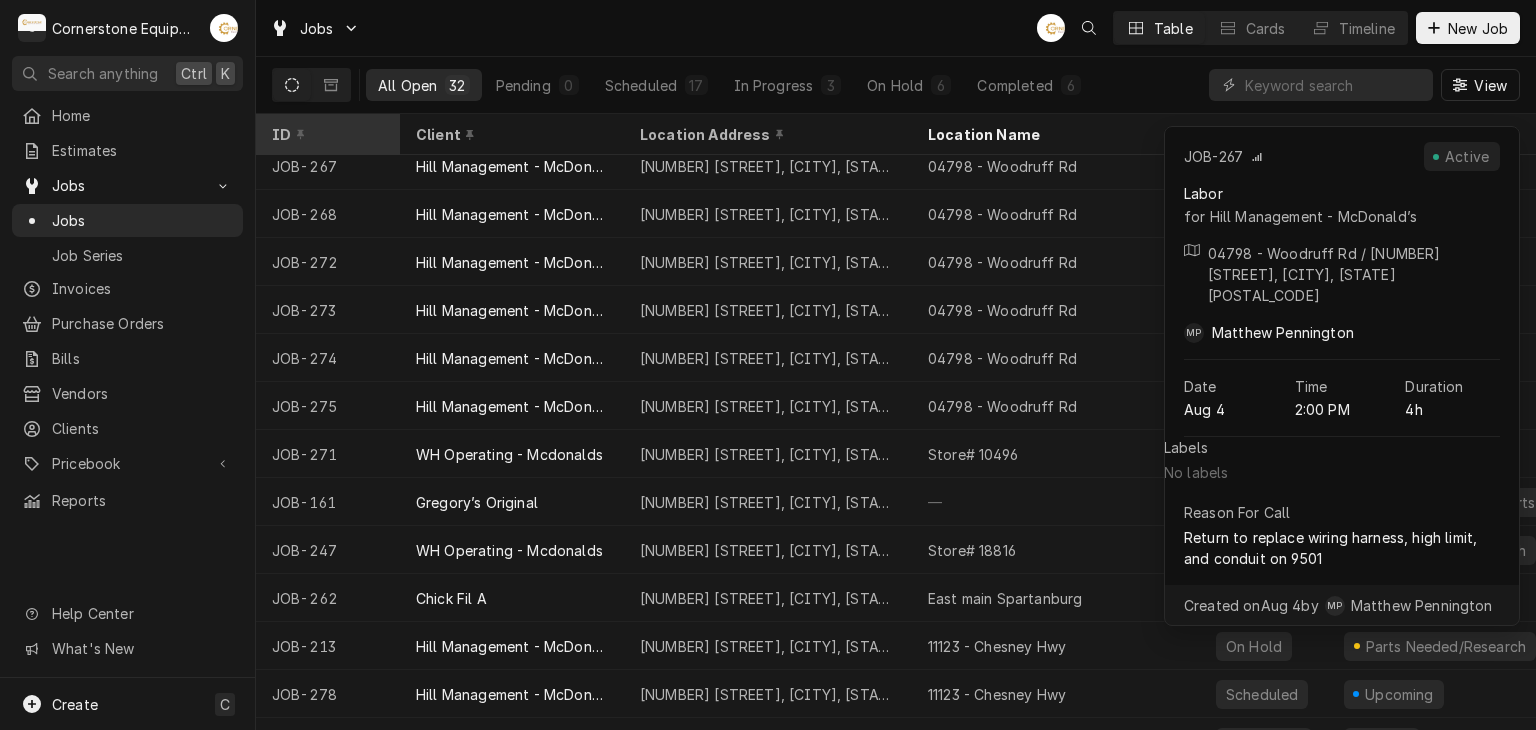 click on "ID" at bounding box center (326, 134) 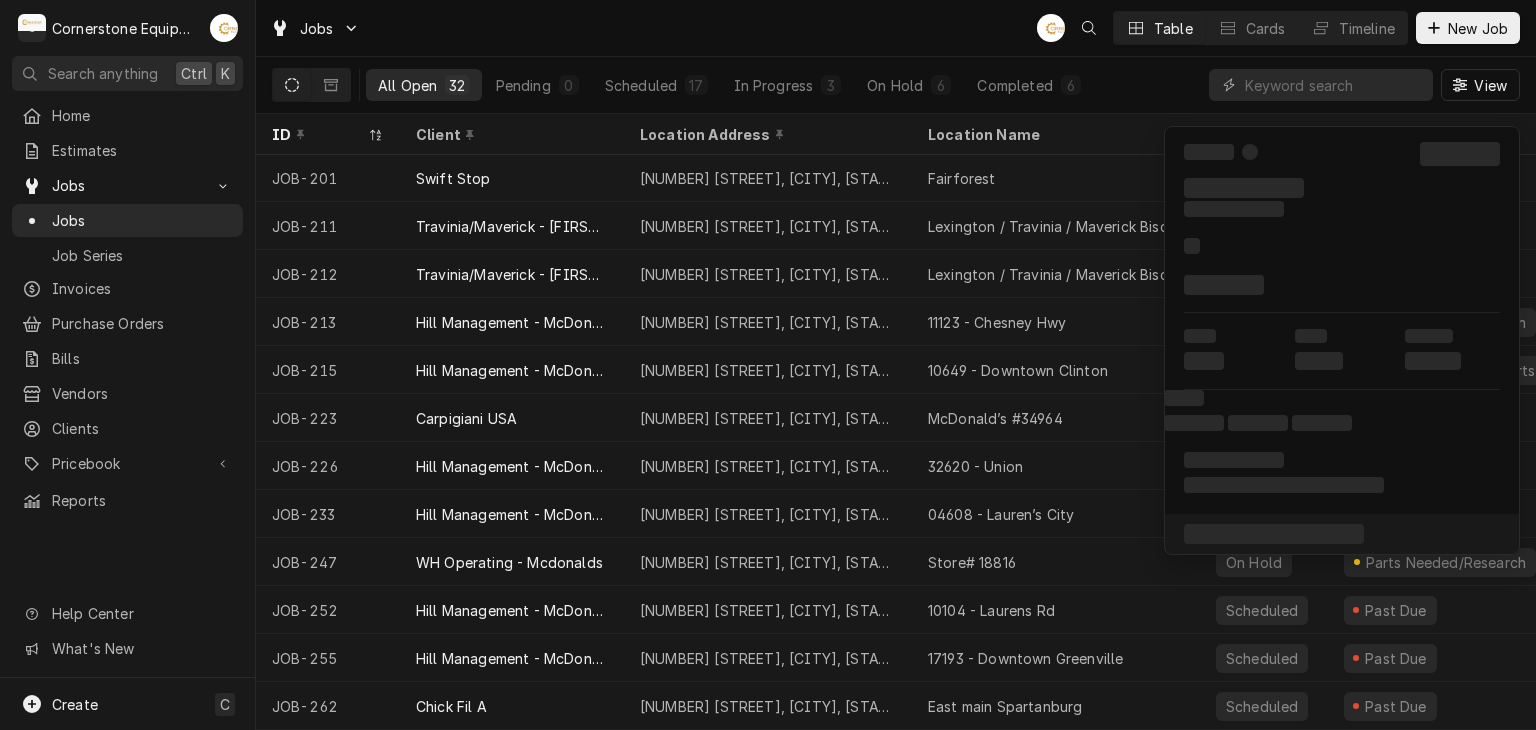 scroll, scrollTop: 0, scrollLeft: 0, axis: both 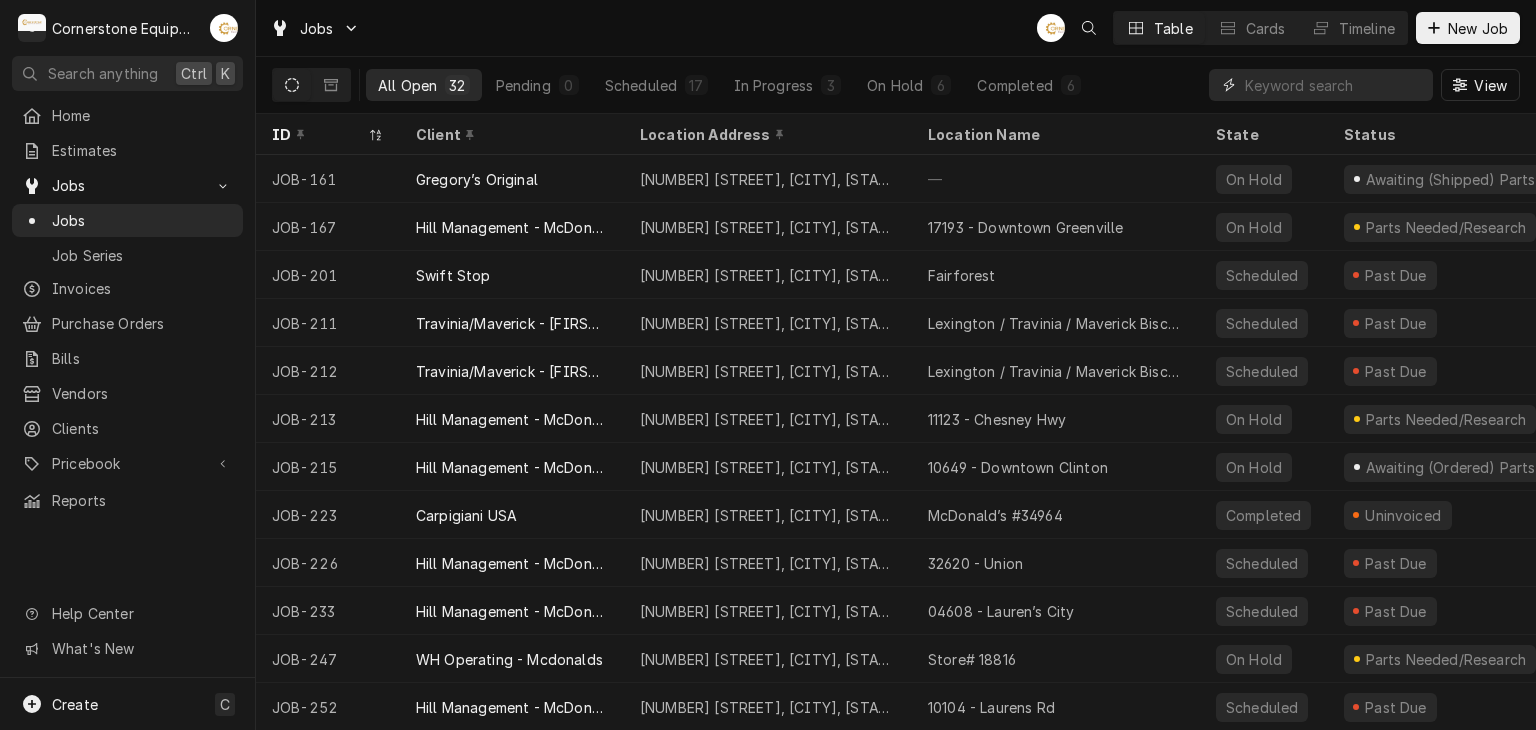 click at bounding box center [1334, 85] 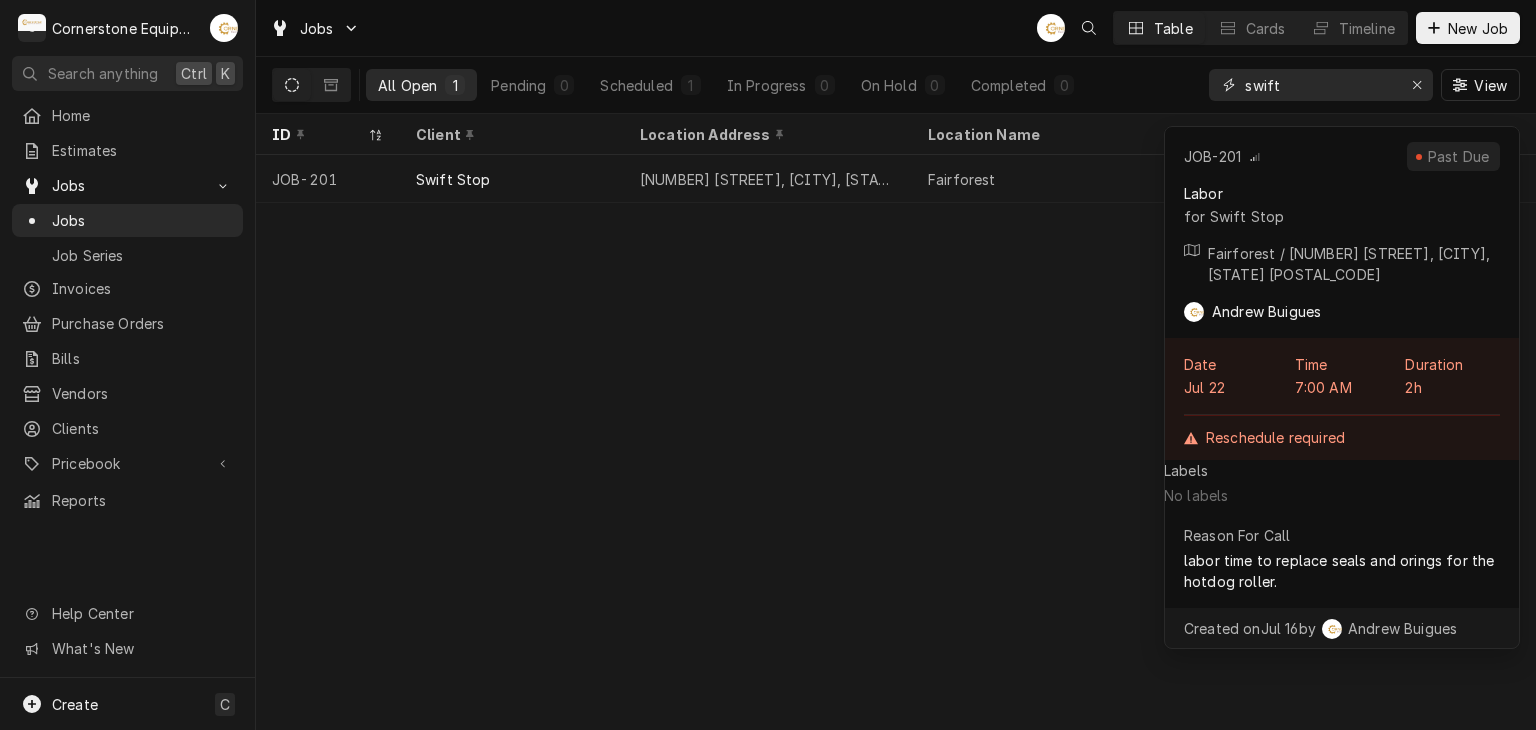 type on "swift" 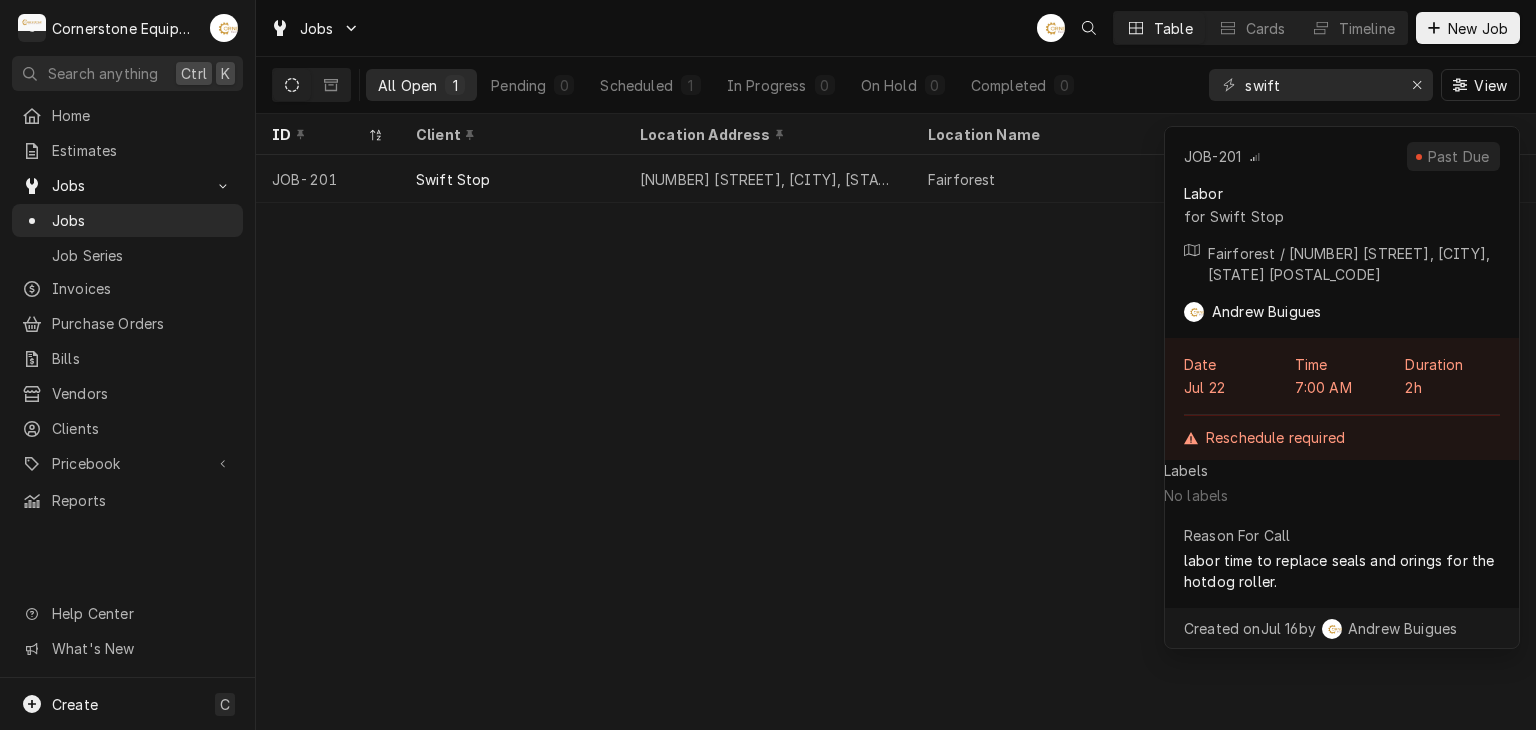 click on "ID Client Location Address Location Name State Status Job Type Techs Priority Scheduled For Labels Last Modified JOB-201 Swift Stop 1110 Simuel Rd, Spartanburg, SC 29301 Fairforest Scheduled Past Due Service AB Low Jul 22   • 7:00 AM — Jul 16   JOB-201 Past Due Labor for Swift Stop Fairforest / 1110 Simuel Rd, Spartanburg, SC 29301 AB Andrew Buigues Date Jul 22 Time 7:00 AM Duration 2h Reschedule required Labels No labels Reason For Call labor time to replace seals and orings for the hotdog roller. Created on  Jul 16  by  AB Andrew Buigues" at bounding box center (896, 422) 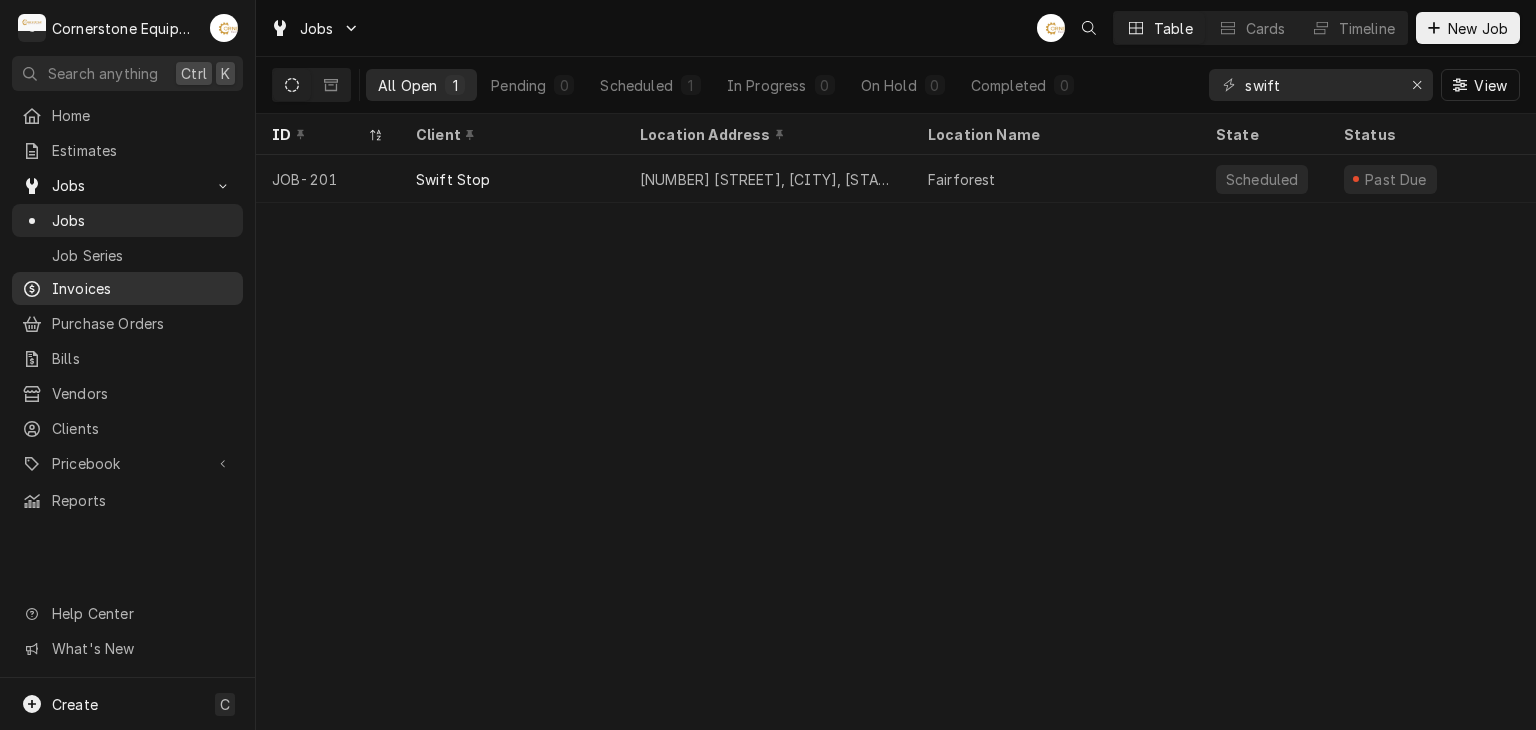 click on "Invoices" at bounding box center [127, 288] 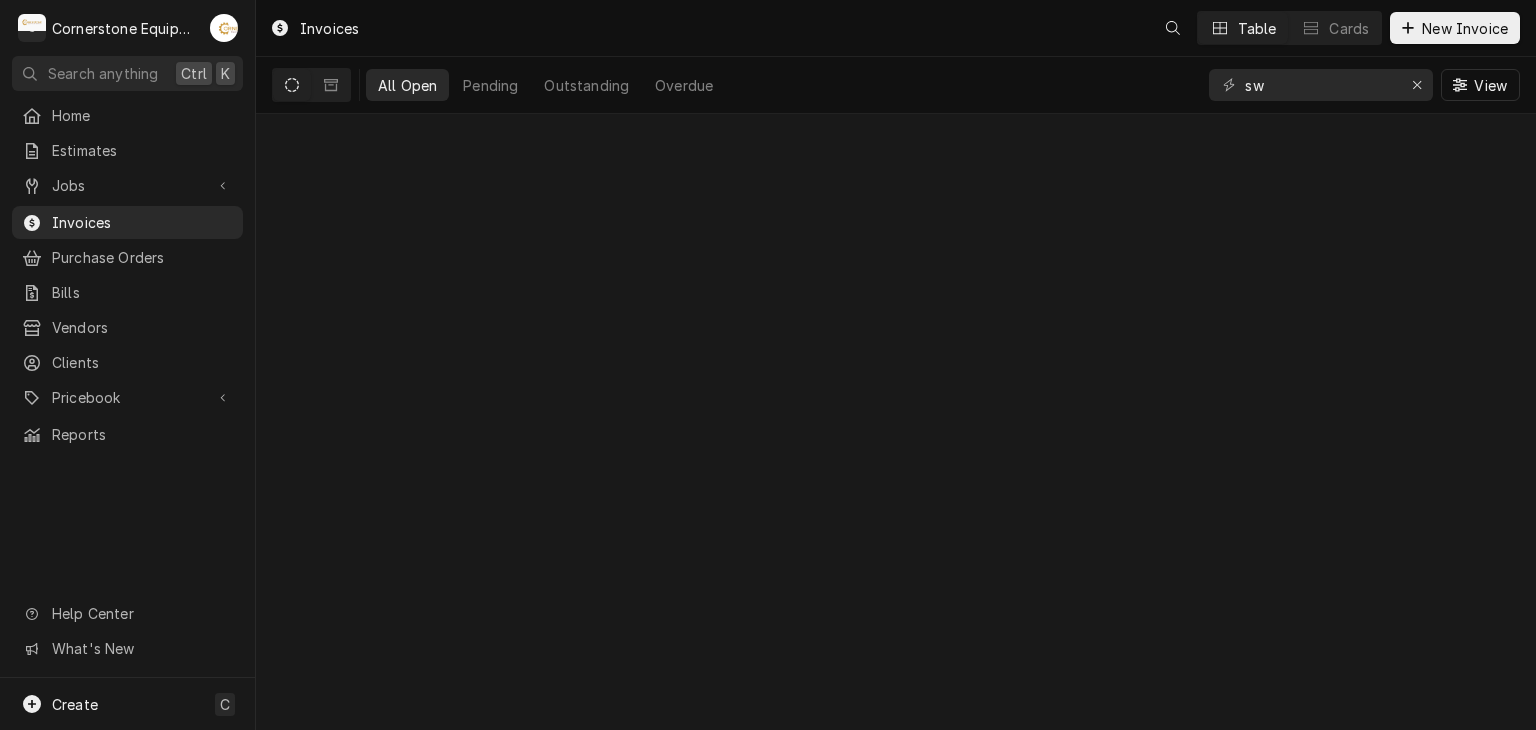 scroll, scrollTop: 0, scrollLeft: 0, axis: both 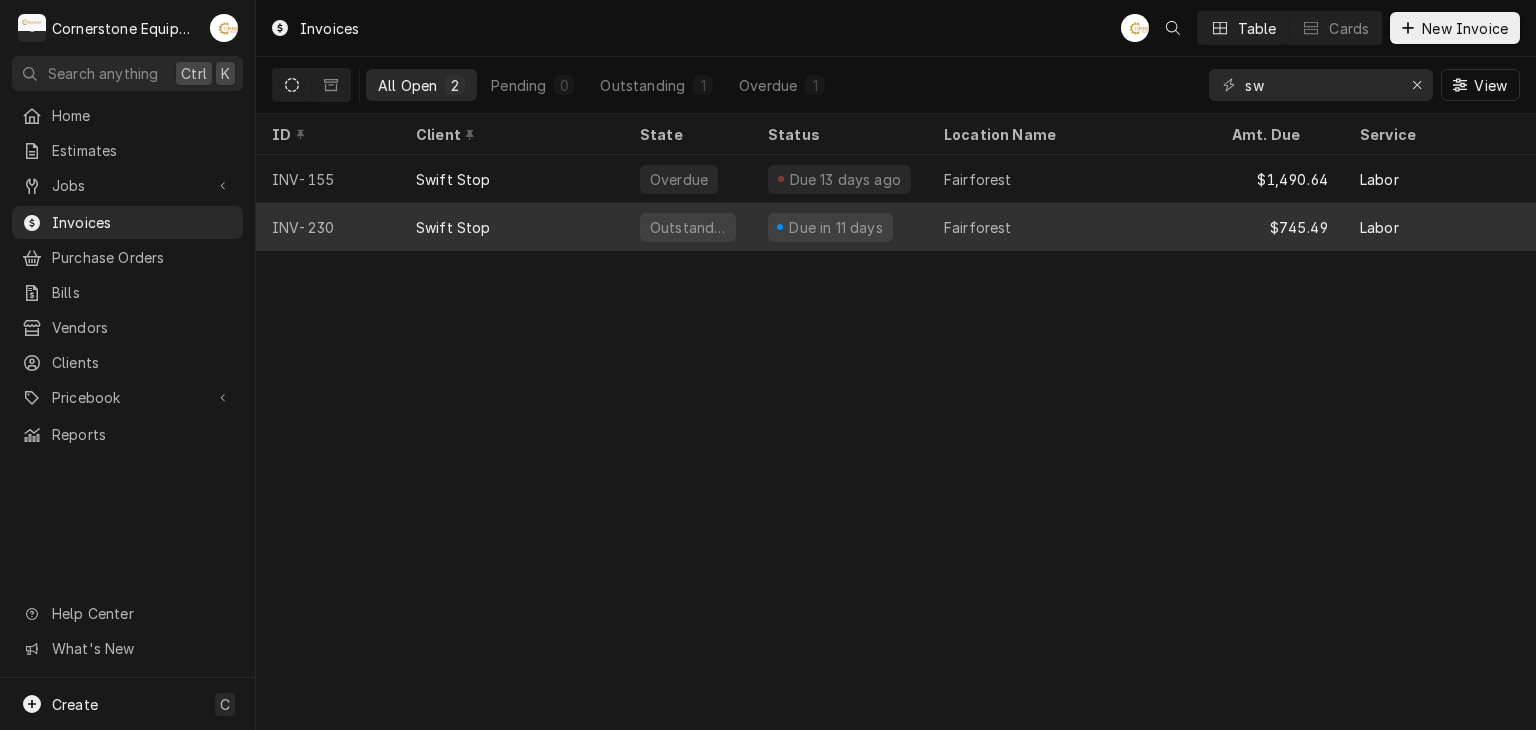 click on "Swift Stop" at bounding box center (512, 227) 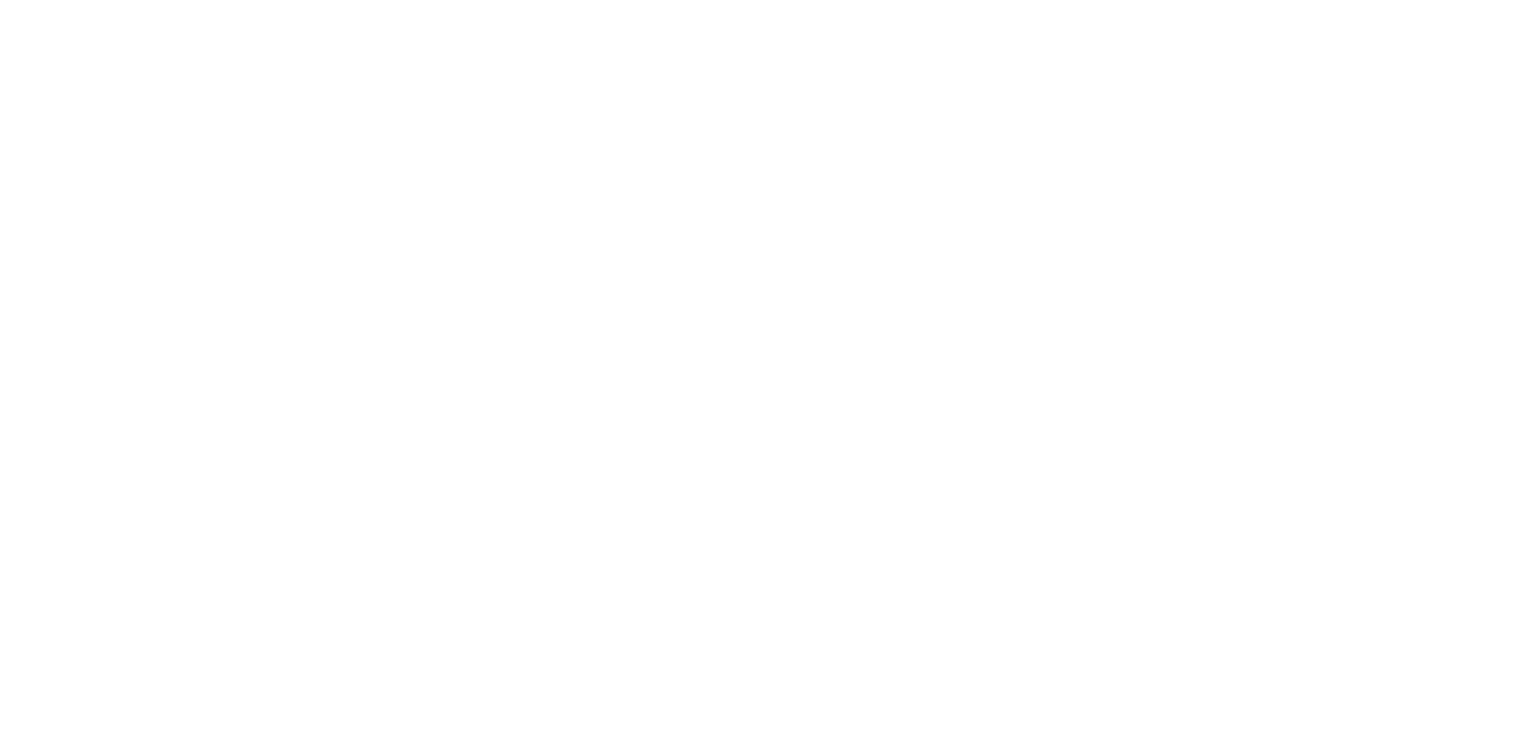 scroll, scrollTop: 0, scrollLeft: 0, axis: both 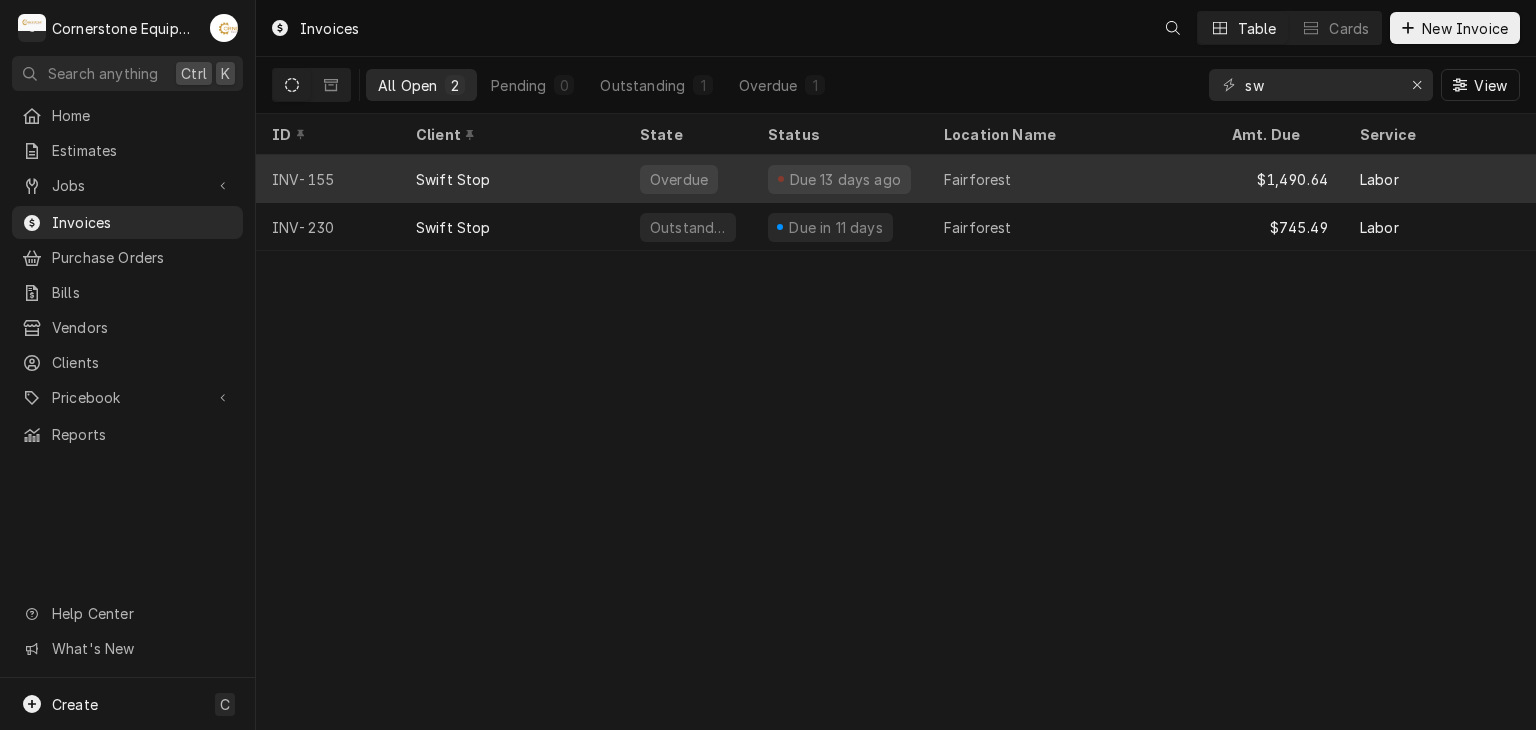 click on "Swift Stop" at bounding box center (512, 179) 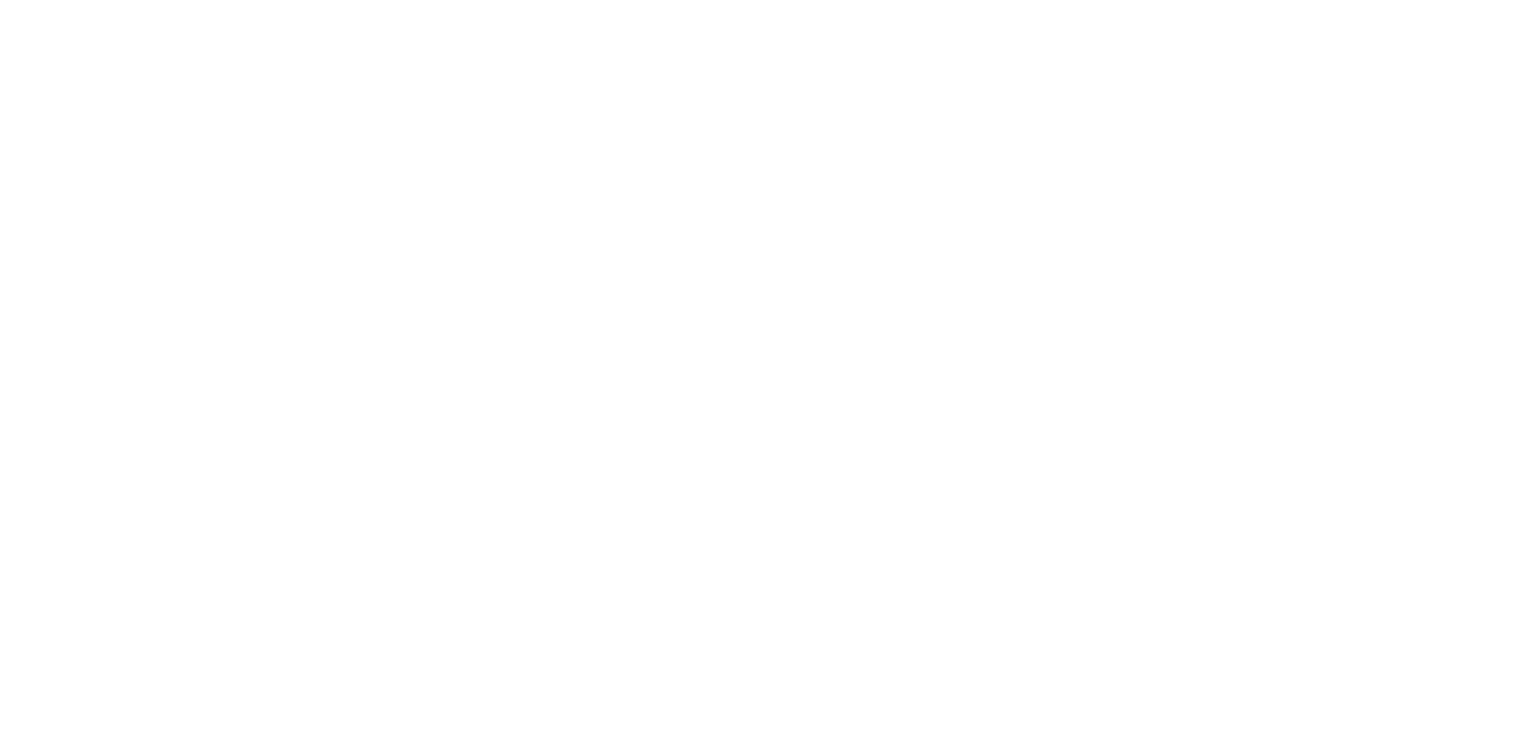 scroll, scrollTop: 0, scrollLeft: 0, axis: both 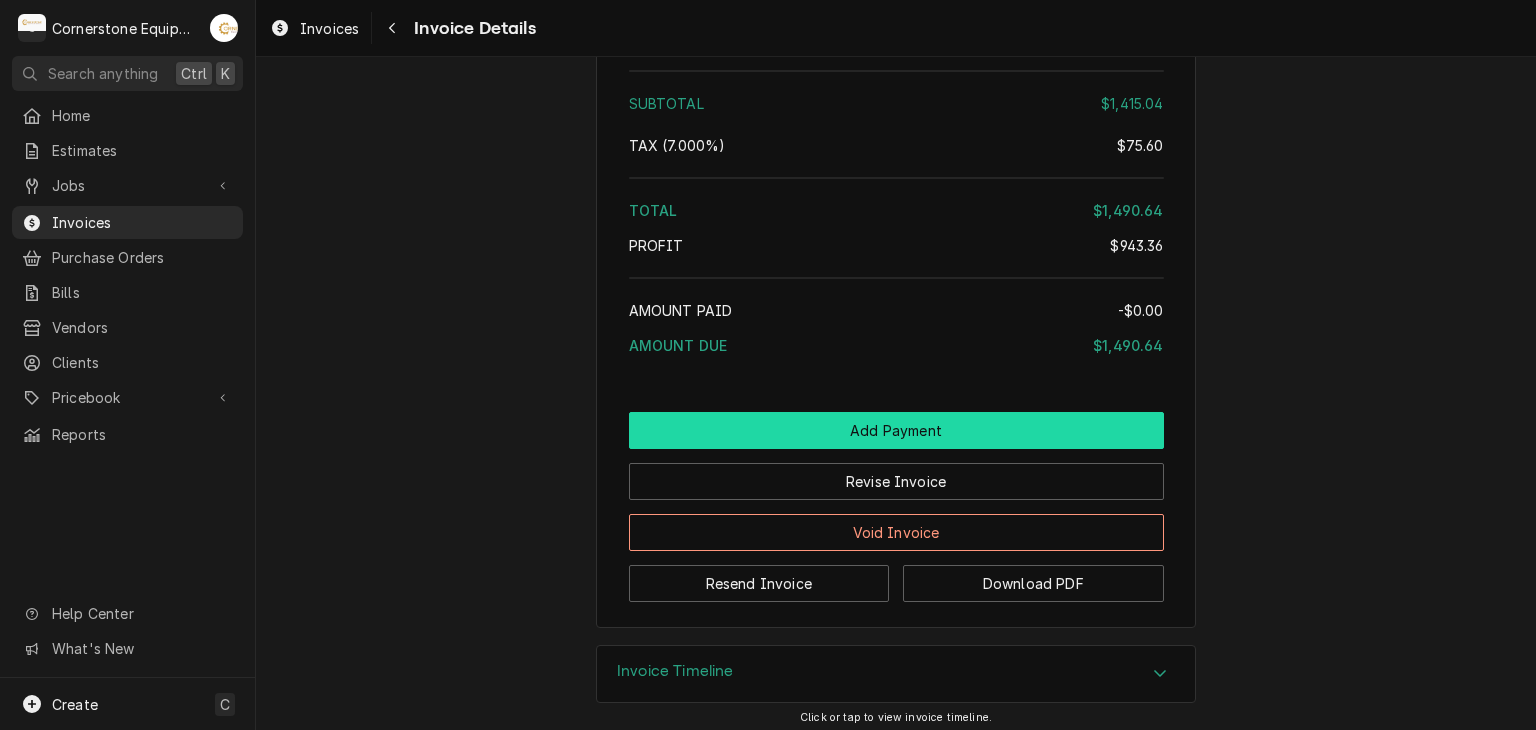 click on "Add Payment" at bounding box center (896, 430) 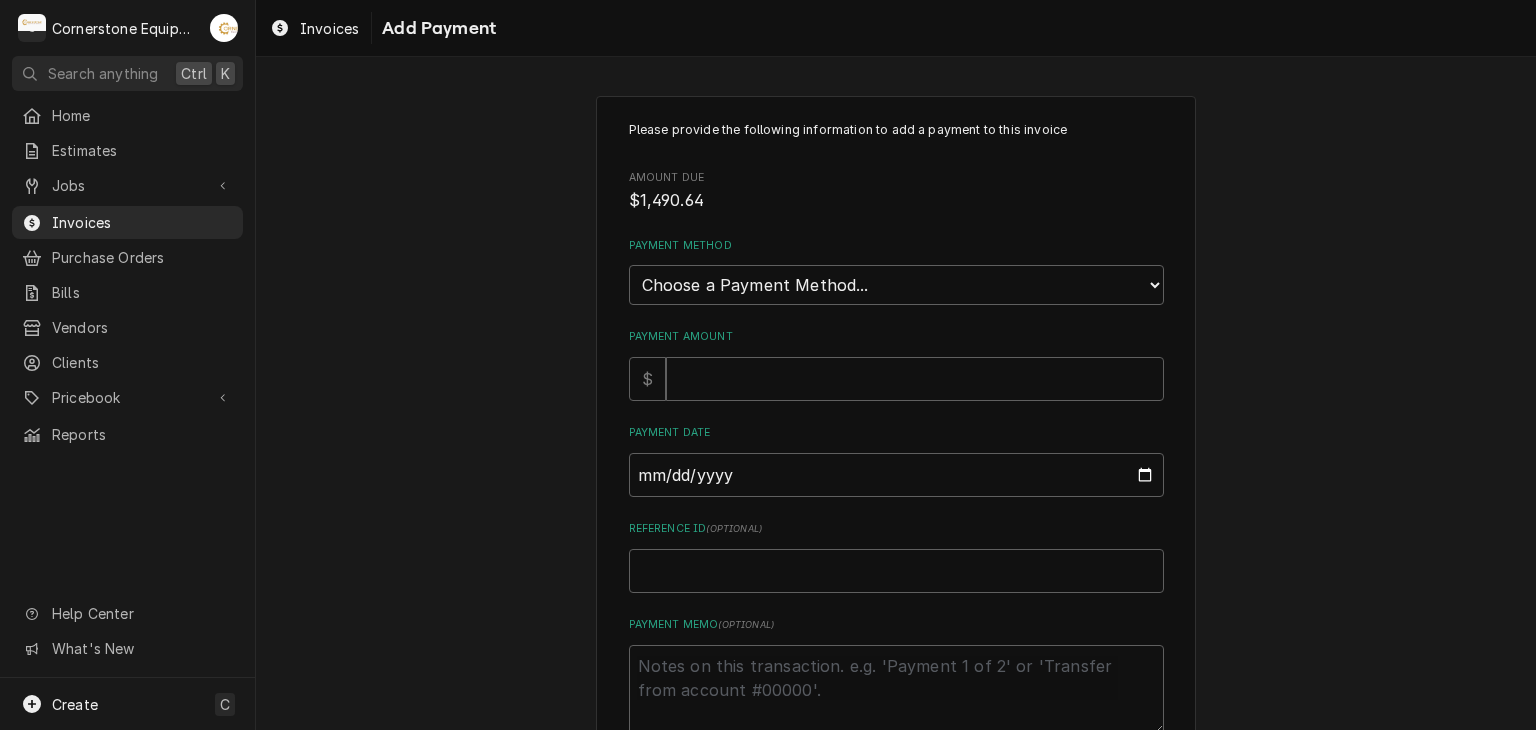 click on "Please provide the following information to add a payment to this invoice Amount Due $1,490.64 Payment Method Choose a Payment Method... Cash Check Credit/Debit Card ACH/eCheck Other Payment Amount $ Payment Date Reference ID  ( optional ) Payment Memo  ( optional )" at bounding box center [896, 427] 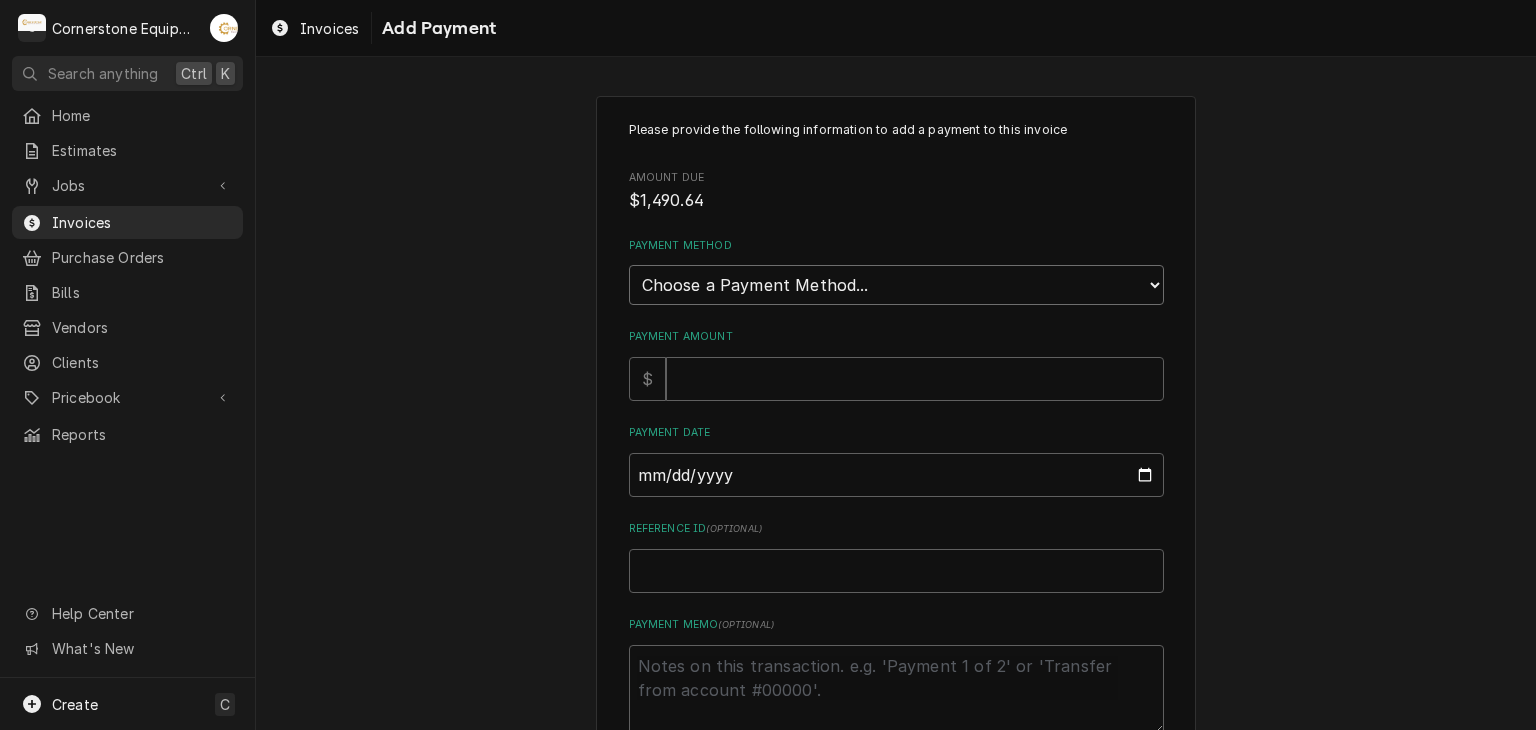 click on "Choose a Payment Method... Cash Check Credit/Debit Card ACH/eCheck Other" at bounding box center (896, 285) 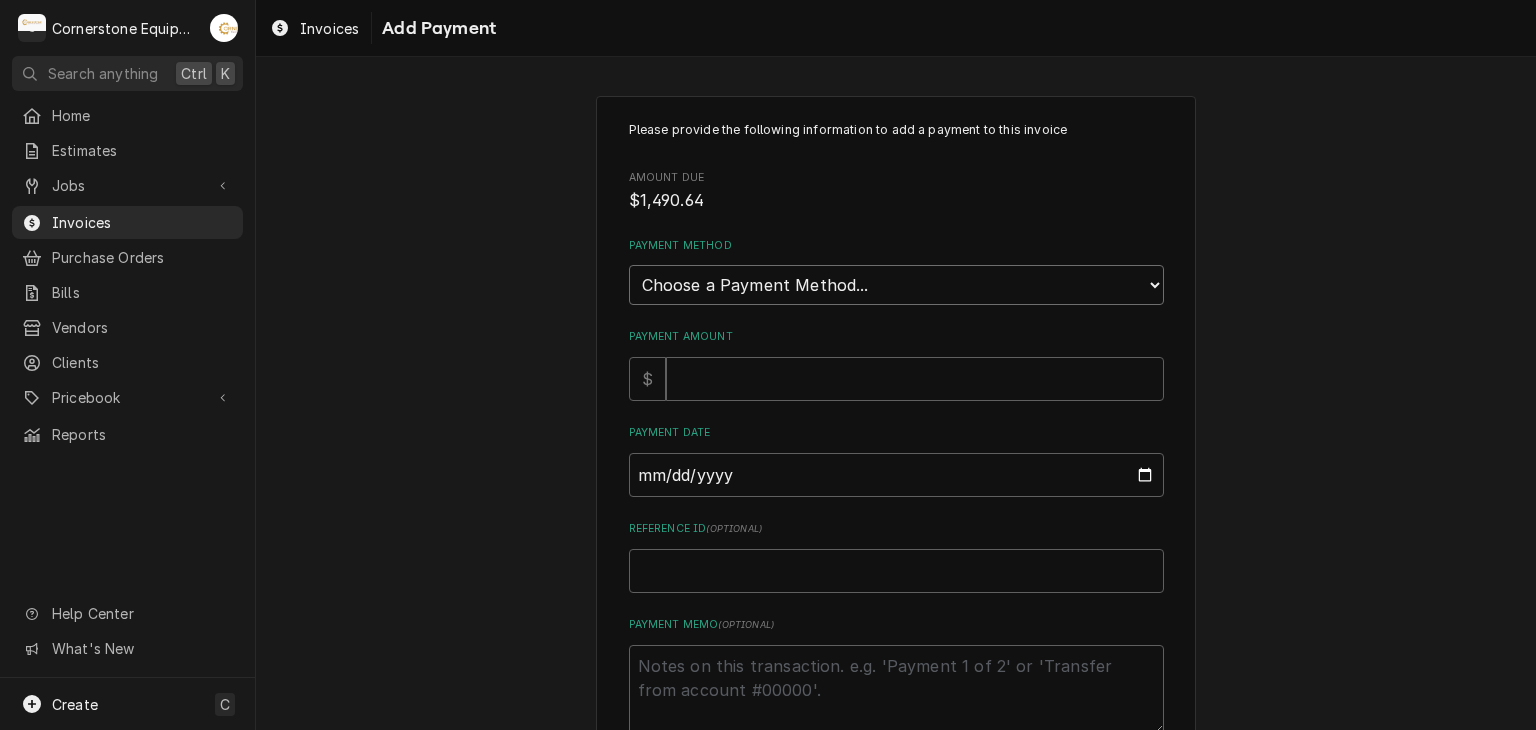 select on "2" 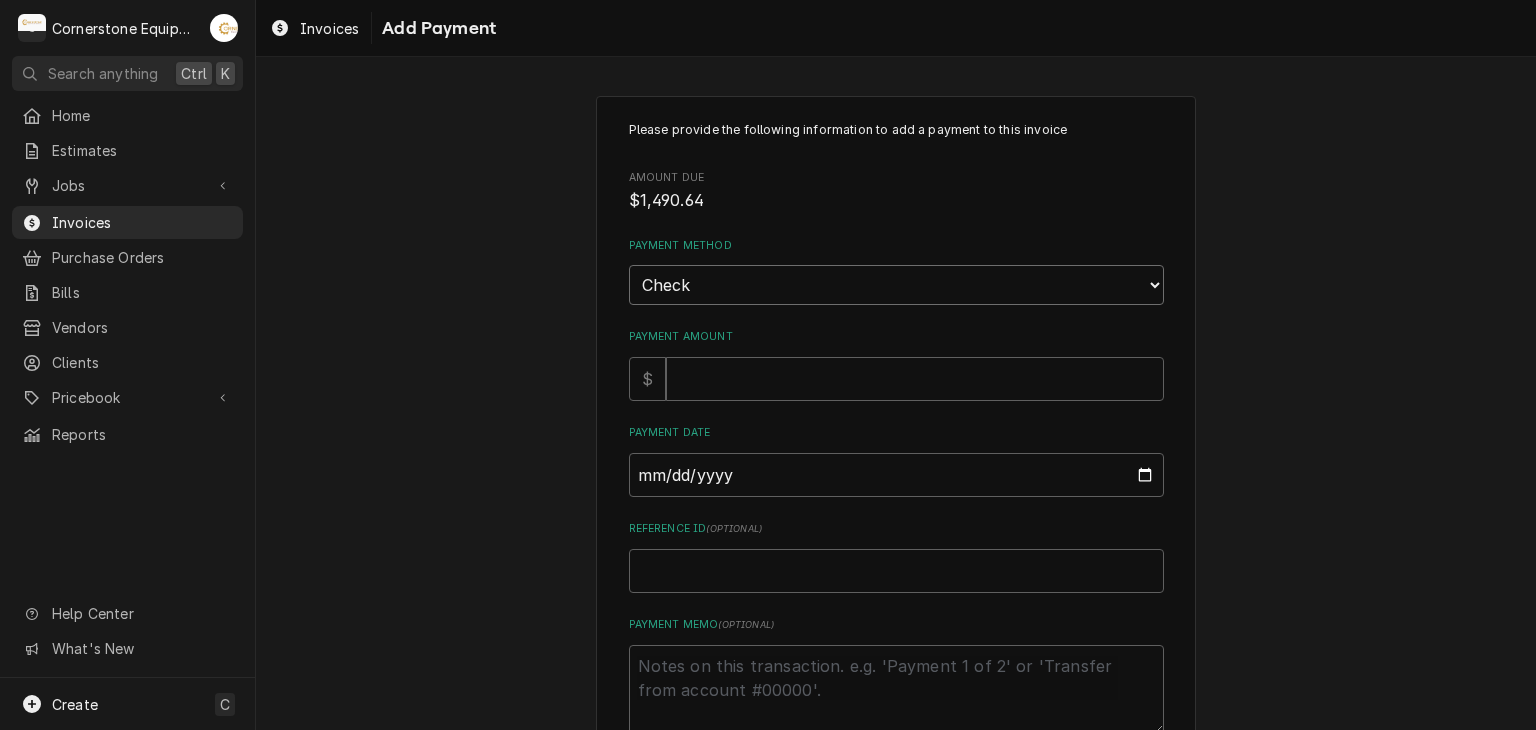 click on "Choose a Payment Method... Cash Check Credit/Debit Card ACH/eCheck Other" at bounding box center (896, 285) 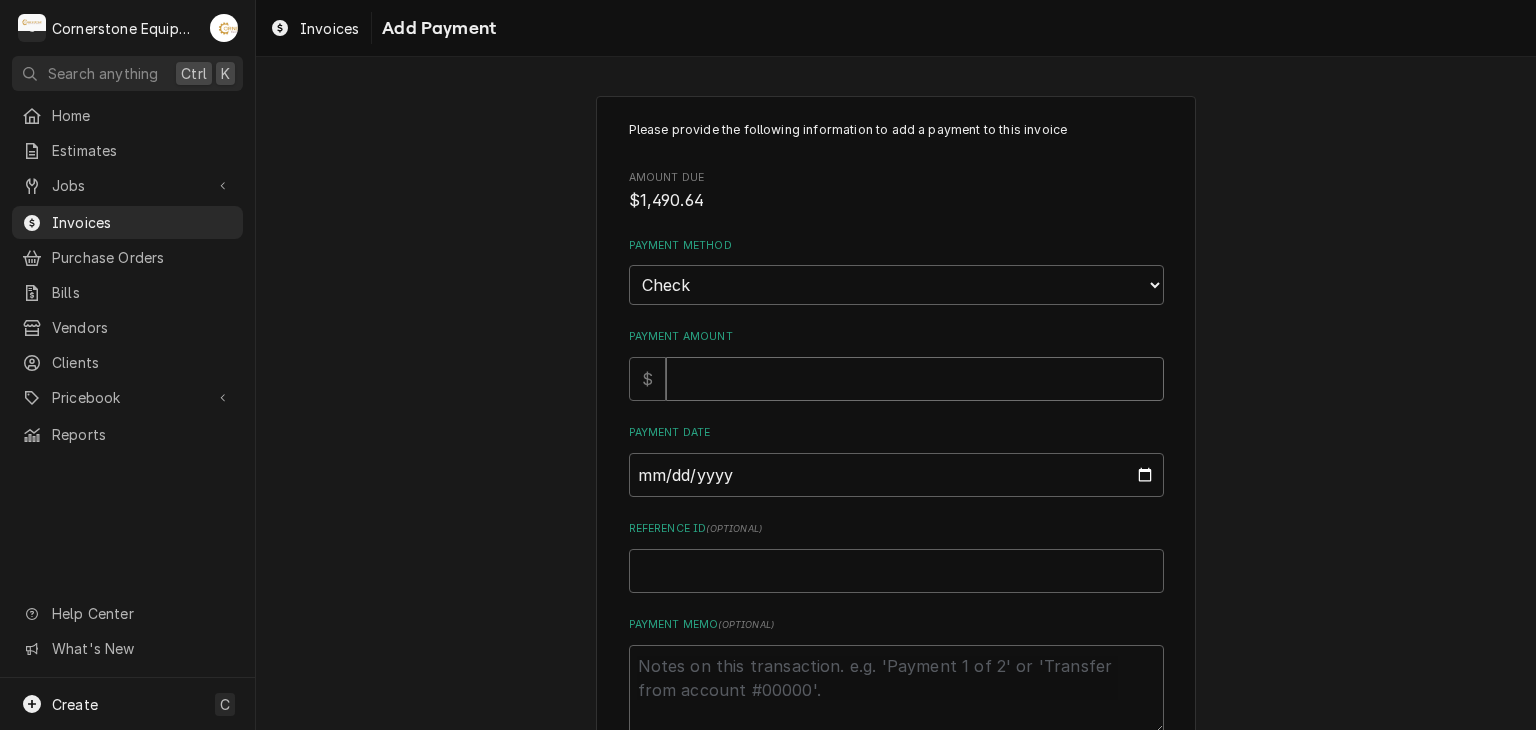 click on "Payment Amount" at bounding box center (915, 379) 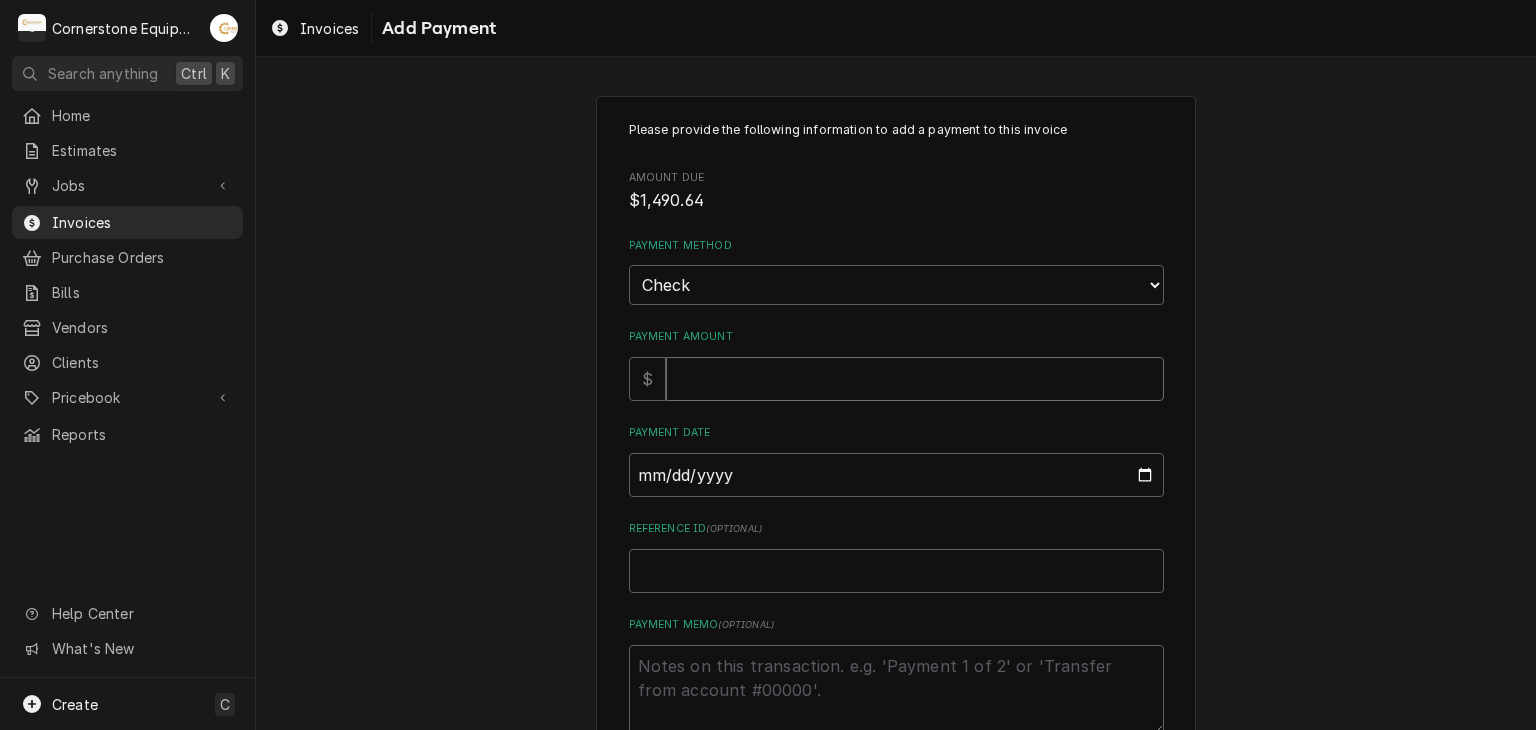 type on "x" 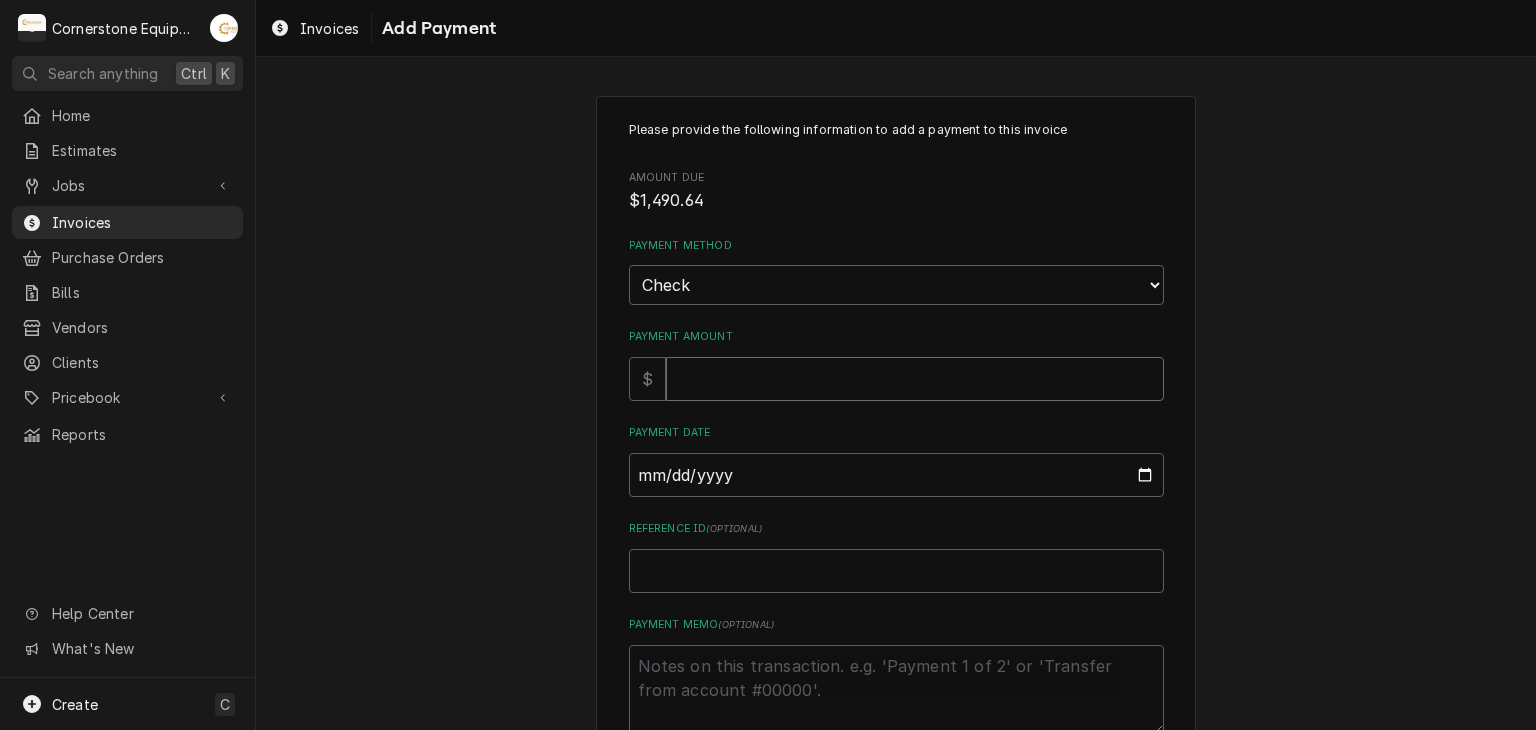 type on "1" 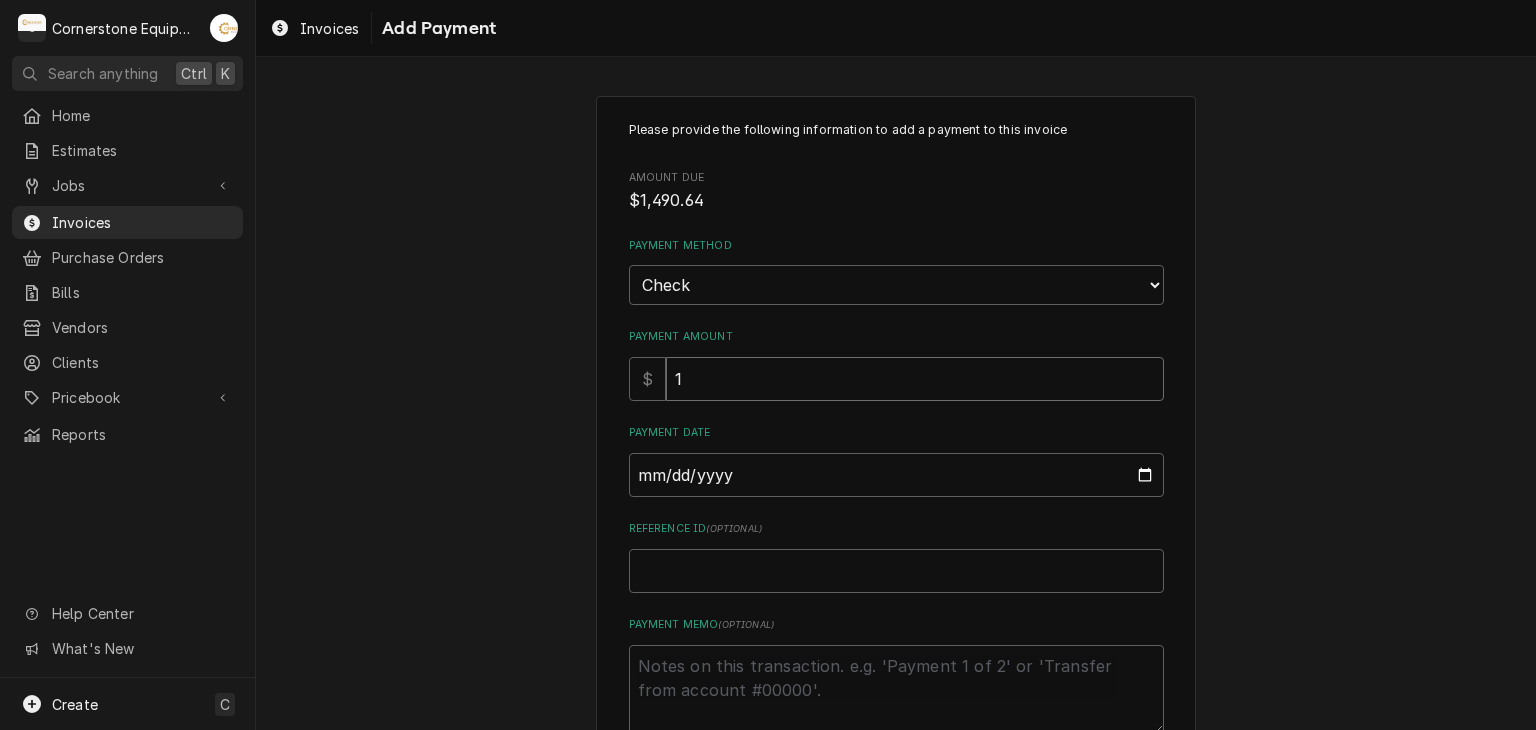 type on "x" 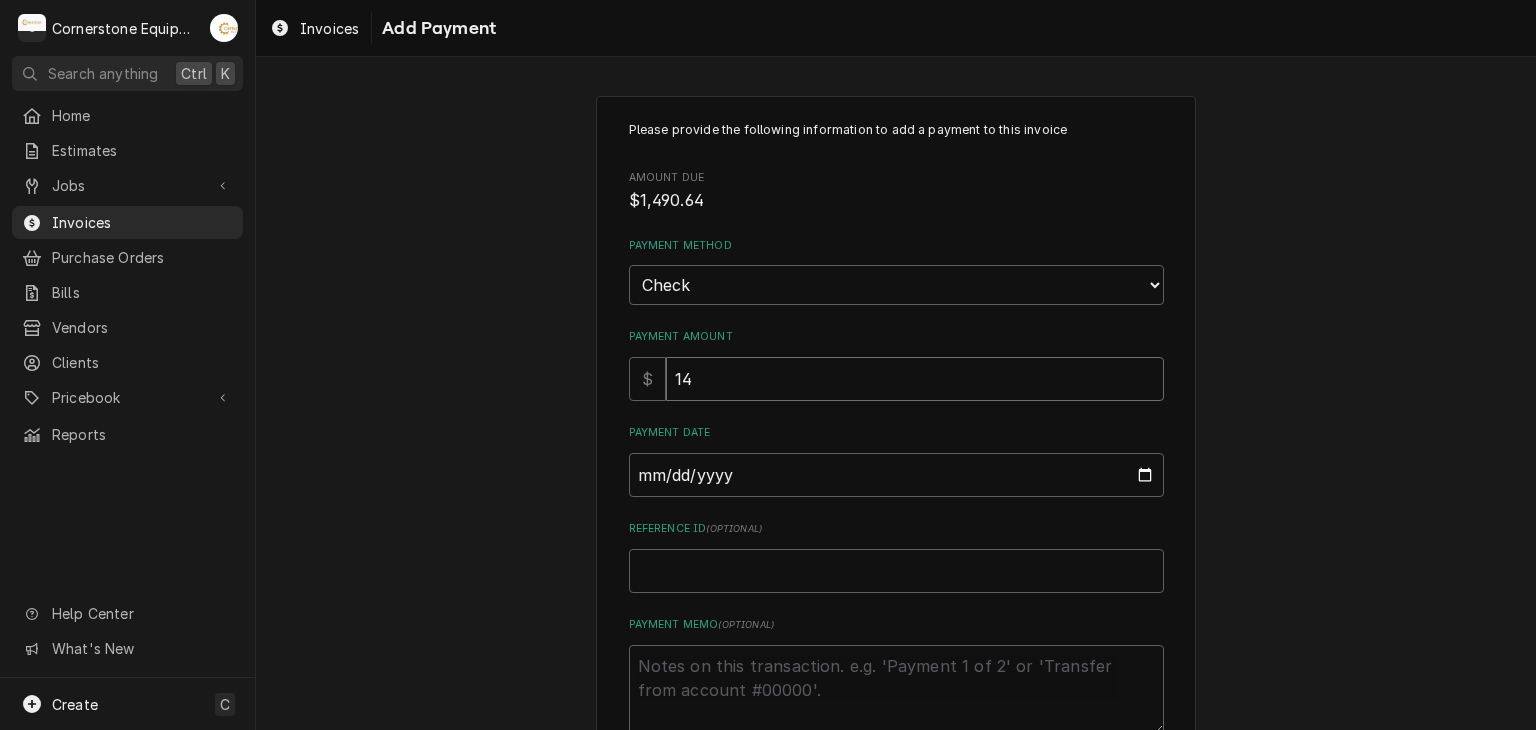 type on "x" 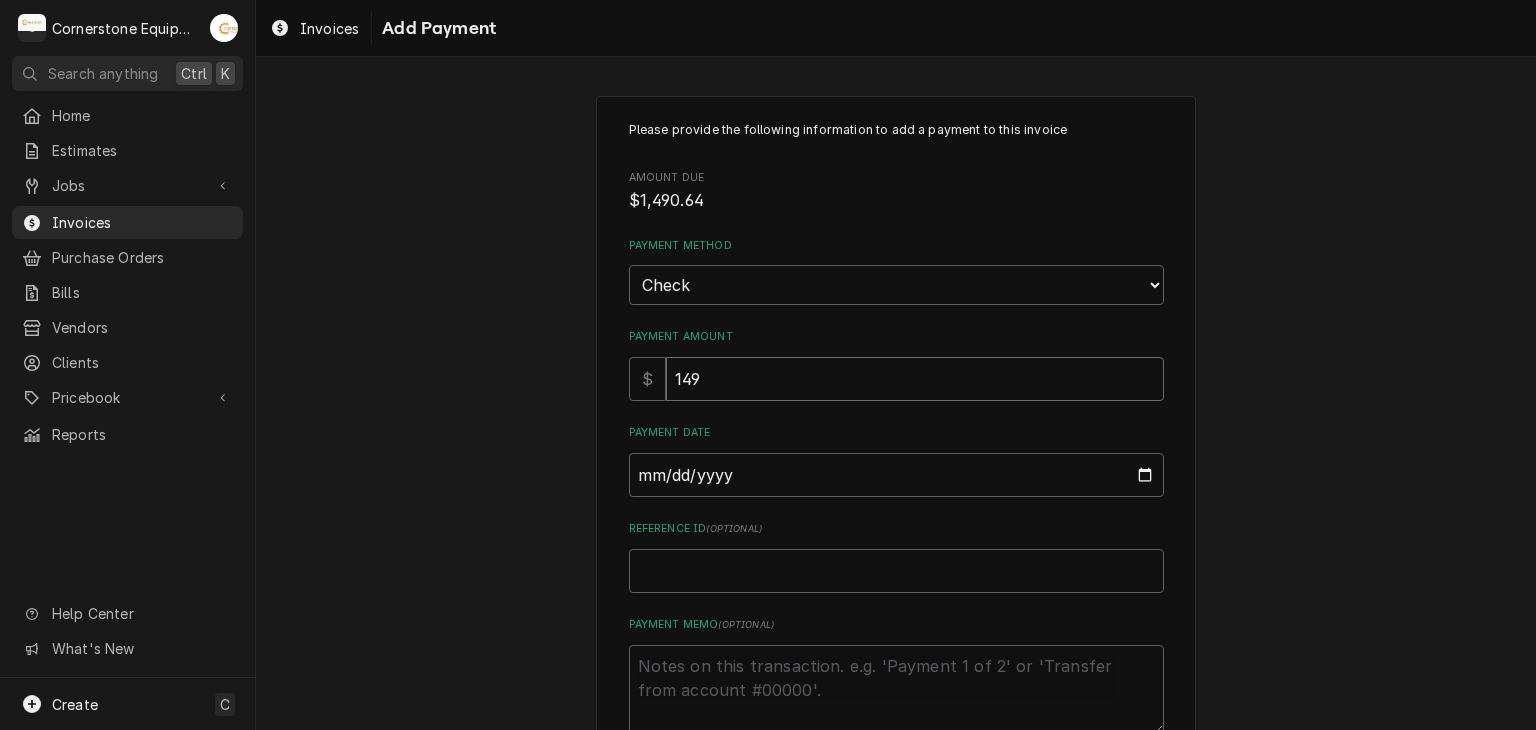 type on "x" 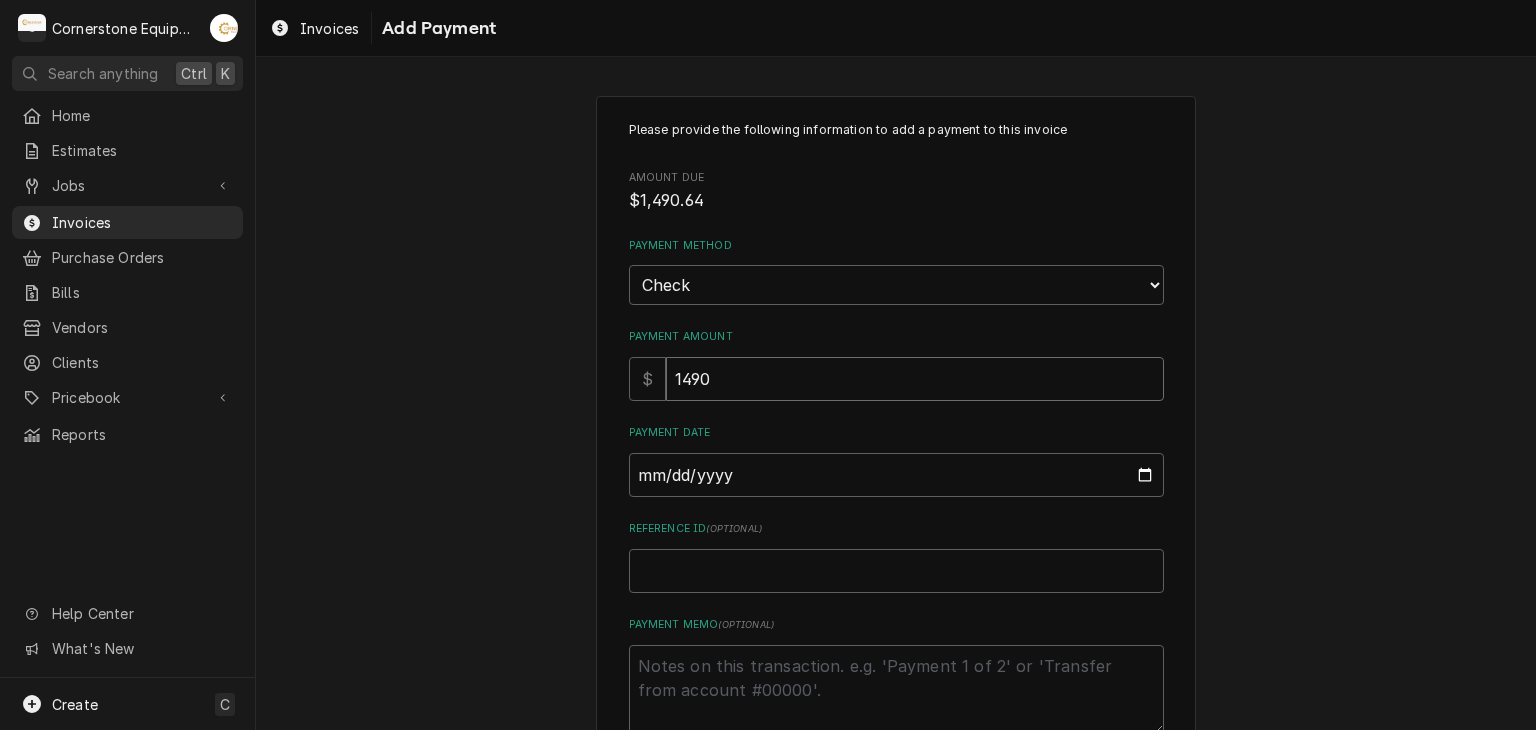 type on "x" 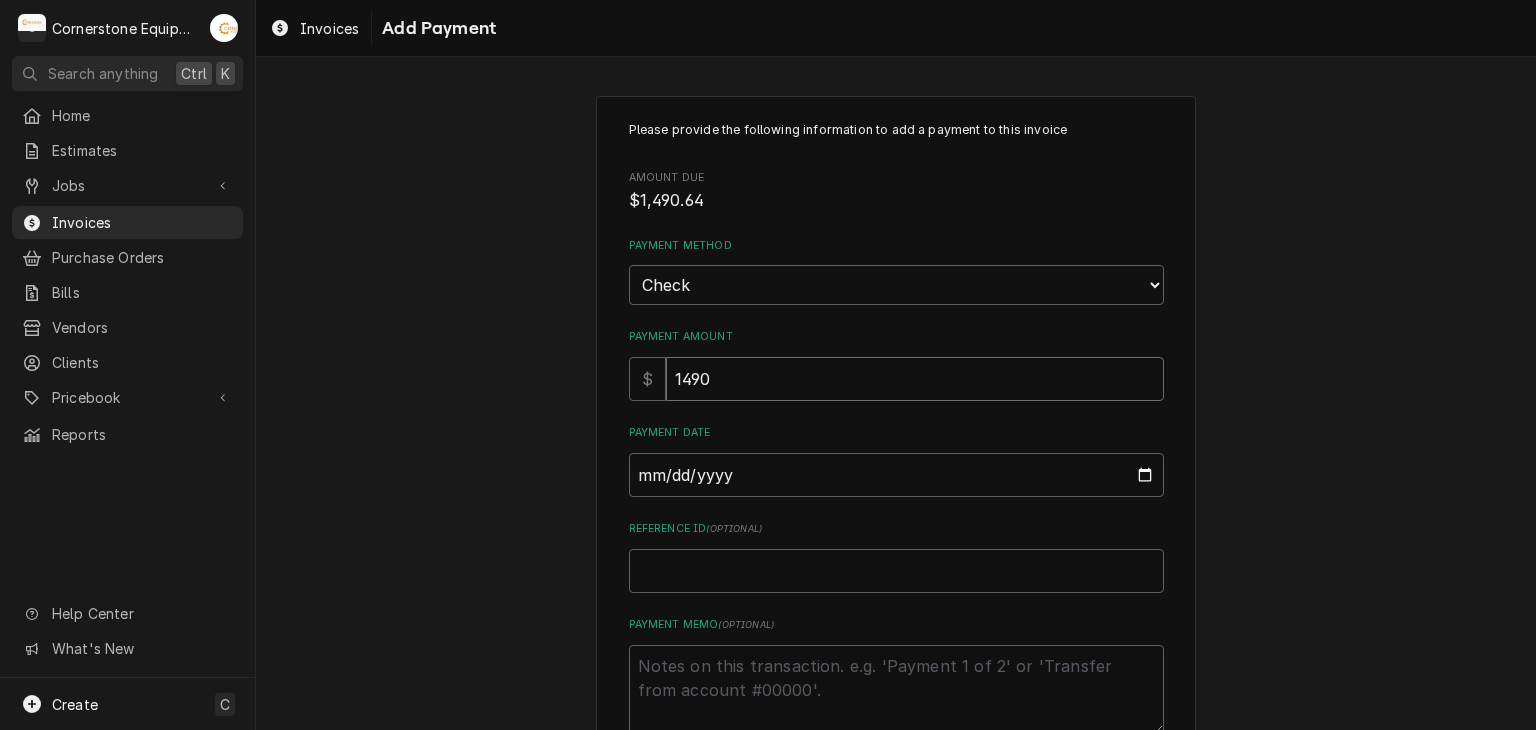 type on "1490.6" 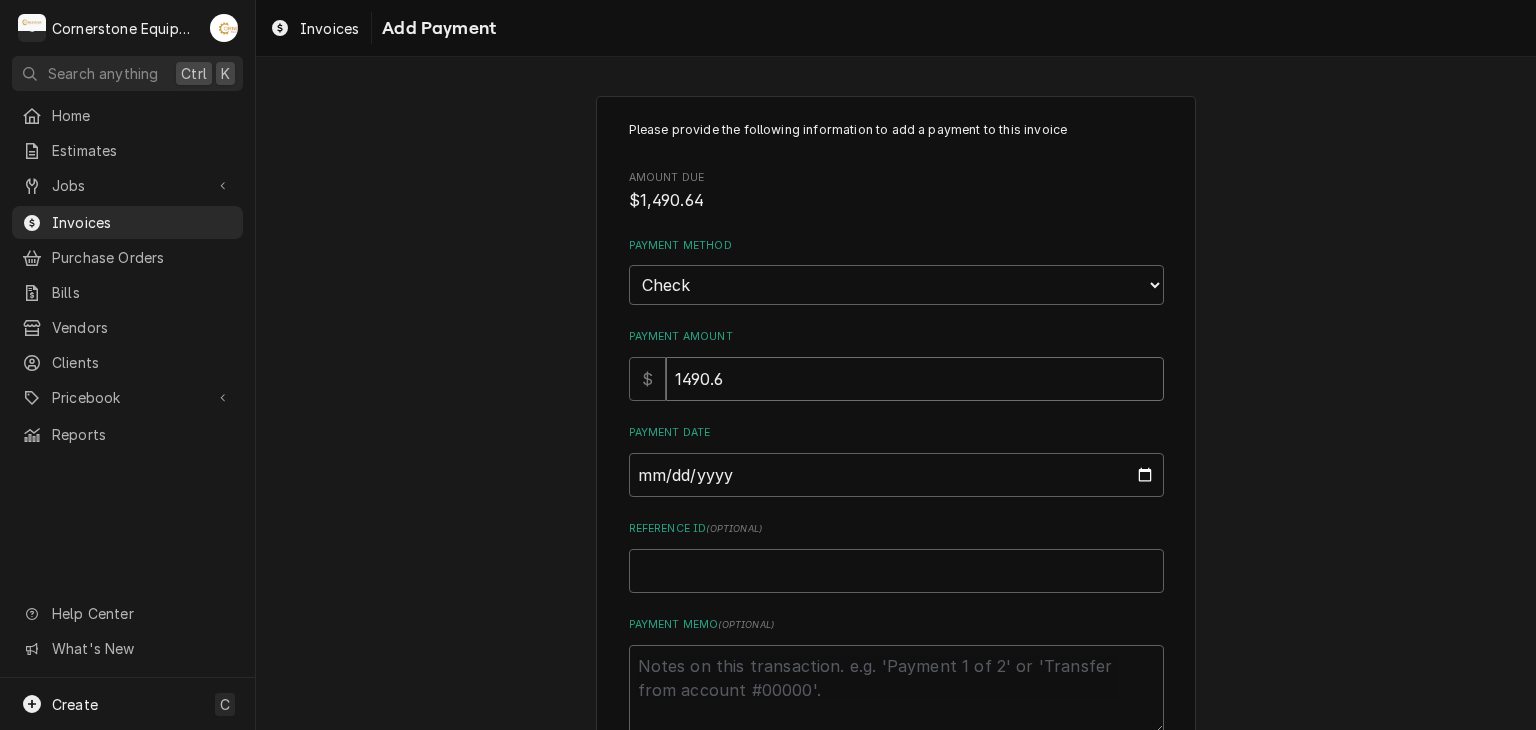 type on "x" 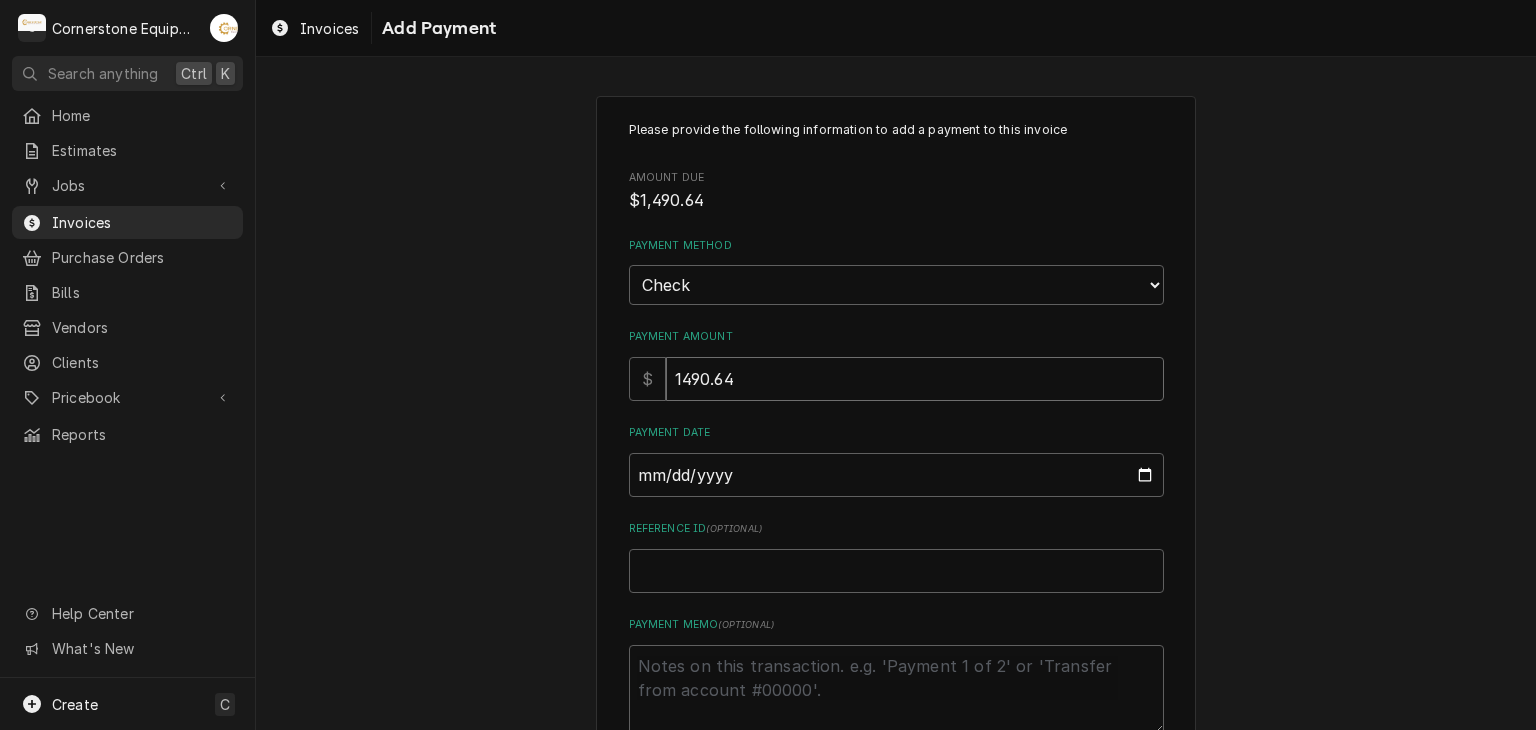 type on "1490.64" 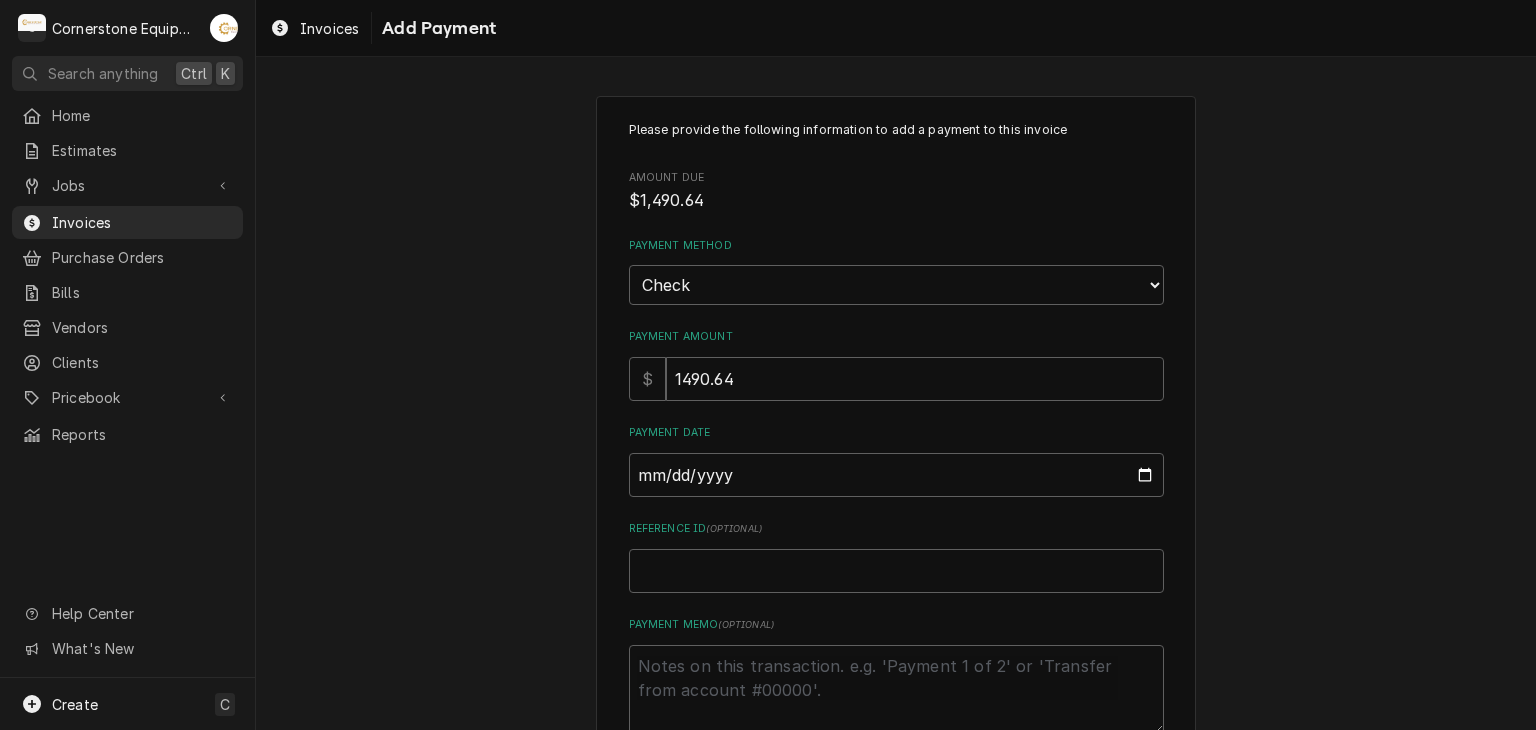click on "Please provide the following information to add a payment to this invoice Amount Due $1,490.64 Payment Method Choose a Payment Method... Cash Check Credit/Debit Card ACH/eCheck Other Payment Amount $ 1490.64 Payment Date Reference ID  ( optional ) Payment Memo  ( optional ) Add Cancel" at bounding box center [896, 467] 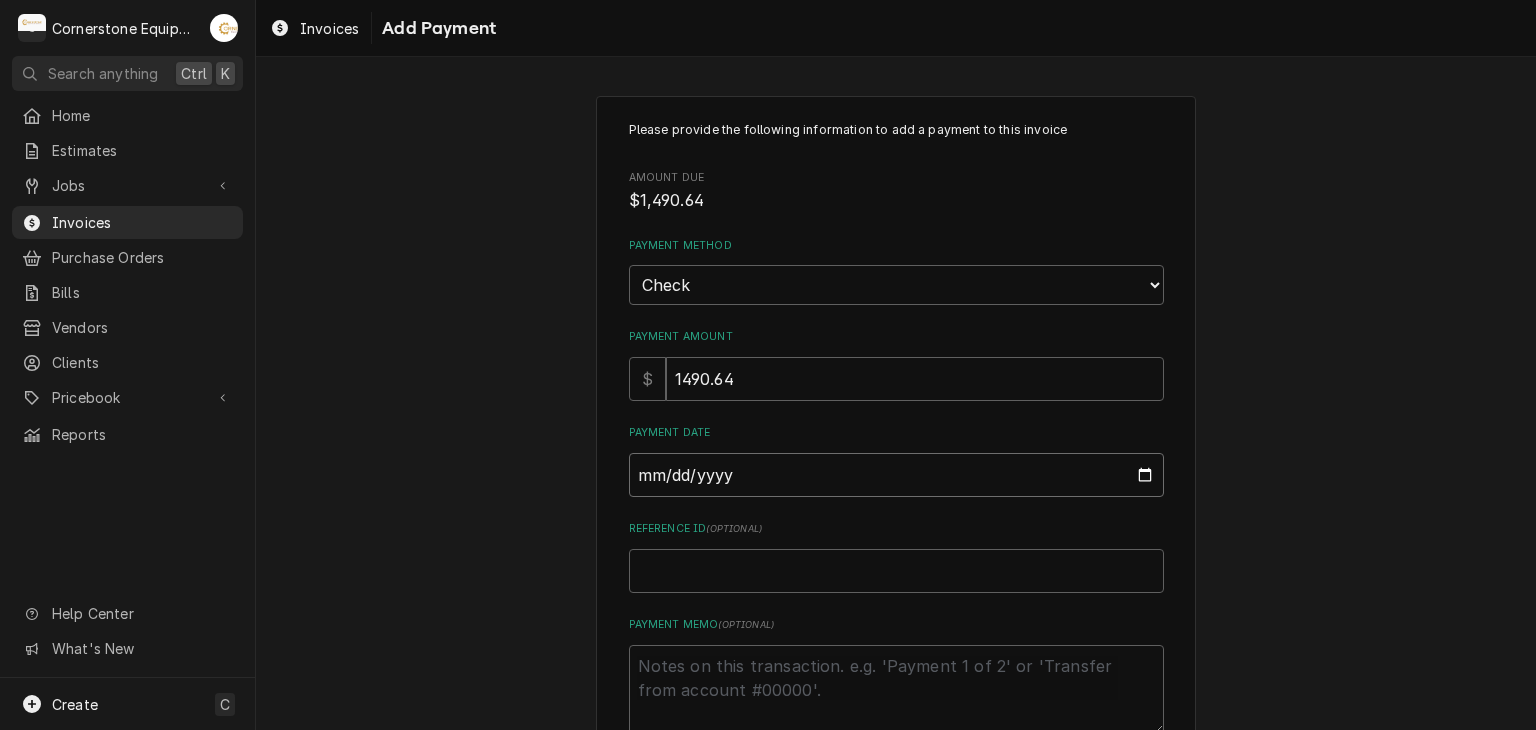 click on "Payment Date" at bounding box center [896, 475] 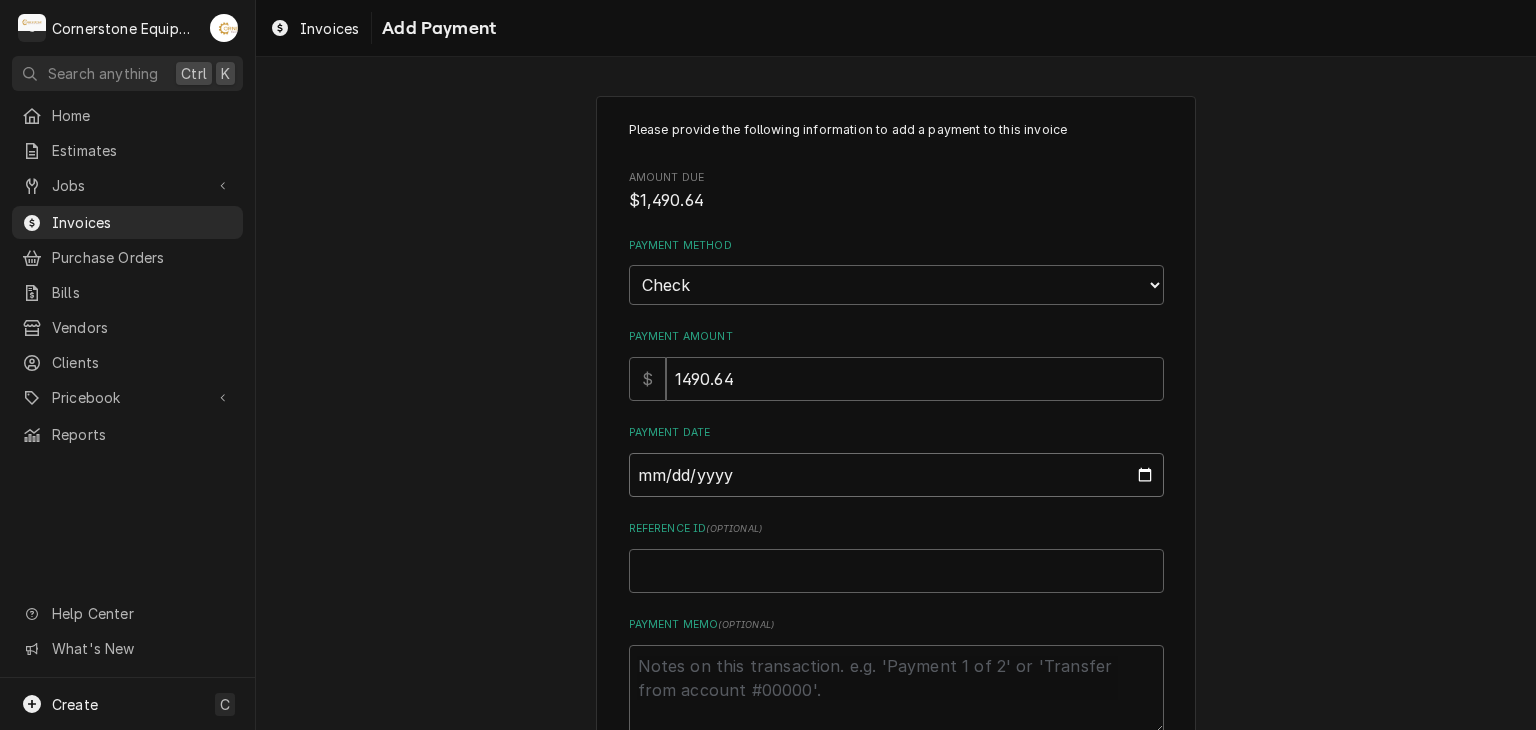 click on "Payment Date" at bounding box center (896, 475) 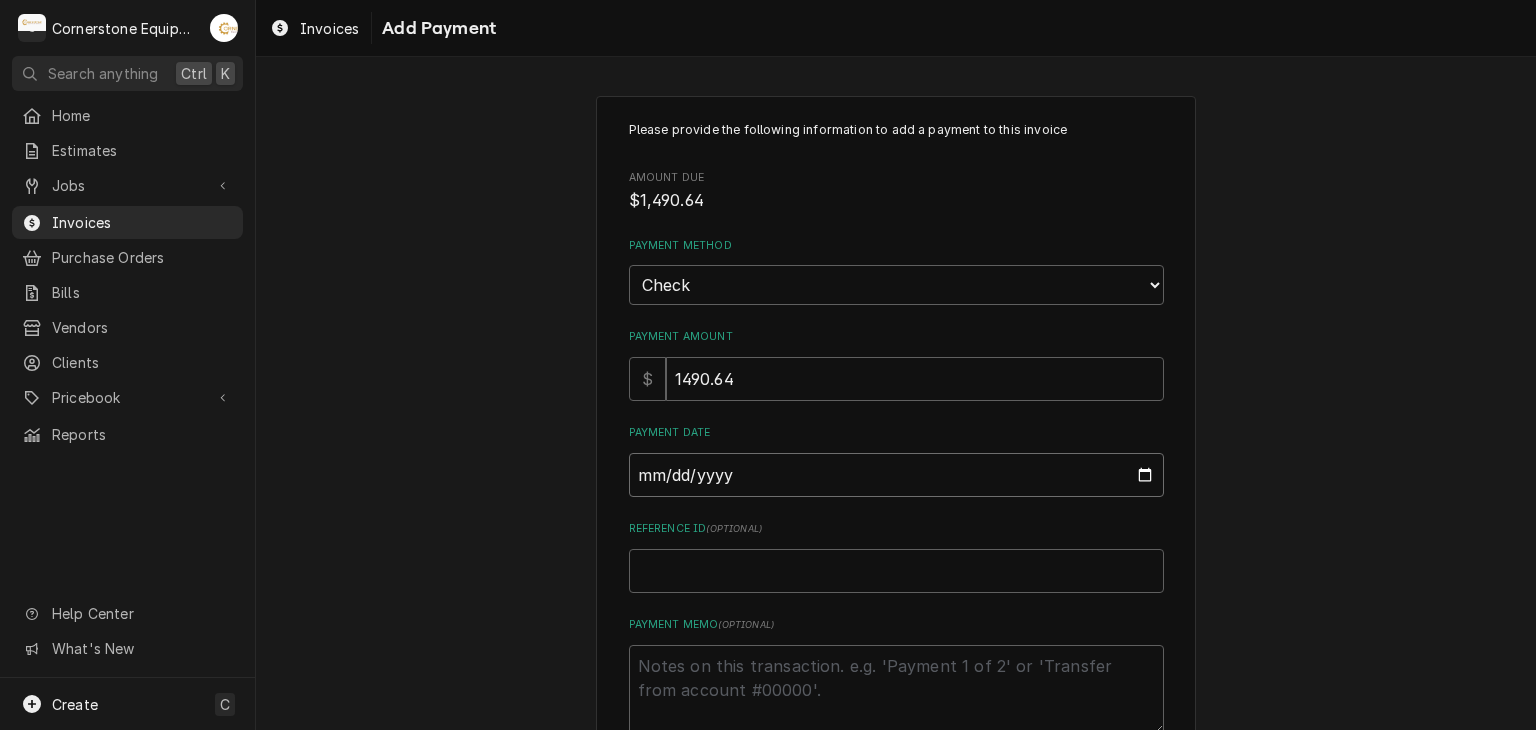 type on "x" 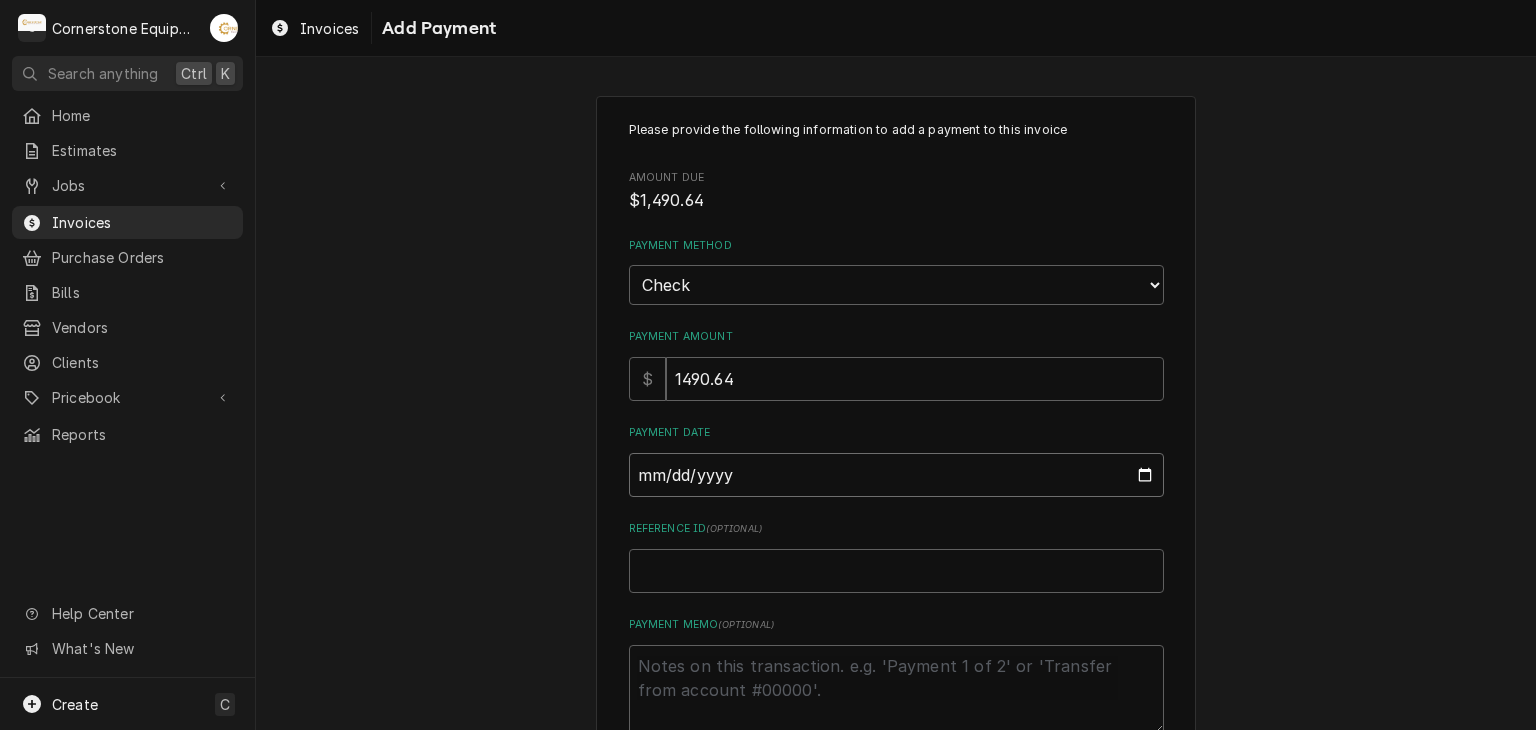 type on "2025-07-06" 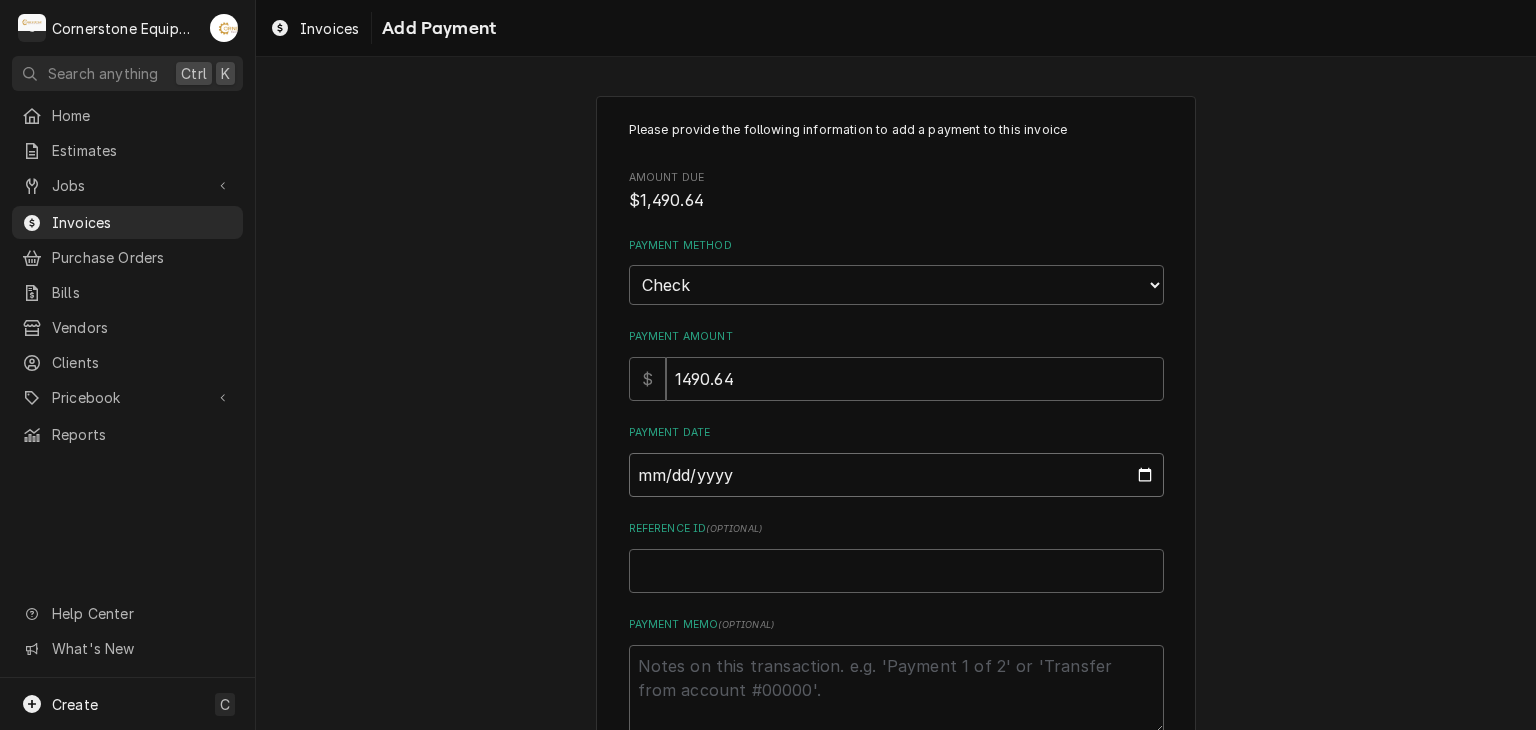 type on "x" 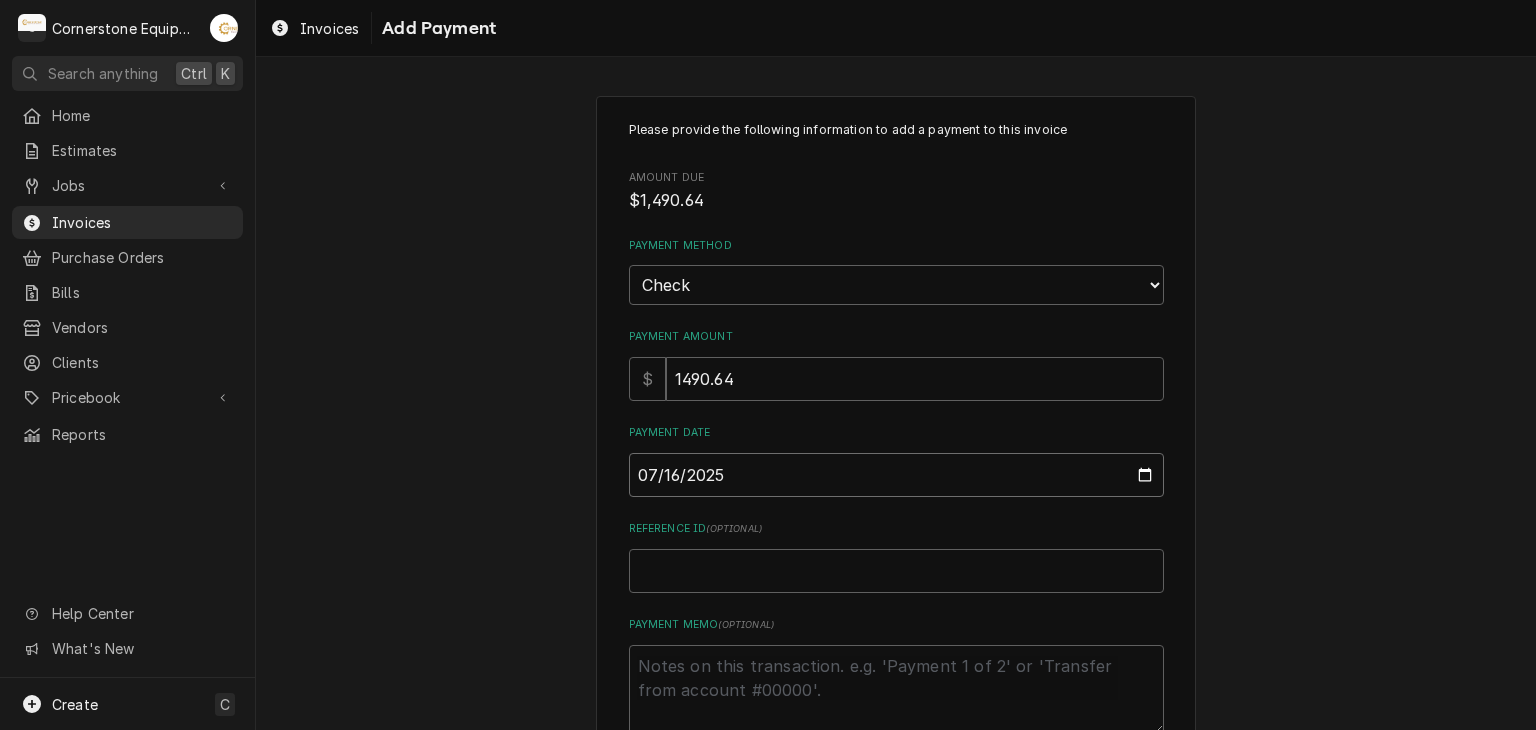 type on "2025-07-16" 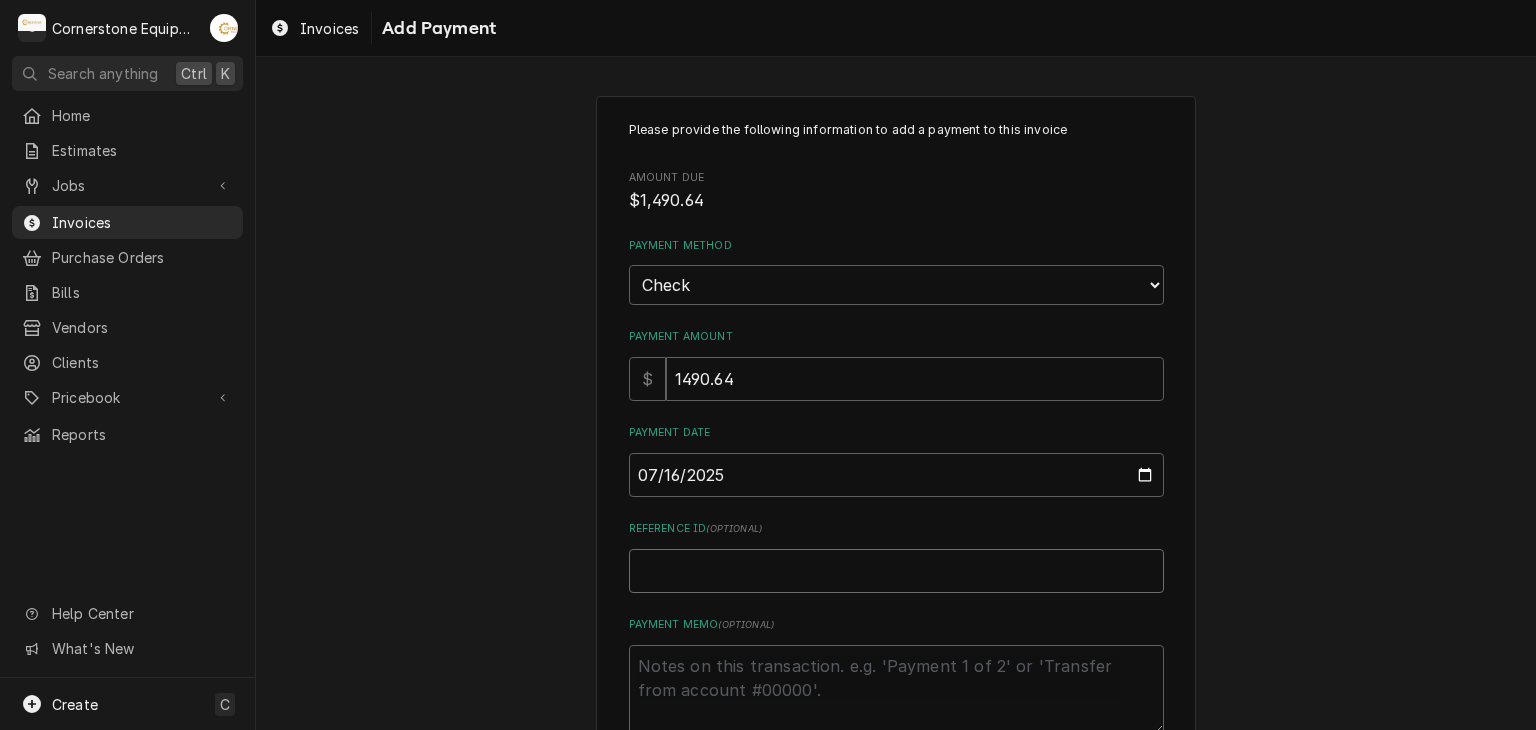click on "Reference ID  ( optional )" at bounding box center (896, 571) 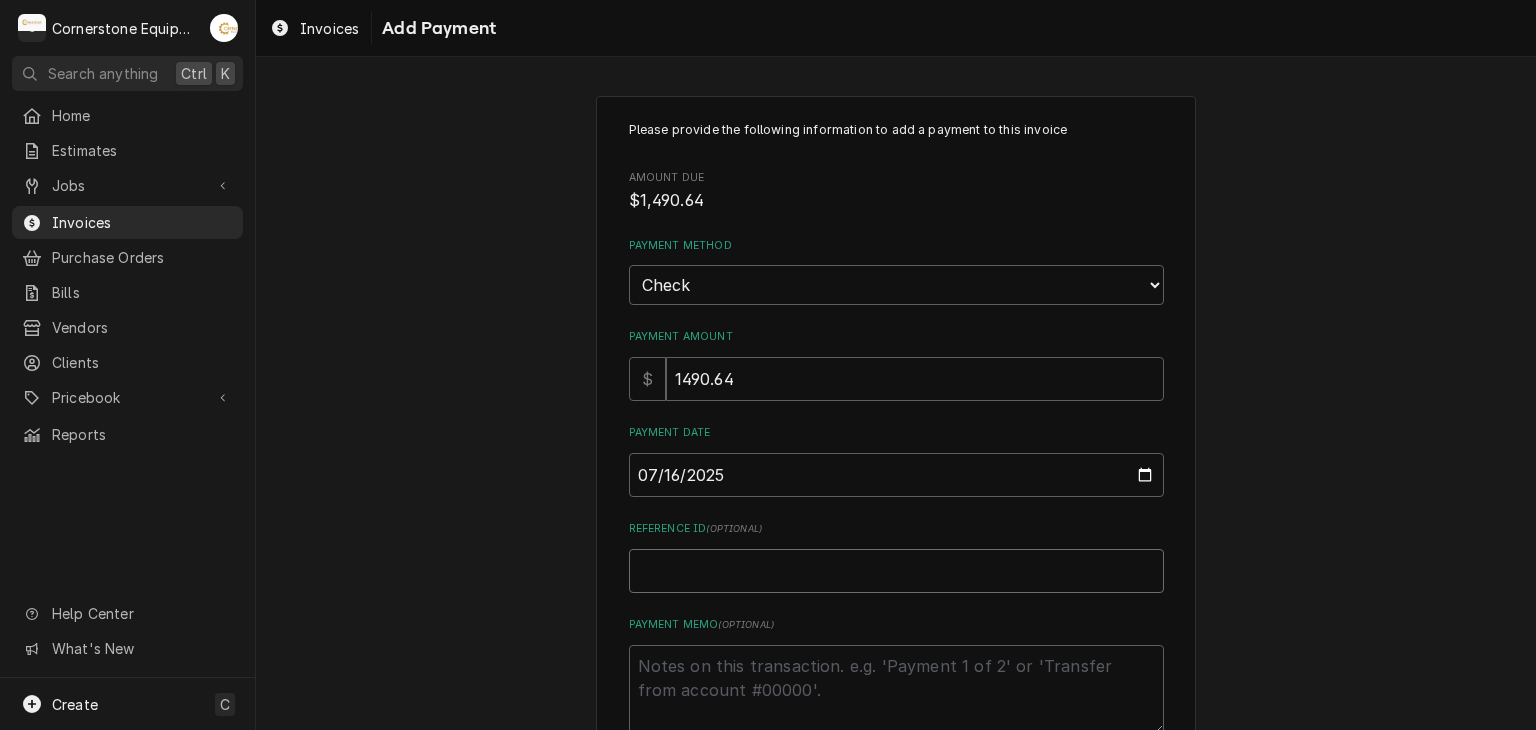 type on "x" 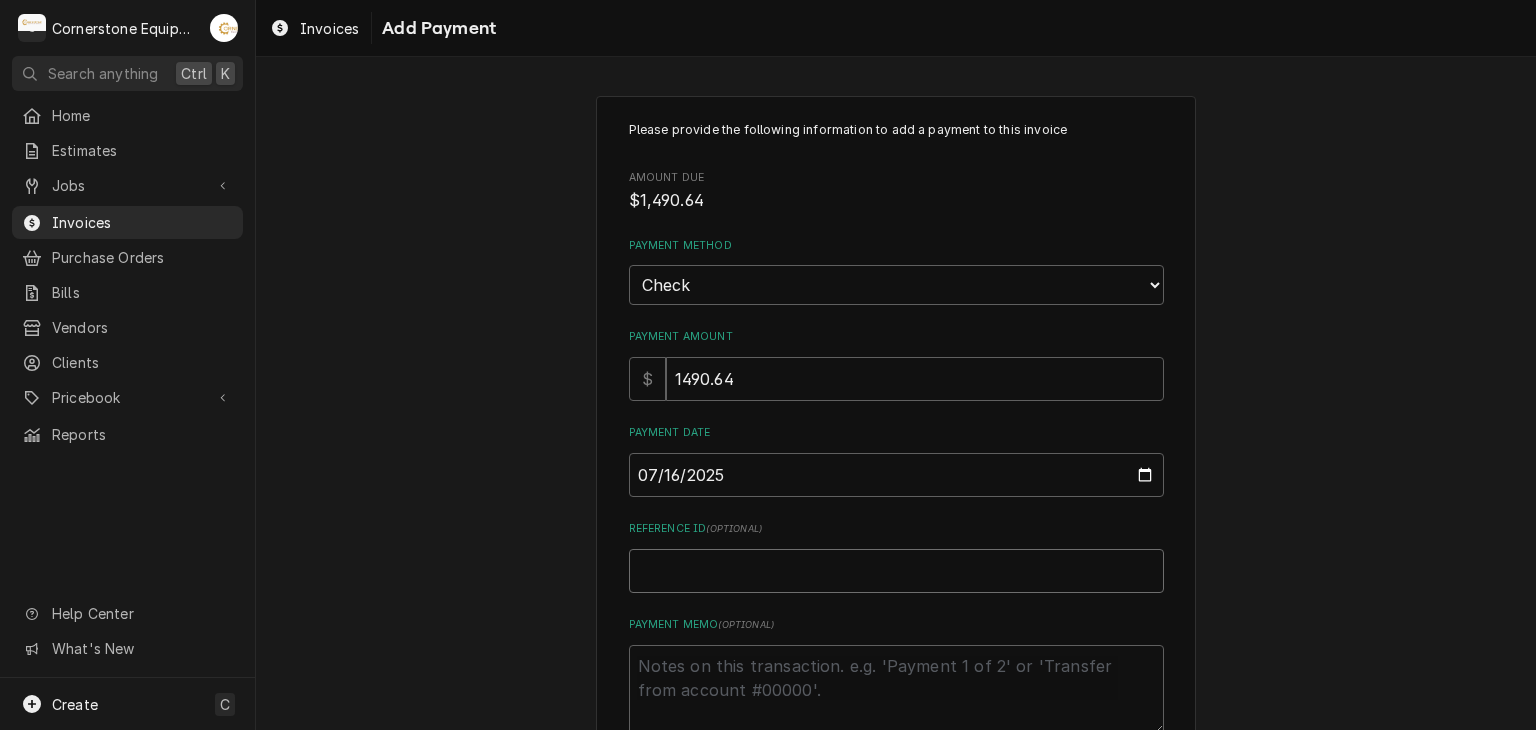 type on "C" 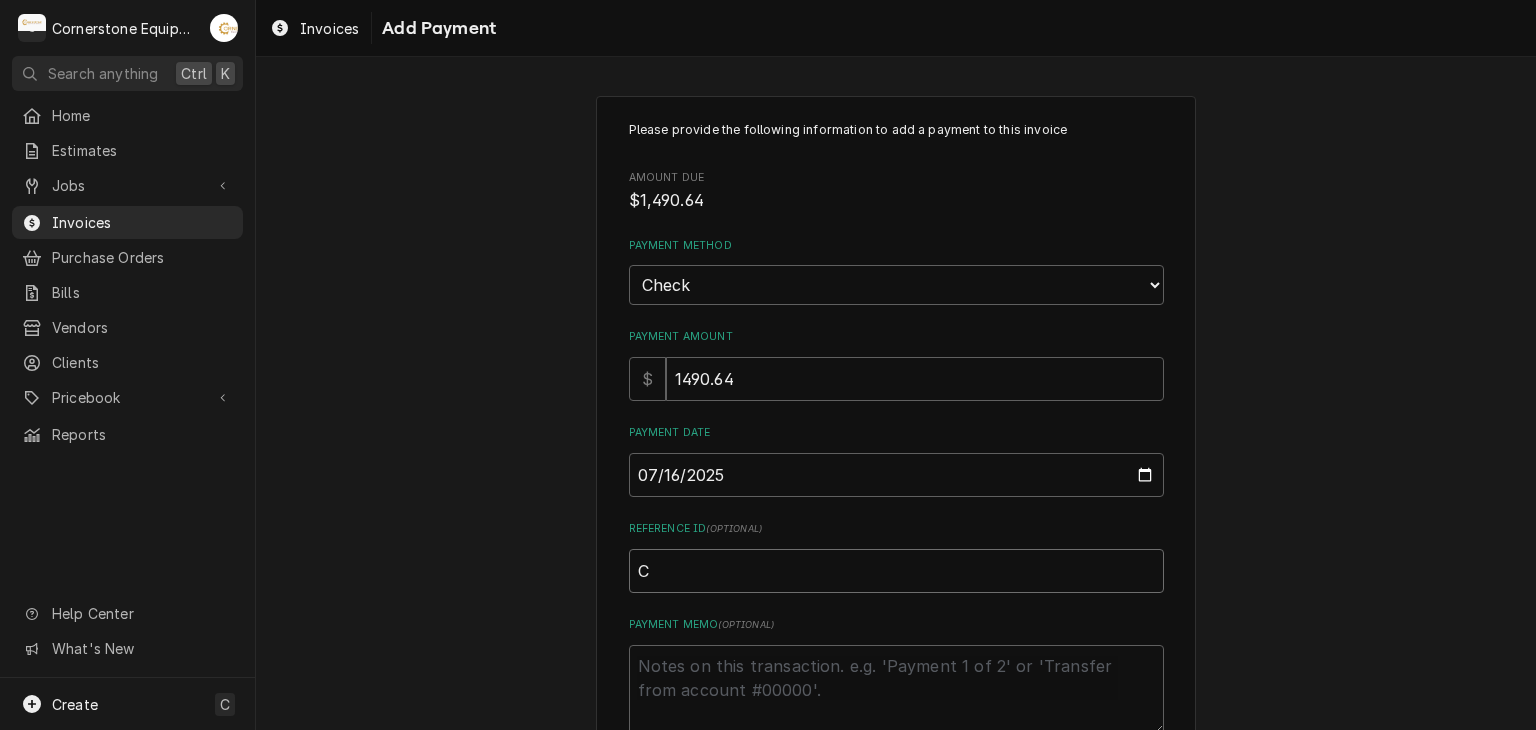 type on "x" 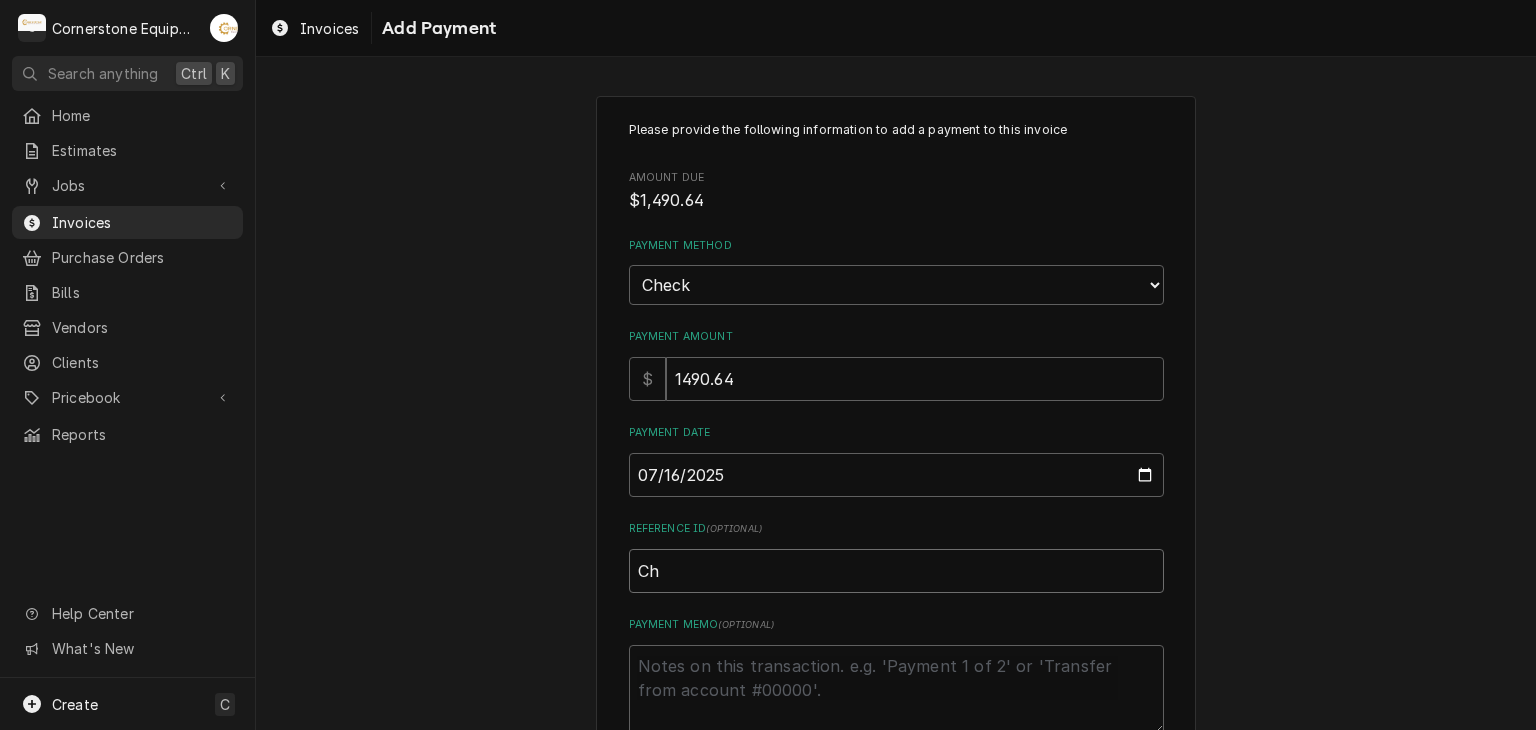 type on "x" 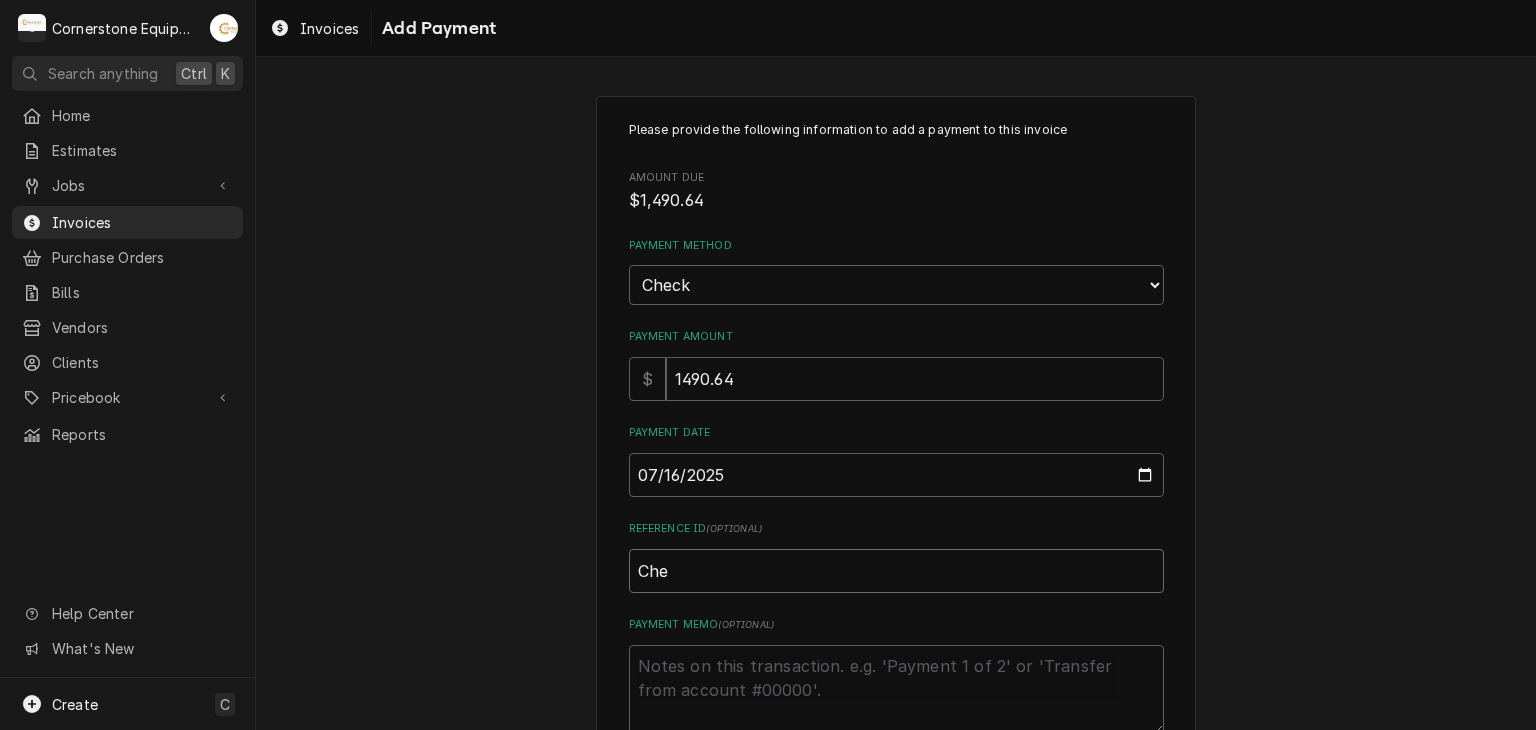 type on "x" 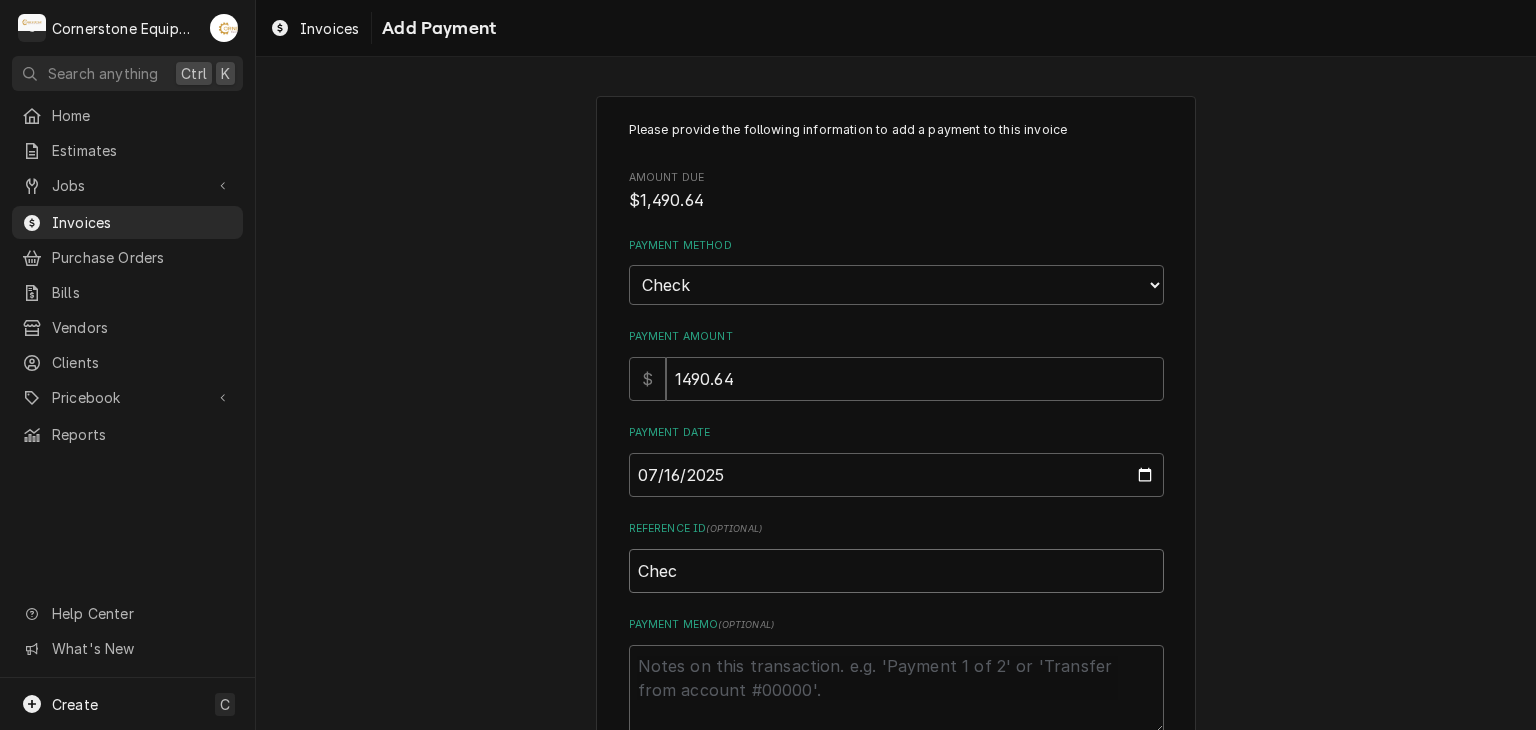 type on "x" 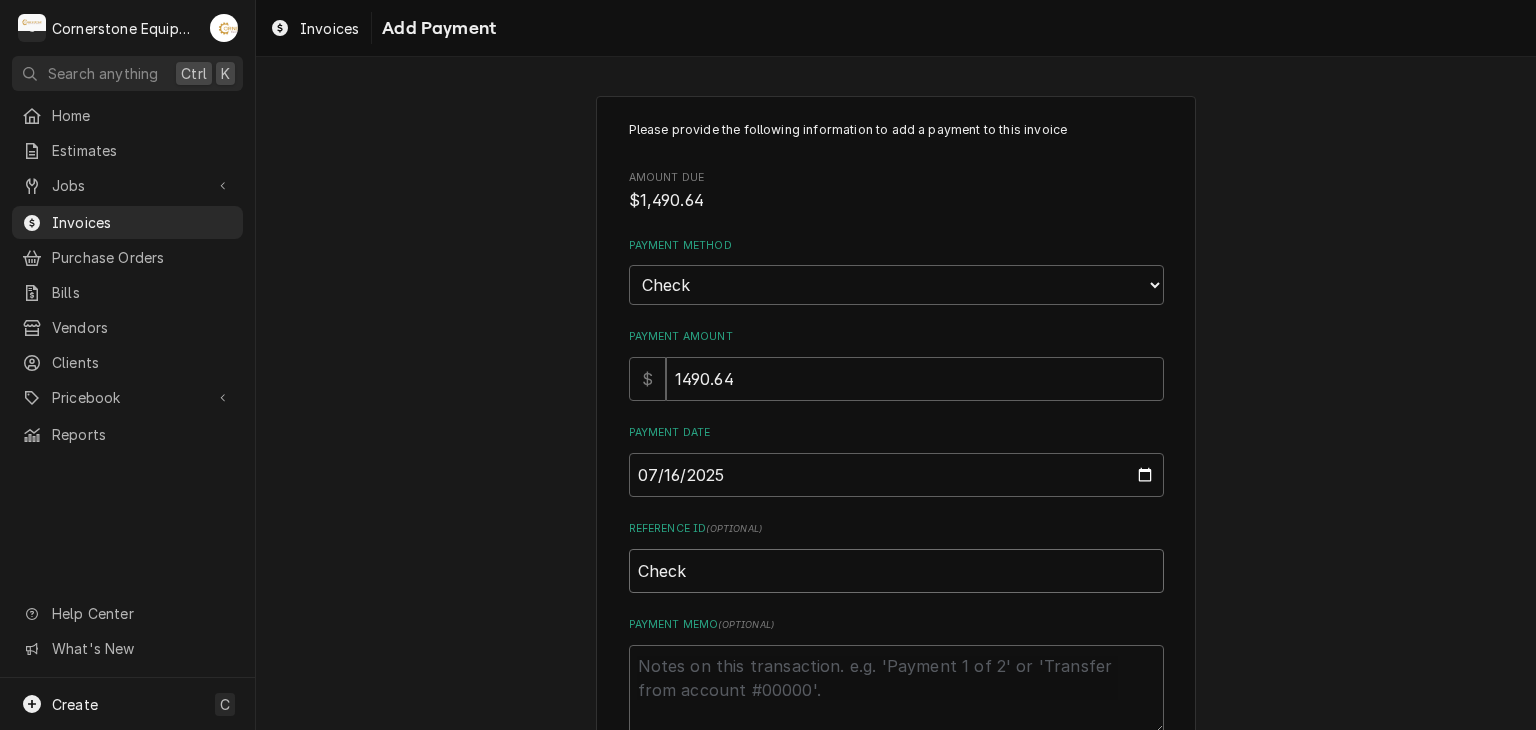 type on "x" 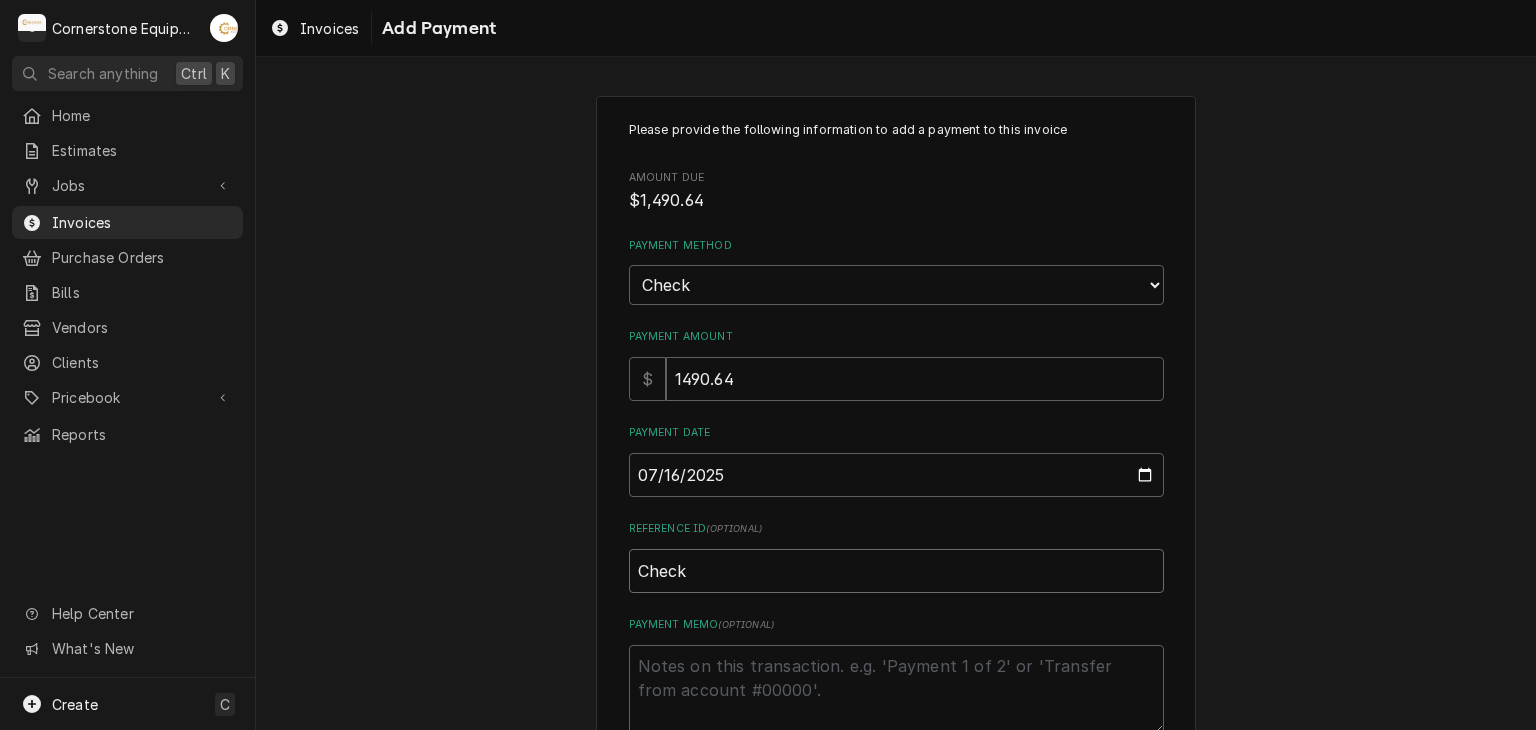 type on "x" 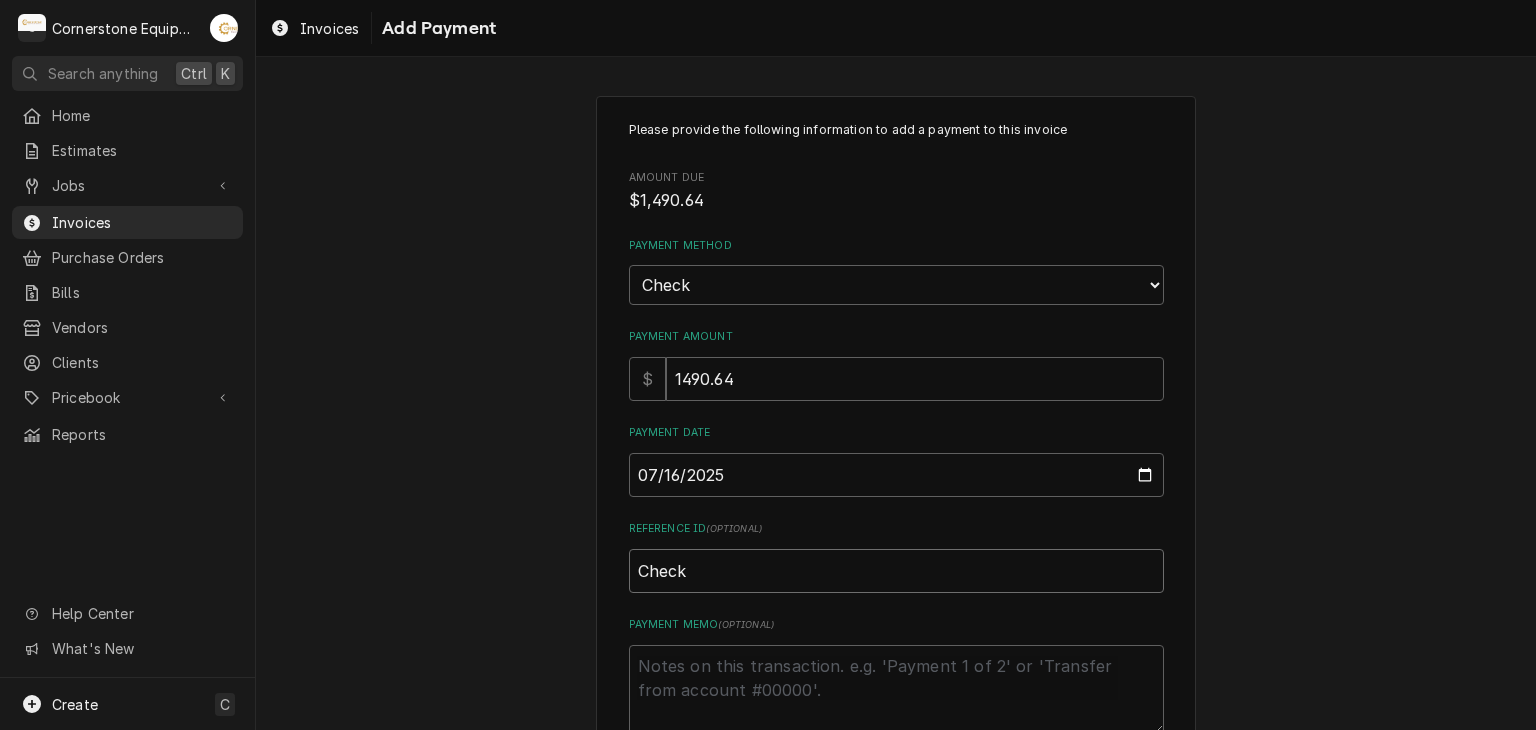 type on "Check #" 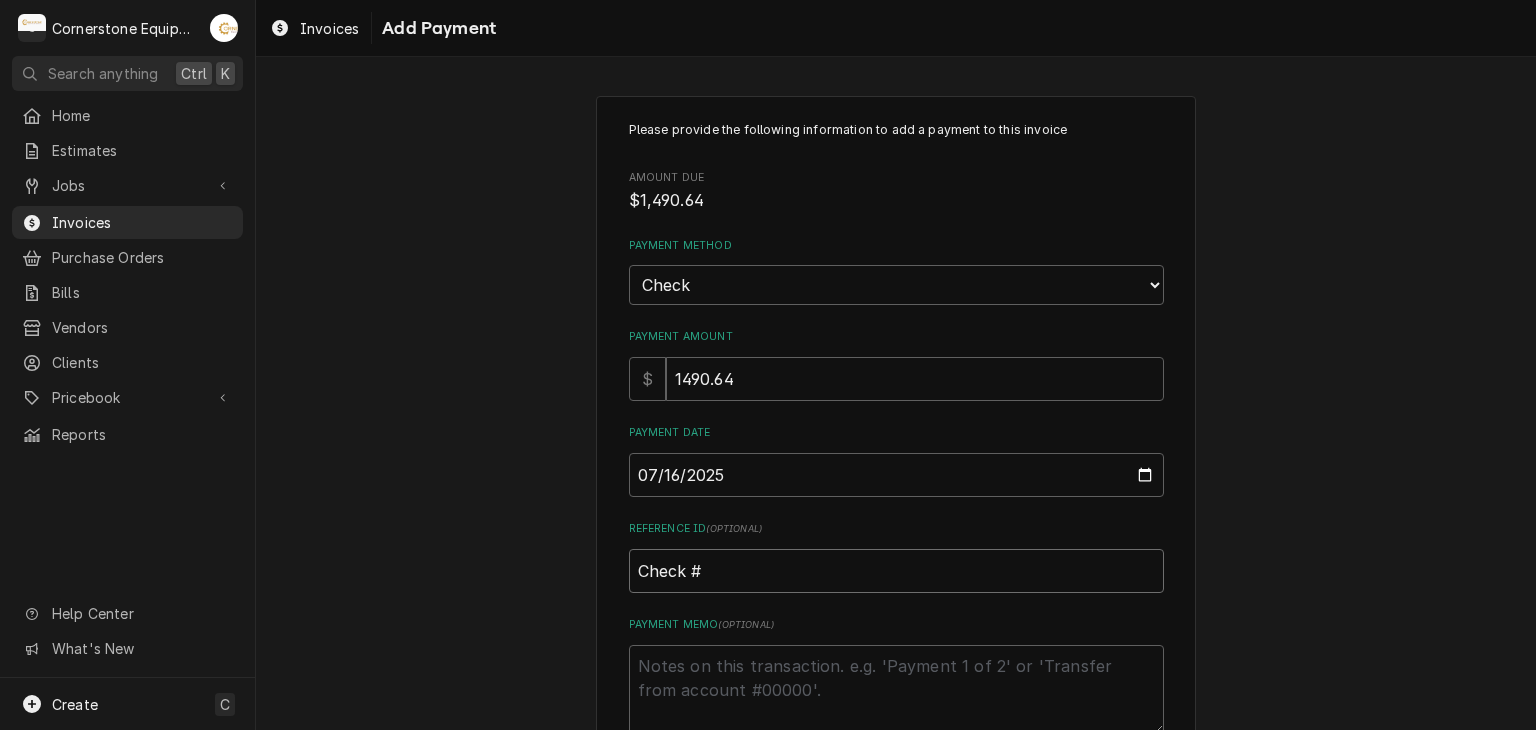 type on "x" 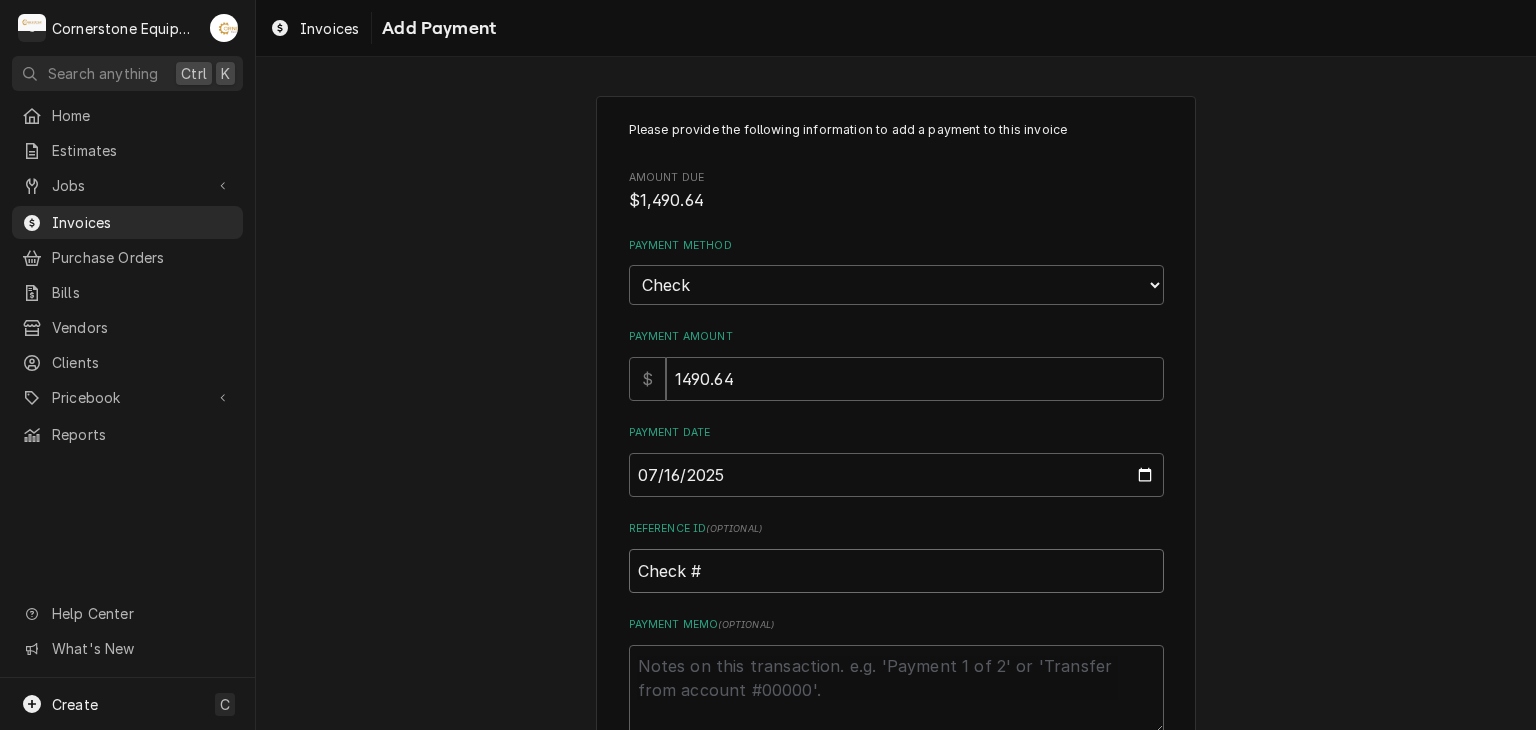 type on "Check #1" 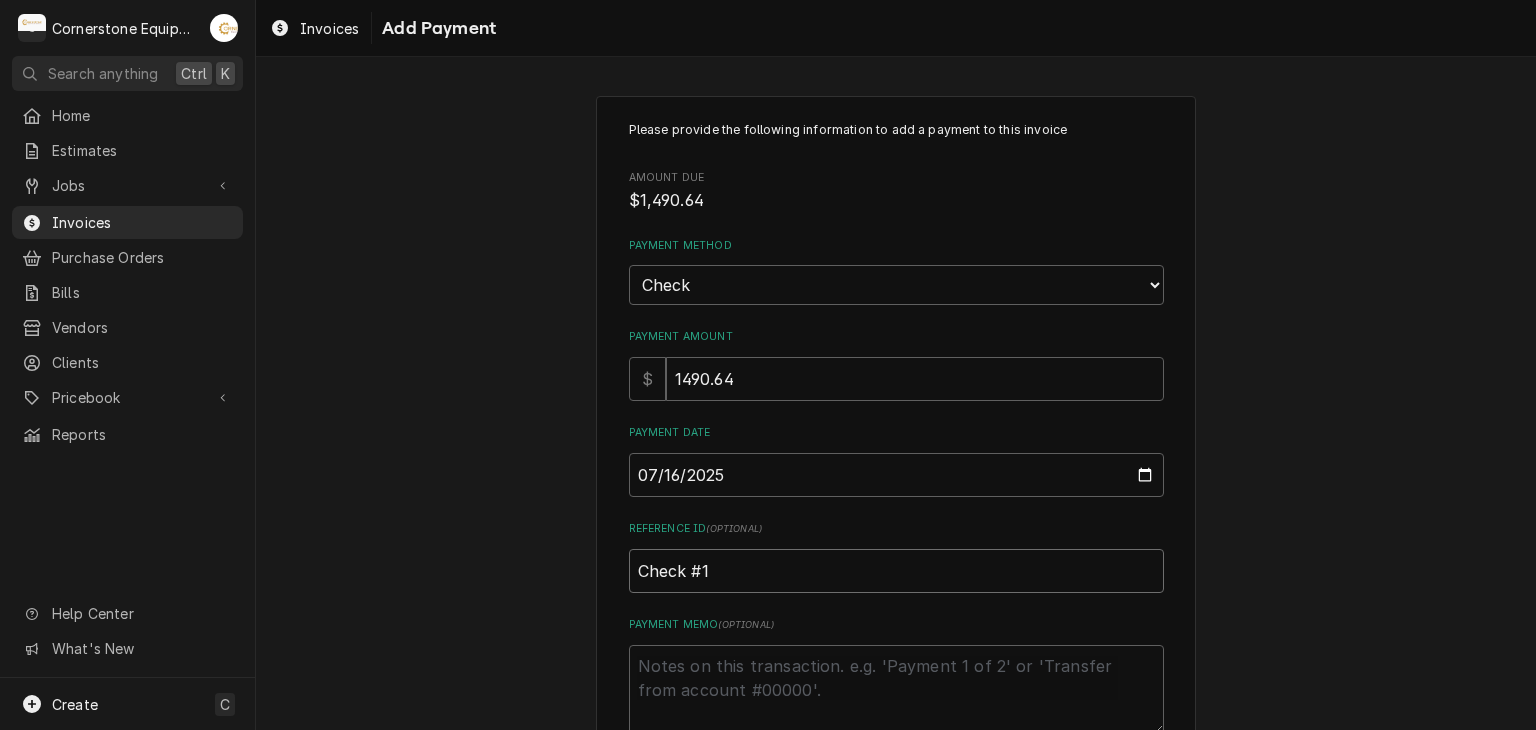 type on "x" 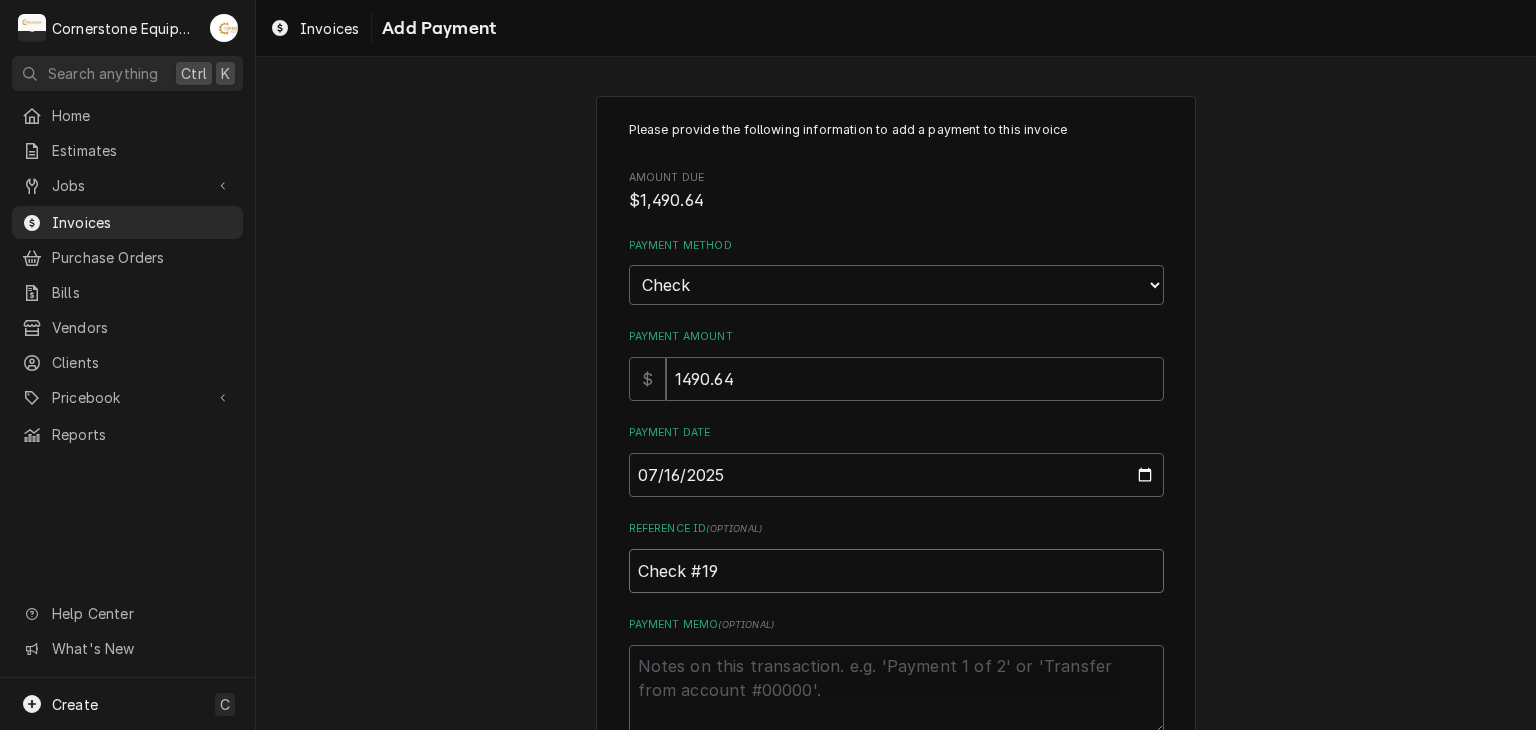 type on "x" 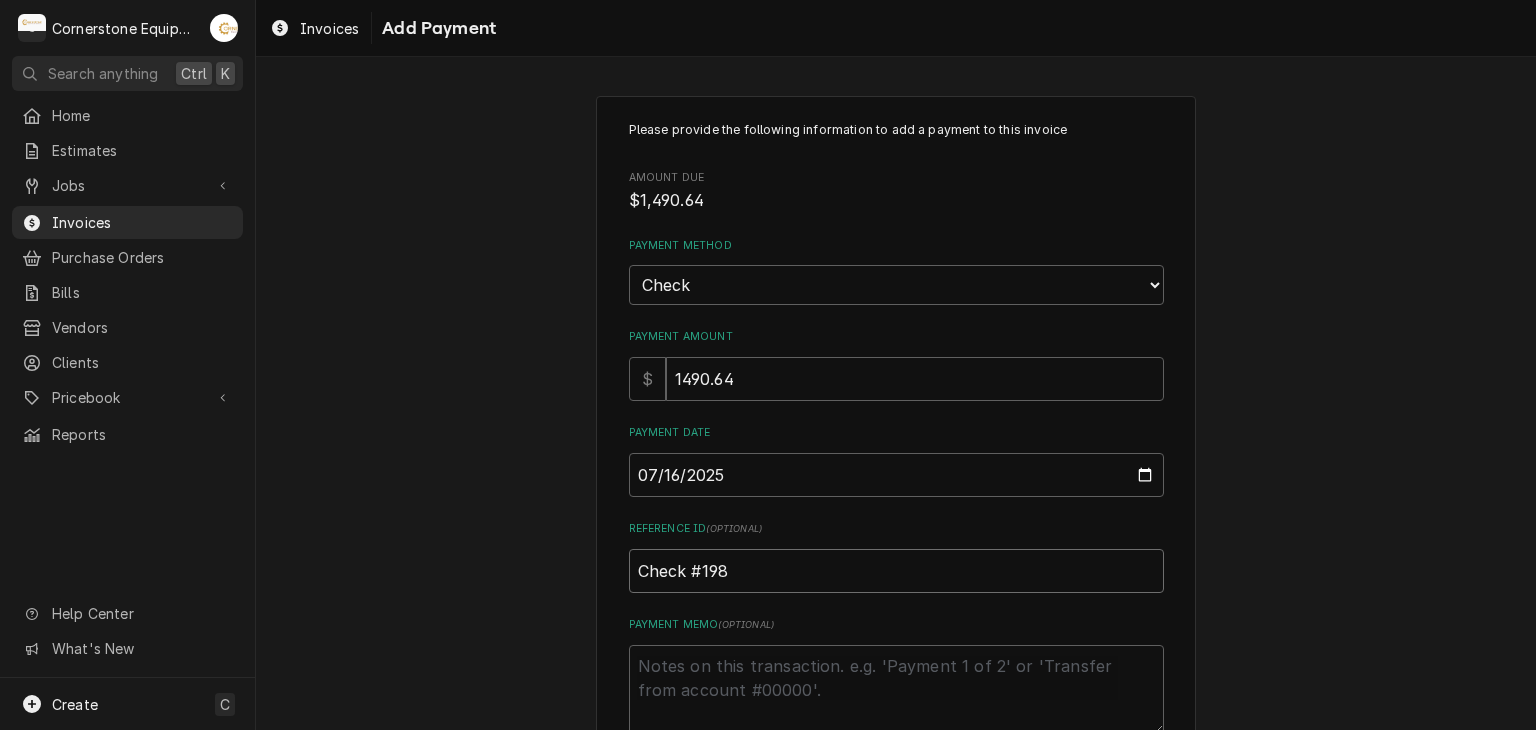 type on "x" 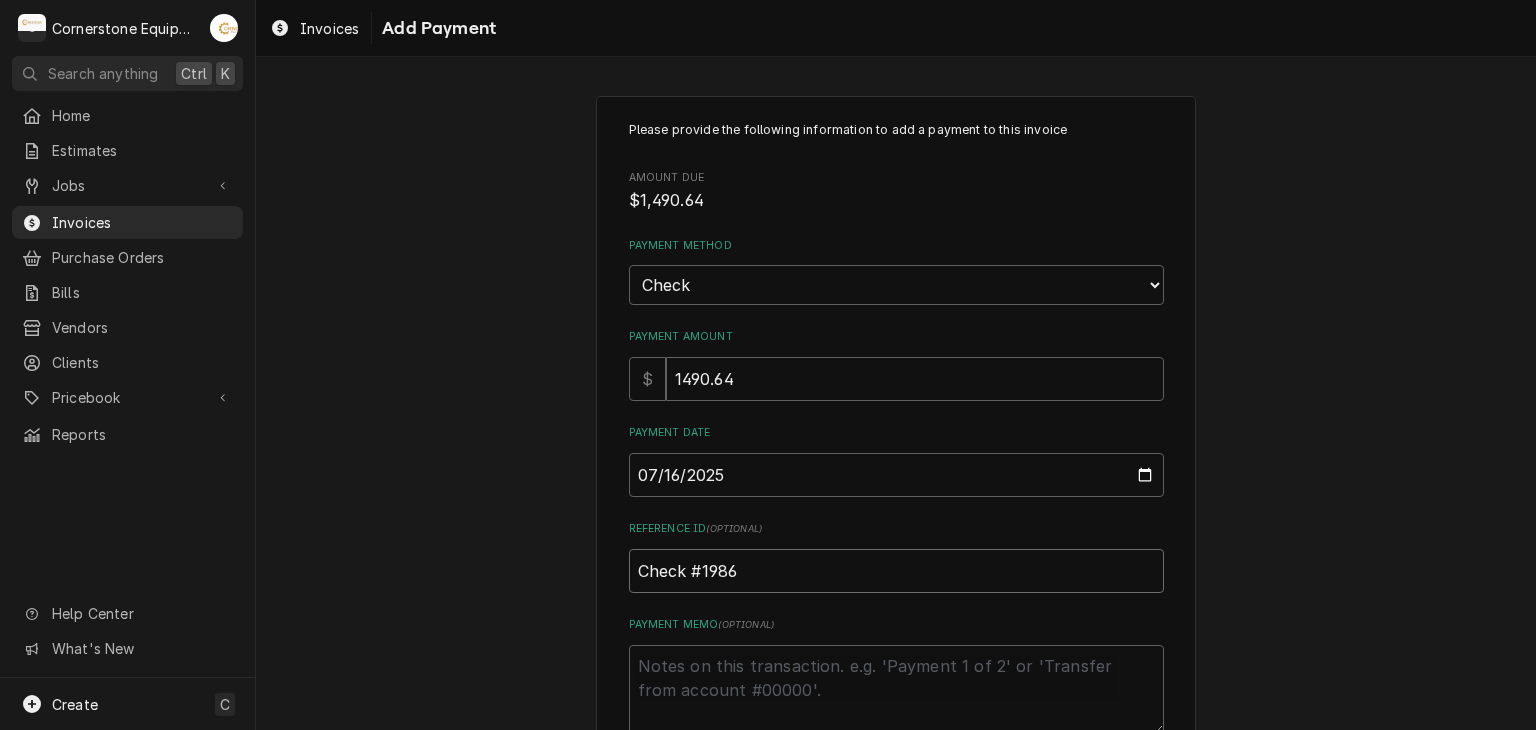 type on "x" 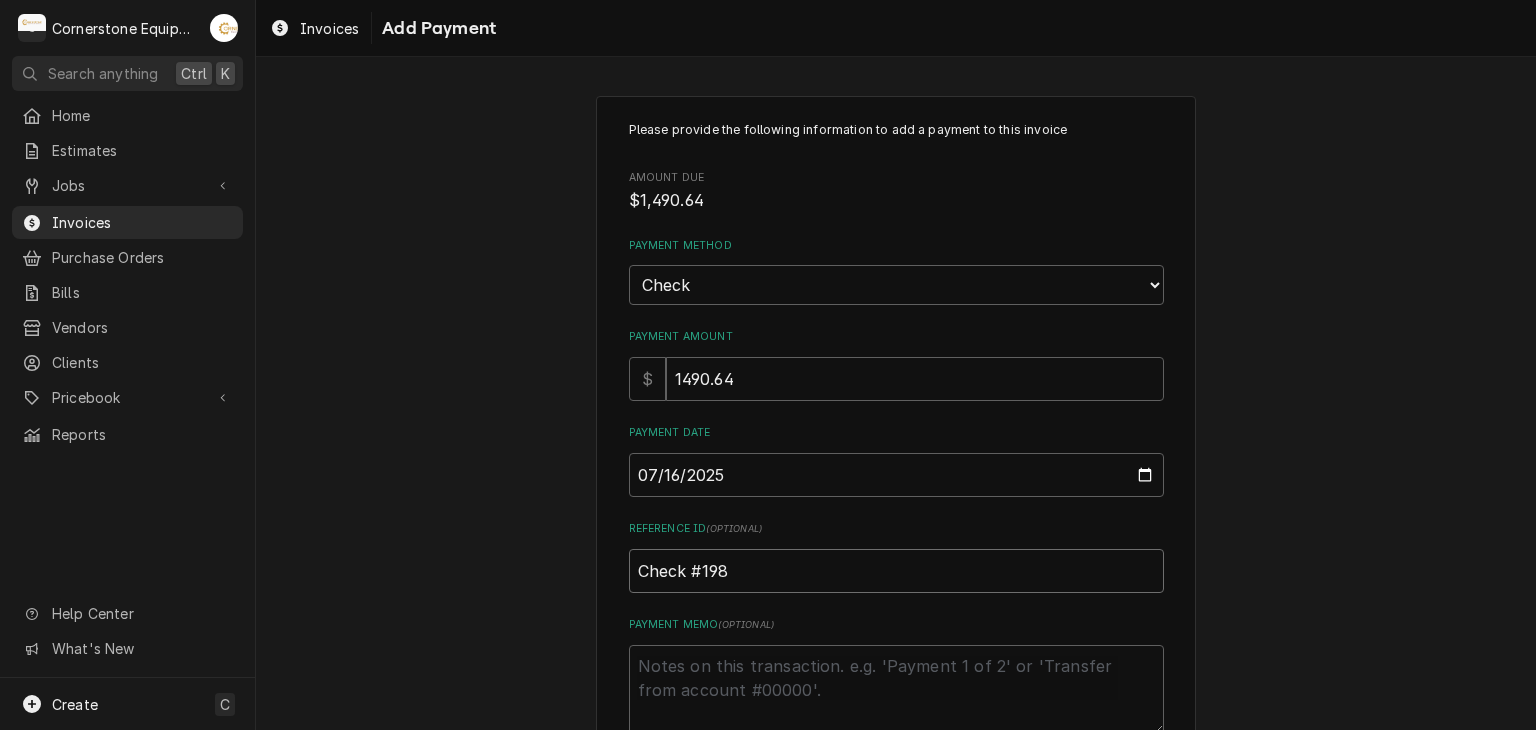 type on "x" 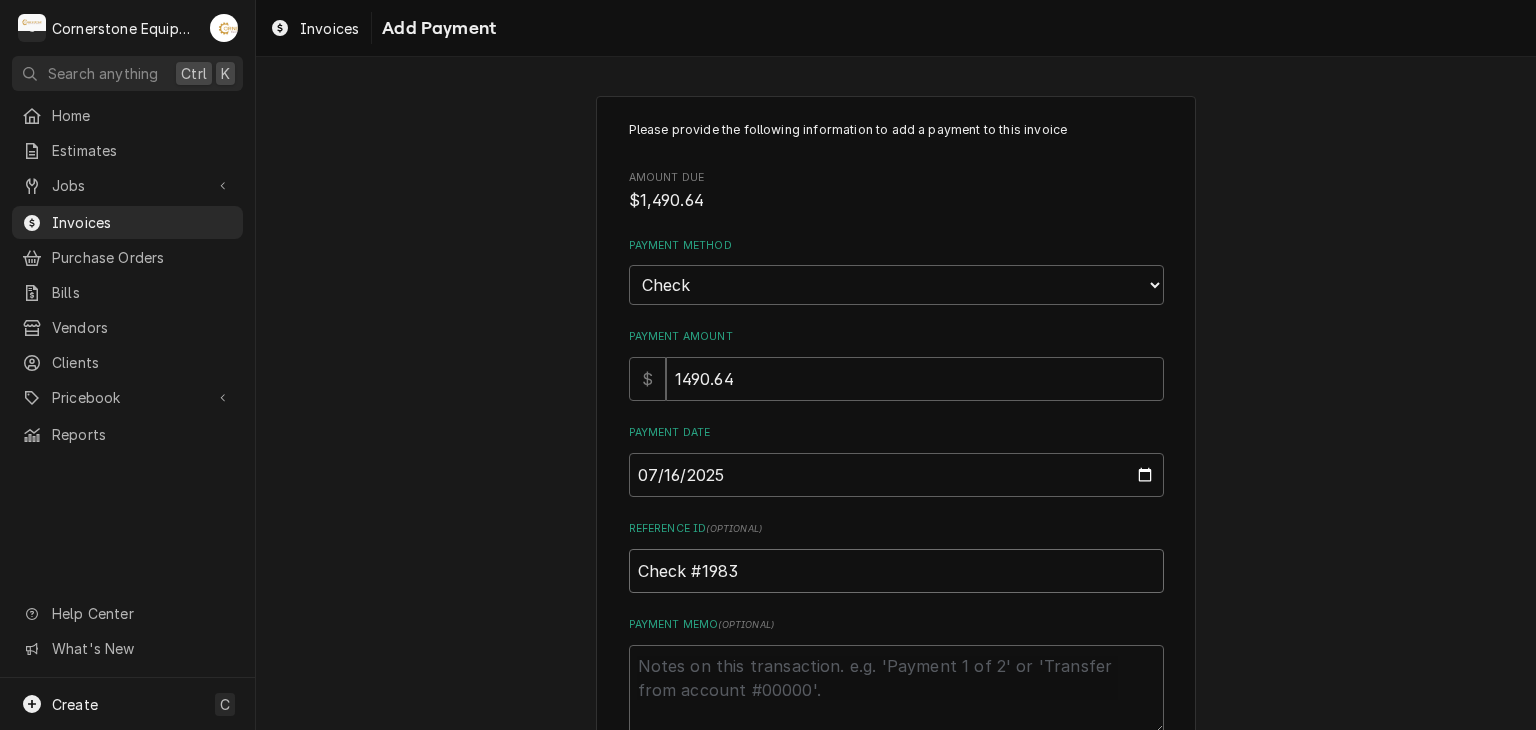 type on "Check #1983" 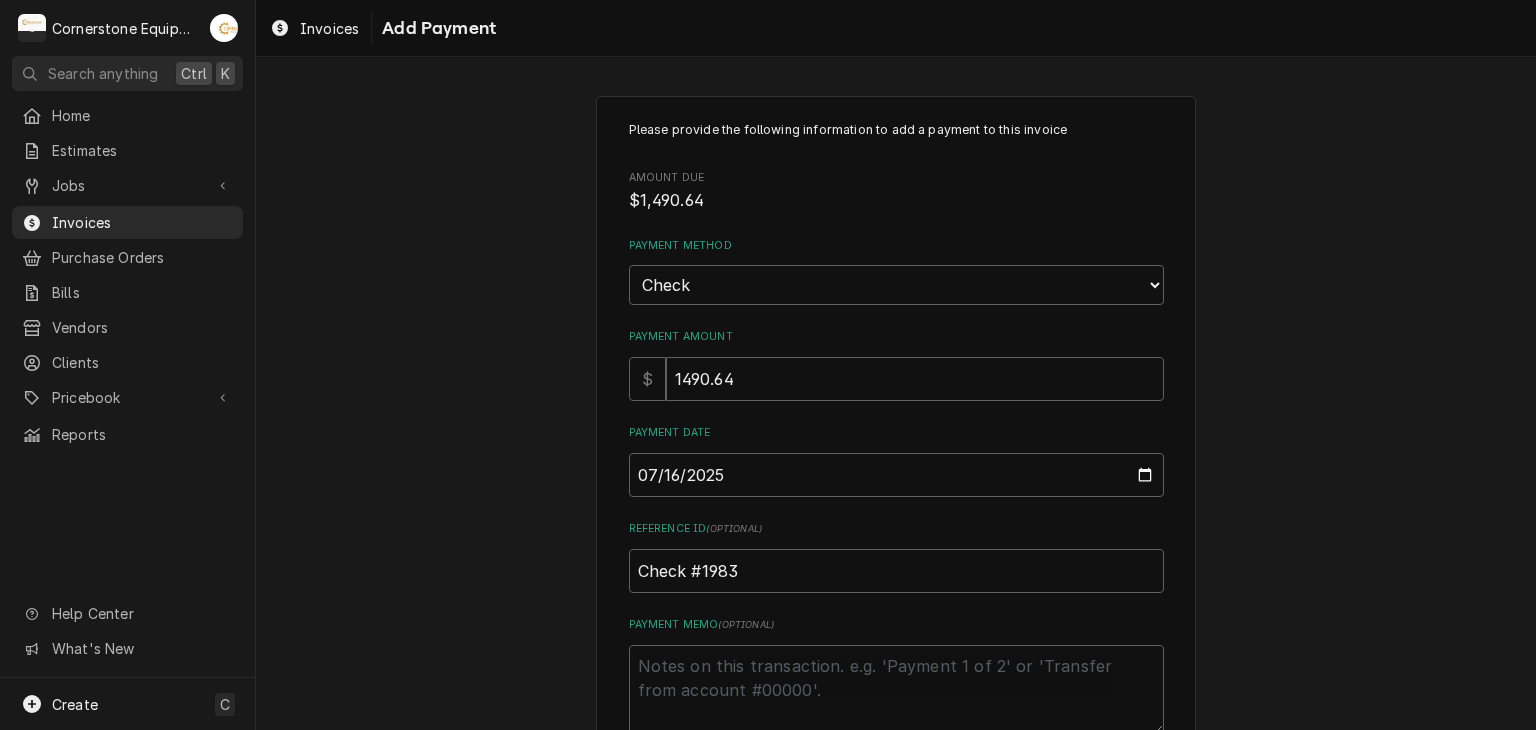 click on "Please provide the following information to add a payment to this invoice Amount Due $1,490.64 Payment Method Choose a Payment Method... Cash Check Credit/Debit Card ACH/eCheck Other Payment Amount $ 1490.64 Payment Date 2025-07-16 Reference ID  ( optional ) Check #1983 Payment Memo  ( optional ) Add Cancel" at bounding box center (896, 467) 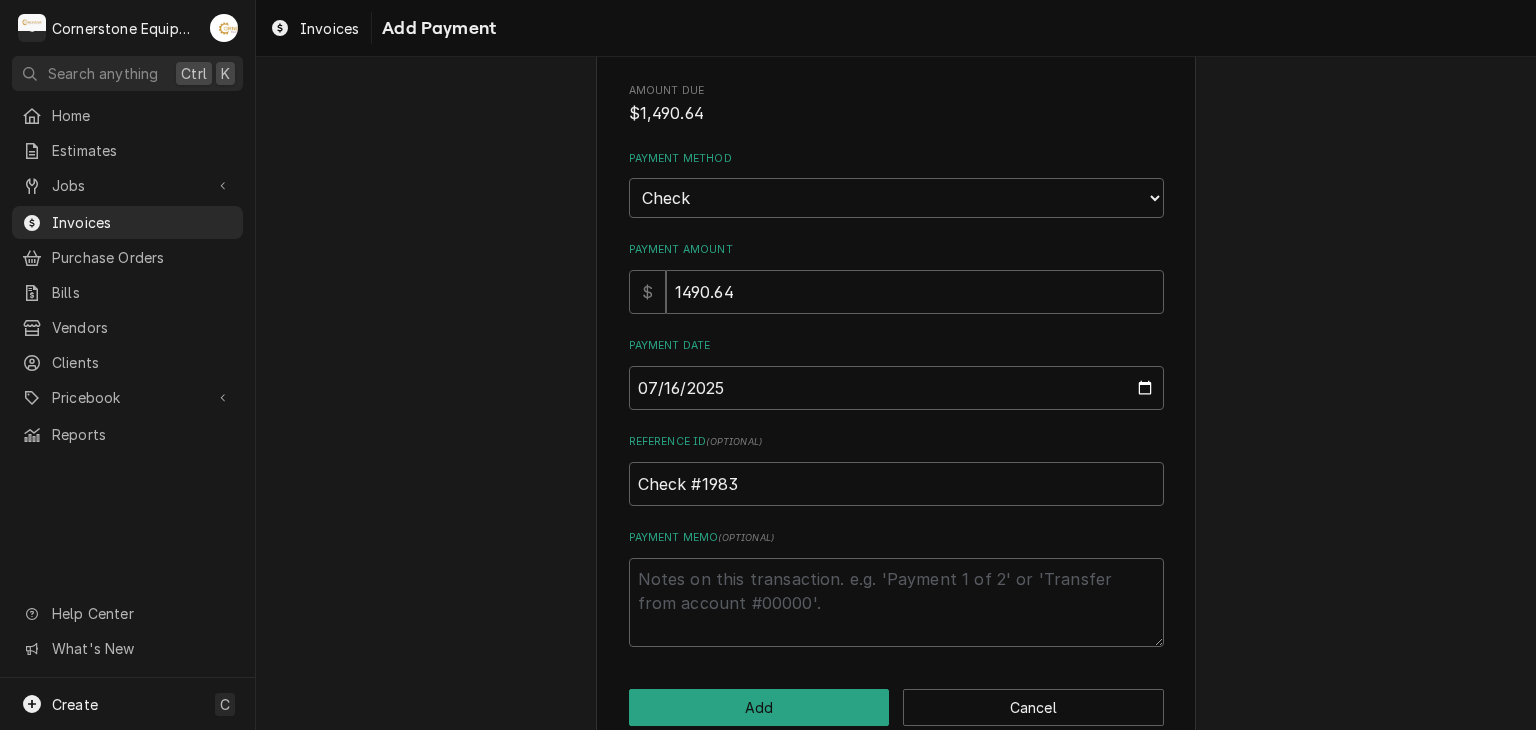 scroll, scrollTop: 124, scrollLeft: 0, axis: vertical 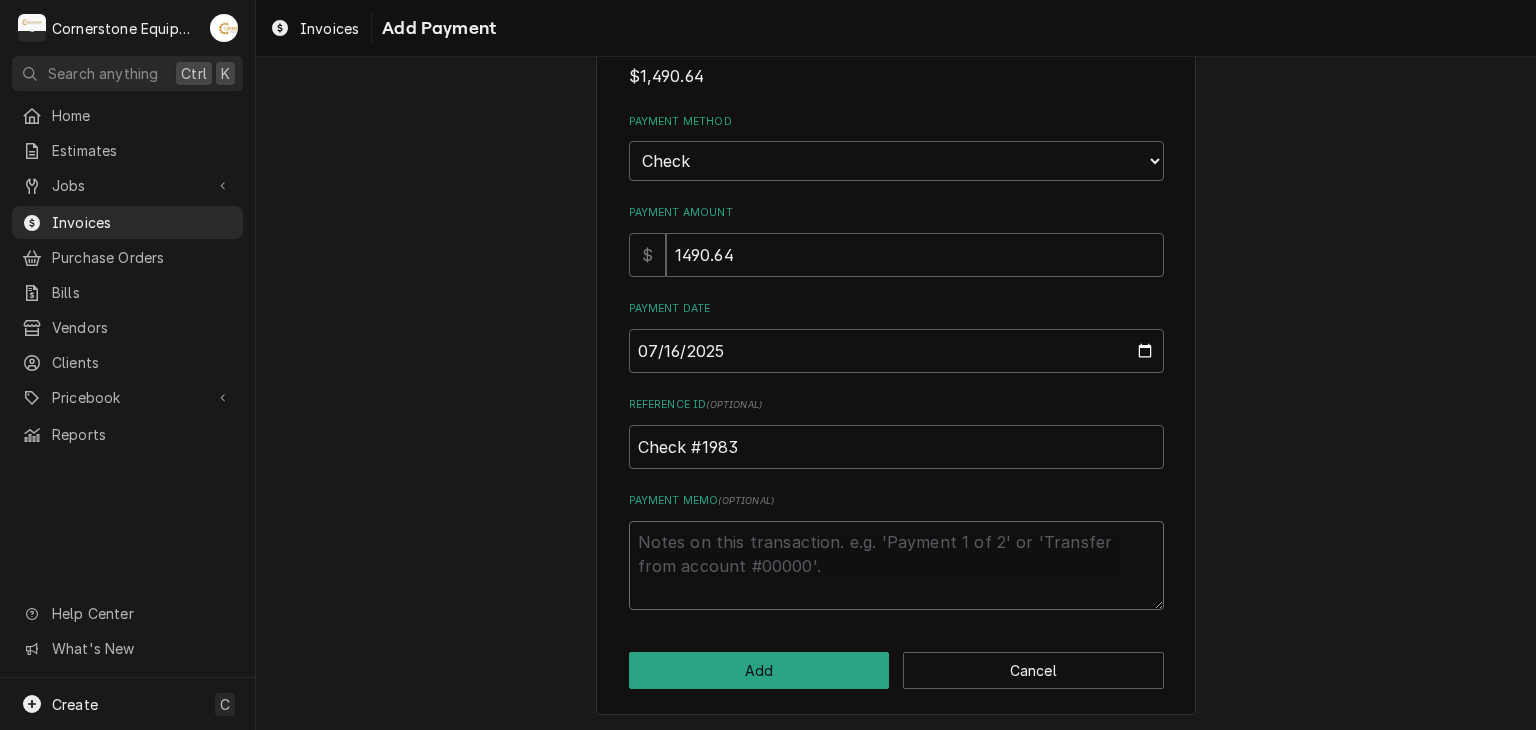 click on "Payment Memo  ( optional )" at bounding box center (896, 566) 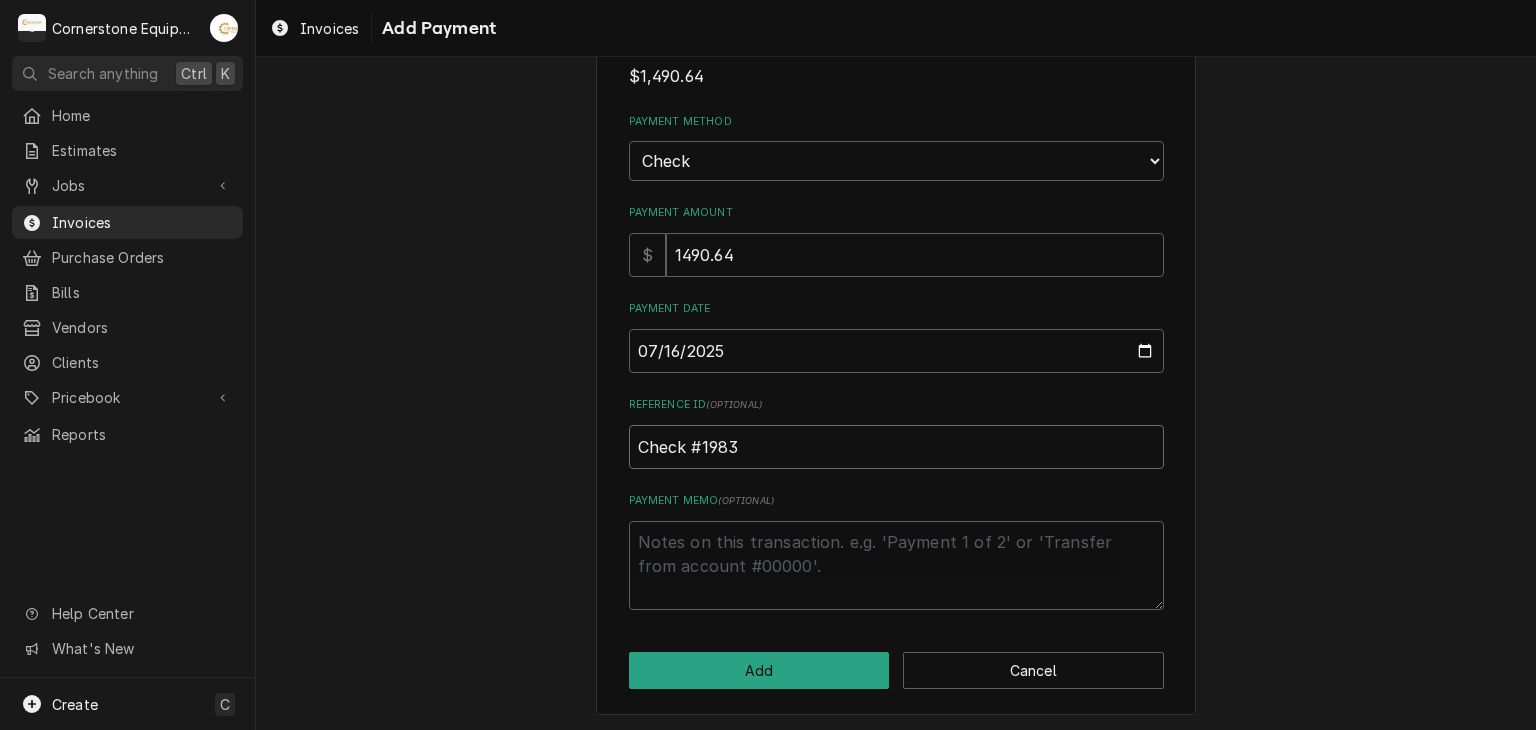 click on "Check #1983" at bounding box center (896, 447) 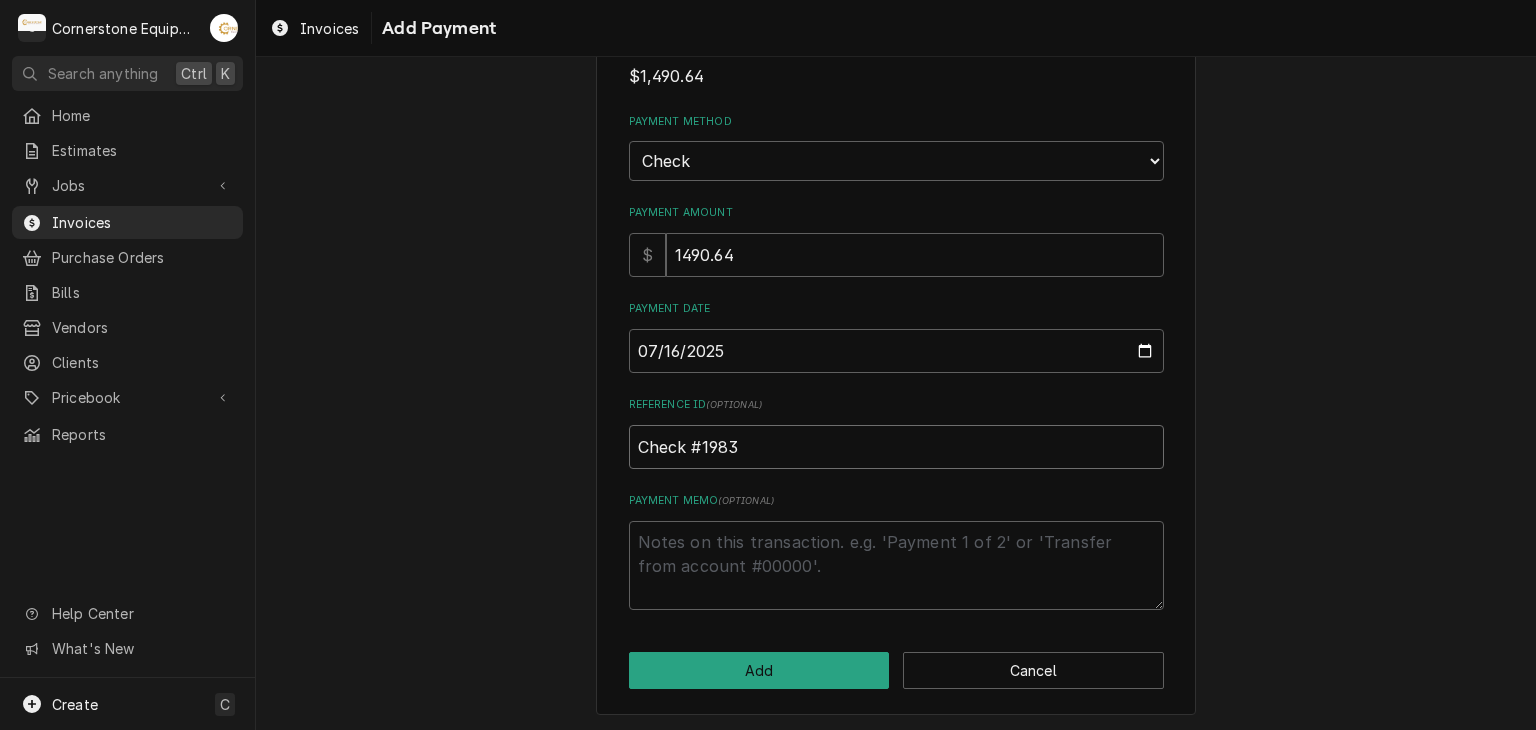 type on "x" 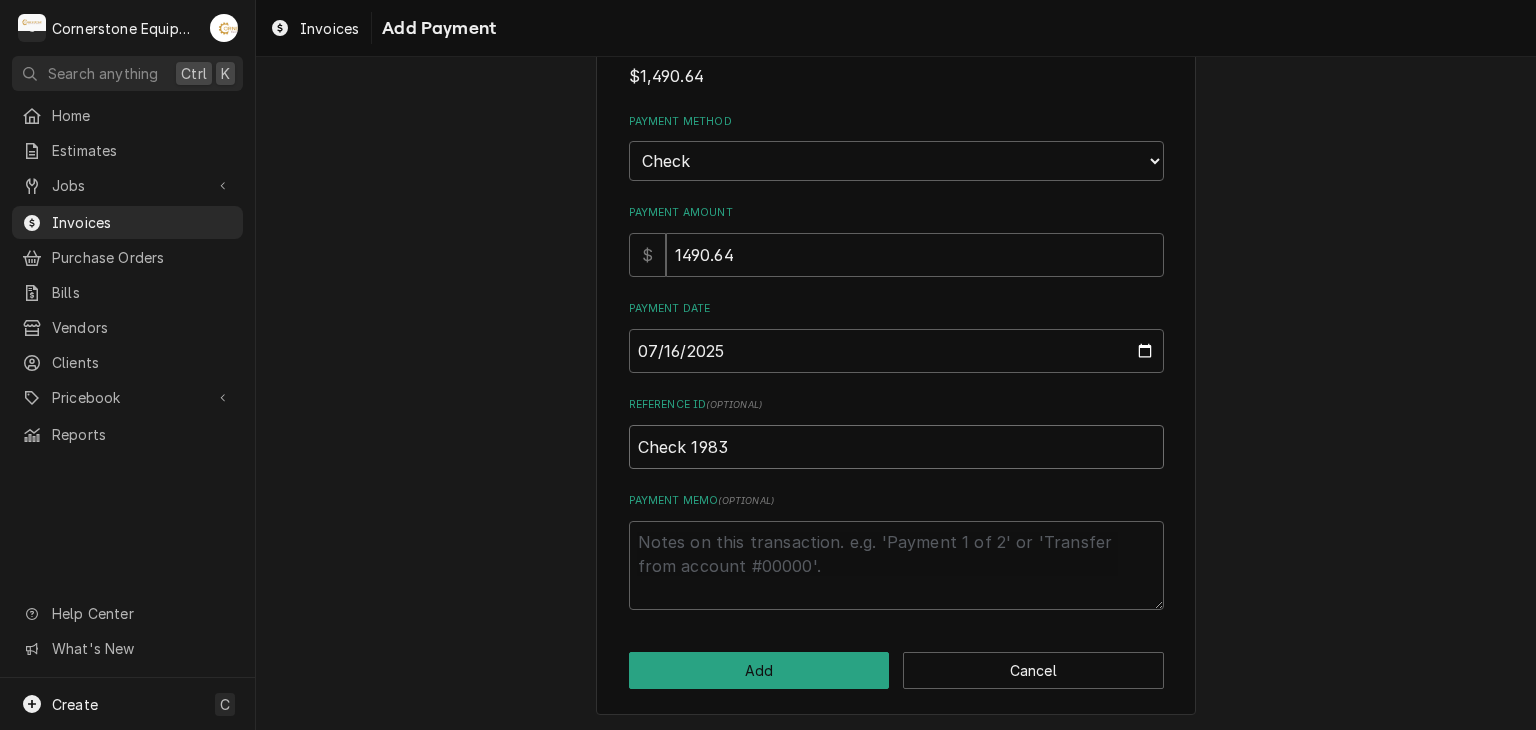 type on "Check 1983" 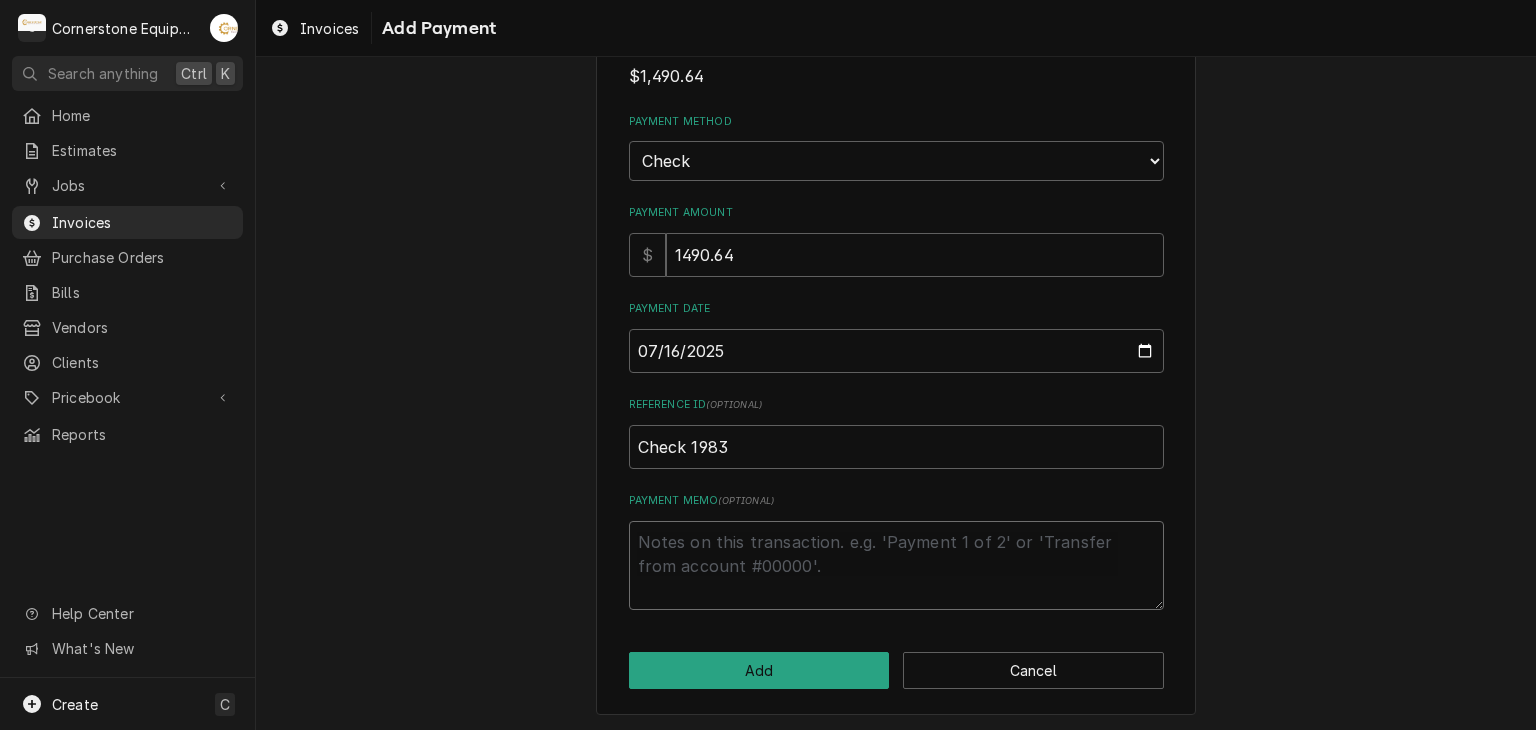 click on "Payment Memo  ( optional )" at bounding box center [896, 566] 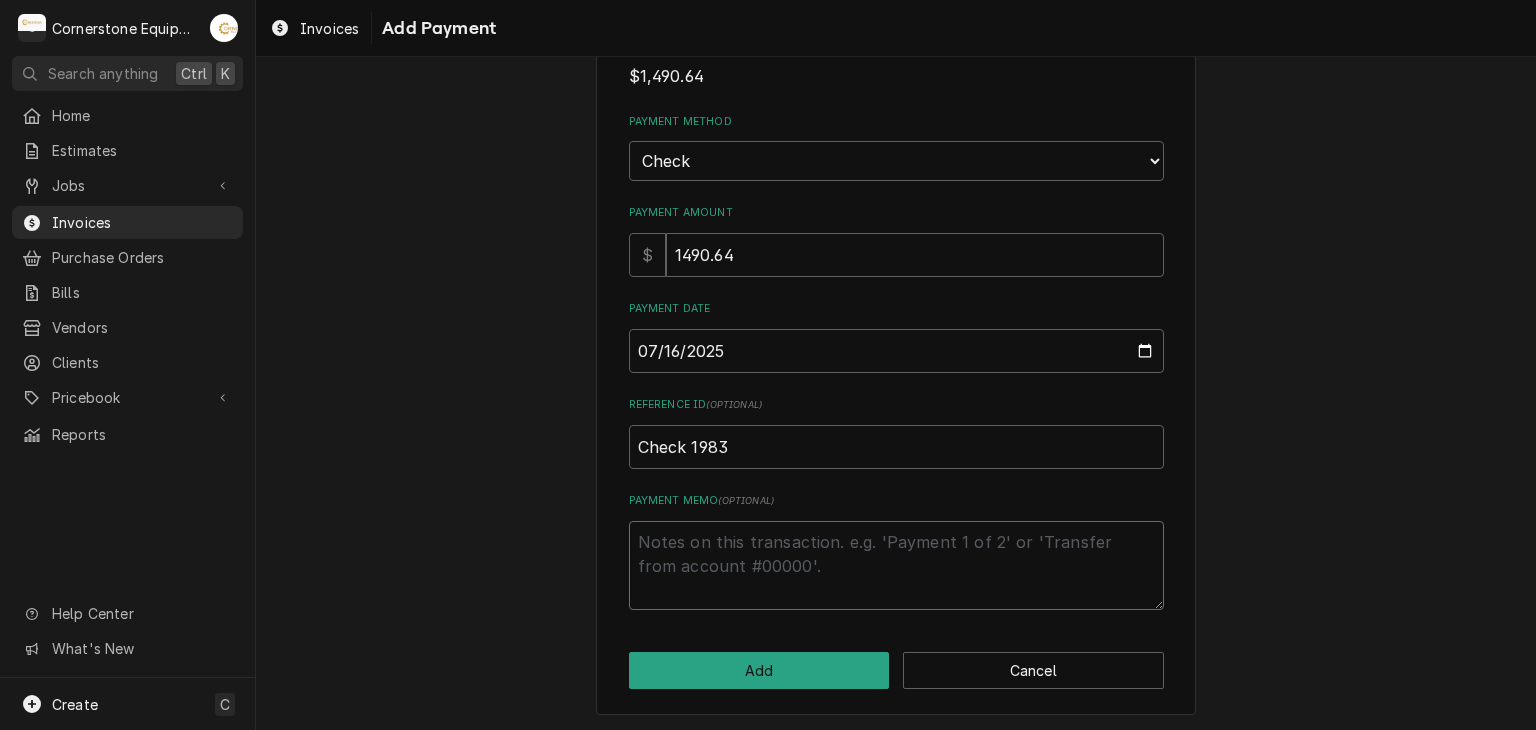 type on "x" 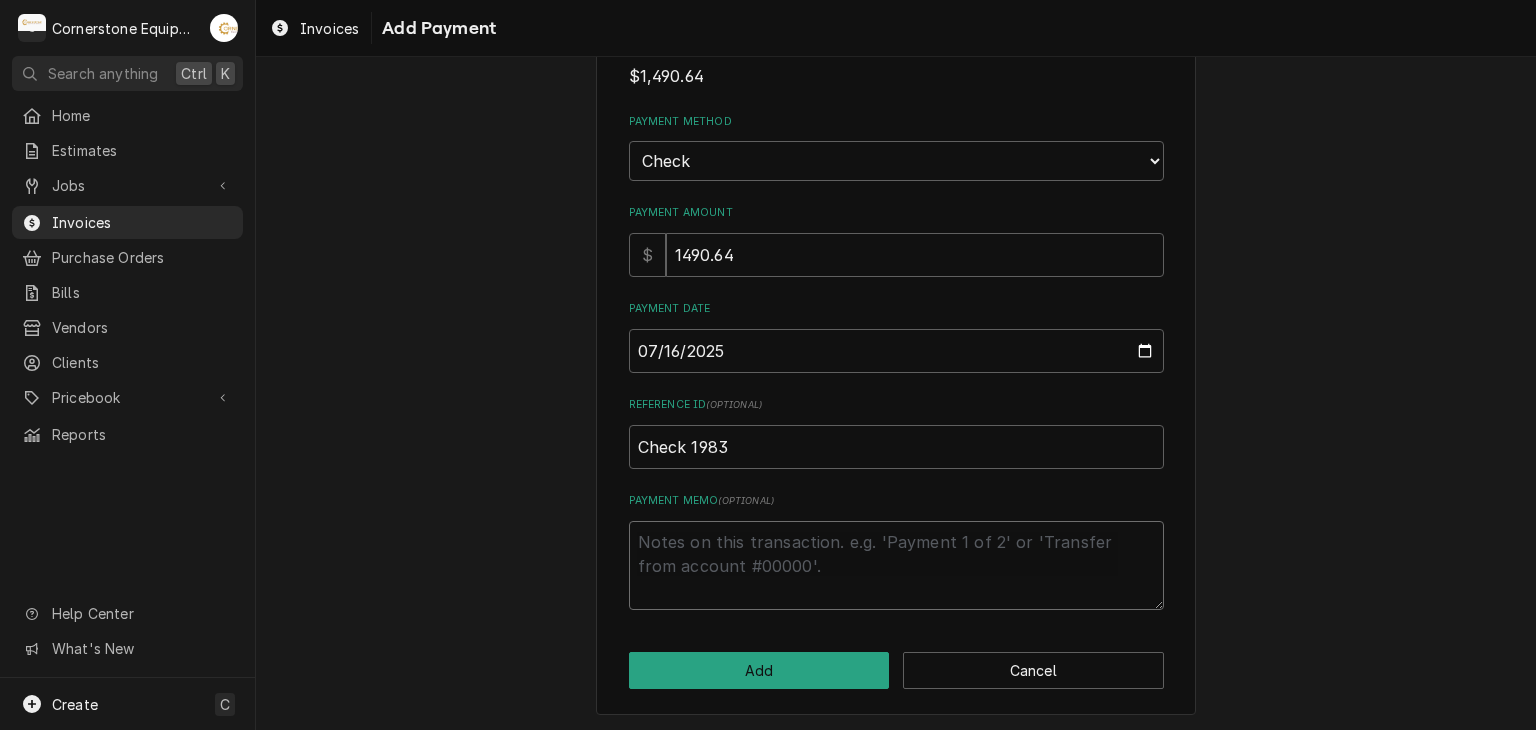type on "p" 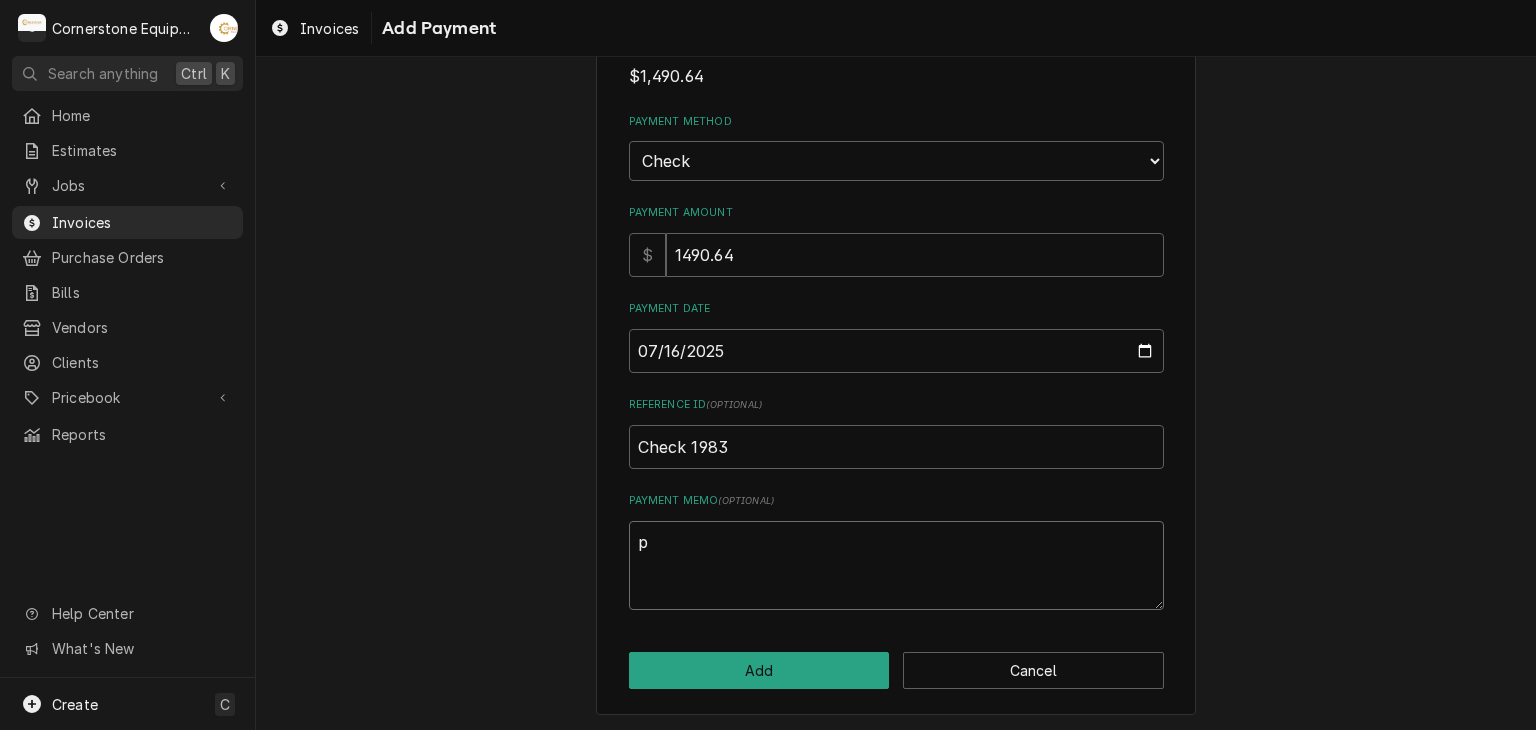 type on "x" 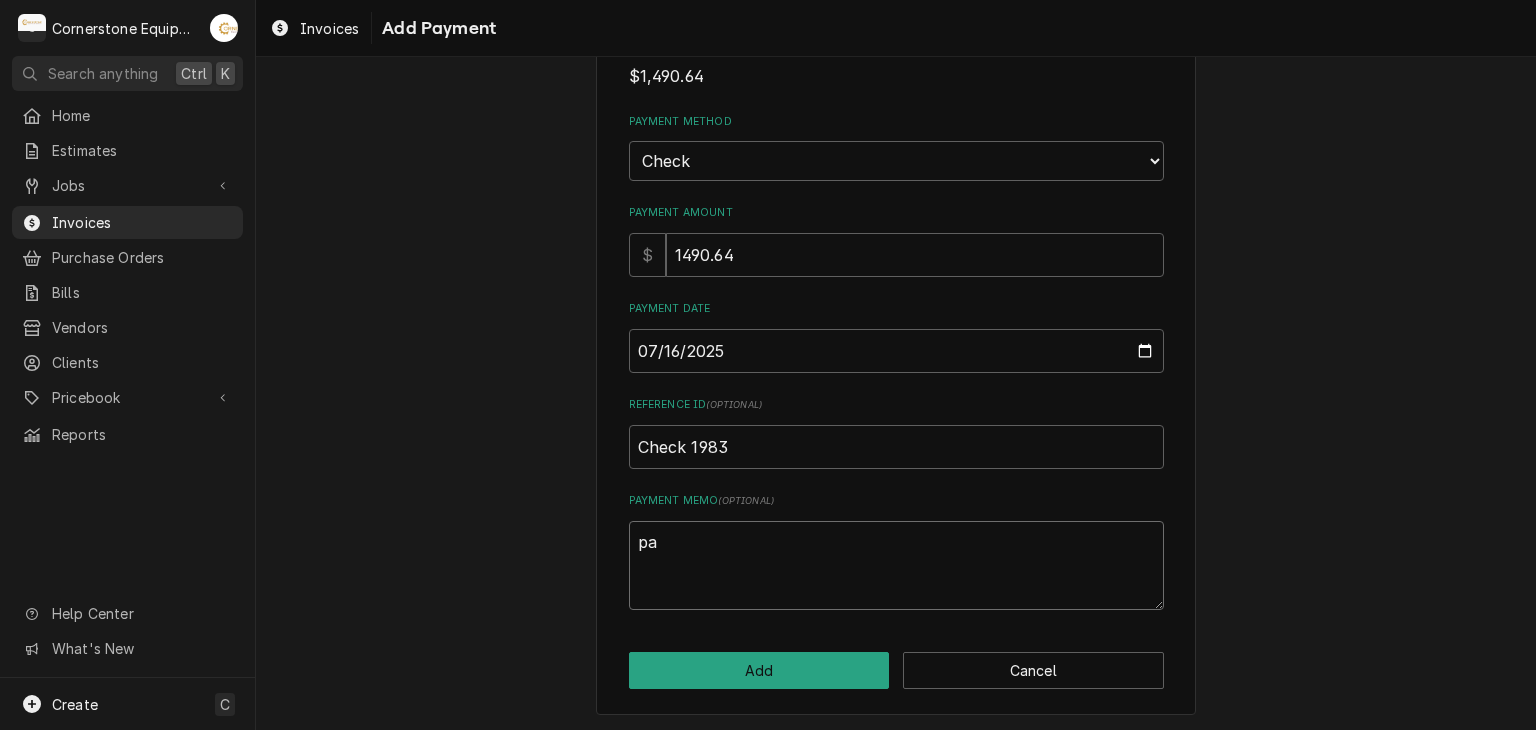 type on "x" 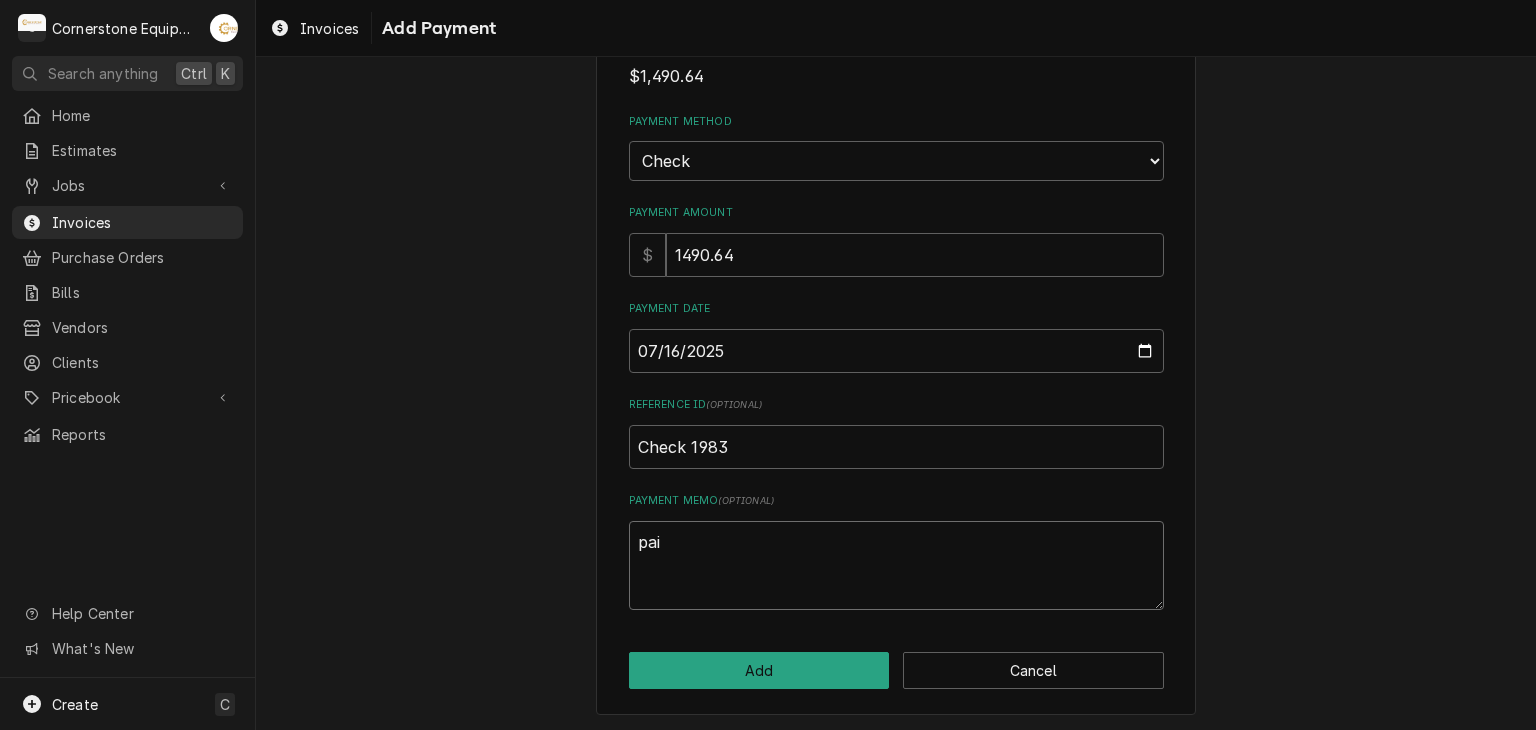 type on "x" 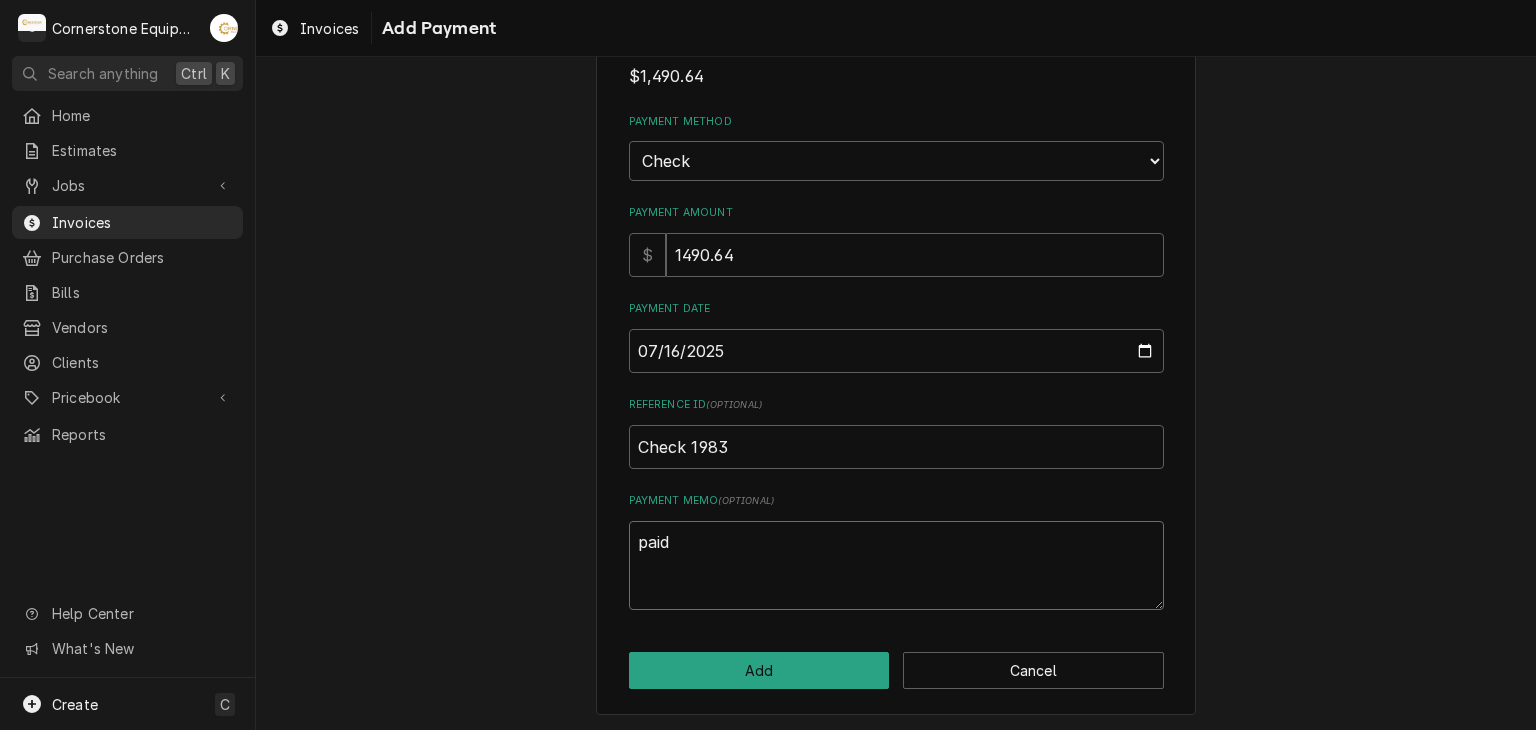 type on "x" 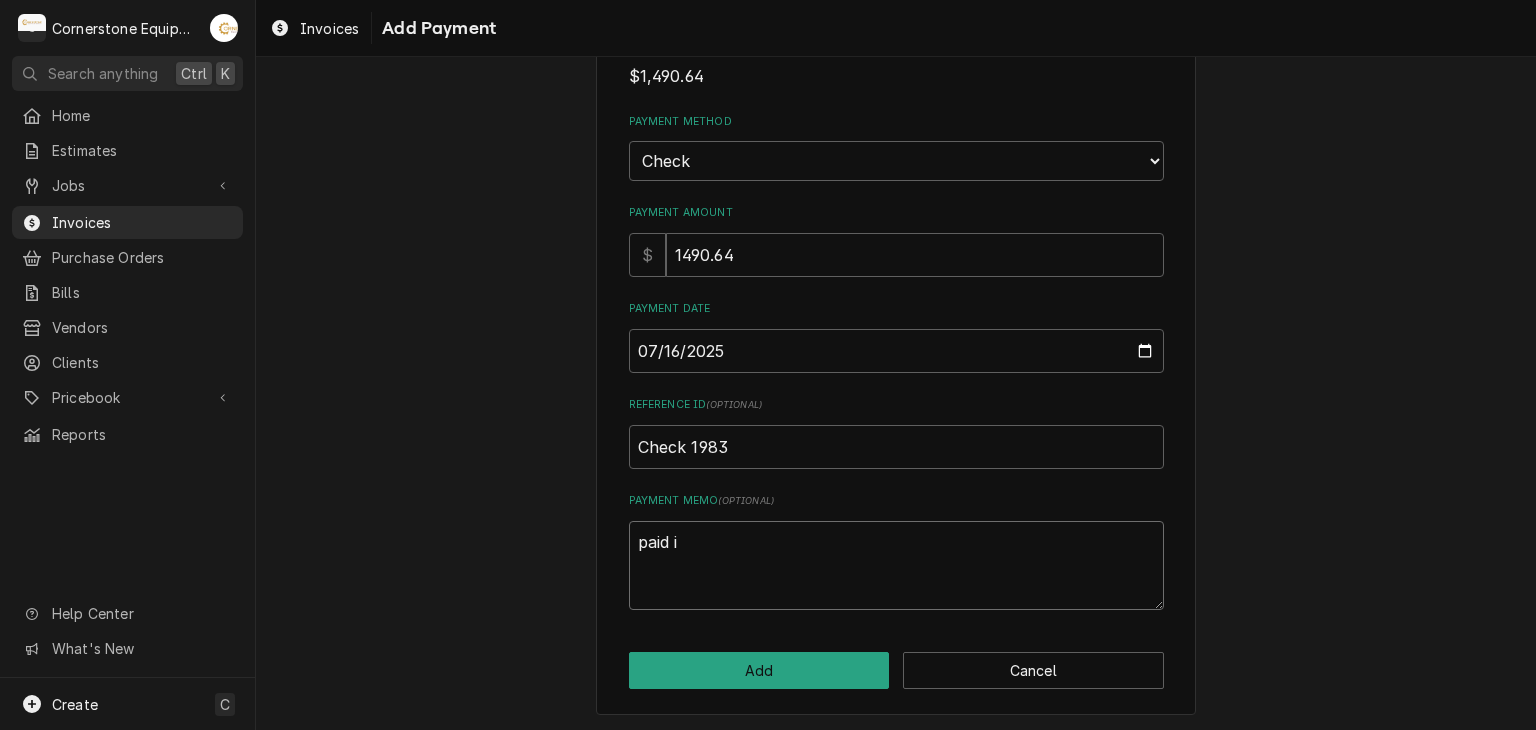 type on "x" 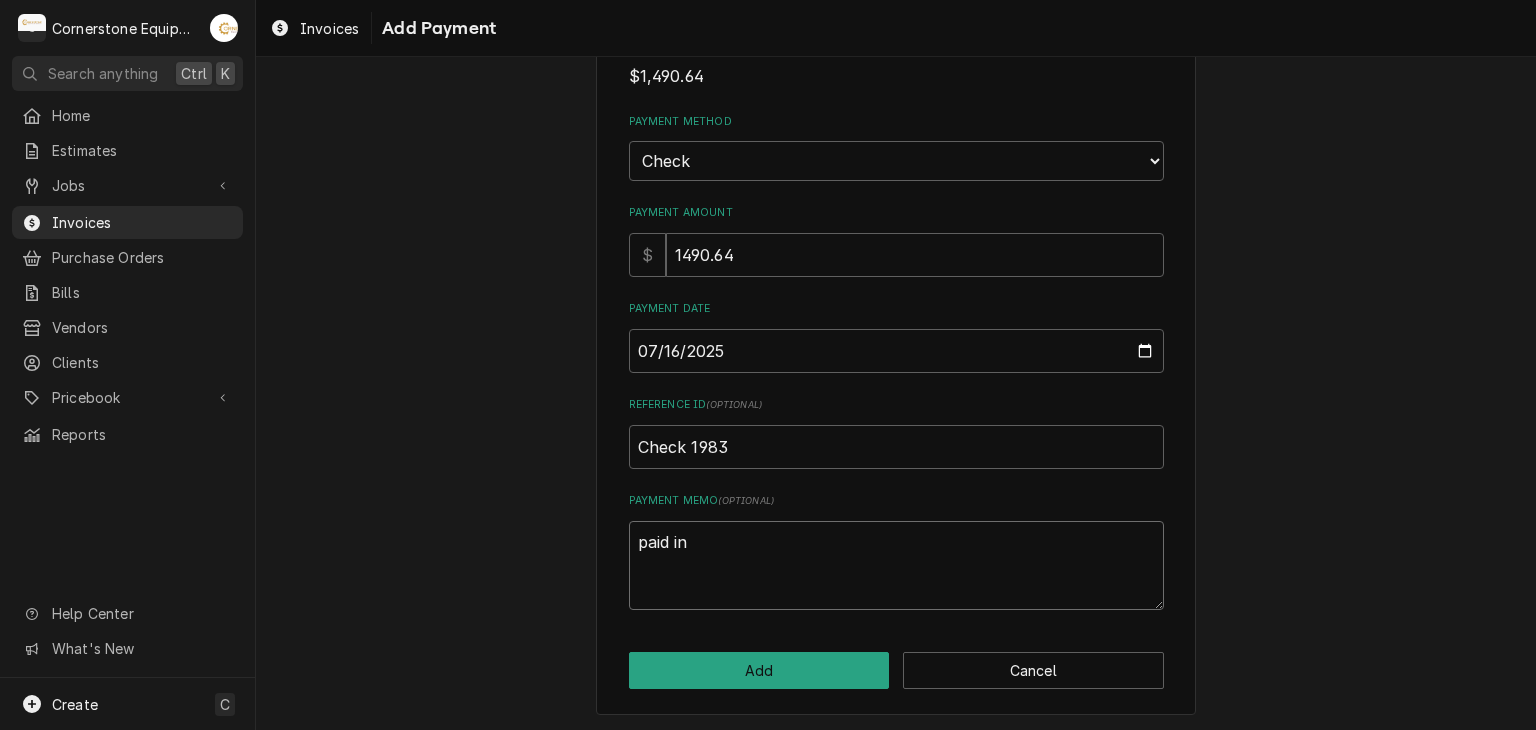 type on "x" 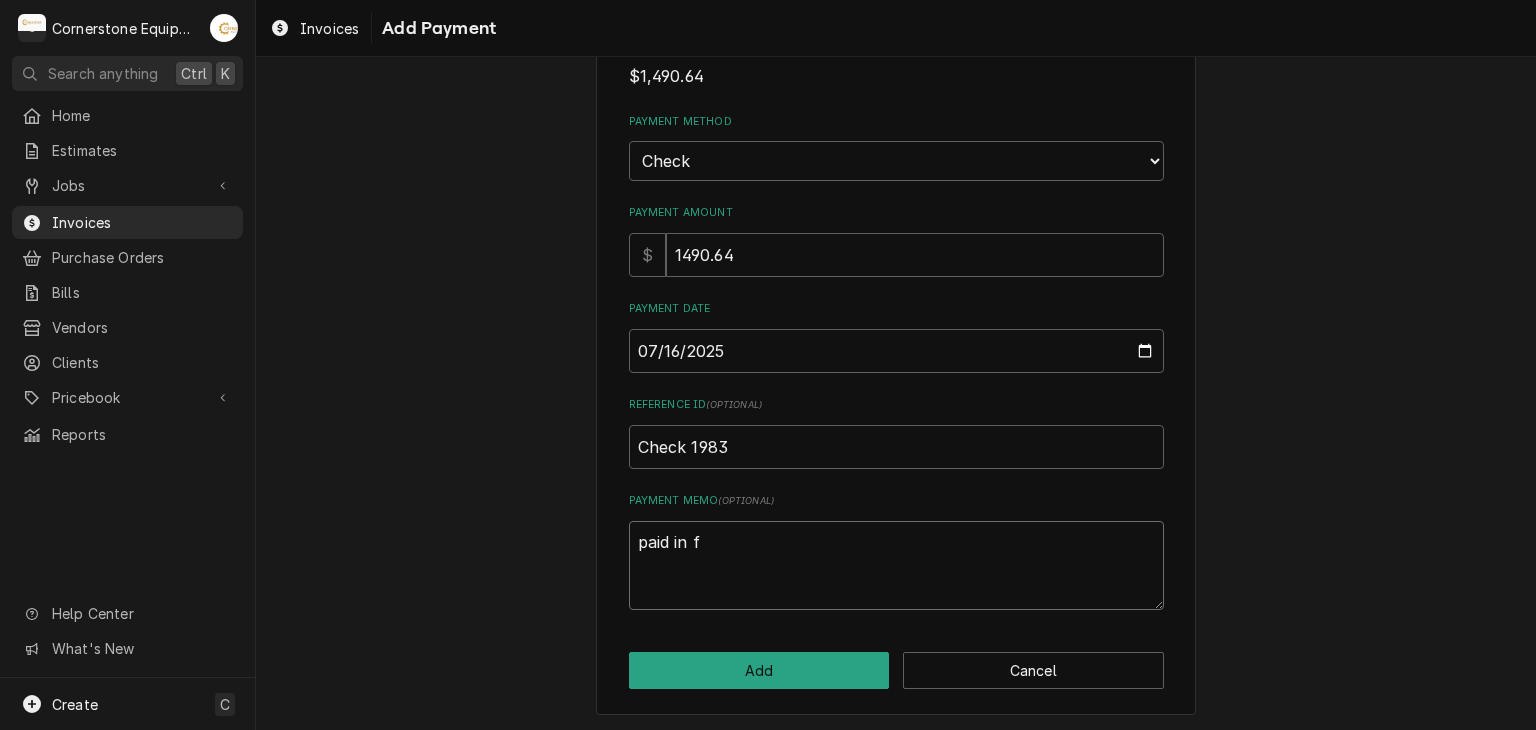 type on "x" 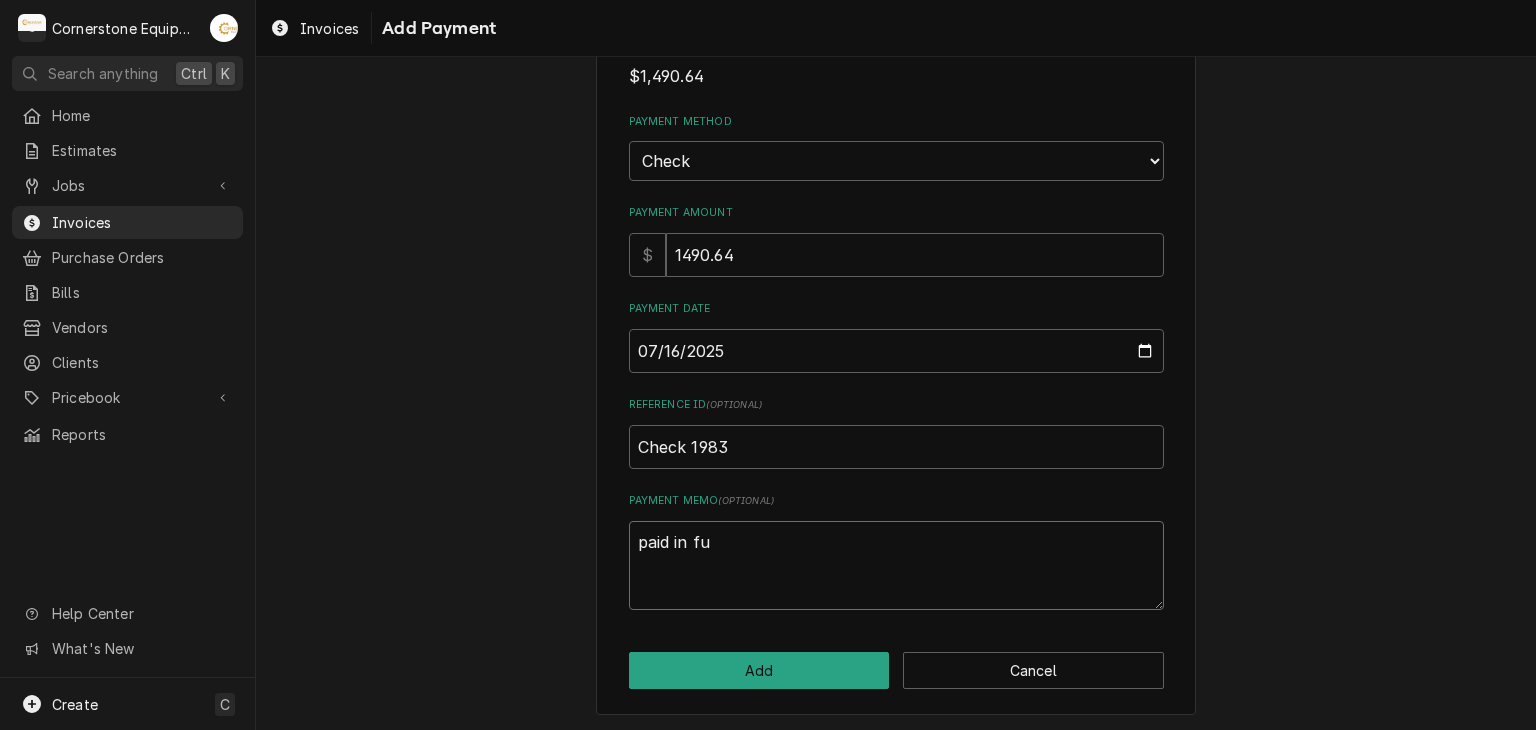 type on "x" 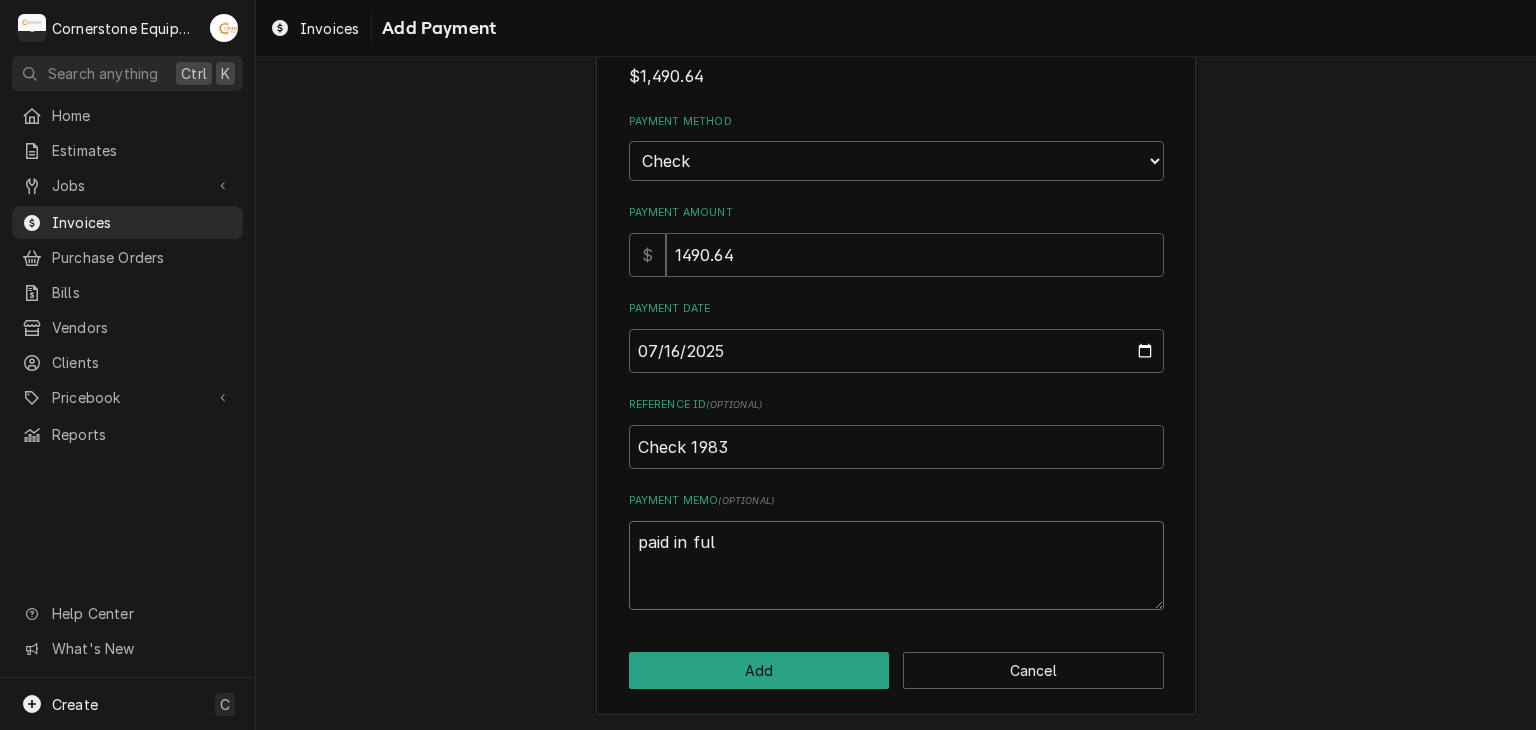 type on "x" 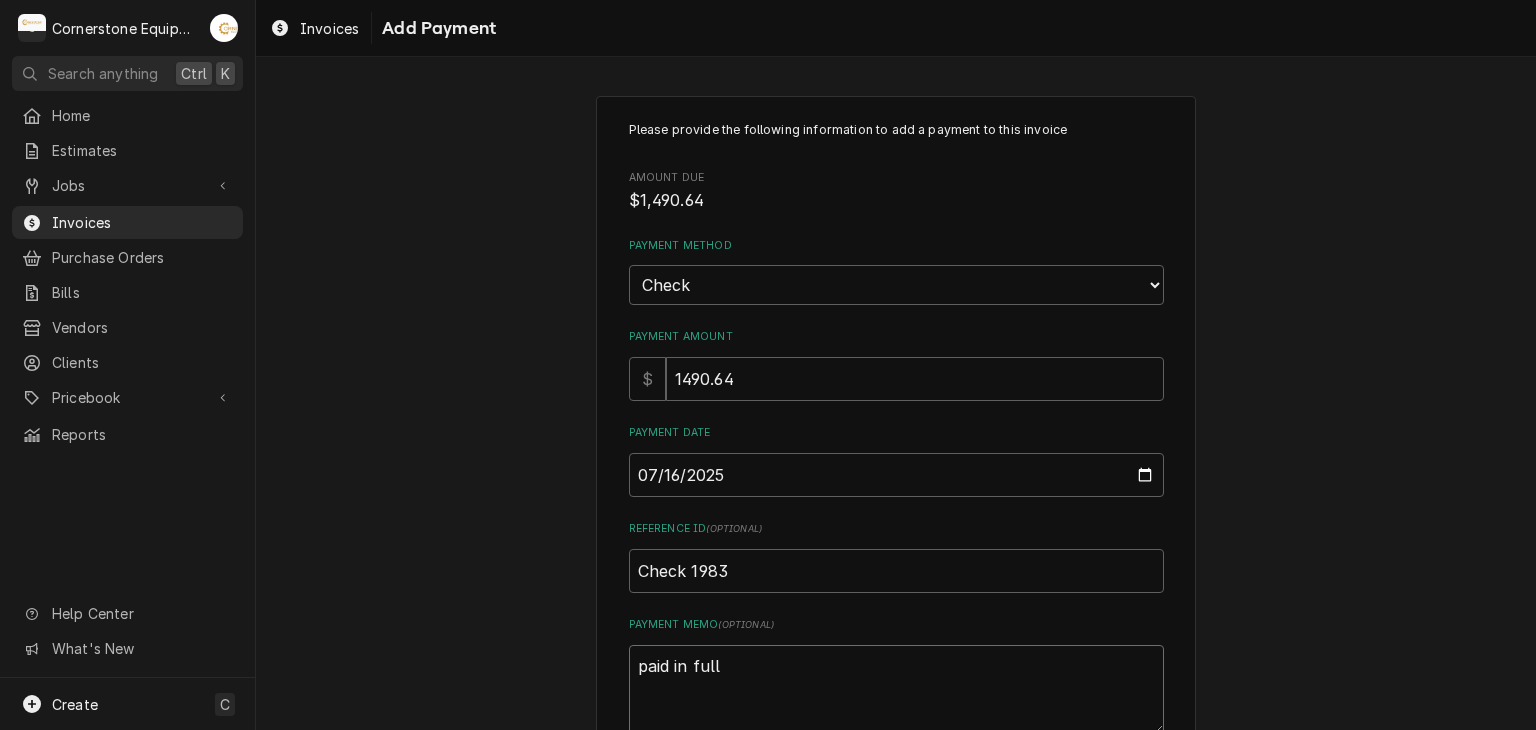 scroll, scrollTop: 124, scrollLeft: 0, axis: vertical 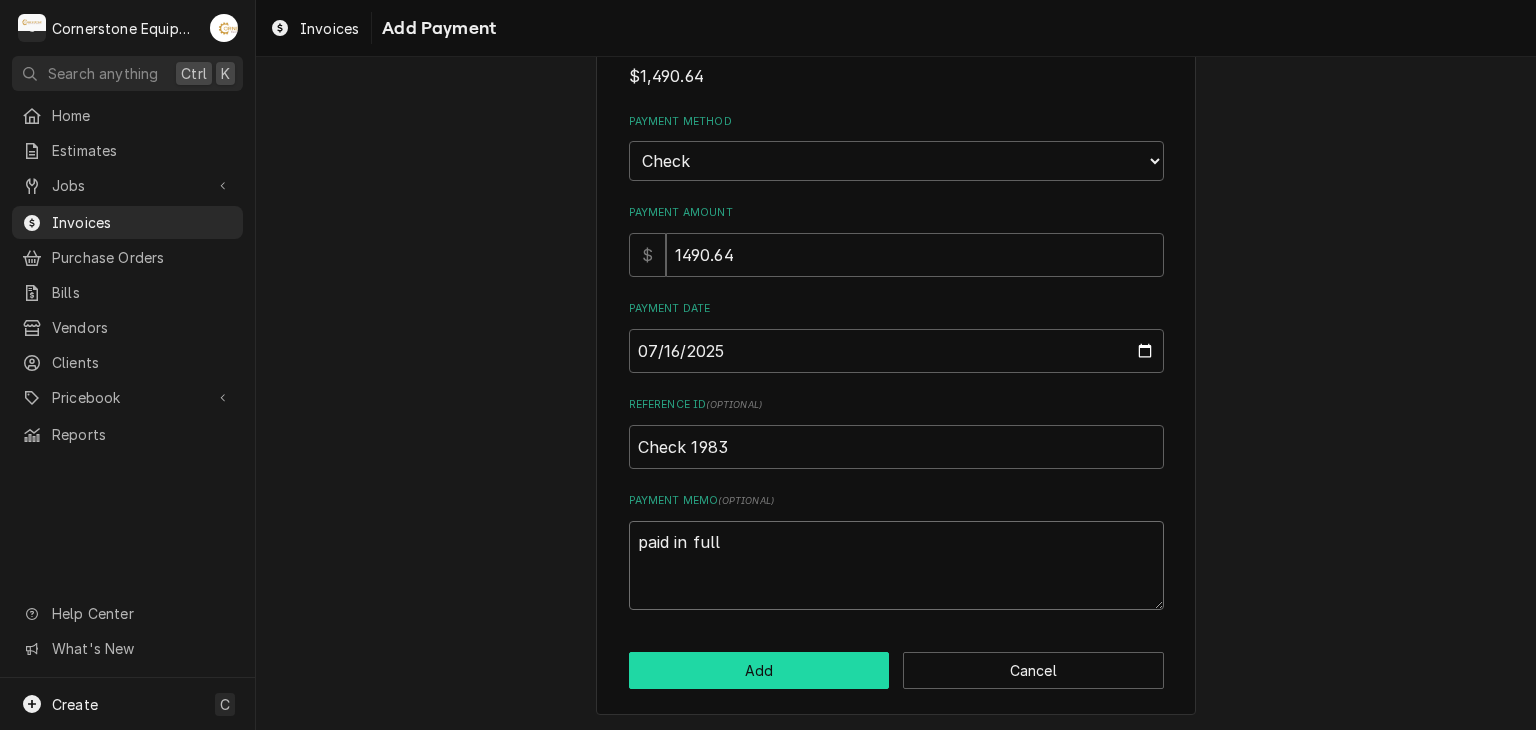 type on "paid in full" 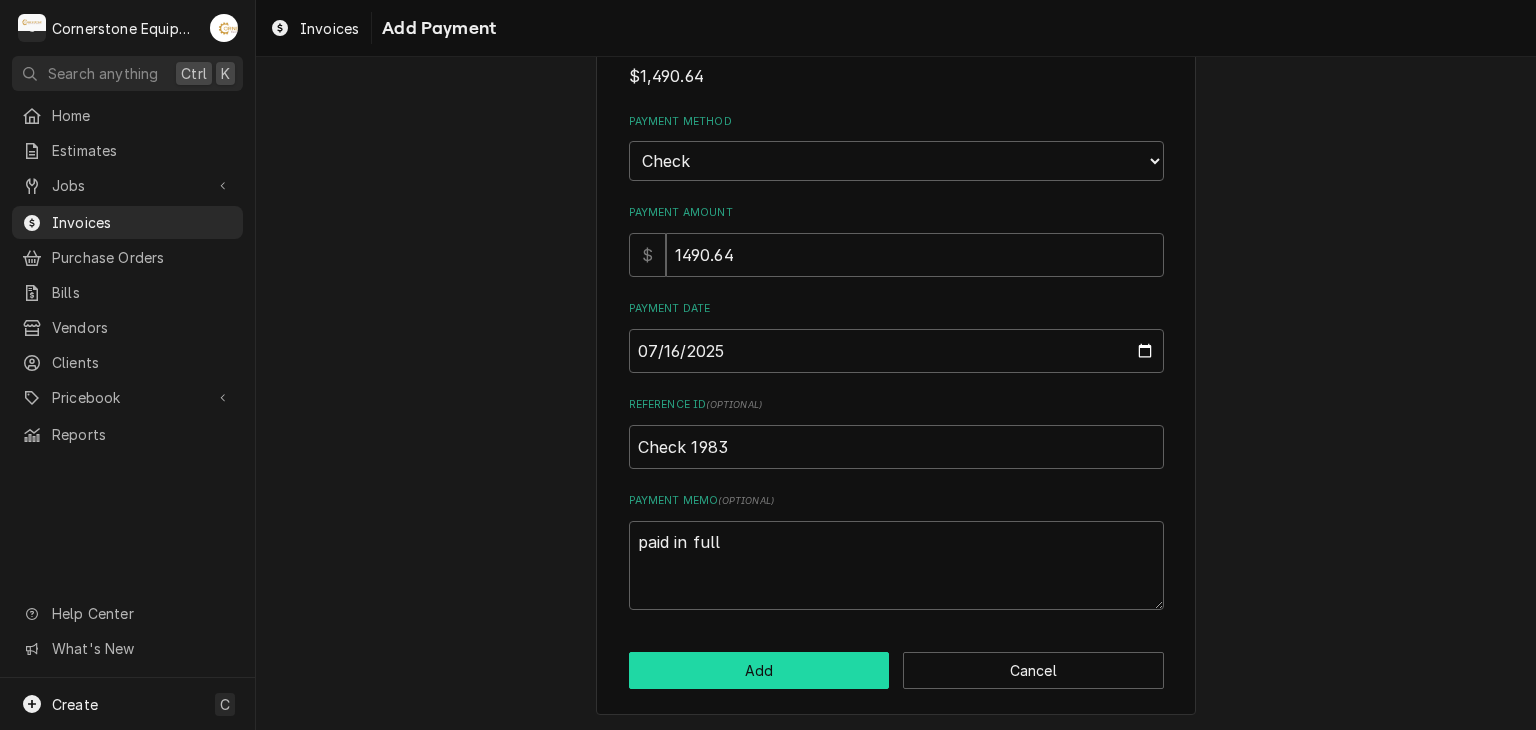 click on "Add" at bounding box center [759, 670] 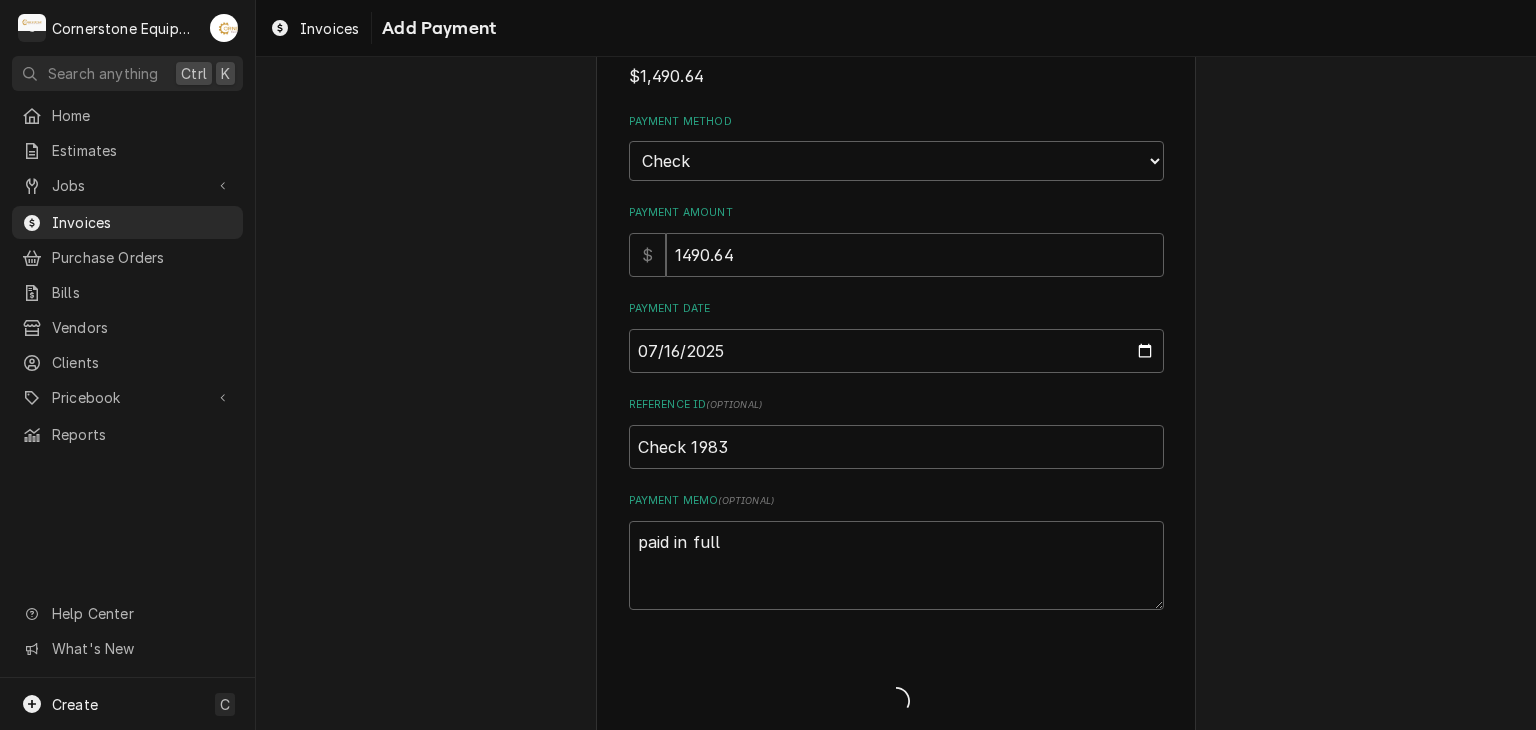 type on "x" 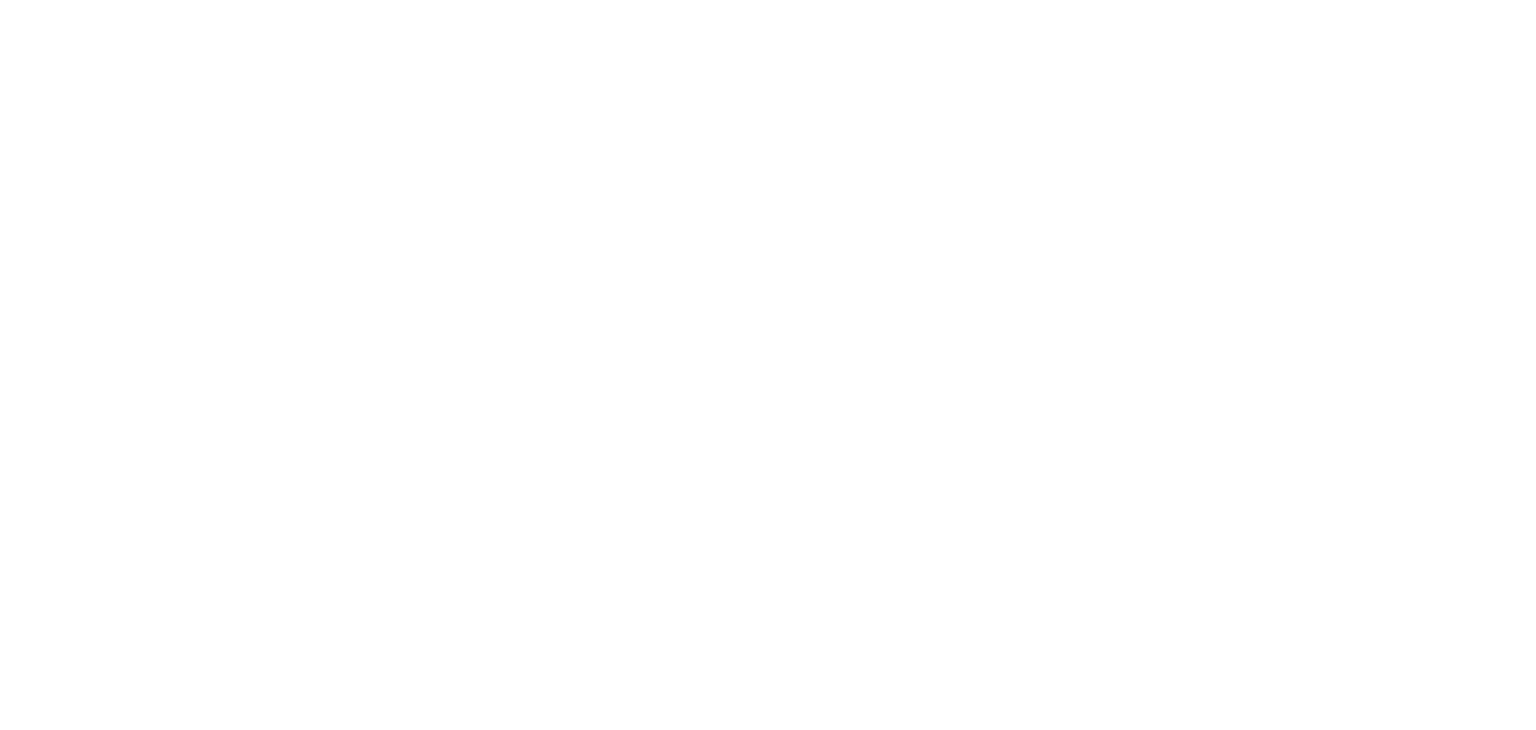 scroll, scrollTop: 0, scrollLeft: 0, axis: both 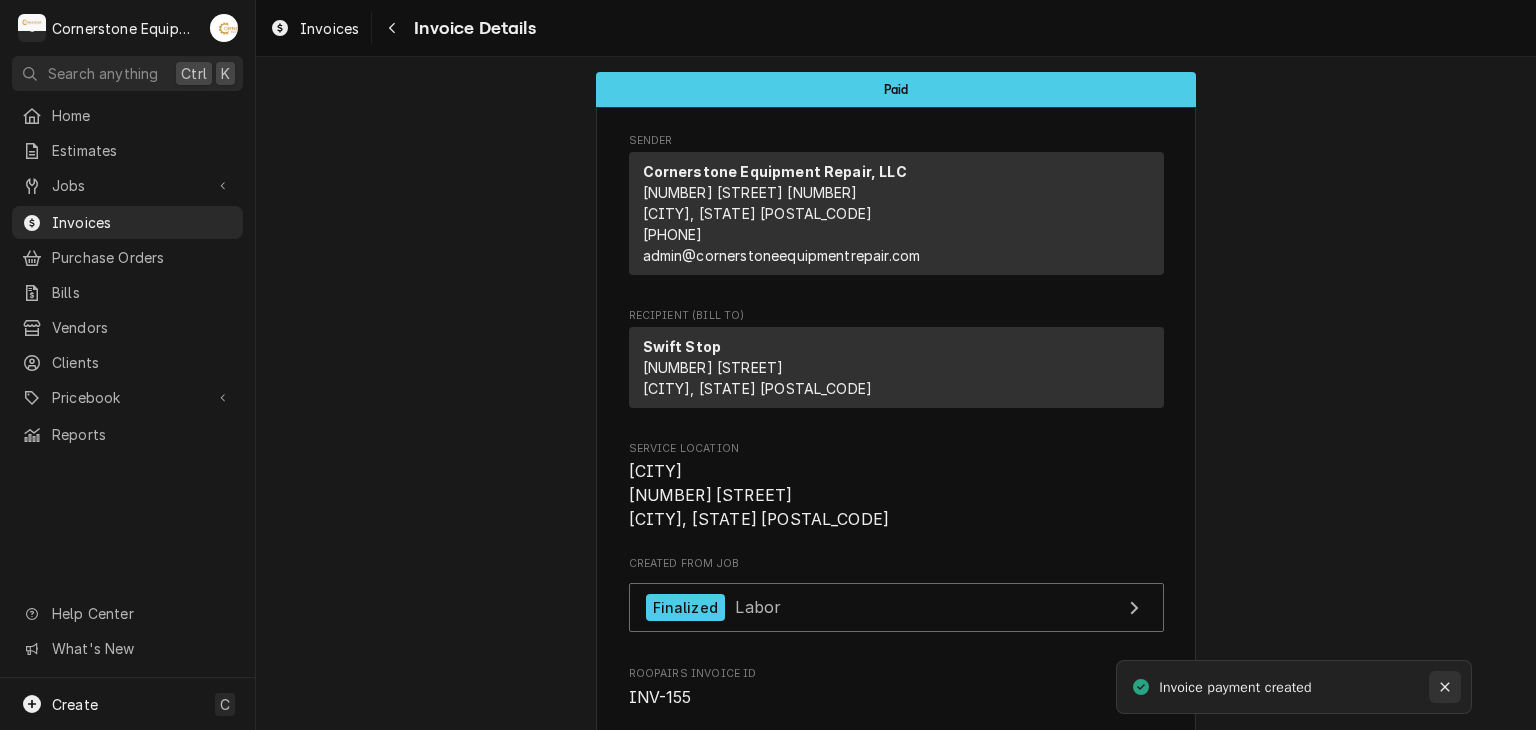 click 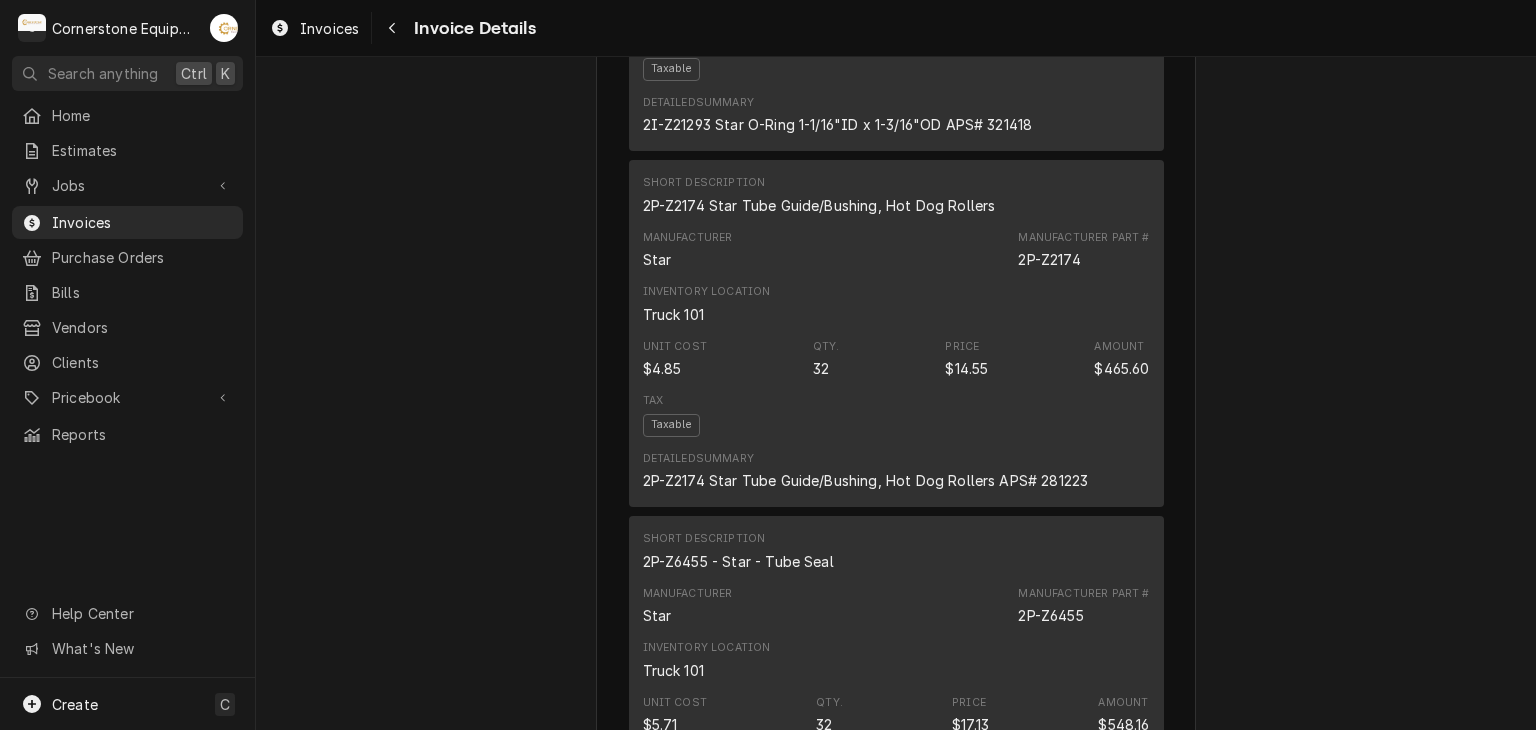 scroll, scrollTop: 2657, scrollLeft: 0, axis: vertical 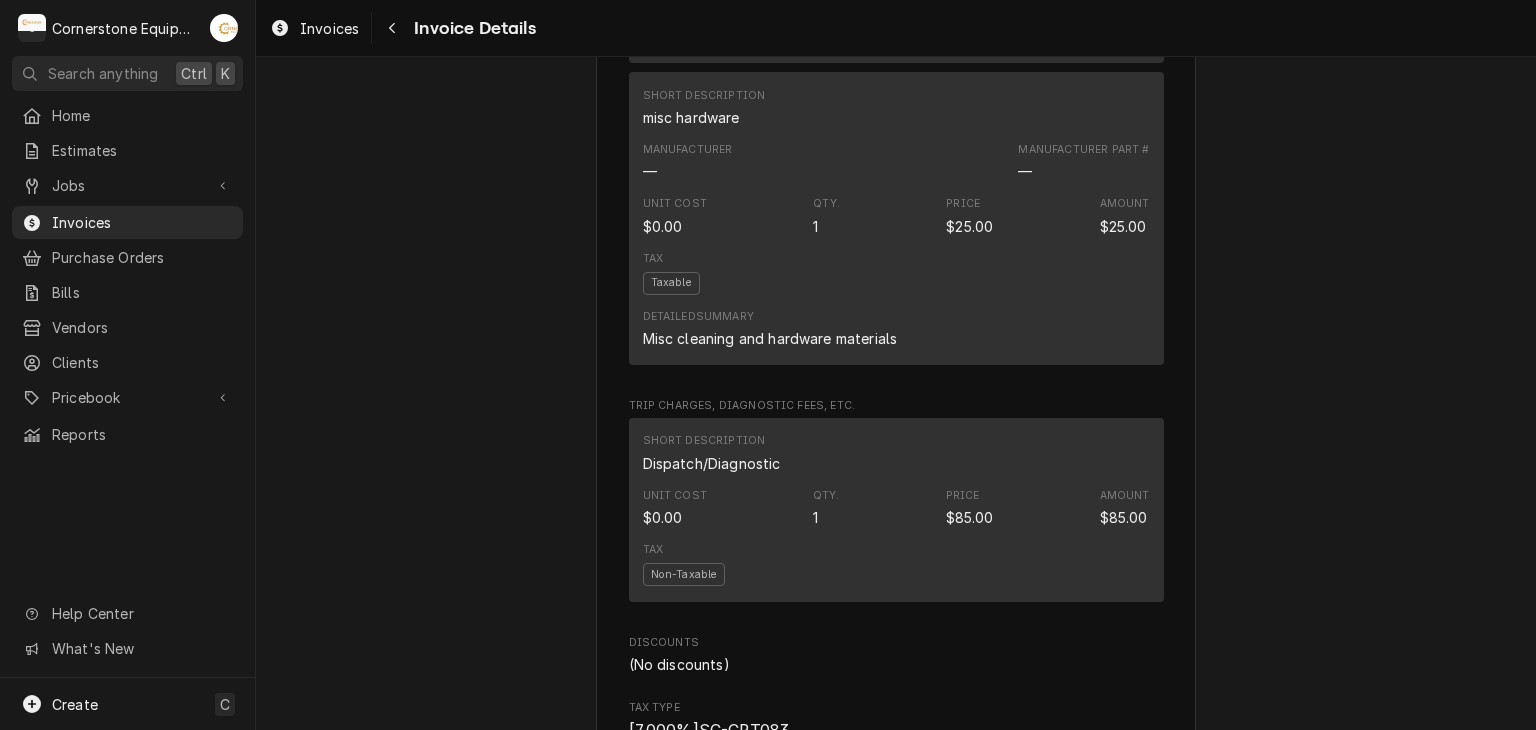 click on "Paid Sender Cornerstone Equipment Repair, LLC [NUMBER] [STREET] [NUMBER]
[CITY], [STATE] [POSTAL_CODE] [PHONE] [EMAIL] Recipient (Bill To) Swift Stop [NUMBER] [STREET]
[CITY], [STATE] [POSTAL_CODE] Service Location [CITY]
[NUMBER] [STREET]
[CITY], [STATE] [POSTAL_CODE] Created From Job Finalized Labor Roopairs Invoice ID INV-155 Service Type Labor Date Issued [MONTH] [DAY_NUM], [YEAR] Terms Net 14 Date Due [MONTH] [DAY_NUM], [YEAR] Date Paid [MONTH] [DAY_NUM], [YEAR] Last Seen [DAY], [MONTH] [DAY_NUM]th, [YEAR] - [TIME] Paid On [DAY], [MONTH] [DAY_NUM]th, [YEAR] - [TIME] Last Modified [DAY], [MONTH] [DAY_NUM]th, [YEAR] - [TIME] Service Charges Short Description Labor Service Dates [MONTH] [DAY_NUM], [YEAR] - [MONTH] [DAY_NUM], [YEAR] Hourly Cost $[PRICE]/hr Qty. 2hrs Rate $[PRICE]/hr Amount $[PRICE] Tax Non-Taxable Service  Summary This is an estimate to replace  seals and O-rings for your hot dog rollers. (taxes included in final invoice and not summed into this estimate) Parts and Materials Short Description 2I-Z21293 Star O-Ring 1-1/16"ID x 1-3/16"OD Manufacturer Star Manufacturer Part # 2I-Z21293 Truck 101 32" at bounding box center [896, -377] 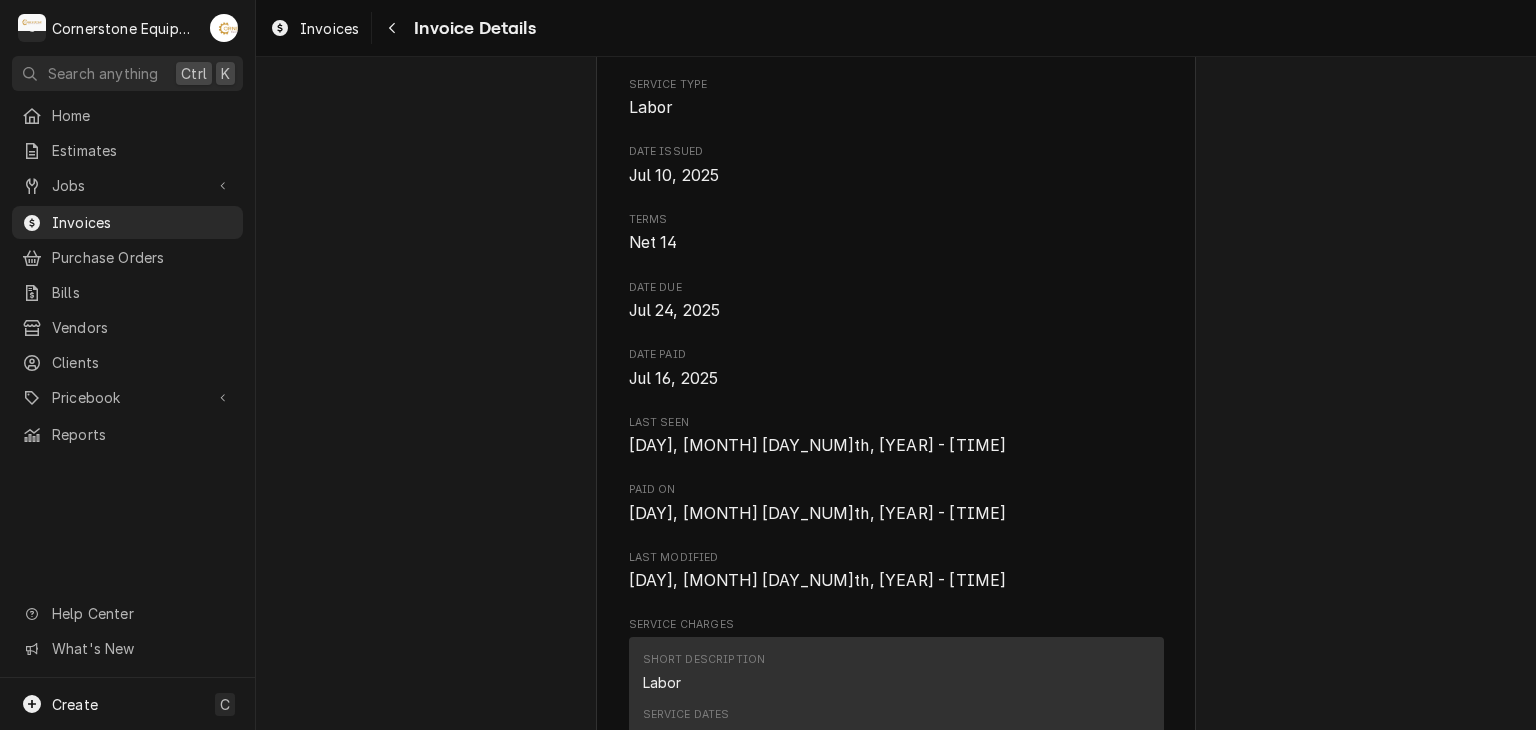 scroll, scrollTop: 0, scrollLeft: 0, axis: both 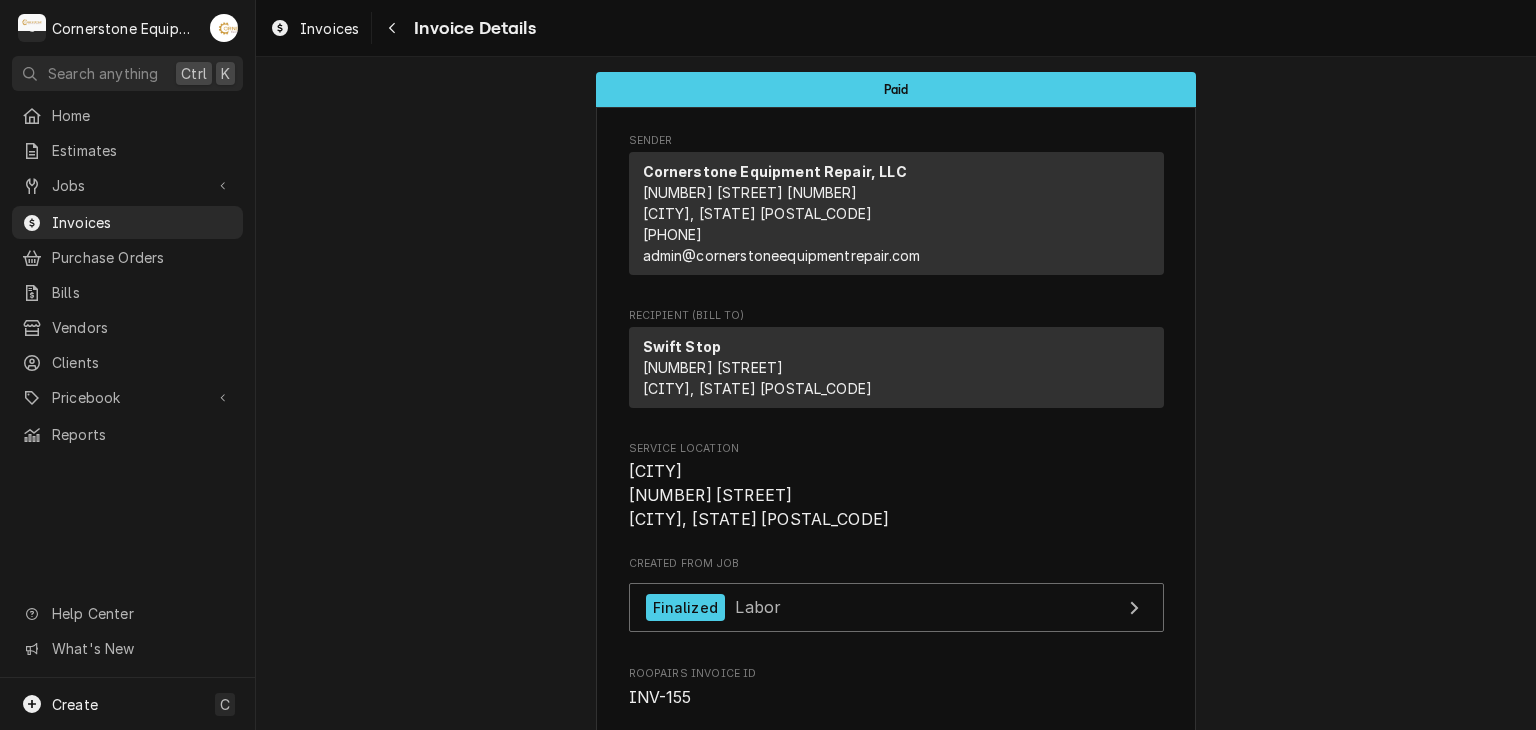 click on "Paid Sender Cornerstone Equipment Repair, LLC [NUMBER] [STREET] [NUMBER]
[CITY], [STATE] [POSTAL_CODE] [PHONE] [EMAIL] Recipient (Bill To) Swift Stop [NUMBER] [STREET]
[CITY], [STATE] [POSTAL_CODE] Service Location [CITY]
[NUMBER] [STREET]
[CITY], [STATE] [POSTAL_CODE] Created From Job Finalized Labor Roopairs Invoice ID INV-155 Service Type Labor Date Issued [MONTH] [DAY_NUM], [YEAR] Terms Net 14 Date Due [MONTH] [DAY_NUM], [YEAR] Date Paid [MONTH] [DAY_NUM], [YEAR] Last Seen [DAY], [MONTH] [DAY_NUM]th, [YEAR] - [TIME] Paid On [DAY], [MONTH] [DAY_NUM]th, [YEAR] - [TIME] Last Modified [DAY], [MONTH] [DAY_NUM]th, [YEAR] - [TIME] Service Charges Short Description Labor Service Dates [MONTH] [DAY_NUM], [YEAR] - [MONTH] [DAY_NUM], [YEAR] Hourly Cost $[PRICE]/hr Qty. 2hrs Rate $[PRICE]/hr Amount $[PRICE] Tax Non-Taxable Service  Summary This is an estimate to replace  seals and O-rings for your hot dog rollers. (taxes included in final invoice and not summed into this estimate) Parts and Materials Short Description 2I-Z21293 Star O-Ring 1-1/16"ID x 1-3/16"OD Manufacturer Star Manufacturer Part # 2I-Z21293 Truck 101 32" at bounding box center [896, 2280] 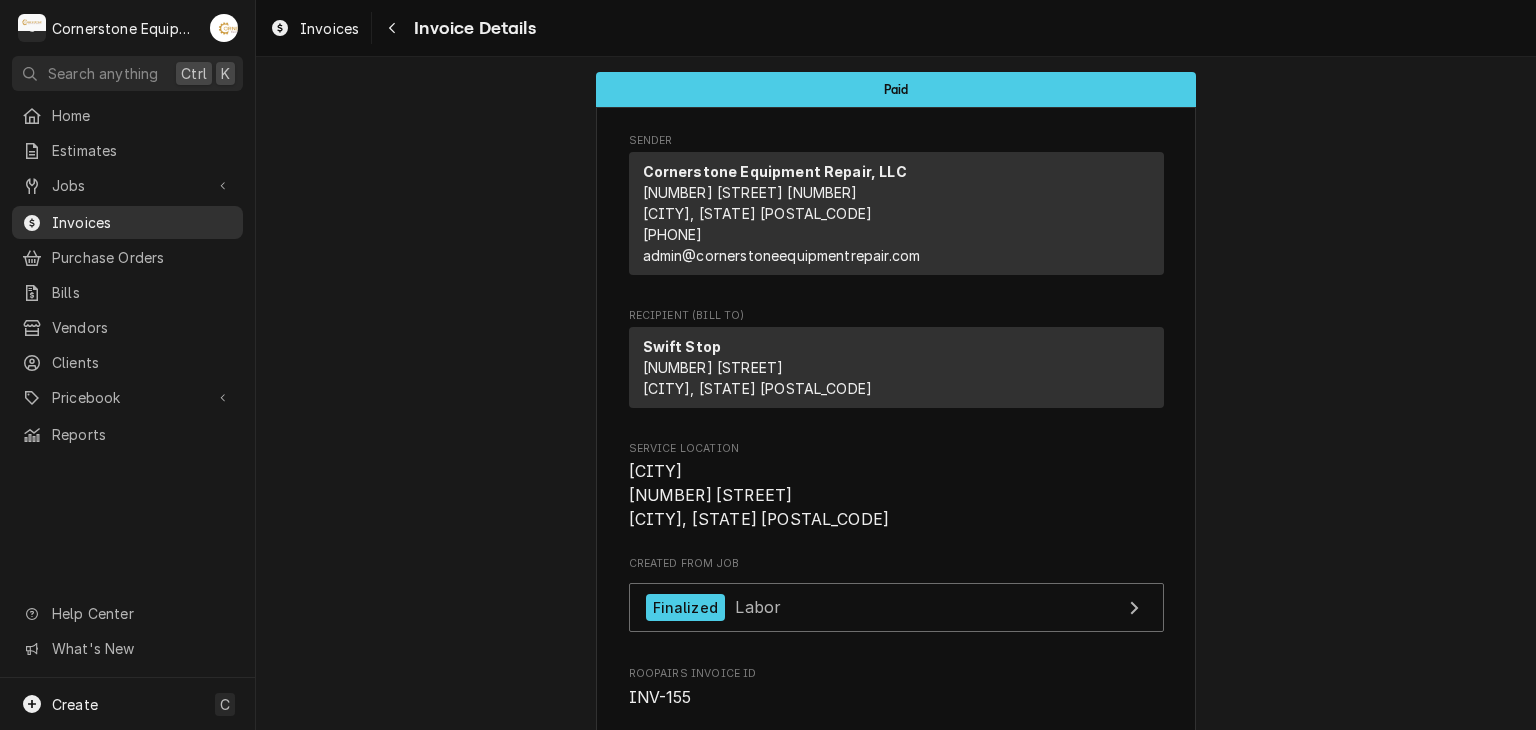 click on "Invoices" at bounding box center (142, 222) 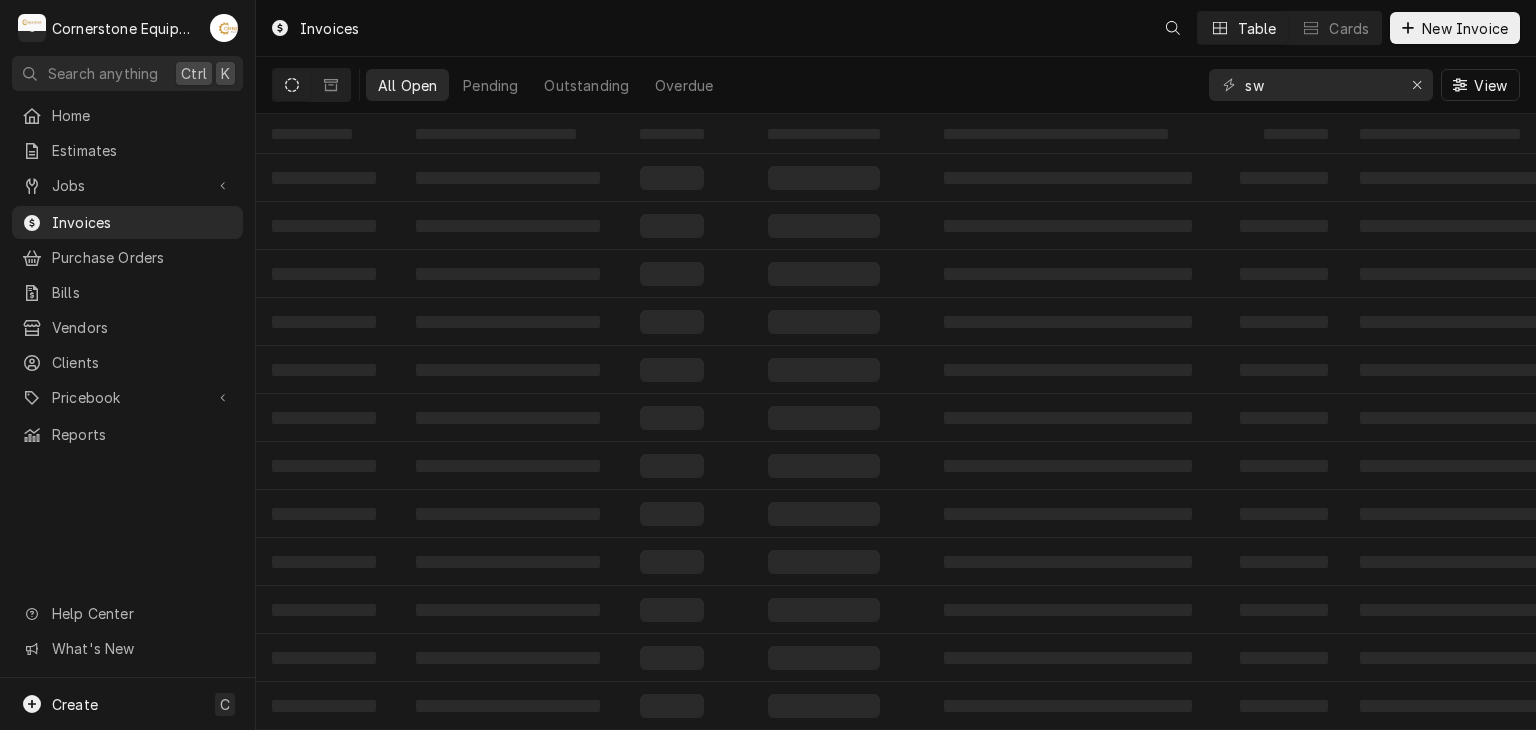 scroll, scrollTop: 0, scrollLeft: 0, axis: both 